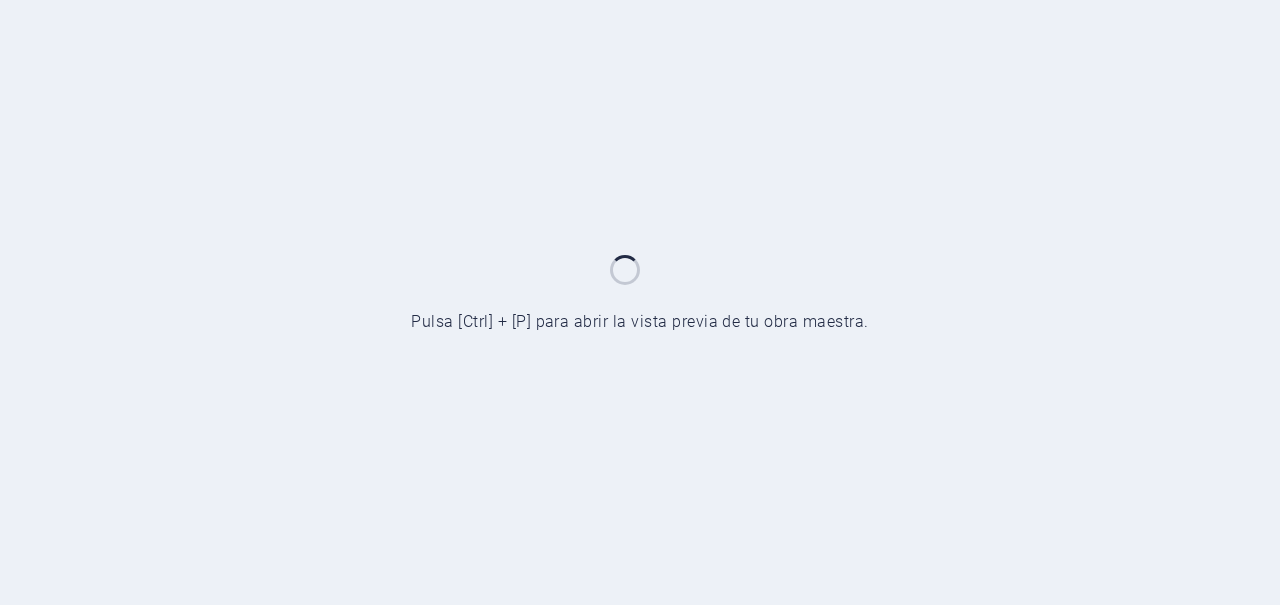 scroll, scrollTop: 0, scrollLeft: 0, axis: both 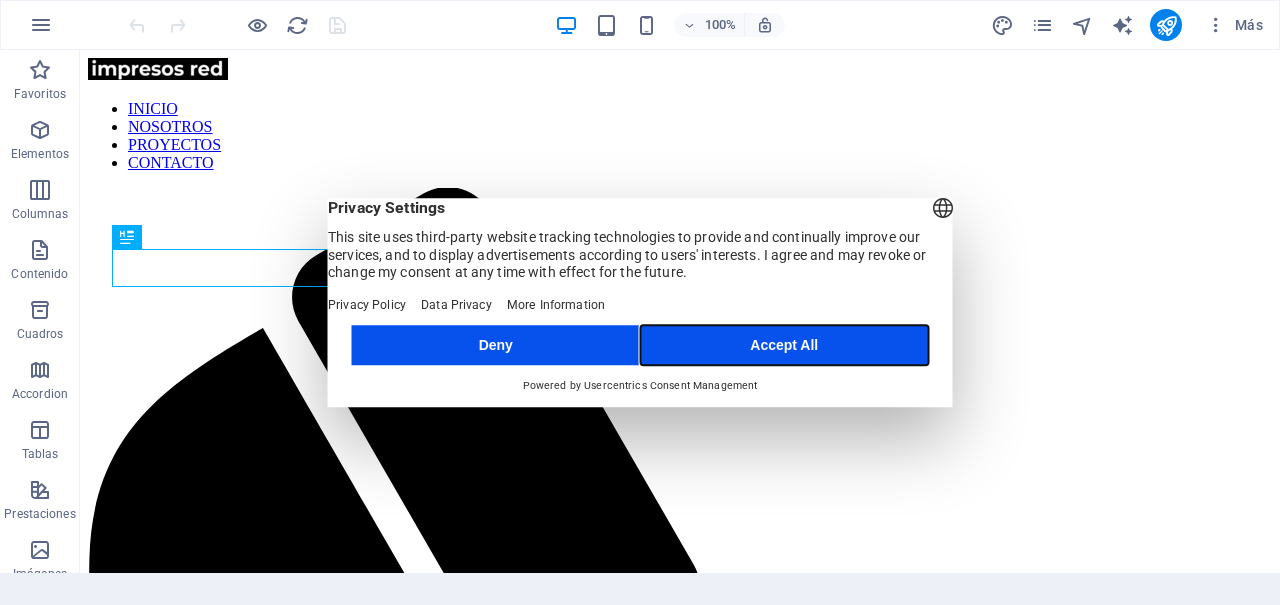 click on "Accept All" at bounding box center (784, 345) 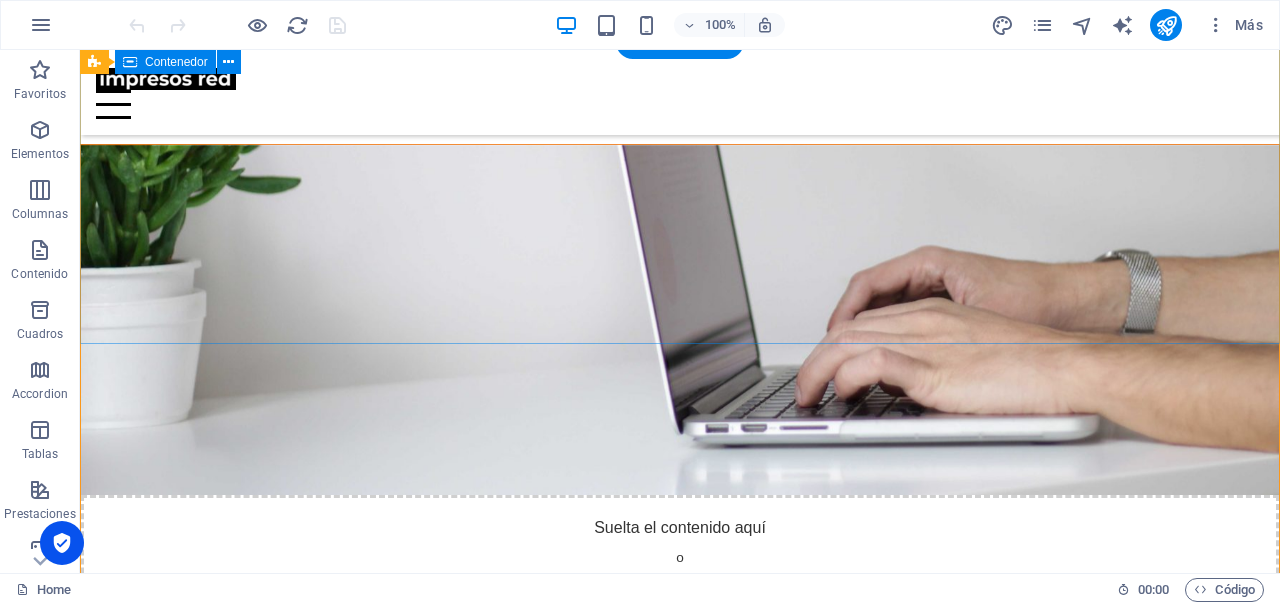 scroll, scrollTop: 2258, scrollLeft: 0, axis: vertical 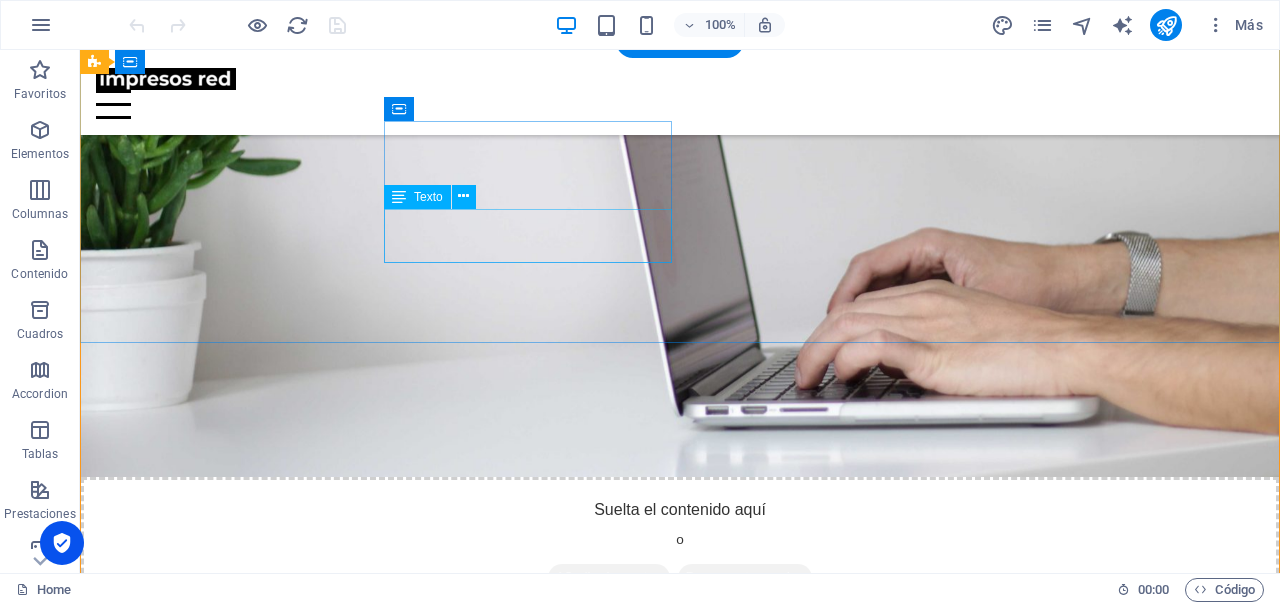 click on "4105-3364" at bounding box center (680, 1882) 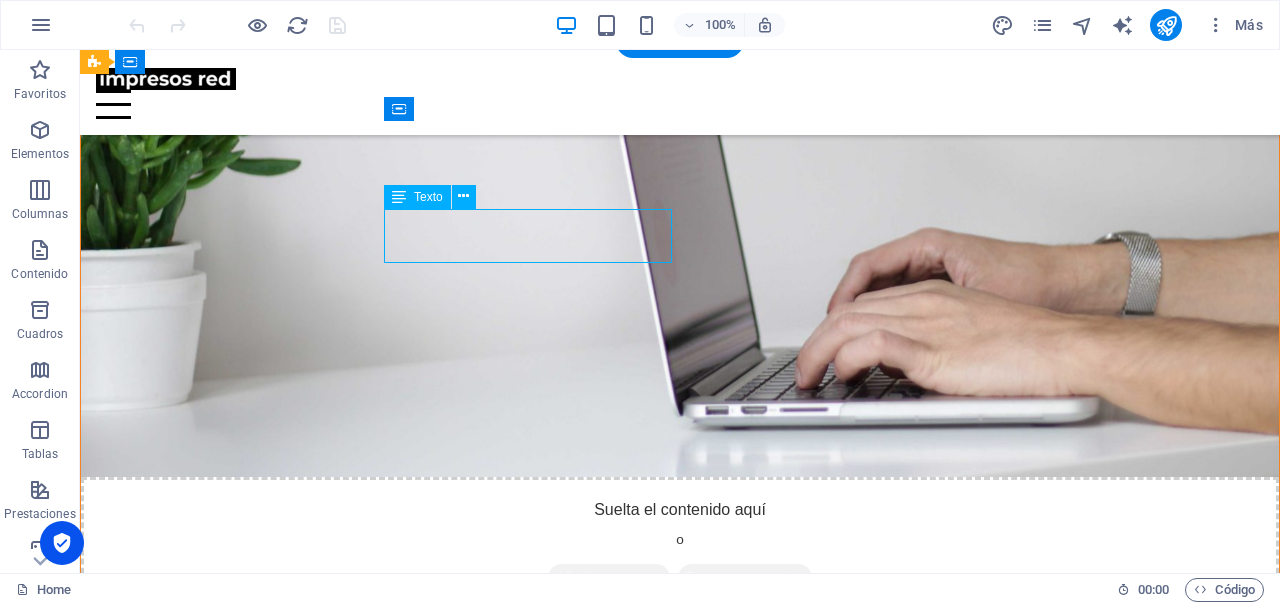 click on "4105-3364" at bounding box center [680, 1882] 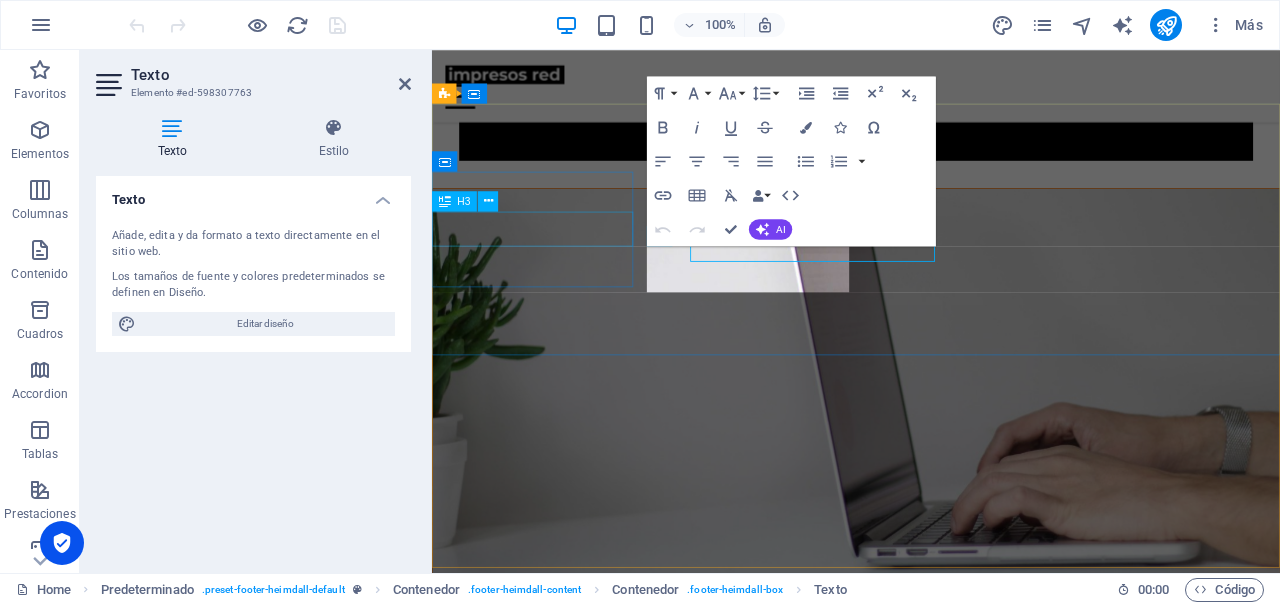 scroll, scrollTop: 2221, scrollLeft: 0, axis: vertical 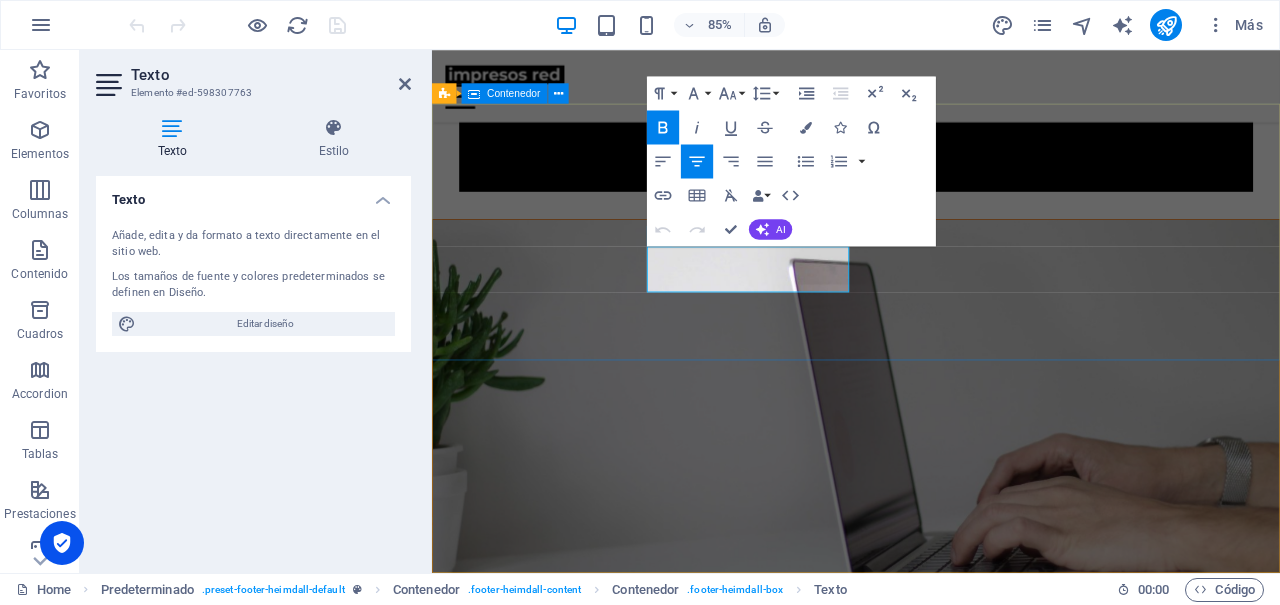 click on "ubicación [STREET_ADDRESS][PHONE_NUMBER] facebook instagram mensaje whatsapp" at bounding box center [931, 1995] 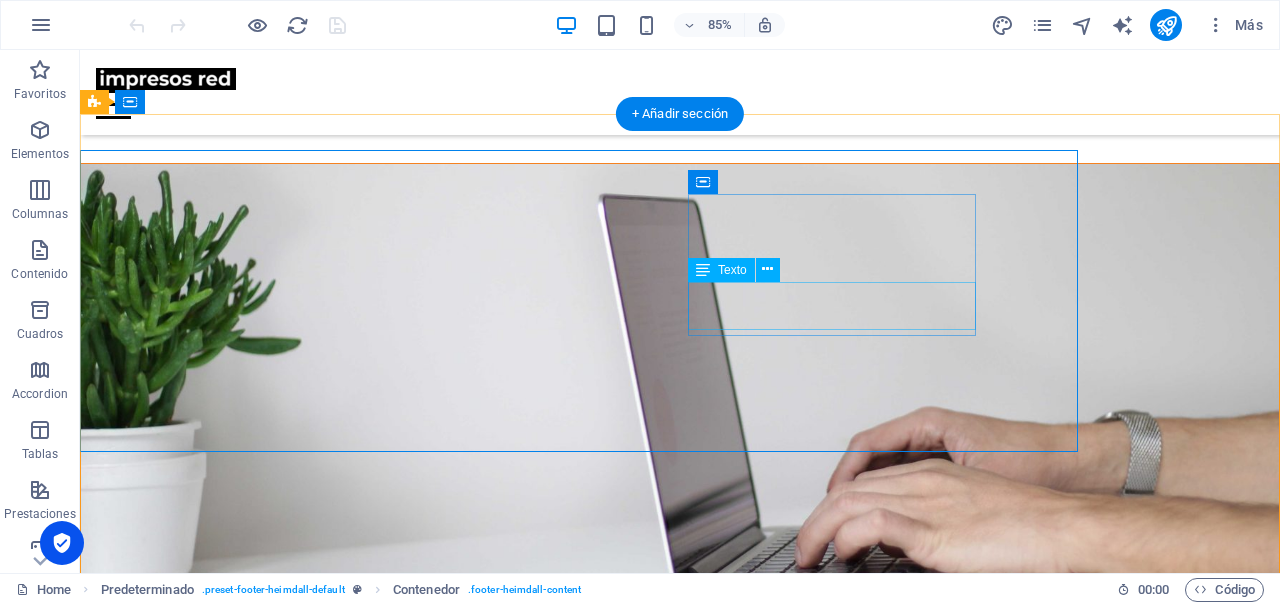 click on "facebook instagram" at bounding box center [680, 2066] 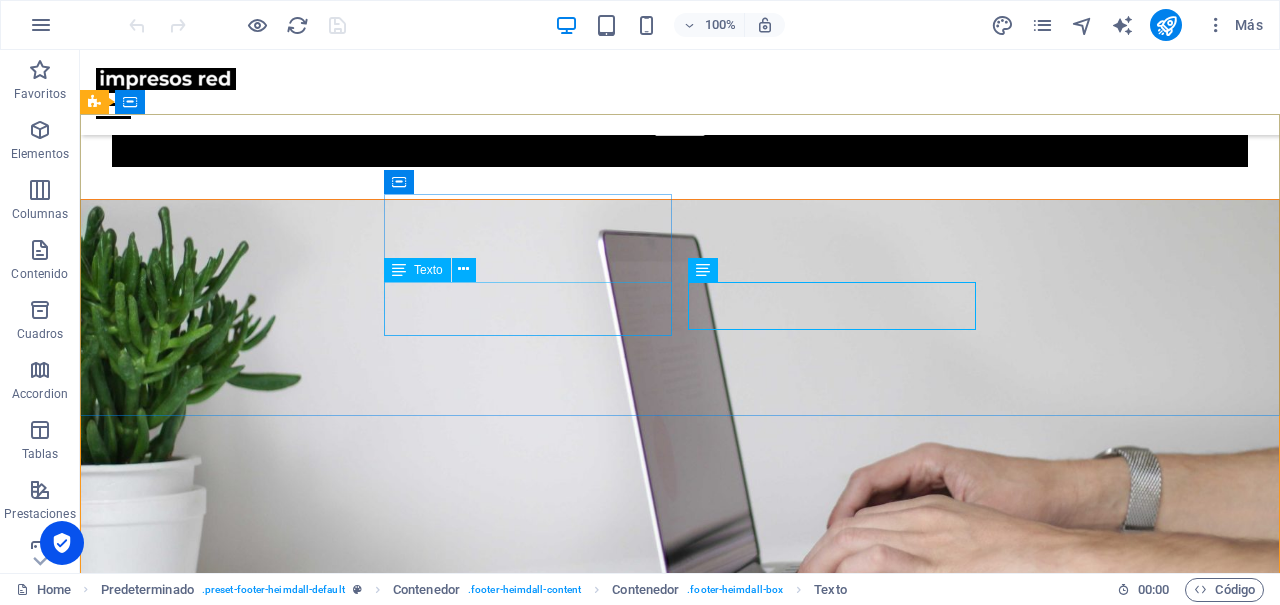 click on "Texto" at bounding box center (436, 270) 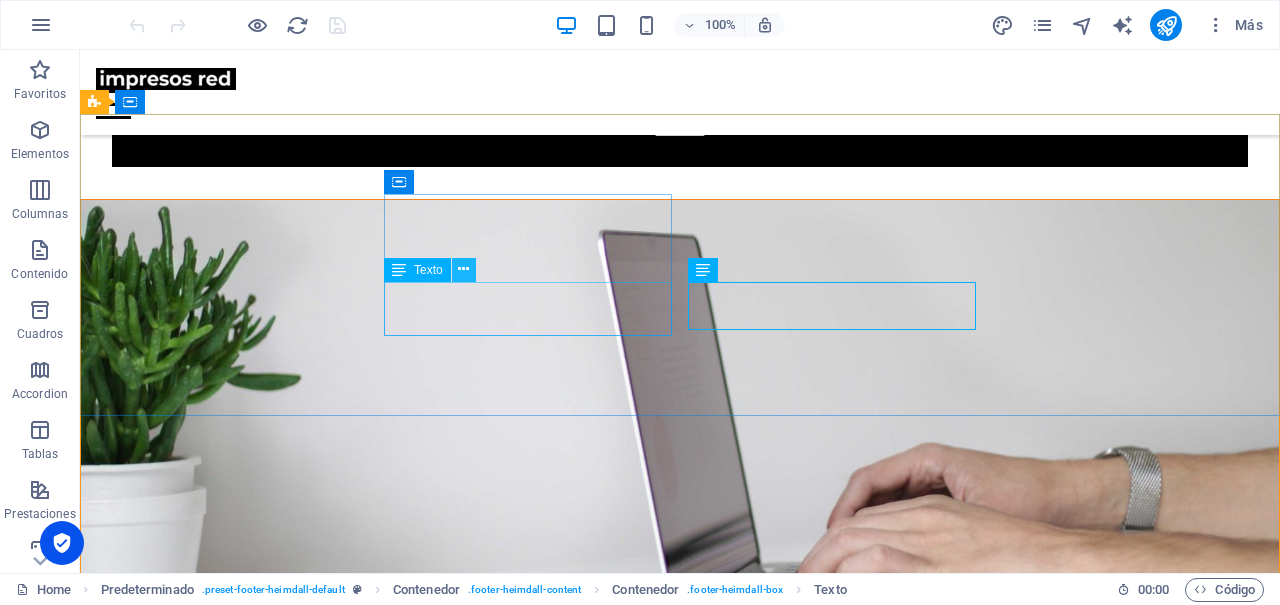 click at bounding box center [463, 269] 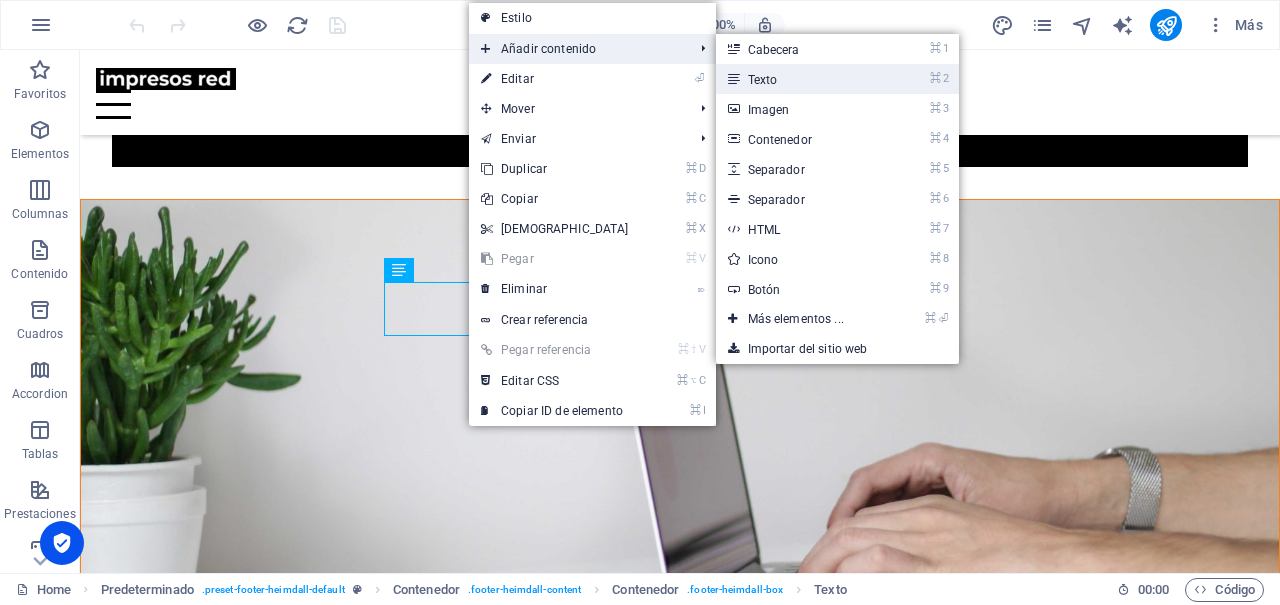 click on "⌘ 2  Texto" at bounding box center (800, 79) 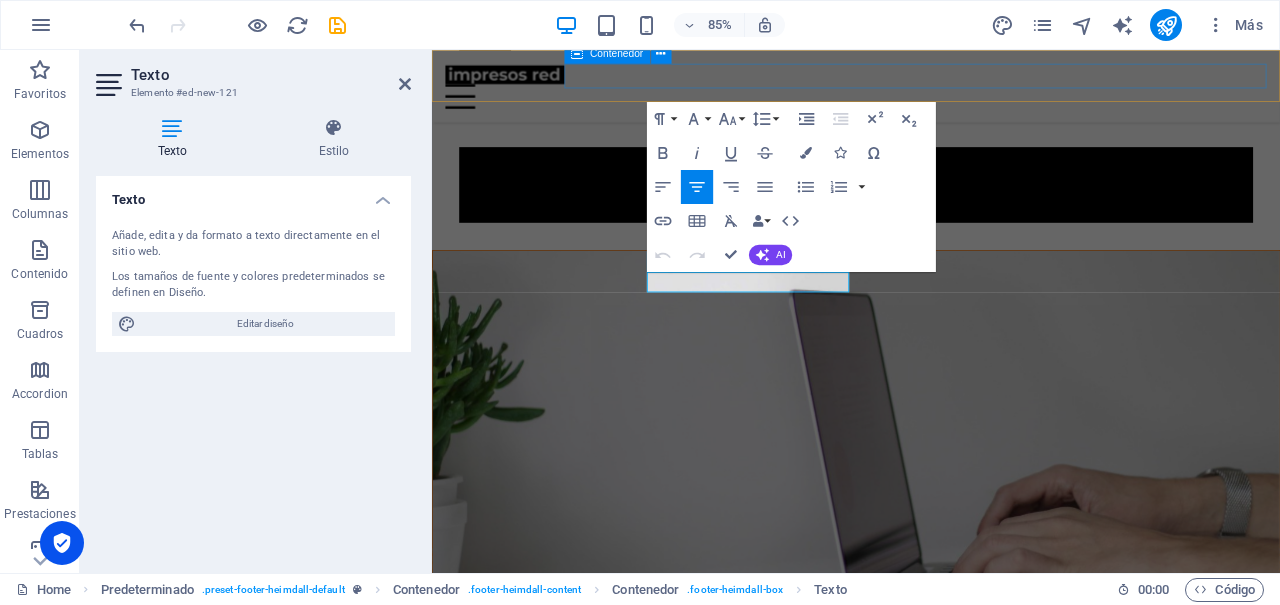 scroll, scrollTop: 2245, scrollLeft: 0, axis: vertical 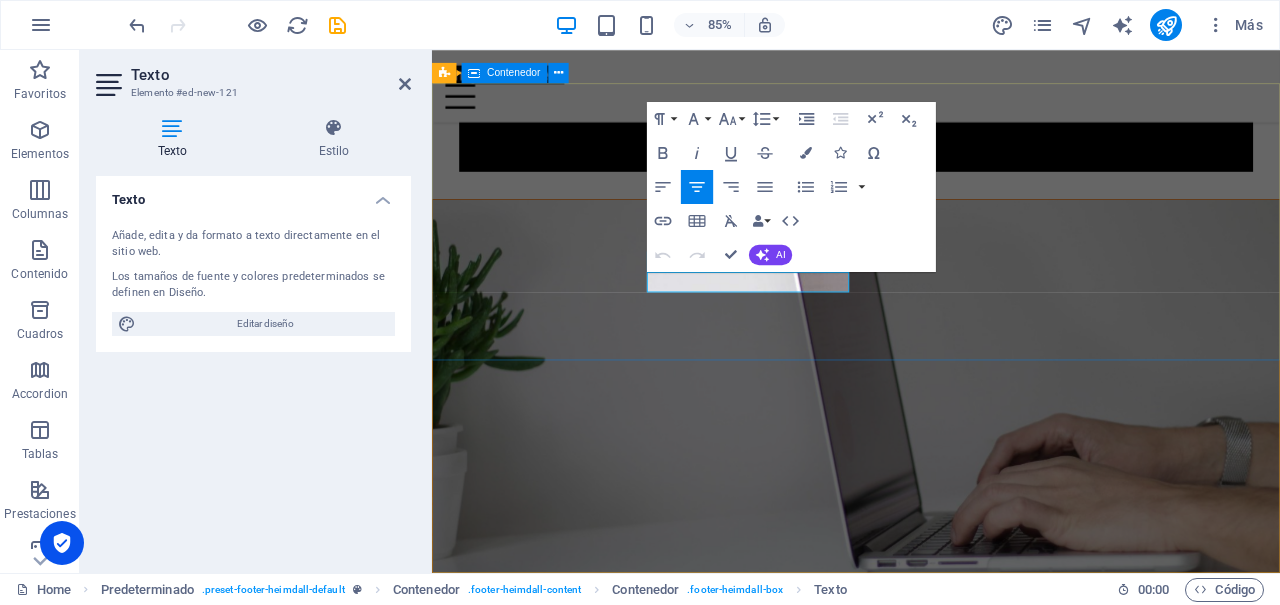 click on "ubicación [STREET_ADDRESS][PHONE_NUMBER] elemento de texto redes facebook instagram mensaje whatsapp" at bounding box center [931, 1983] 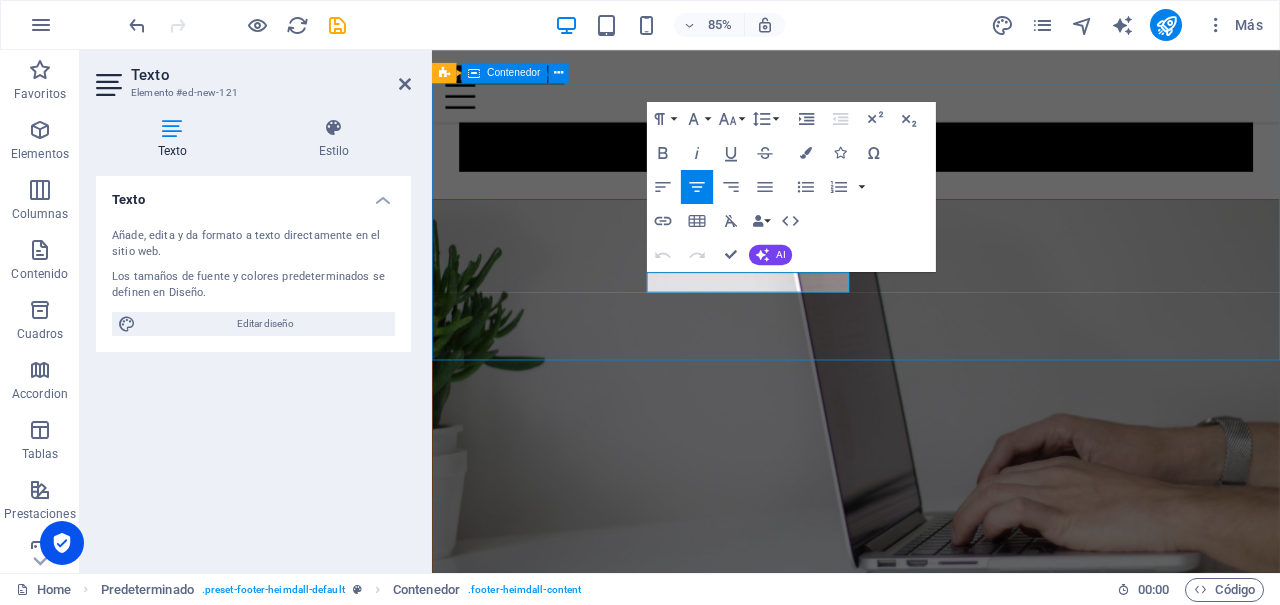 click on "ubicación [STREET_ADDRESS][PHONE_NUMBER] elemento de texto redes facebook instagram mensaje whatsapp" at bounding box center [931, 1983] 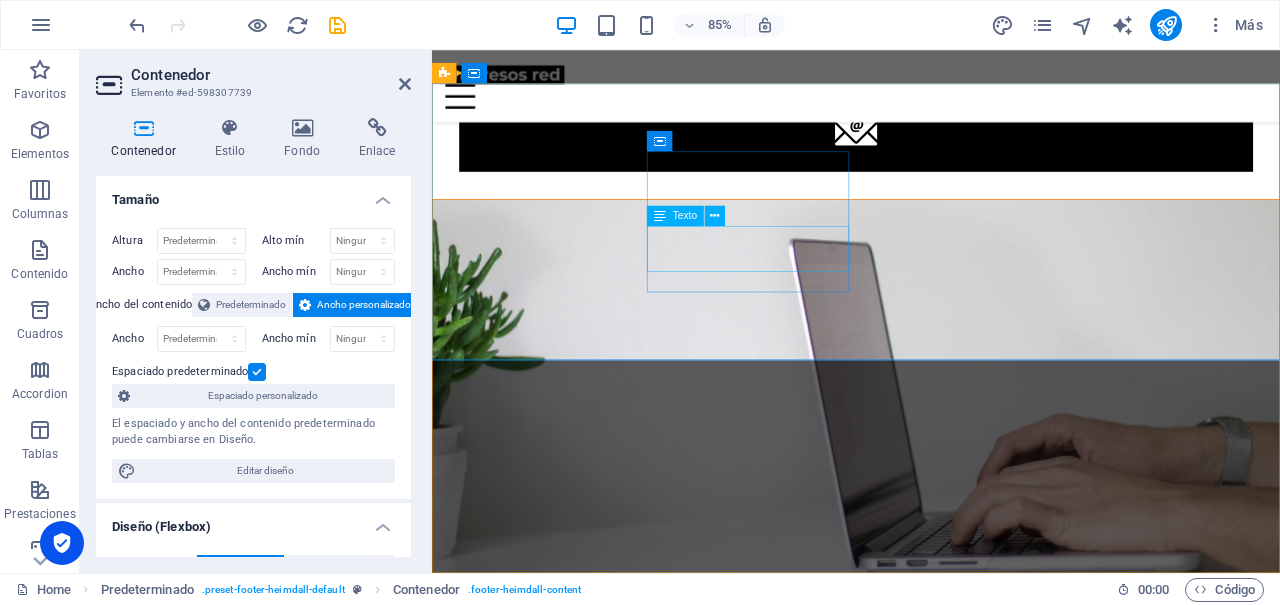 click on "4105-3364" at bounding box center (931, 1931) 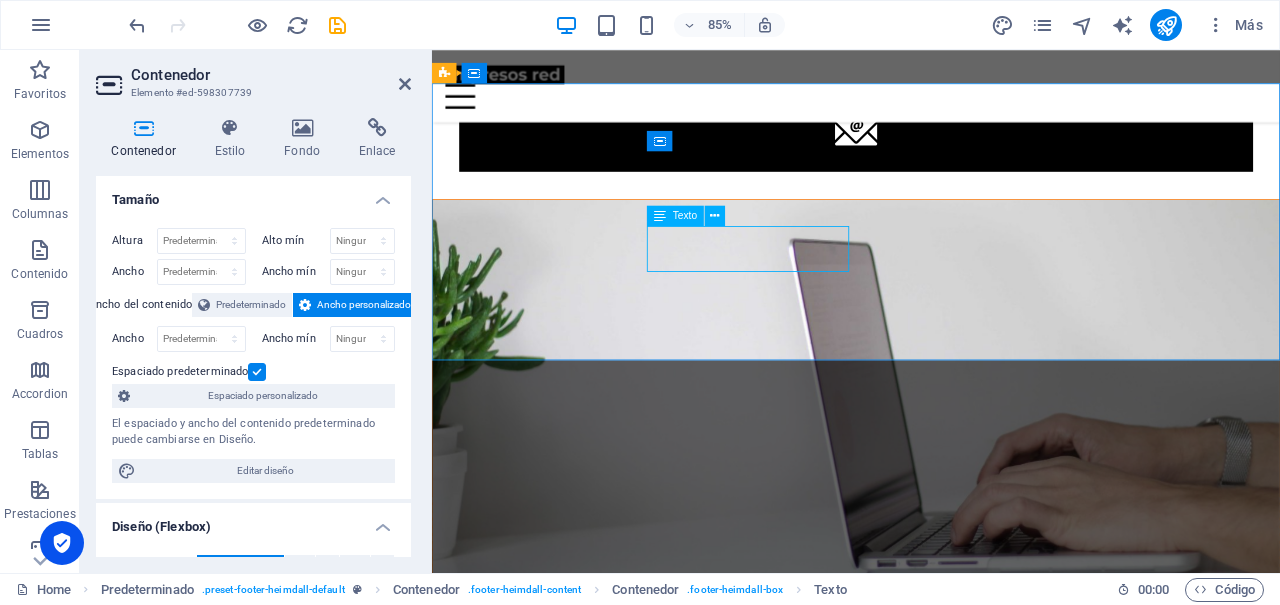 click on "4105-3364" at bounding box center [931, 1931] 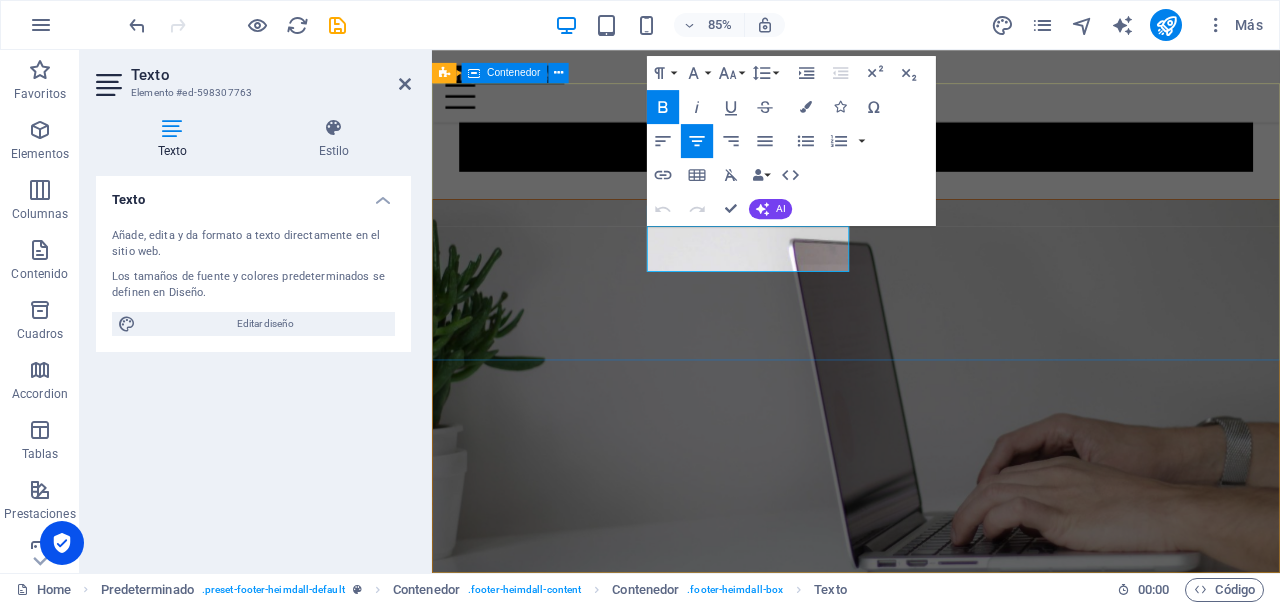 click on "ubicación [STREET_ADDRESS][PHONE_NUMBER] elemento de texto redes facebook instagram mensaje whatsapp" at bounding box center (931, 1983) 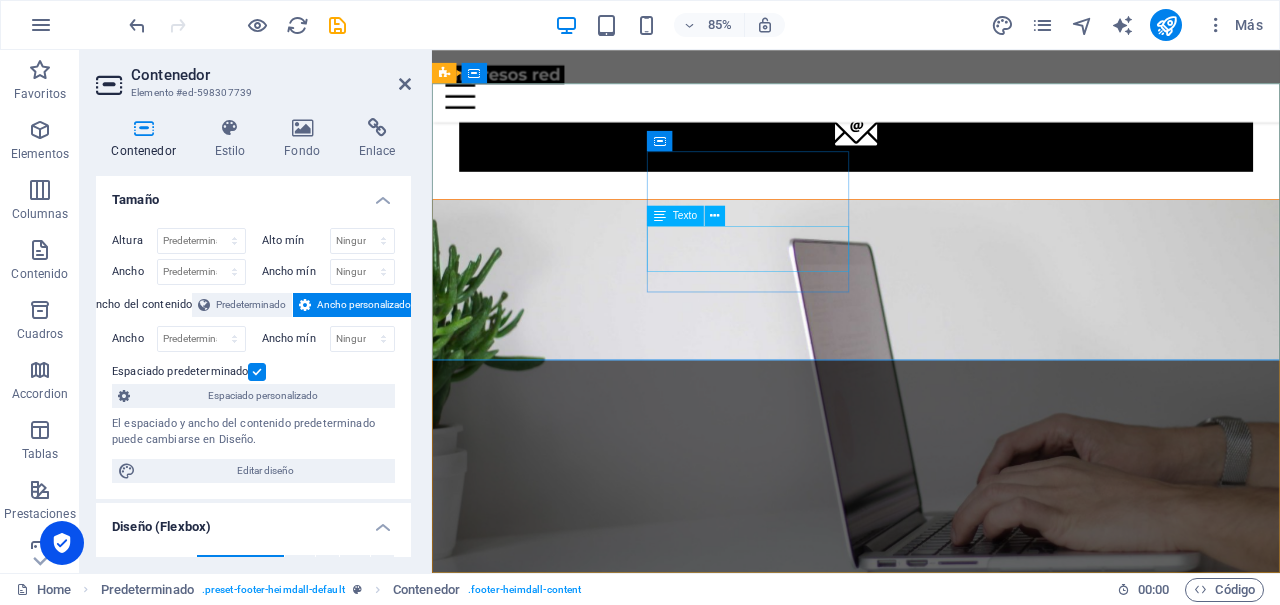click on "4105-3364" at bounding box center [931, 1931] 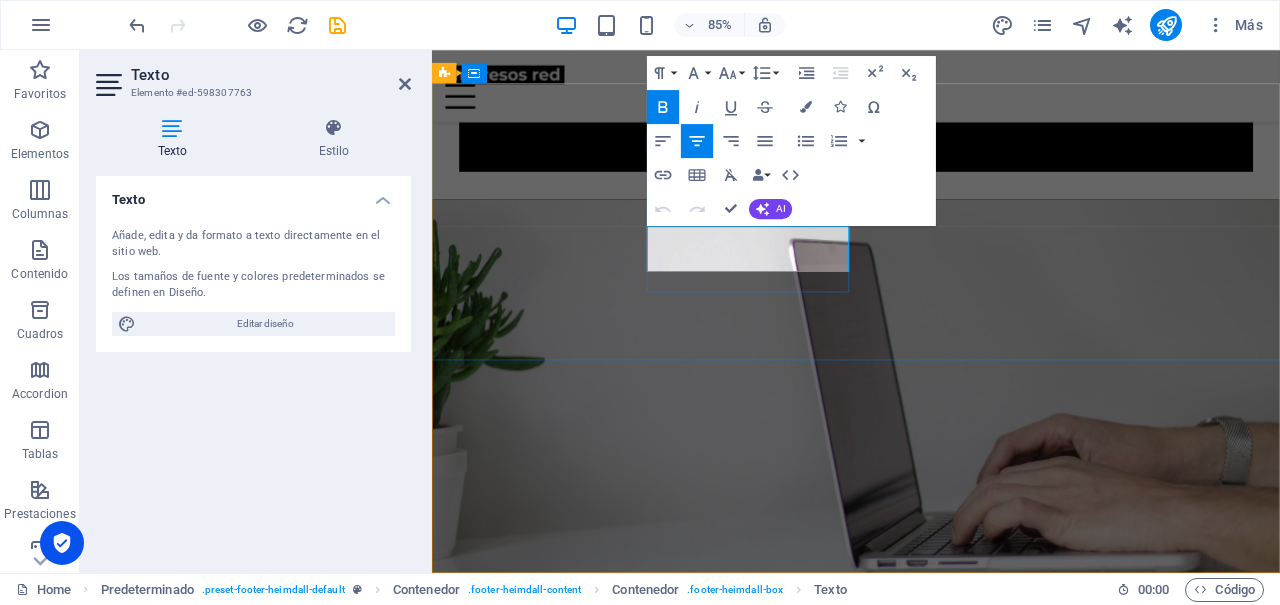 drag, startPoint x: 726, startPoint y: 285, endPoint x: 888, endPoint y: 284, distance: 162.00308 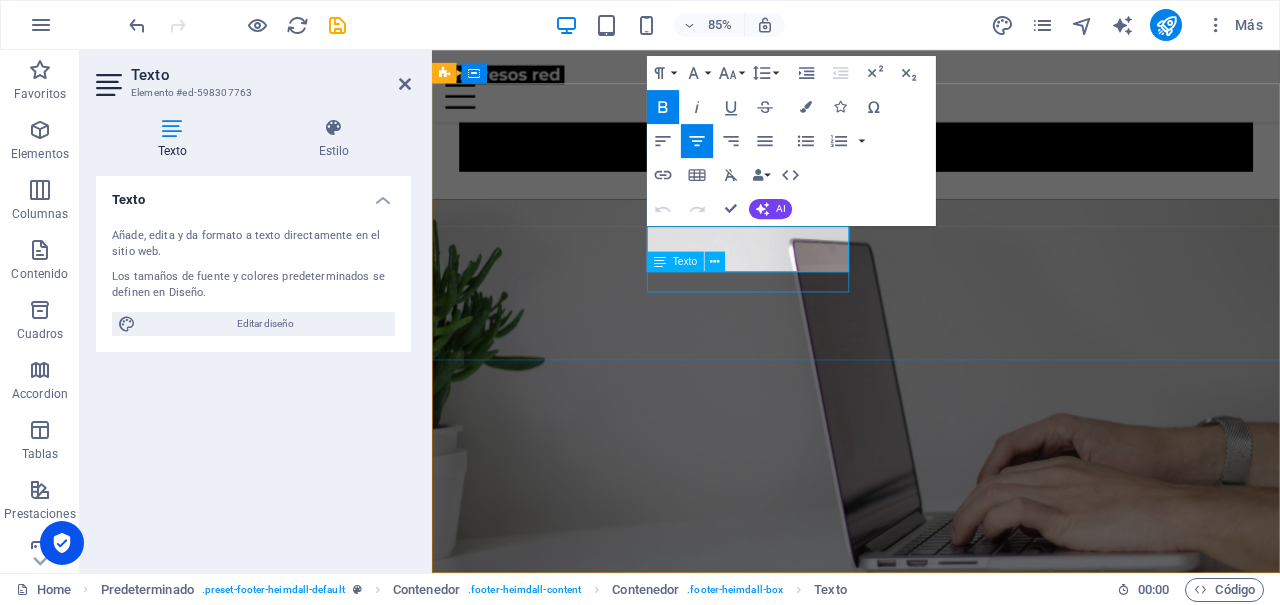 click on "Nuevo elemento de texto" at bounding box center (931, 1970) 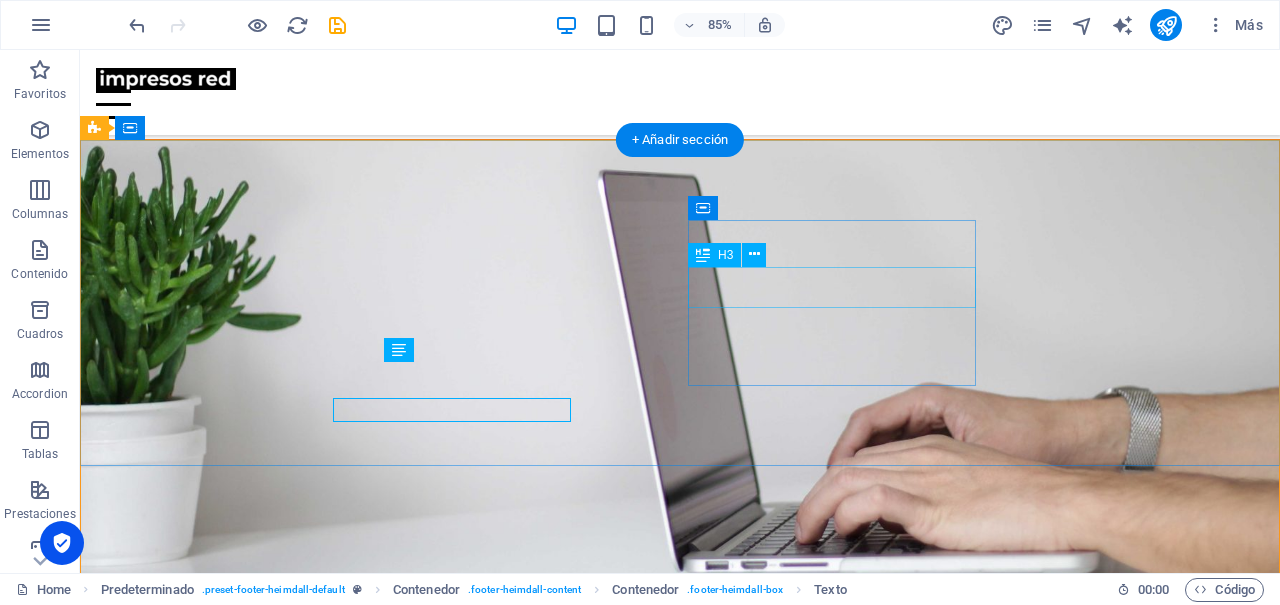 scroll, scrollTop: 2158, scrollLeft: 0, axis: vertical 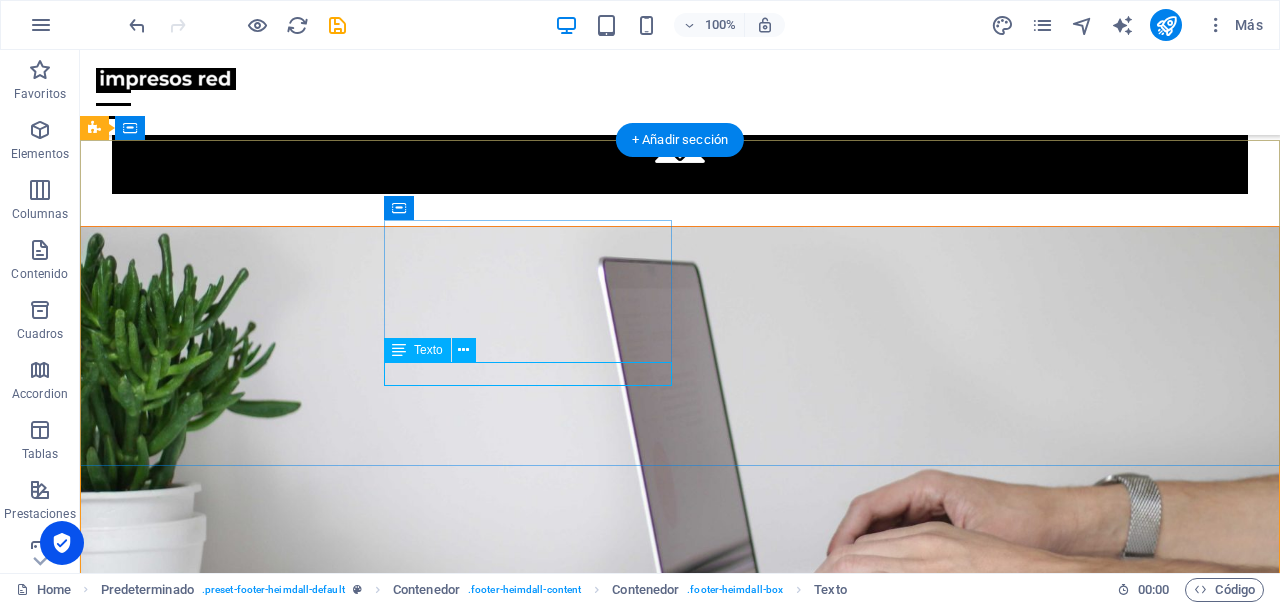 click on "Nuevo elemento de texto" at bounding box center [680, 2021] 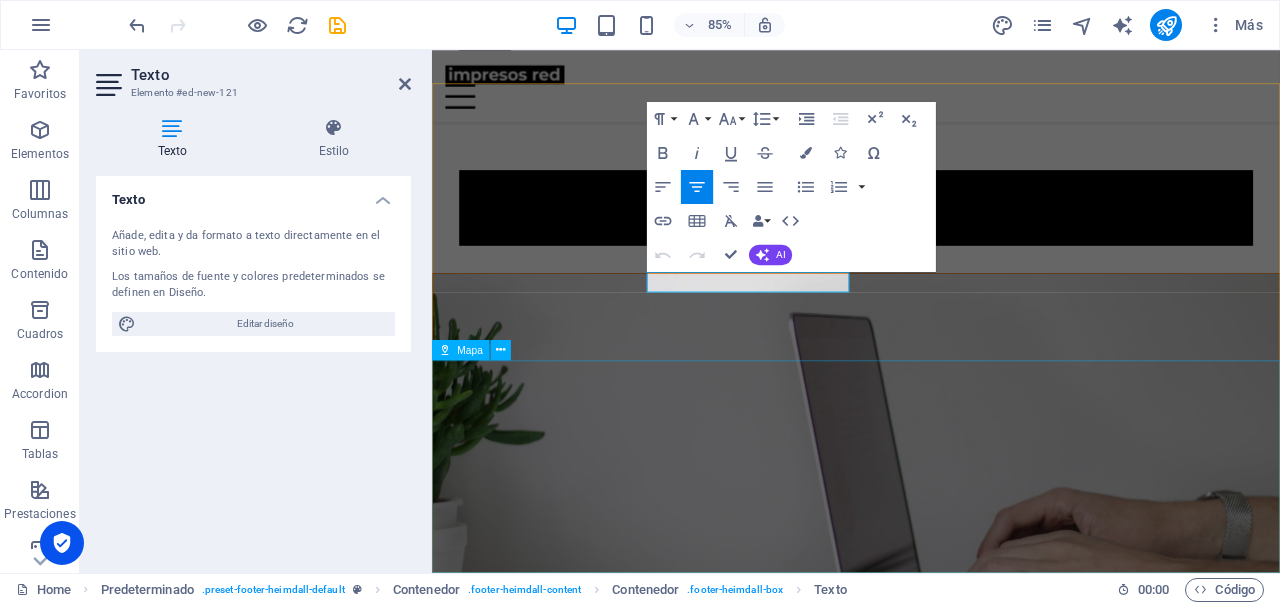scroll, scrollTop: 2245, scrollLeft: 0, axis: vertical 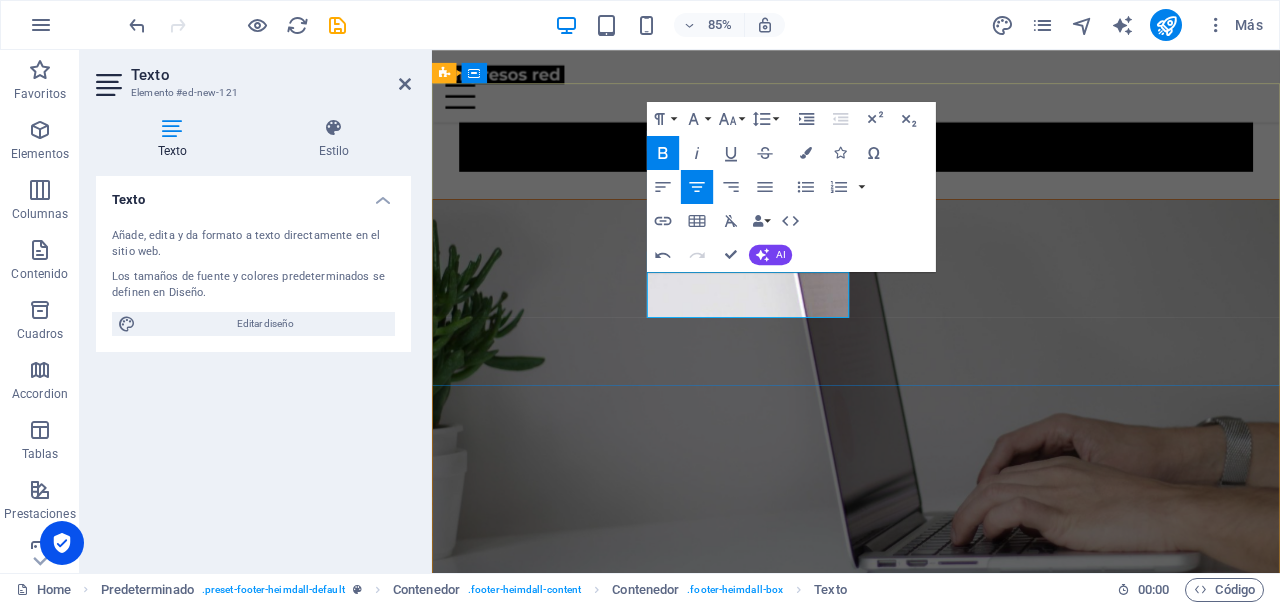 drag, startPoint x: 879, startPoint y: 333, endPoint x: 725, endPoint y: 341, distance: 154.20766 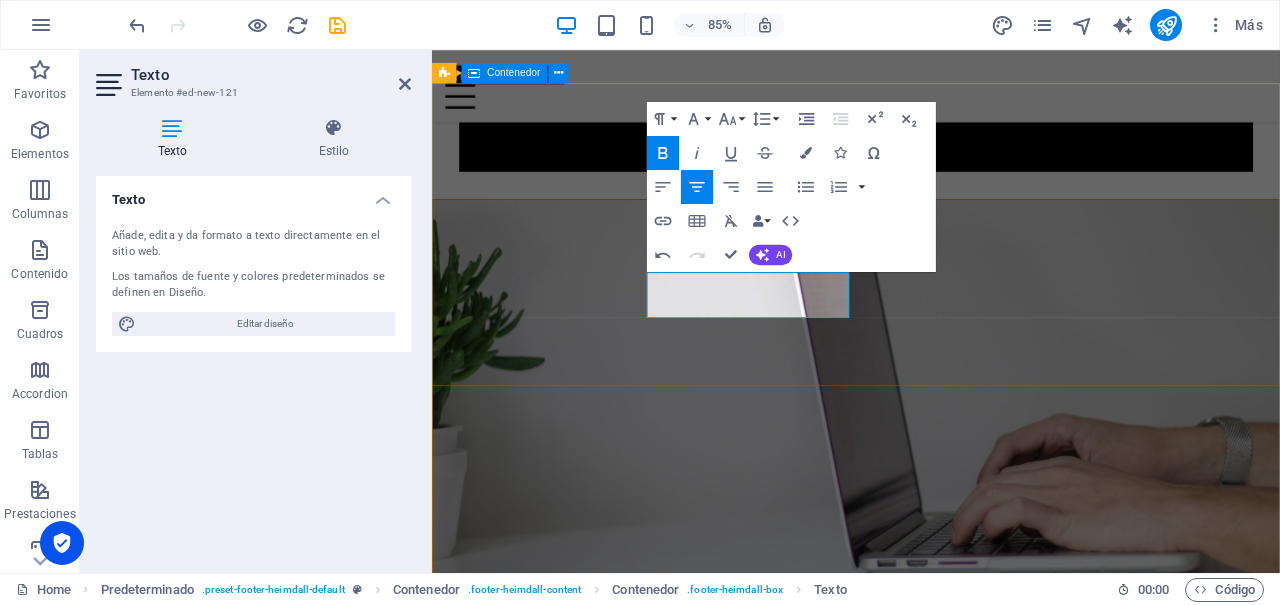 click on "ubicación [STREET_ADDRESS][GEOGRAPHIC_DATA] [PHONE_NUMBER]   ​ [PHONE_NUMBER] redes facebook instagram mensaje whatsapp" at bounding box center [931, 1998] 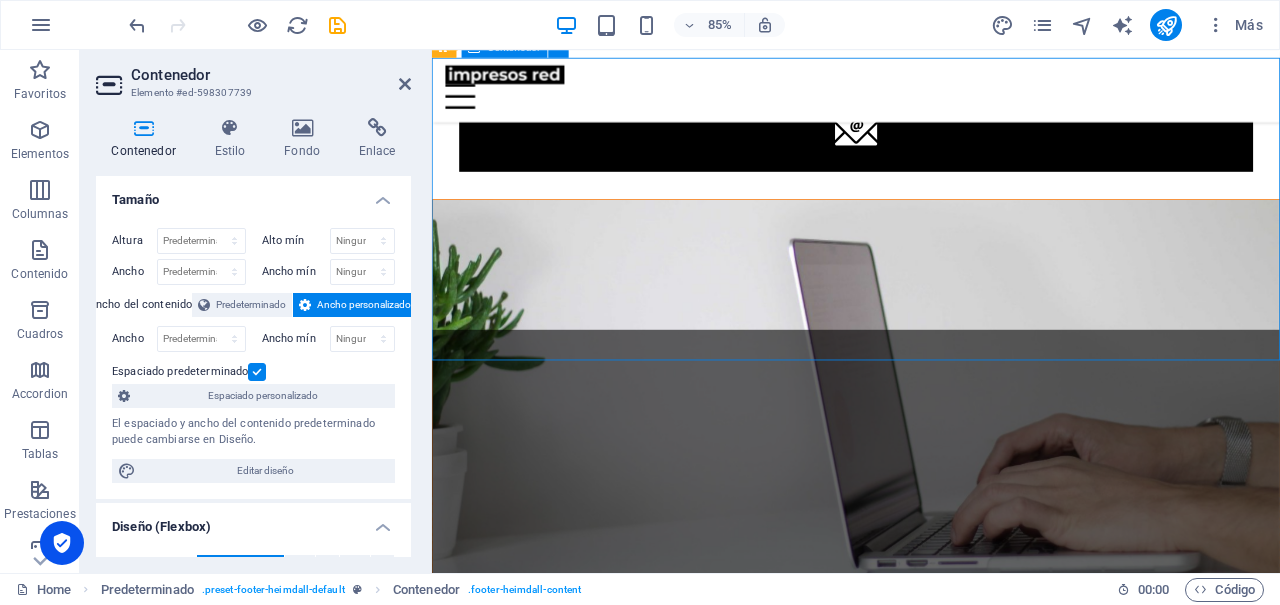 scroll, scrollTop: 2275, scrollLeft: 0, axis: vertical 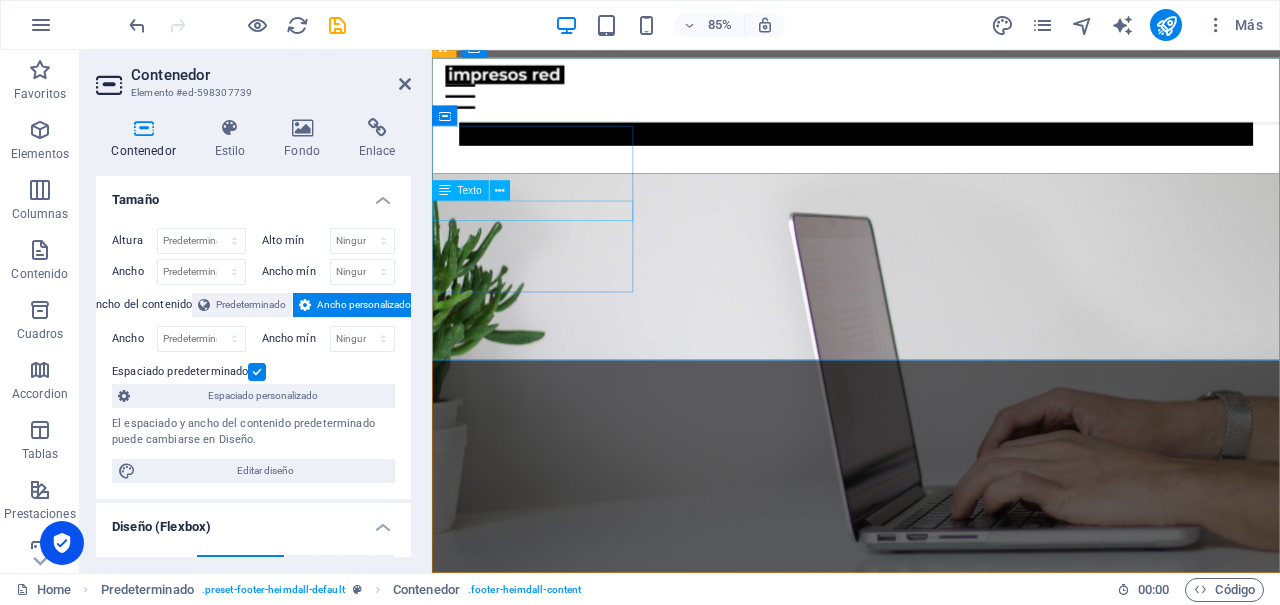 click on "[STREET_ADDRESS]" at bounding box center [931, 1766] 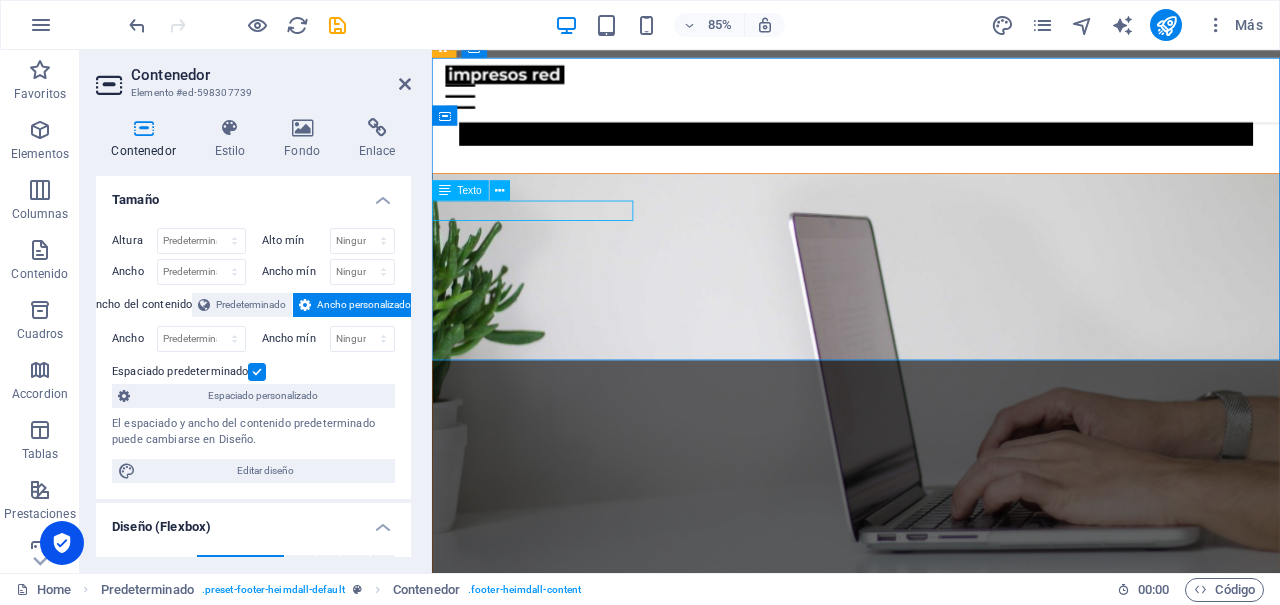 click on "[STREET_ADDRESS]" at bounding box center [931, 1766] 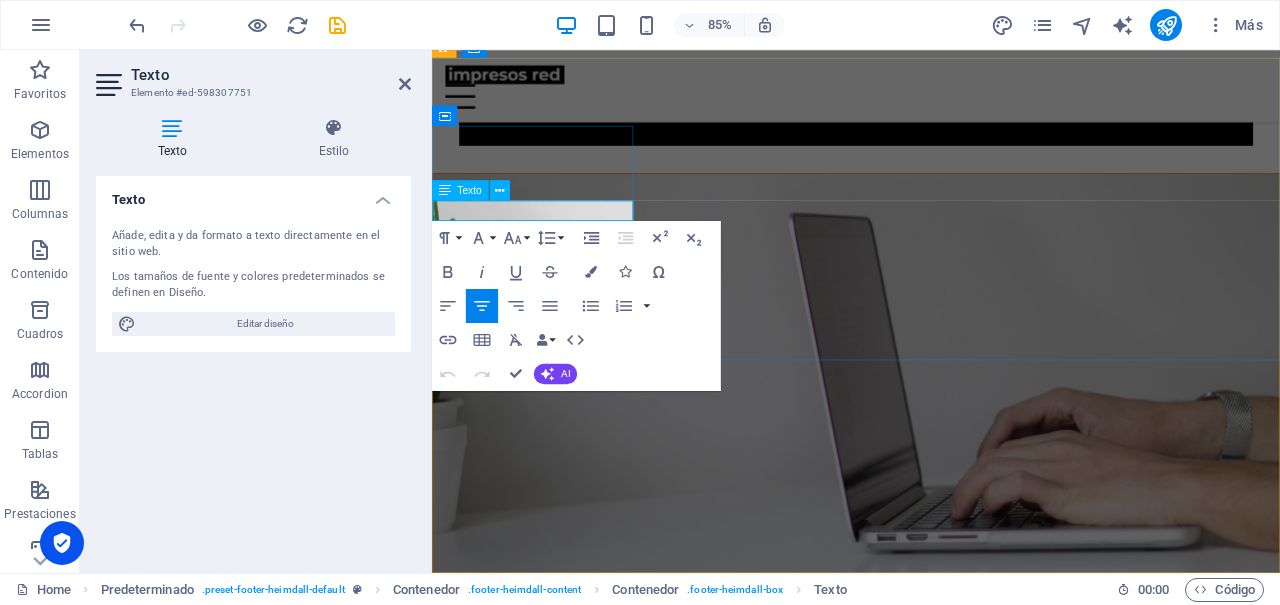type 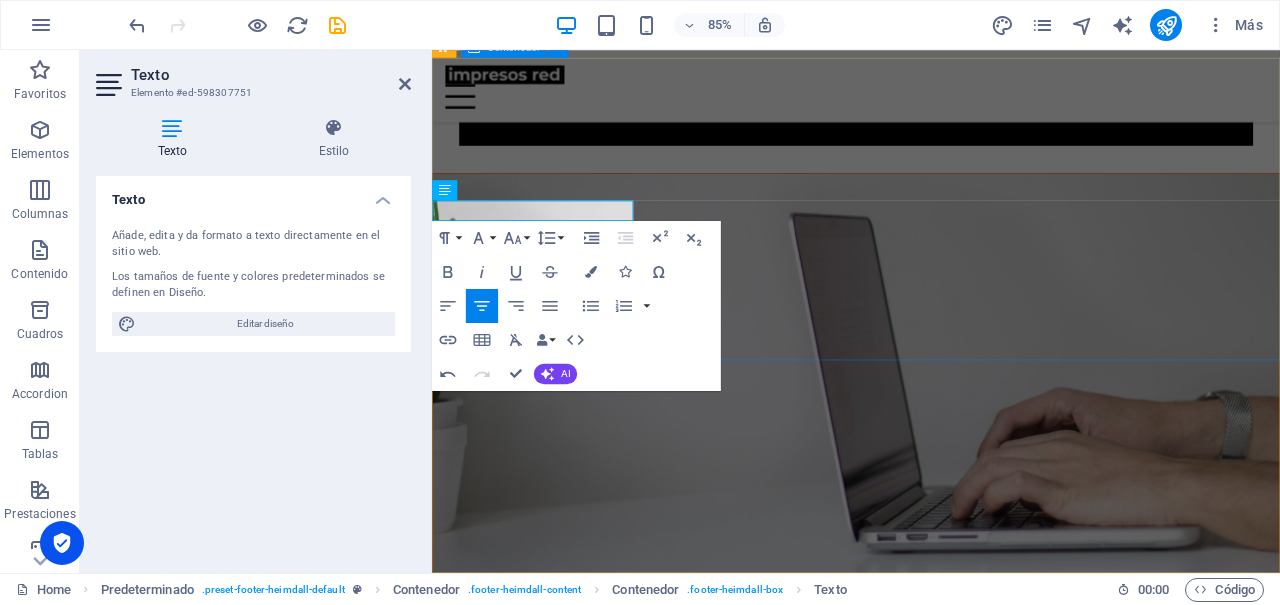 click on "ubicación [GEOGRAPHIC_DATA] zona 4 mixco contacto 4105-3364   [PHONE_NUMBER] redes facebook instagram mensaje whatsapp" at bounding box center [931, 1968] 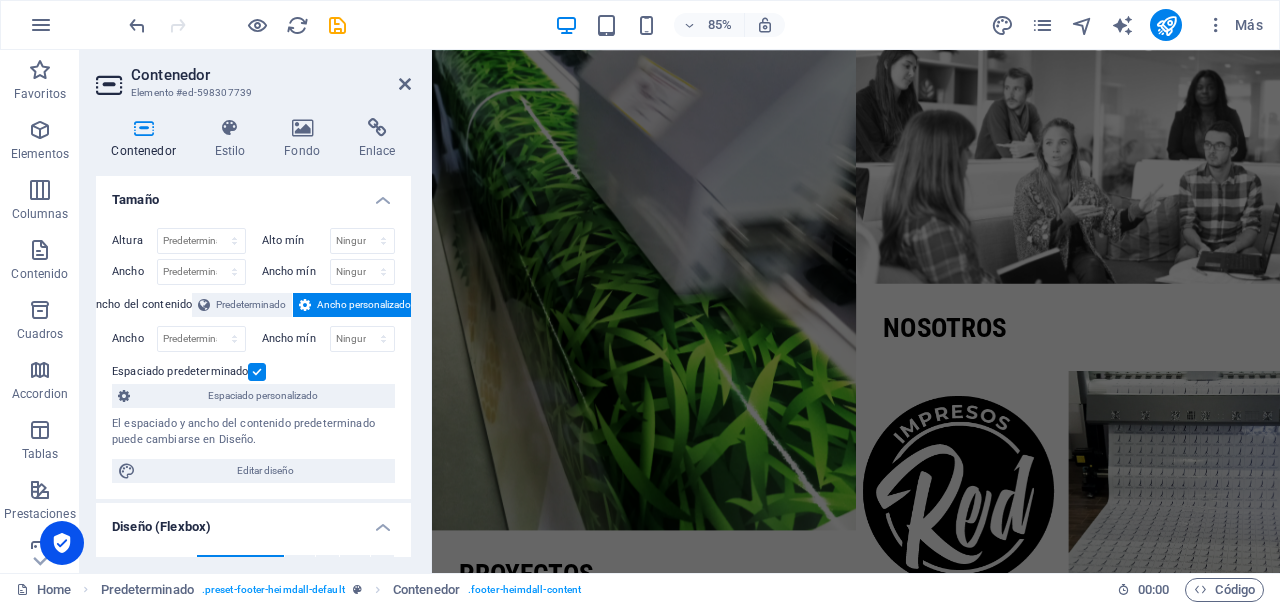 scroll, scrollTop: 0, scrollLeft: 0, axis: both 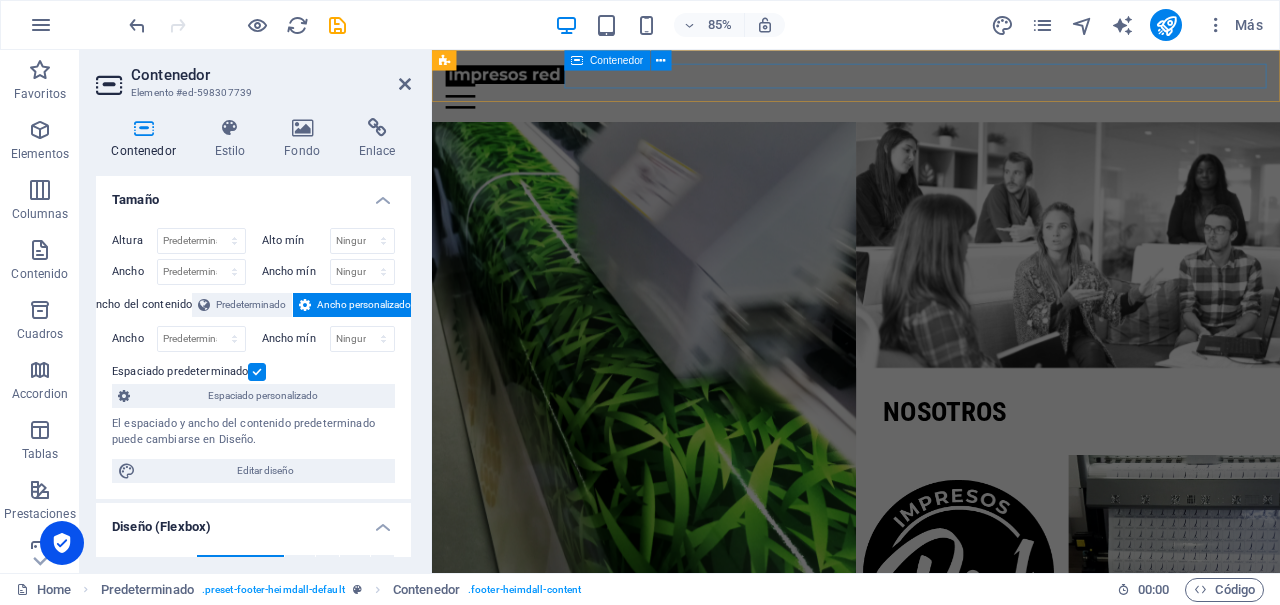 click at bounding box center (931, 104) 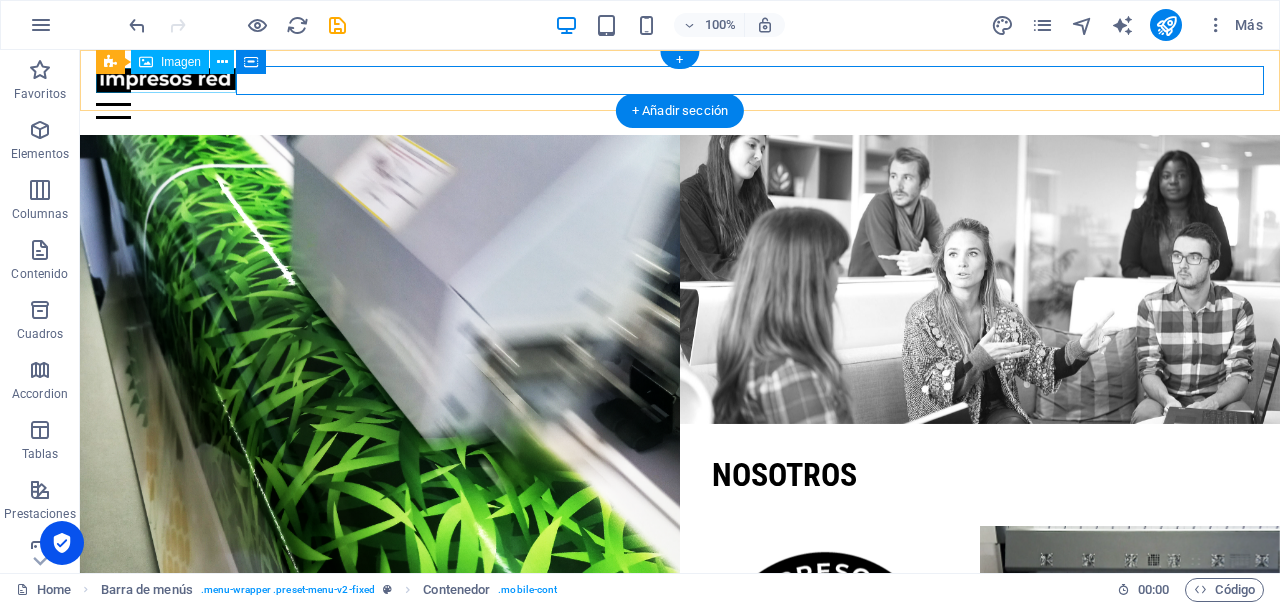 click at bounding box center [680, 78] 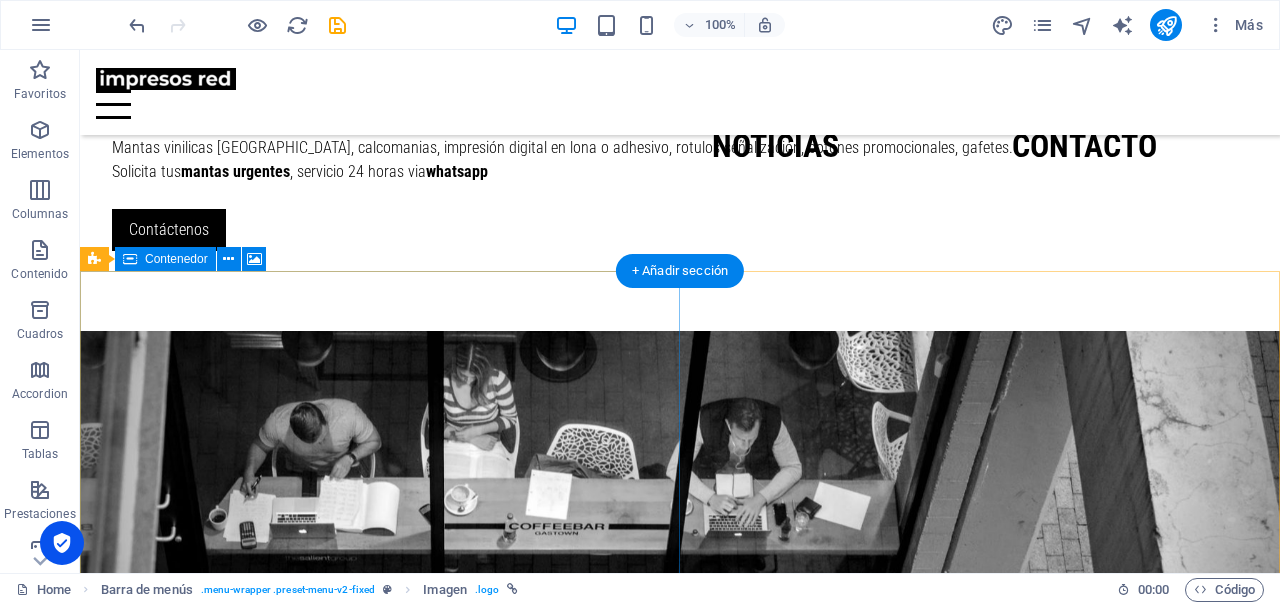 scroll, scrollTop: 724, scrollLeft: 0, axis: vertical 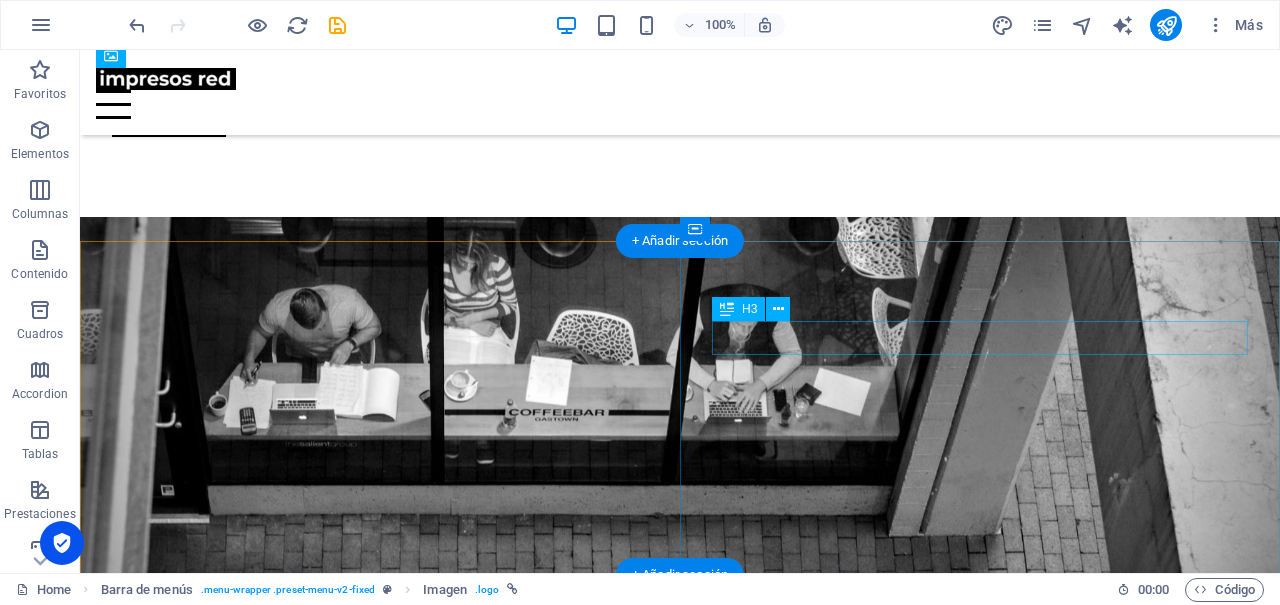 click on "NOSOTROS" at bounding box center (680, 1294) 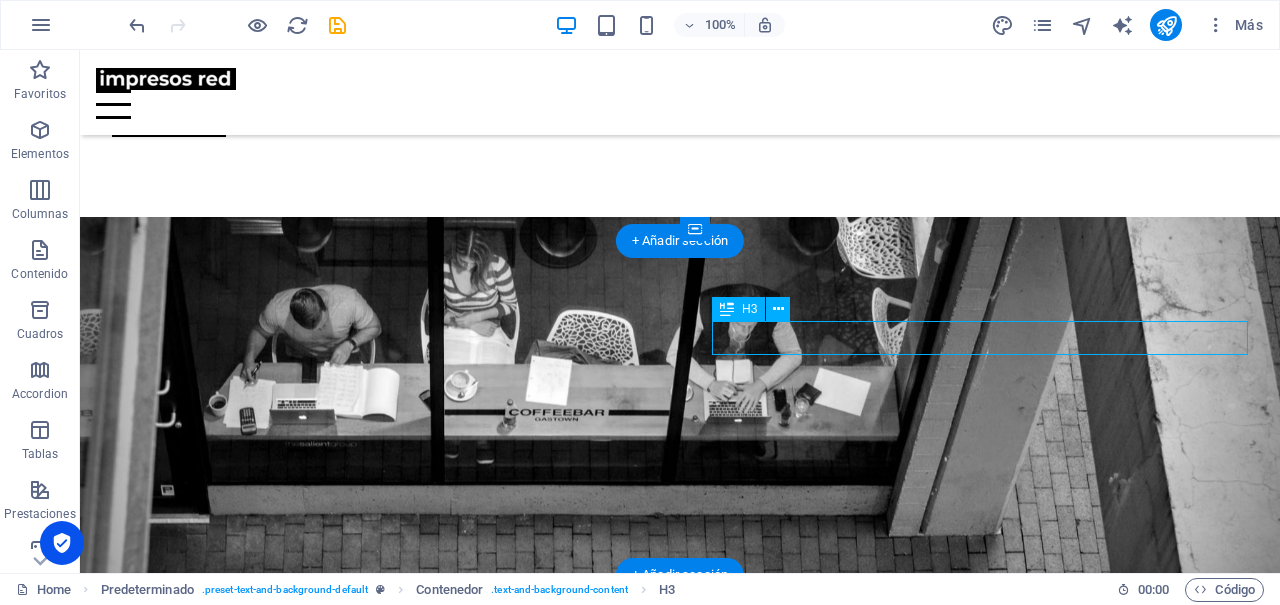 click on "NOSOTROS" at bounding box center (680, 1294) 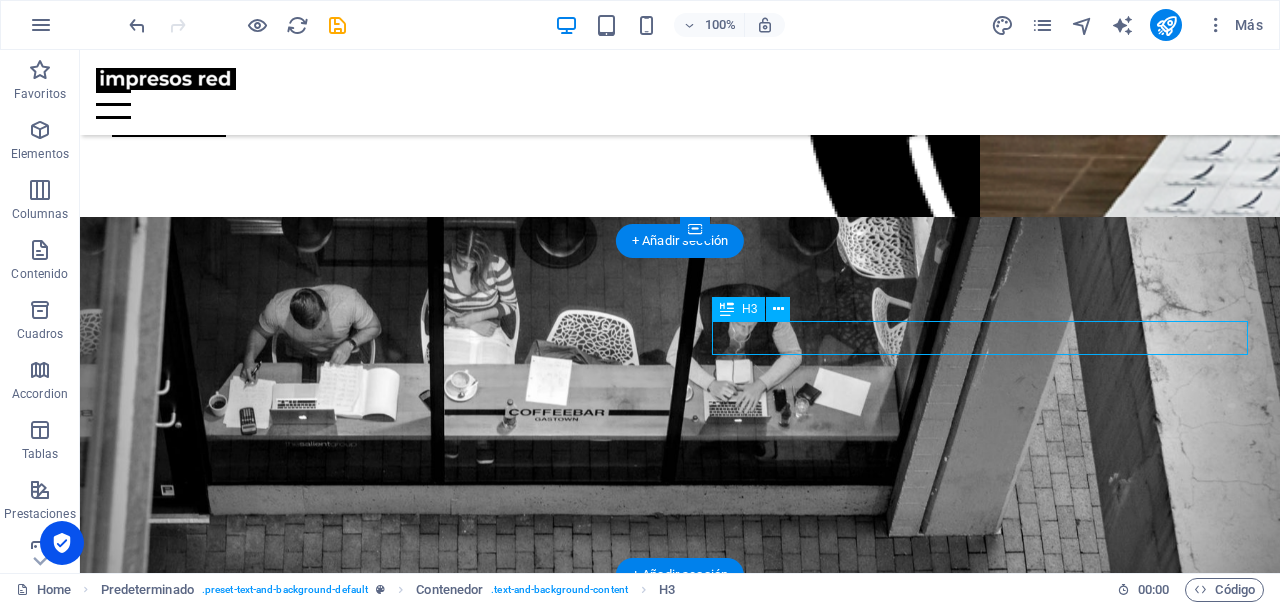 scroll, scrollTop: 811, scrollLeft: 0, axis: vertical 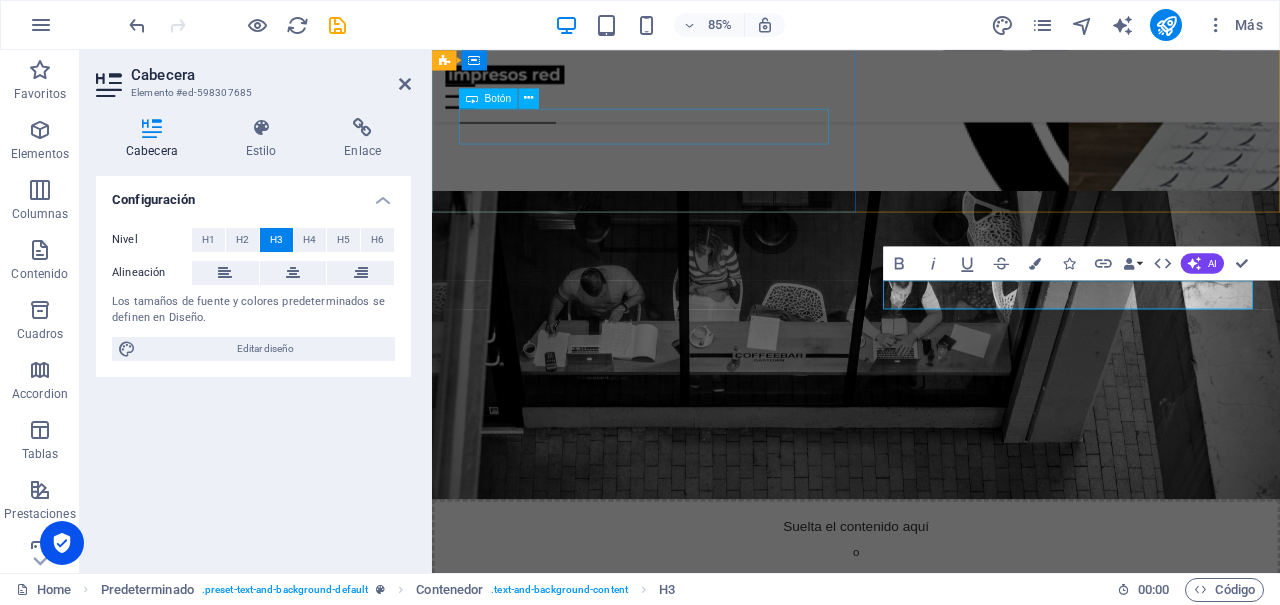 click on "Contáctenos" at bounding box center (931, 115) 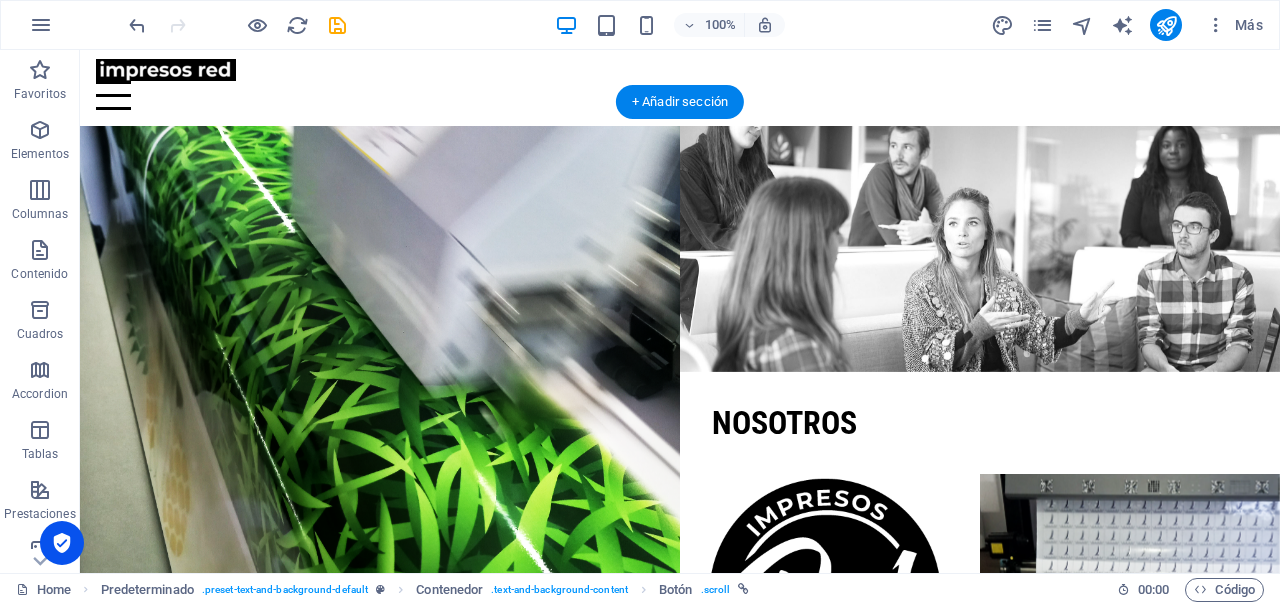 scroll, scrollTop: 0, scrollLeft: 0, axis: both 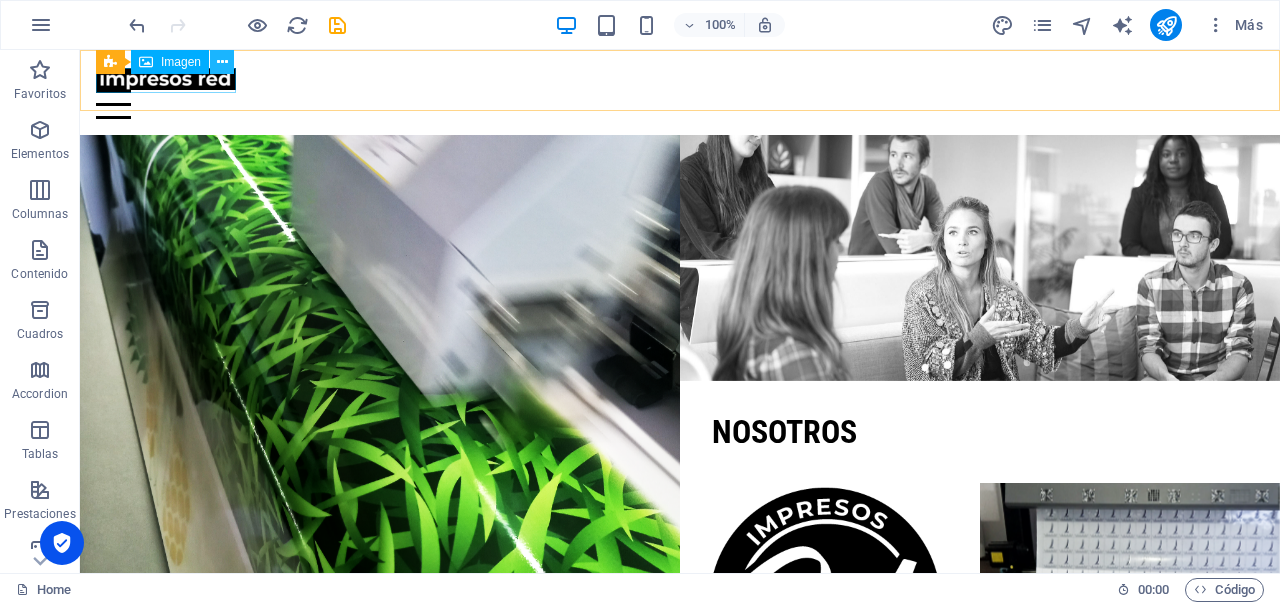 click at bounding box center [222, 62] 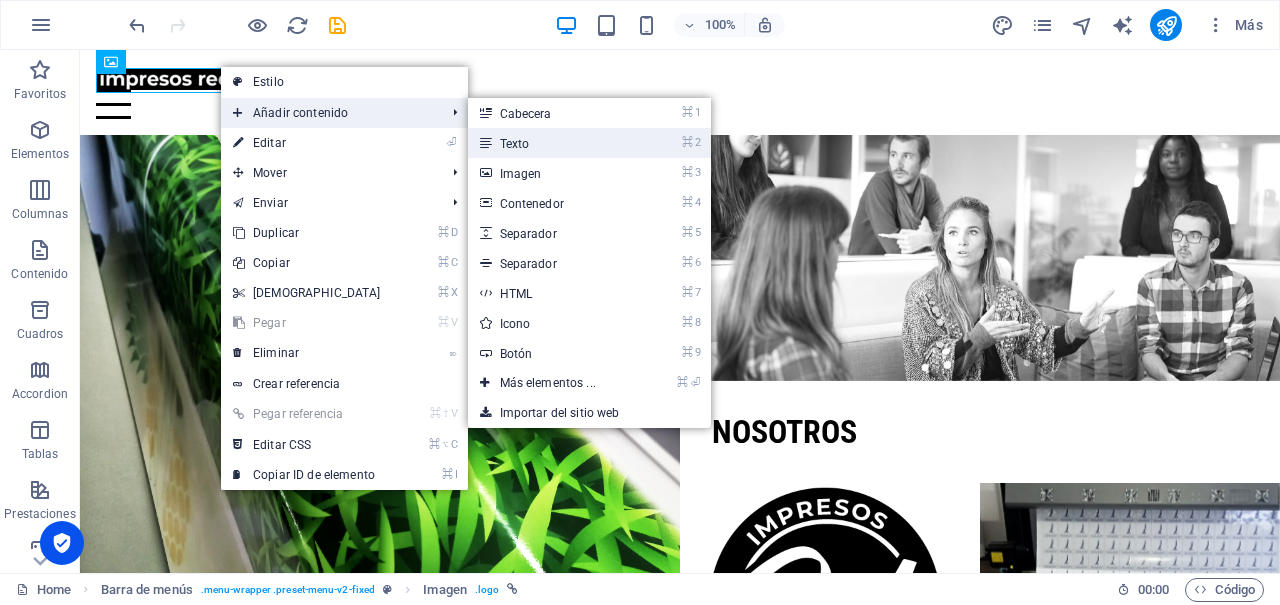 click on "⌘ 2  Texto" at bounding box center [552, 143] 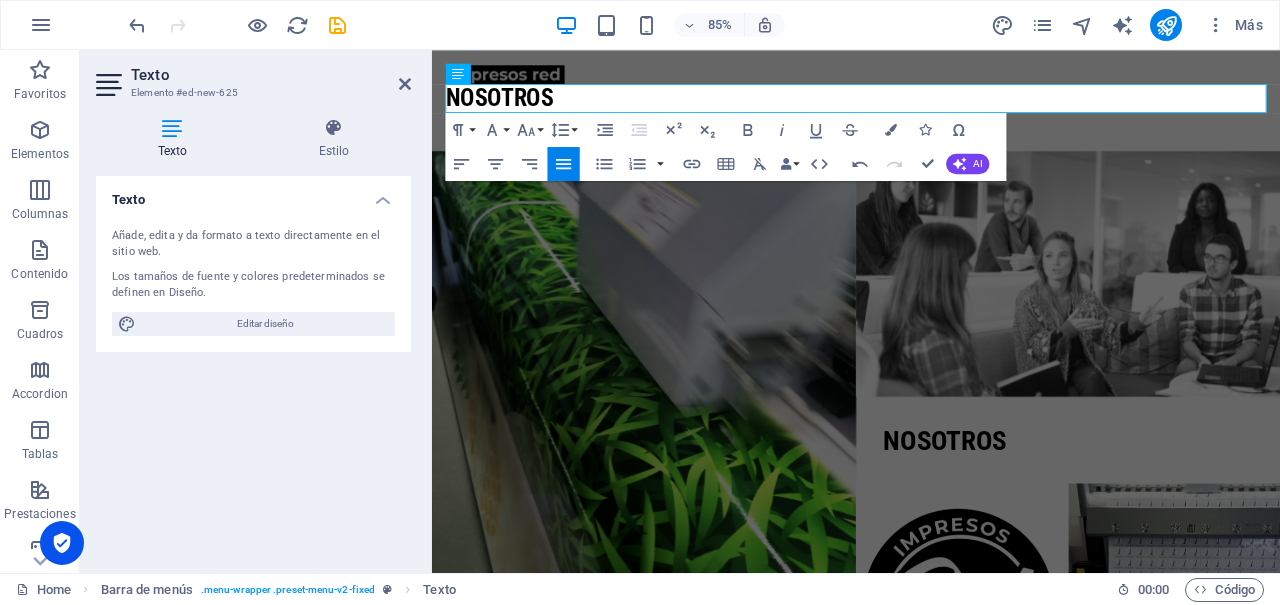 type 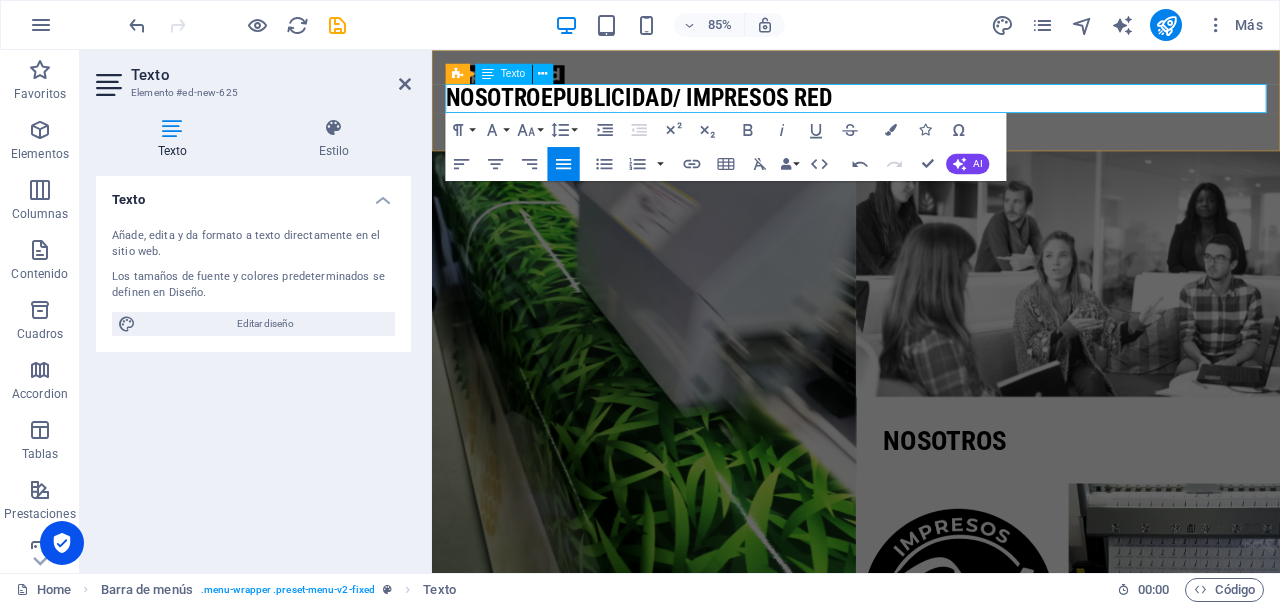 click on "NOSOTROepublicidad/ impresos red" at bounding box center [931, 107] 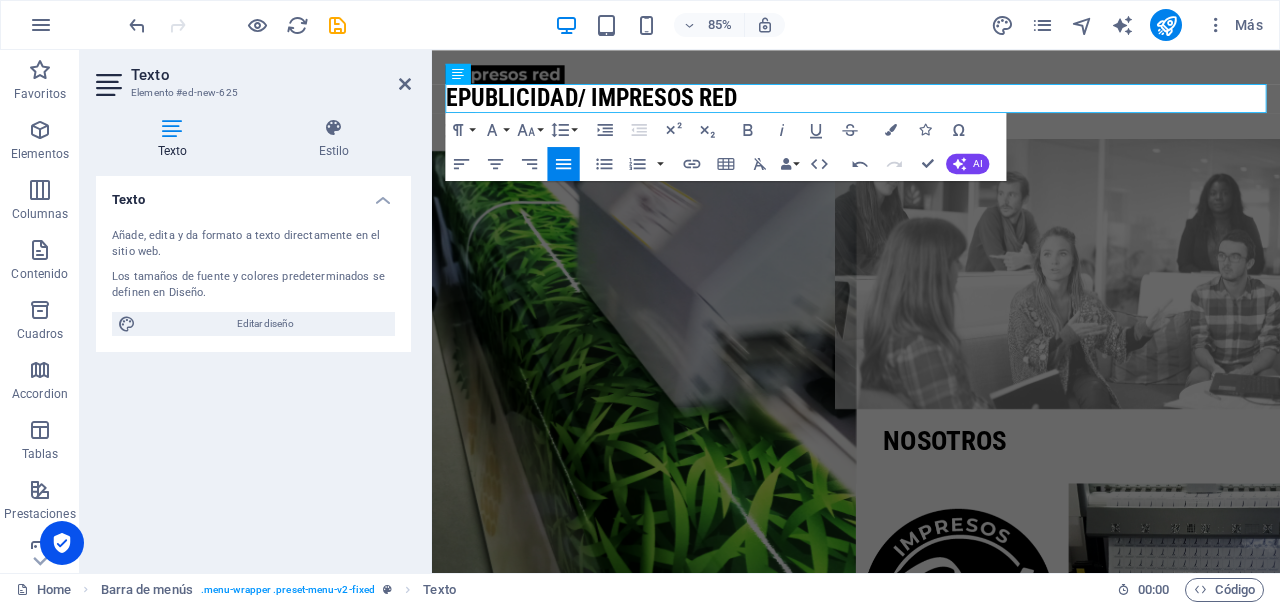 click at bounding box center (1180, 313) 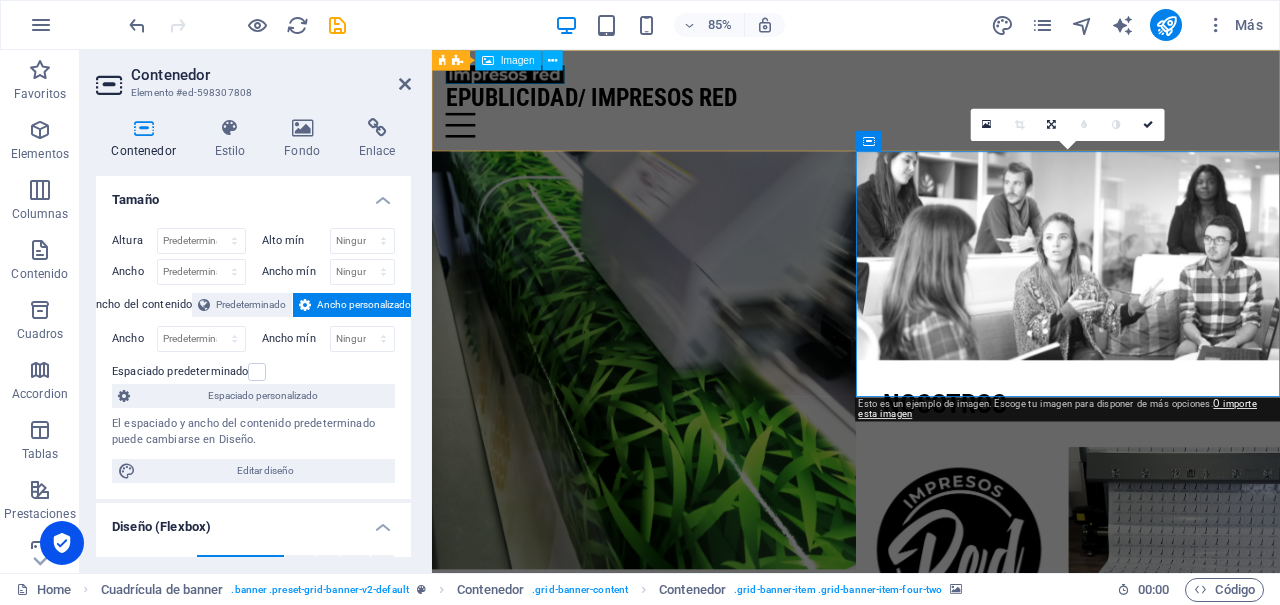 click at bounding box center (931, 78) 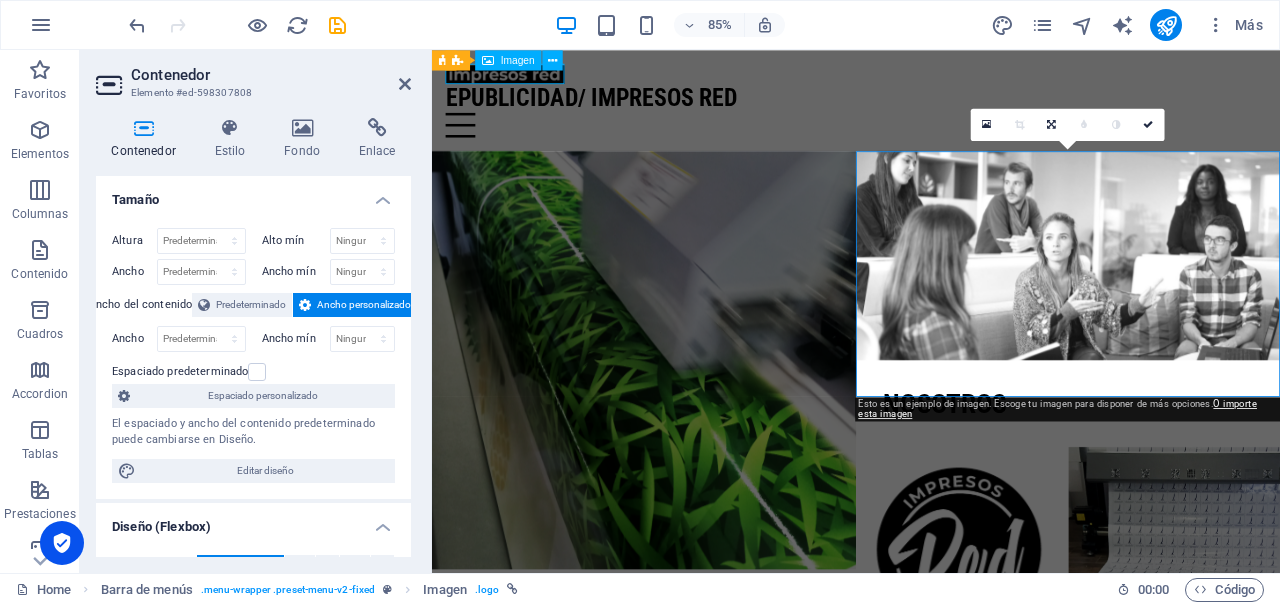 click at bounding box center [931, 78] 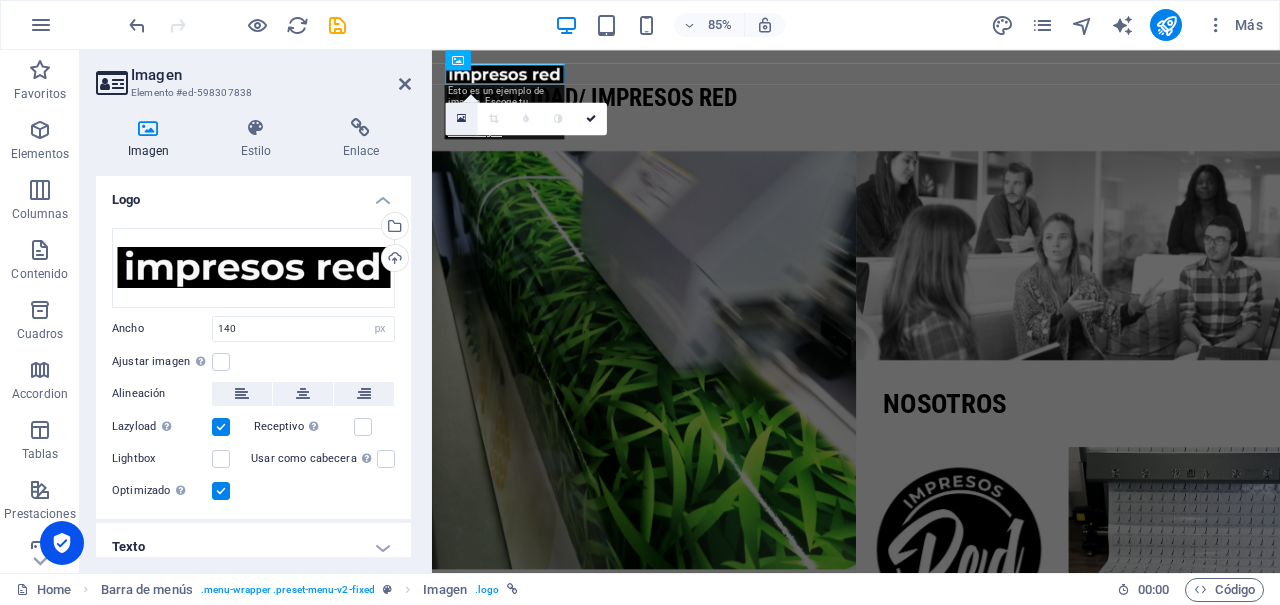 click at bounding box center (461, 119) 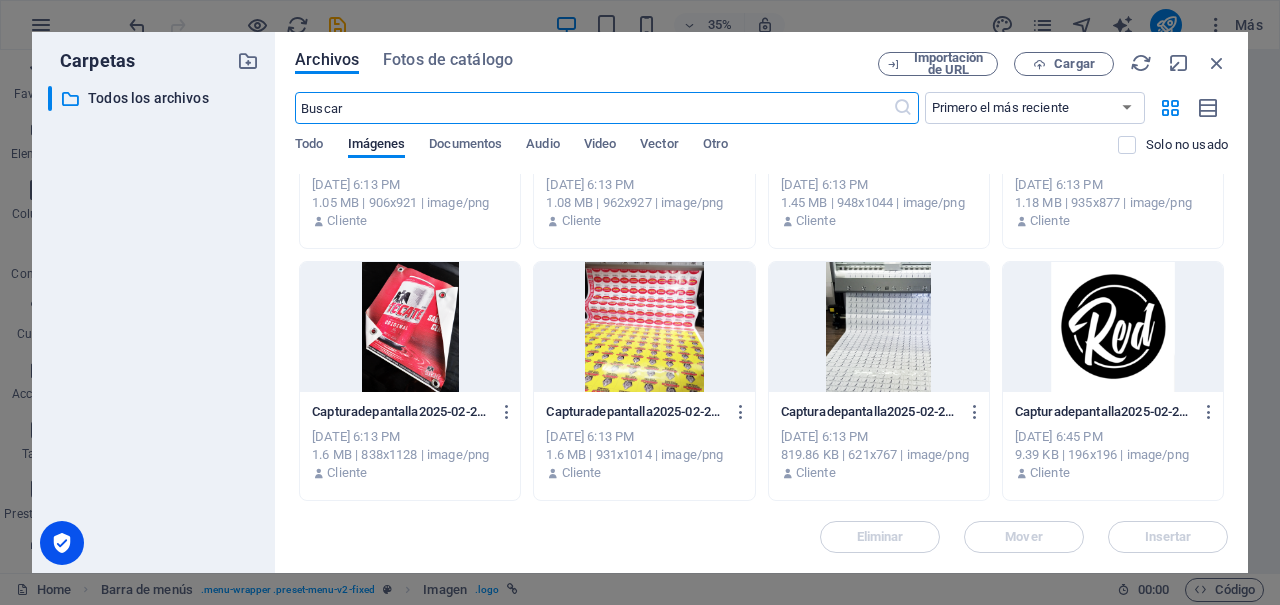 scroll, scrollTop: 0, scrollLeft: 0, axis: both 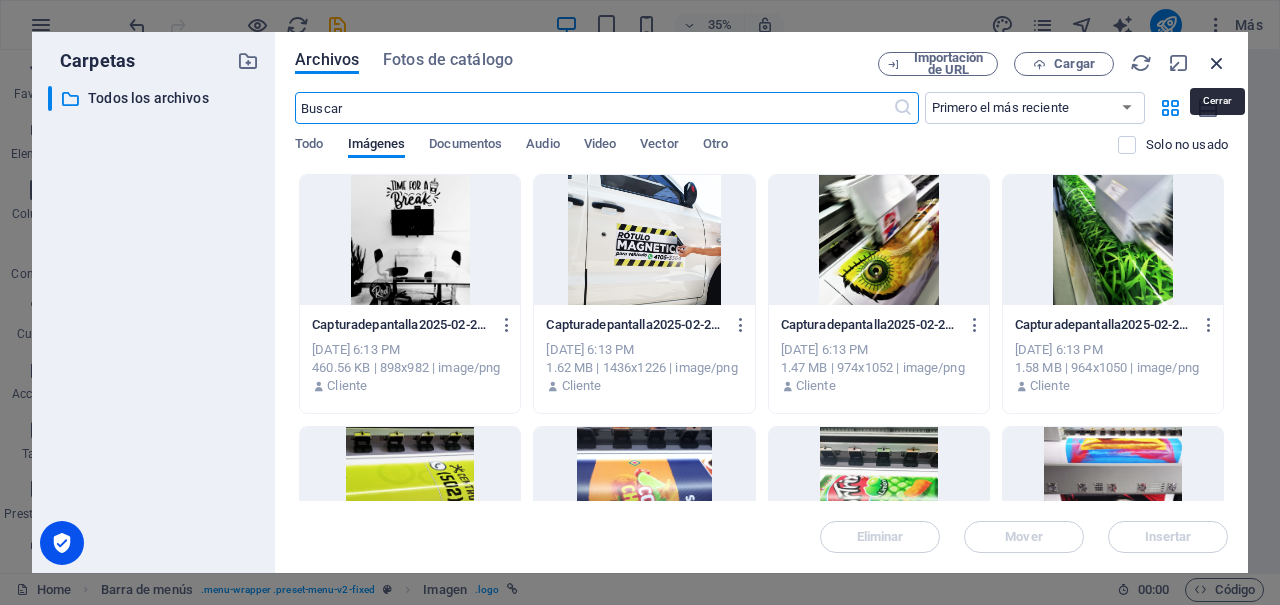 click at bounding box center (1217, 63) 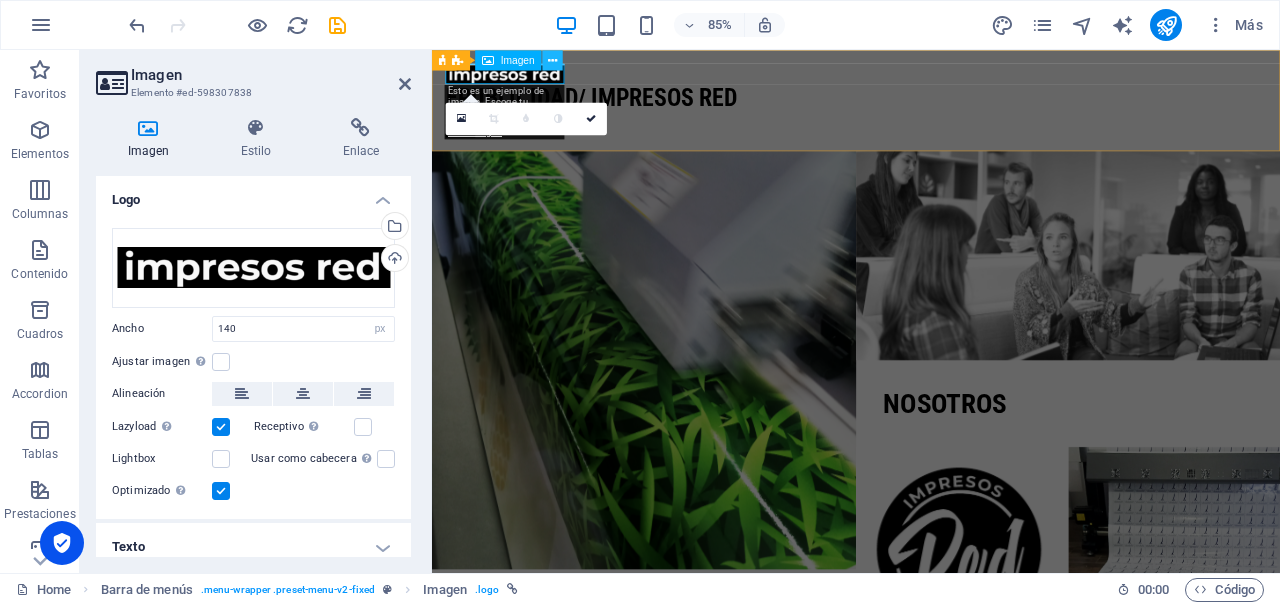 click at bounding box center [552, 60] 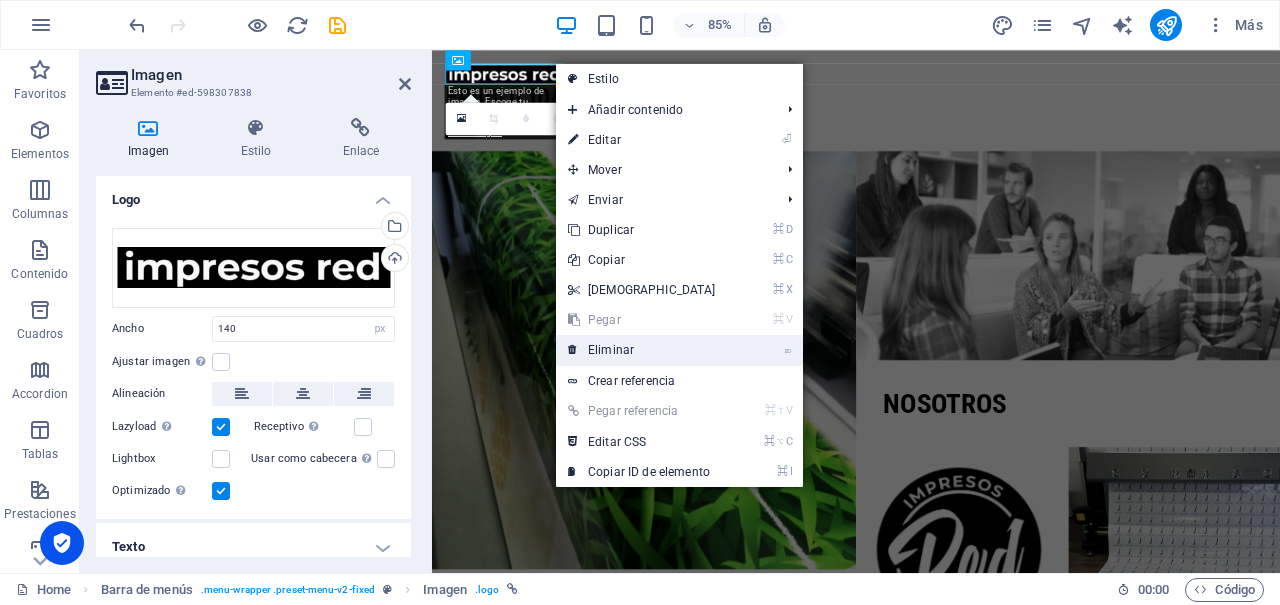 click on "⌦  Eliminar" at bounding box center (642, 350) 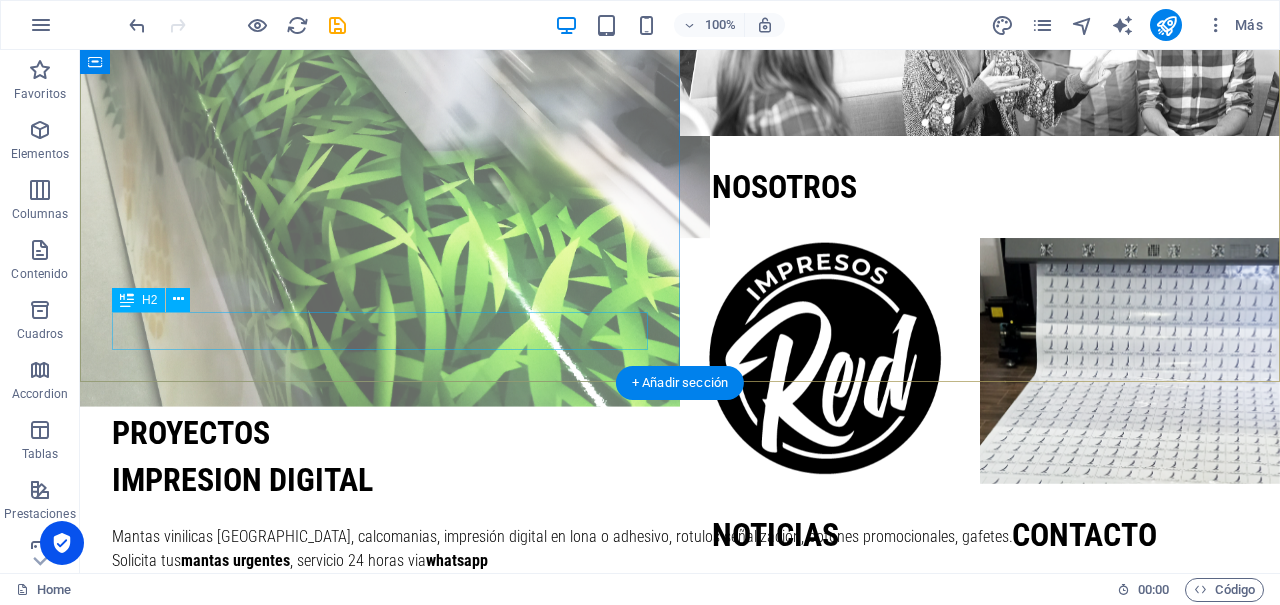 scroll, scrollTop: 257, scrollLeft: 0, axis: vertical 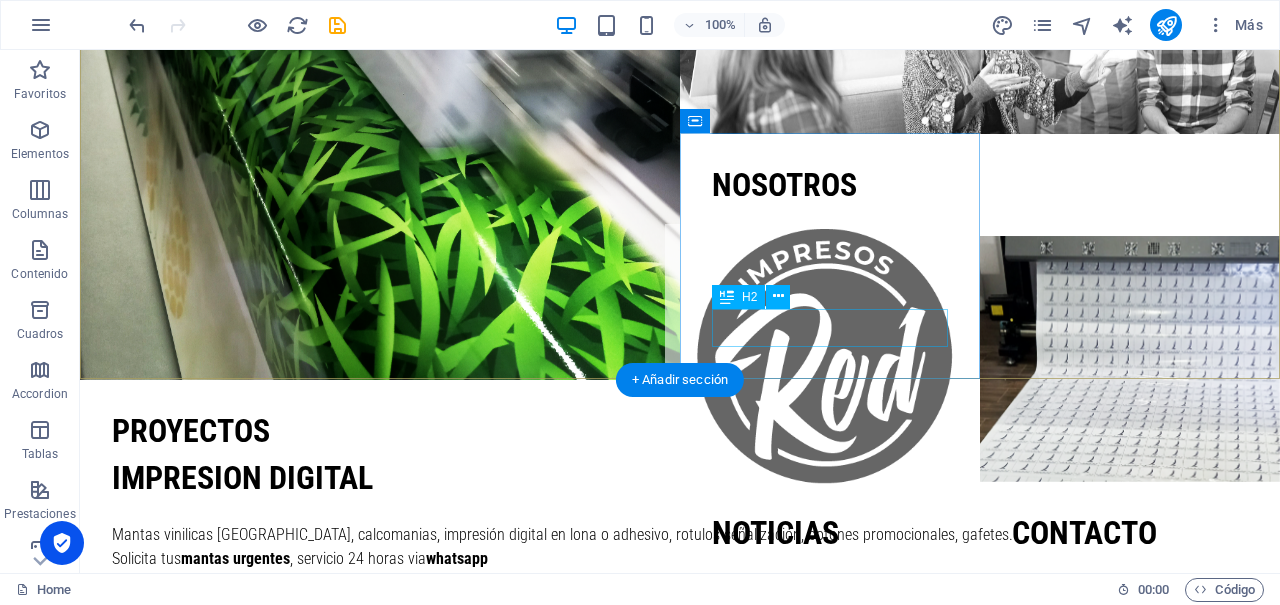 click on "NOTICIAS" at bounding box center [830, 533] 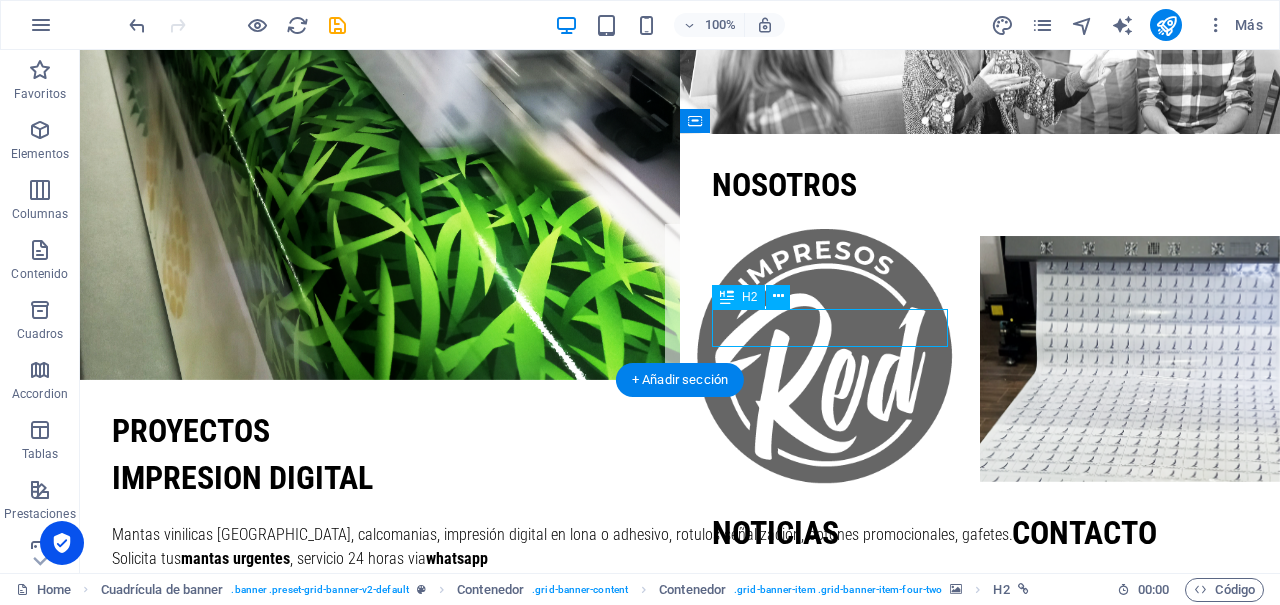 click on "NOTICIAS" at bounding box center (830, 533) 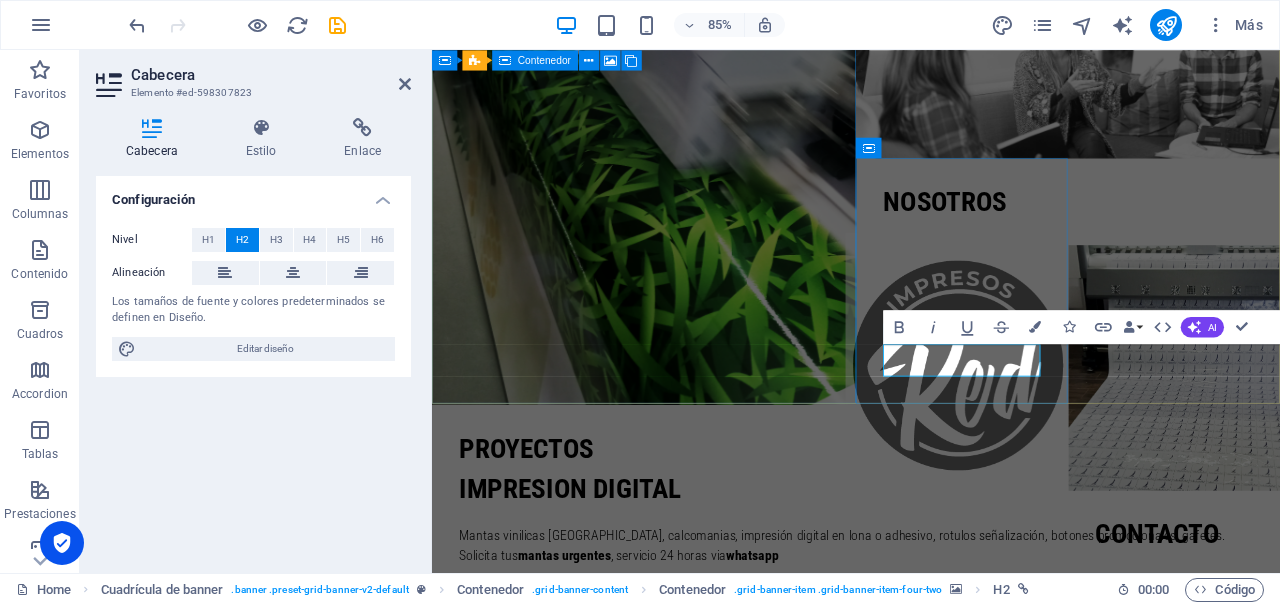 type 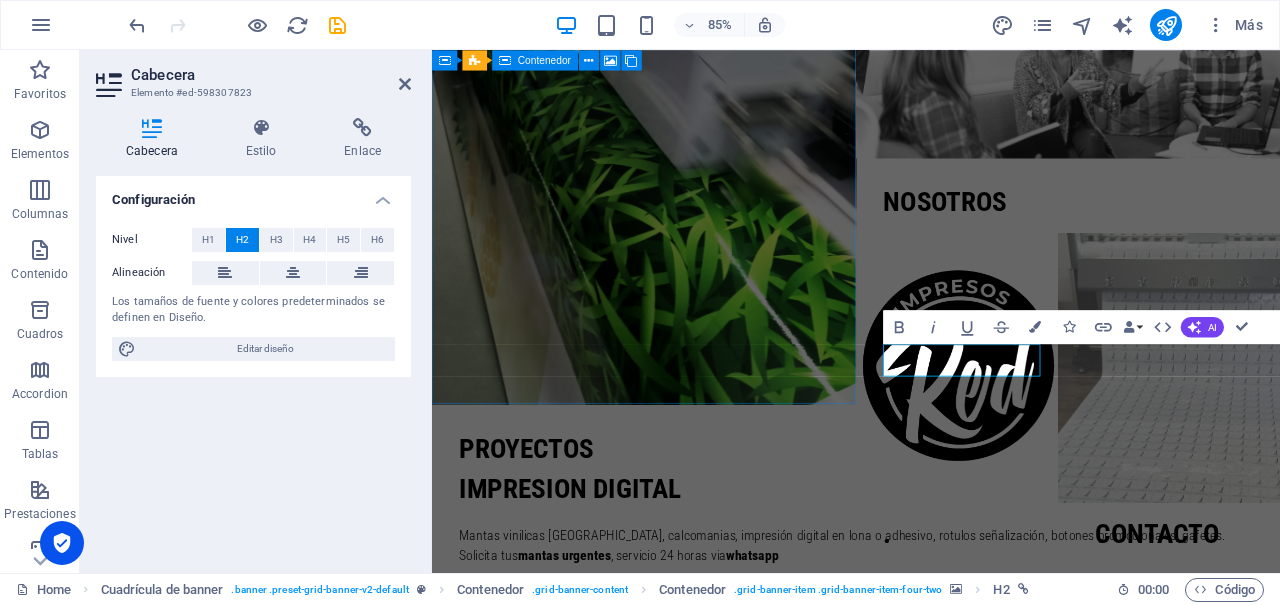 click at bounding box center (1305, 424) 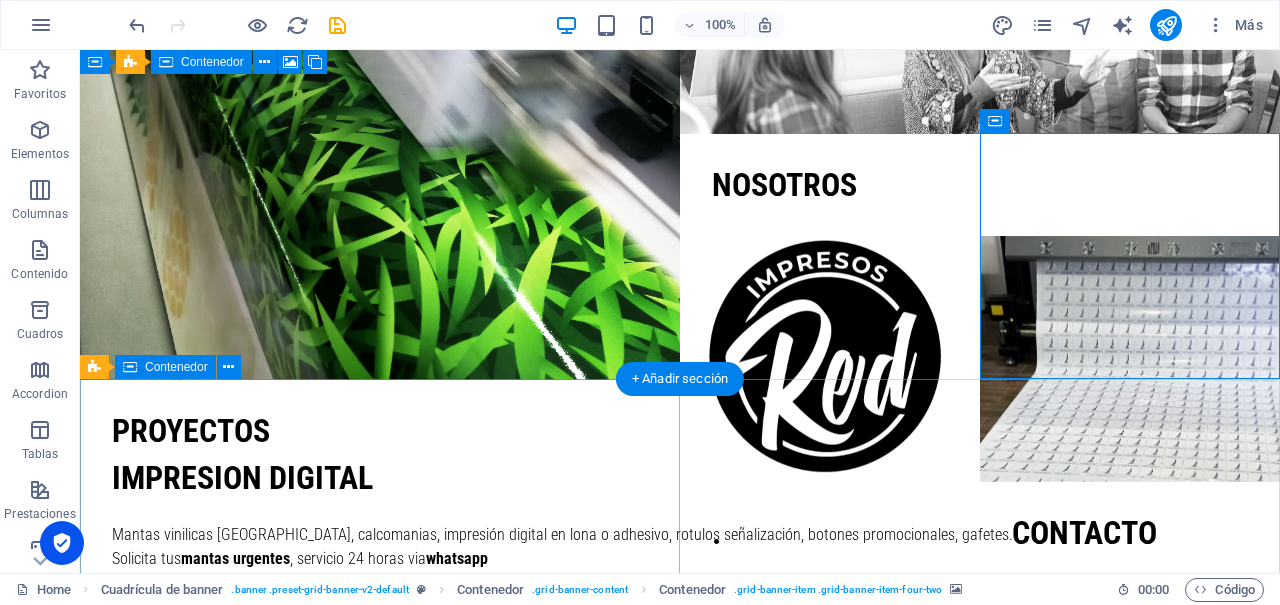 click on "IMPRESION DIGITAL Mantas vinilicas [GEOGRAPHIC_DATA], calcomanias, impresión digital en lona o adhesivo, rotulos señalización, botones promocionales, gafetes. Solicita tus  mantas urgentes , servicio 24 horas via  whatsapp Contáctenos" at bounding box center [680, 548] 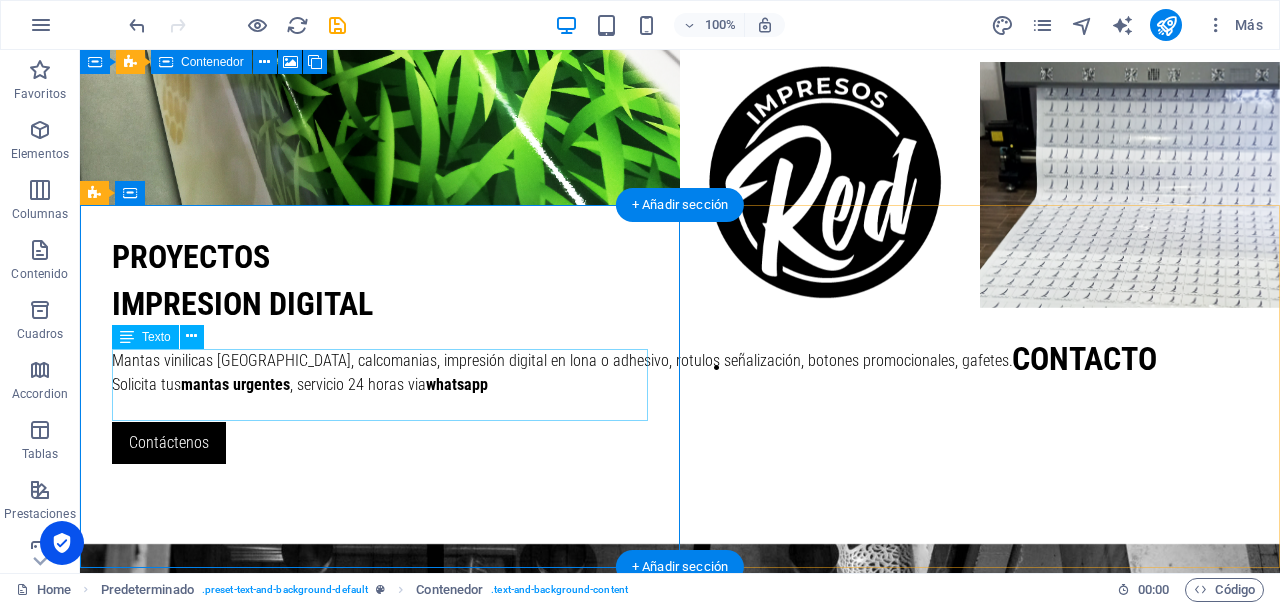scroll, scrollTop: 432, scrollLeft: 0, axis: vertical 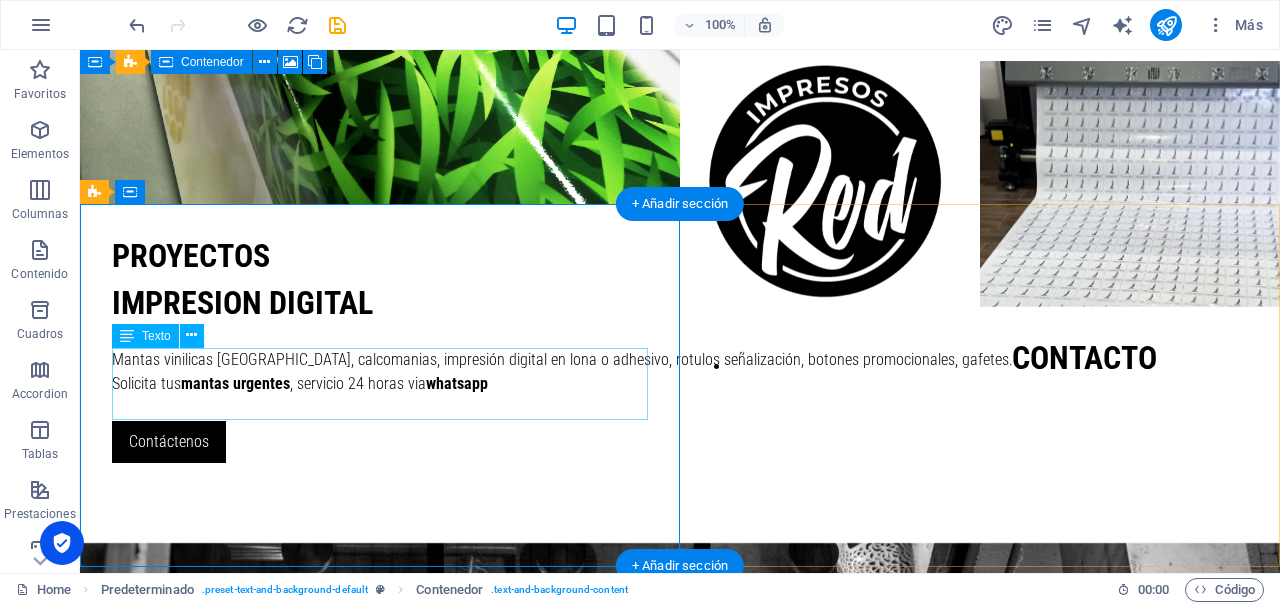 click on "Mantas vinilicas [GEOGRAPHIC_DATA], calcomanias, impresión digital en lona o adhesivo, rotulos señalización, botones promocionales, gafetes. Solicita tus  mantas urgentes , servicio 24 horas via  whatsapp" at bounding box center [680, 372] 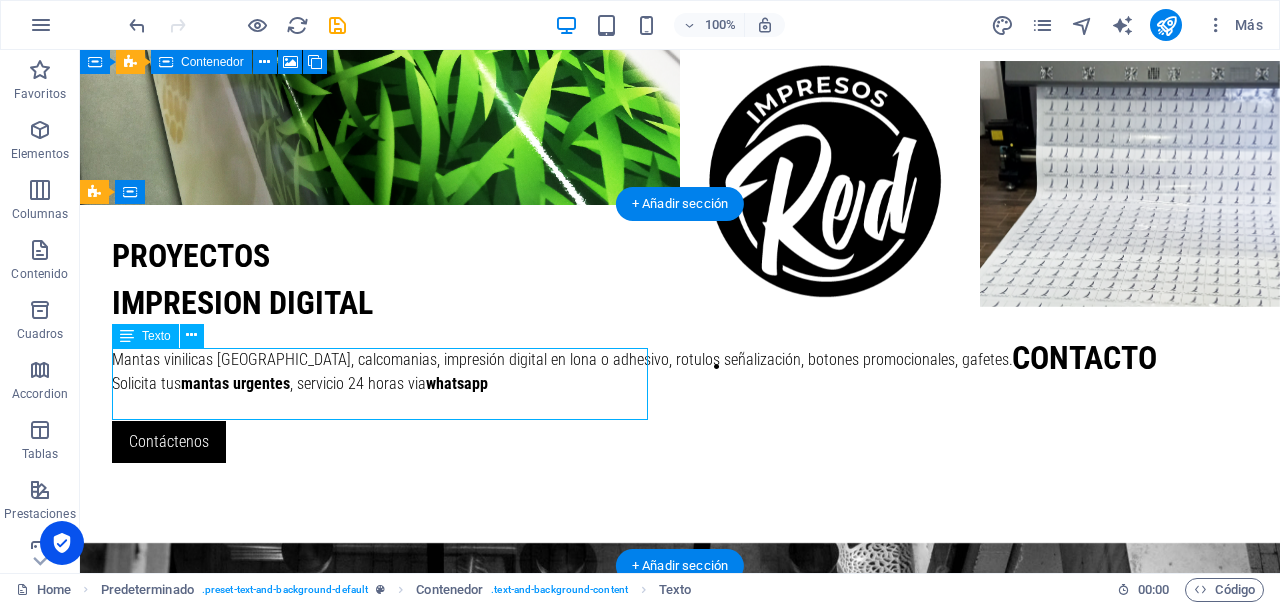click on "Mantas vinilicas [GEOGRAPHIC_DATA], calcomanias, impresión digital en lona o adhesivo, rotulos señalización, botones promocionales, gafetes. Solicita tus  mantas urgentes , servicio 24 horas via  whatsapp" at bounding box center (680, 372) 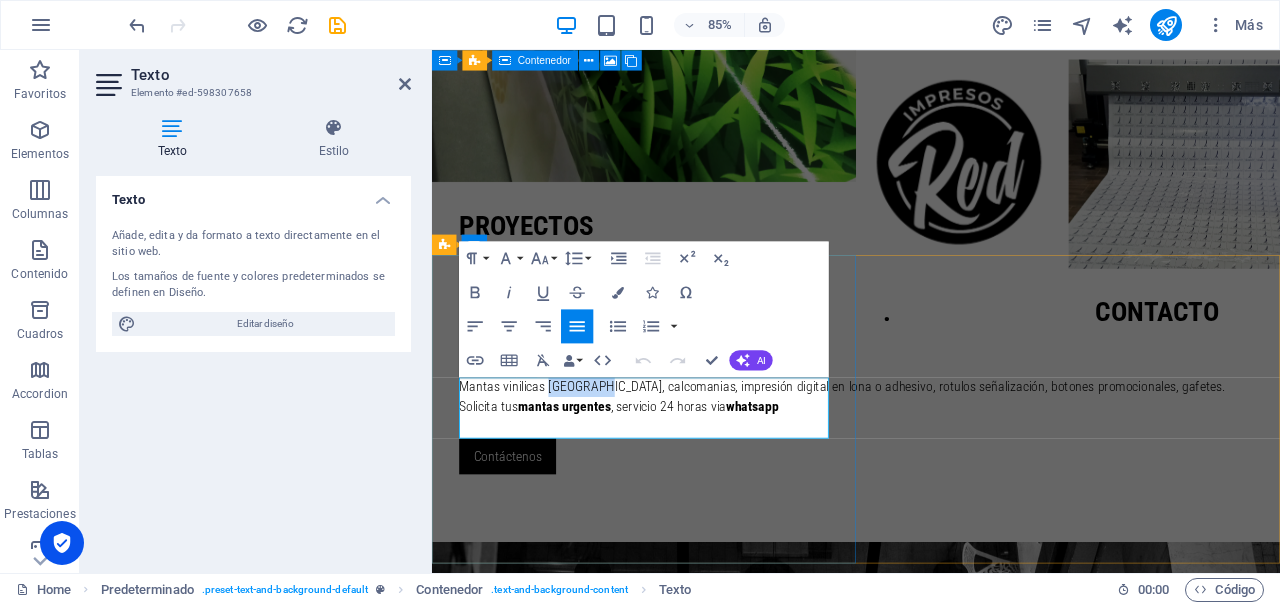 drag, startPoint x: 570, startPoint y: 451, endPoint x: 634, endPoint y: 451, distance: 64 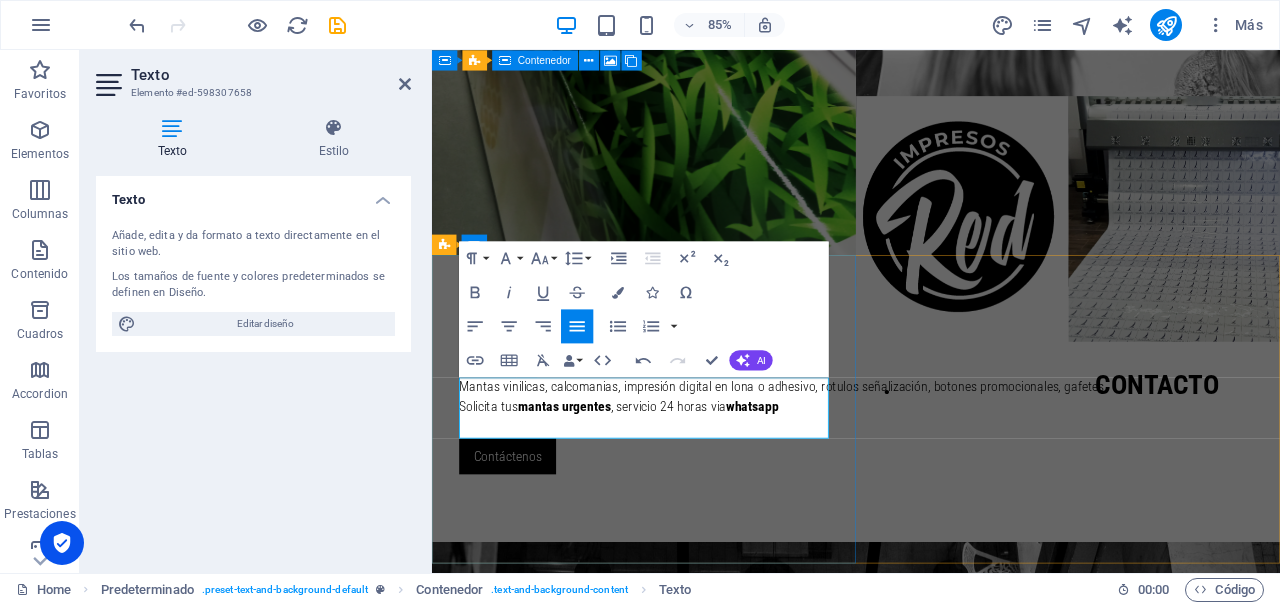 click on "Mantas vinilicas, calcomanias, impresión digital en lona o adhesivo, rotulos señalización, botones promocionales, gafetes." at bounding box center (931, 446) 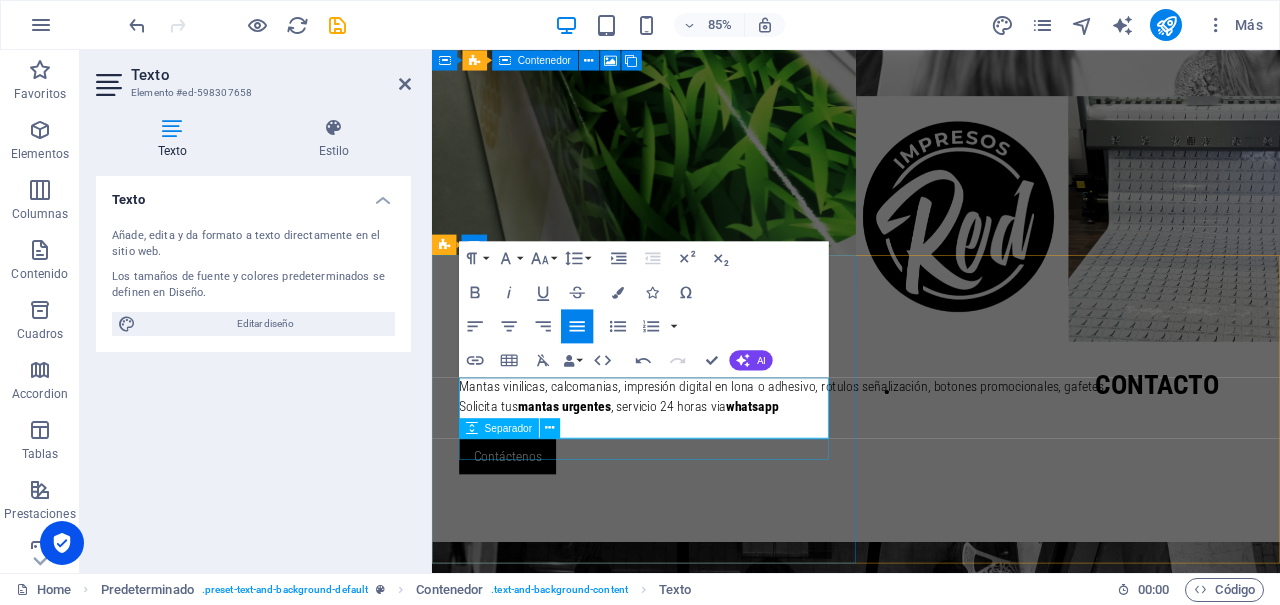 type 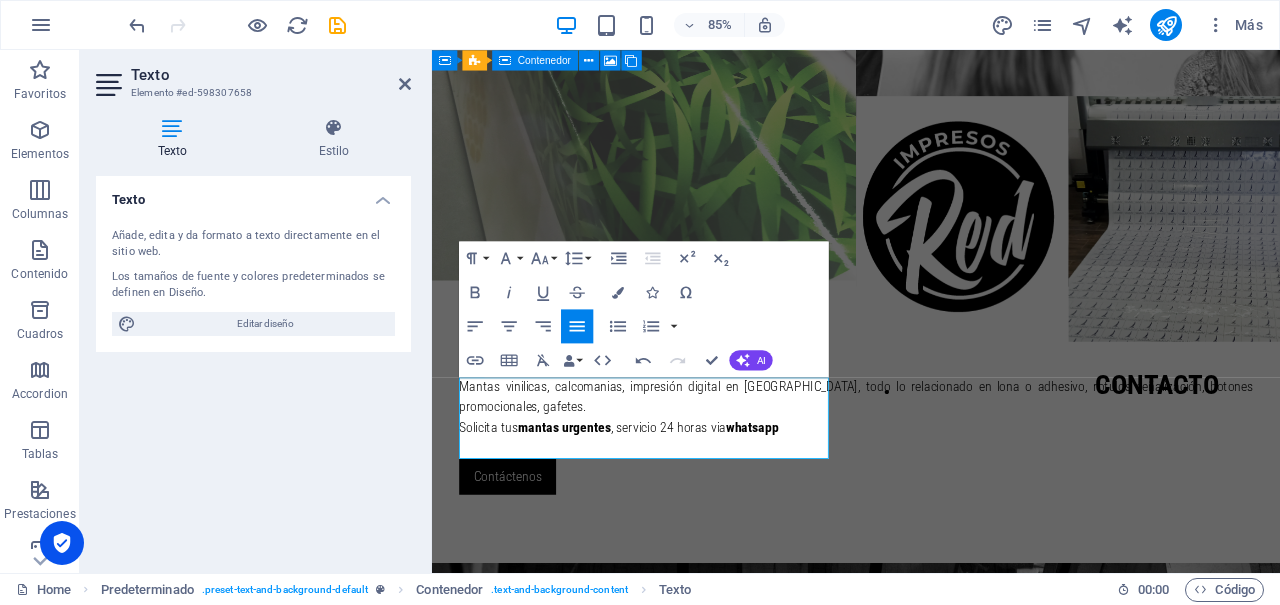 click at bounding box center [681, 2] 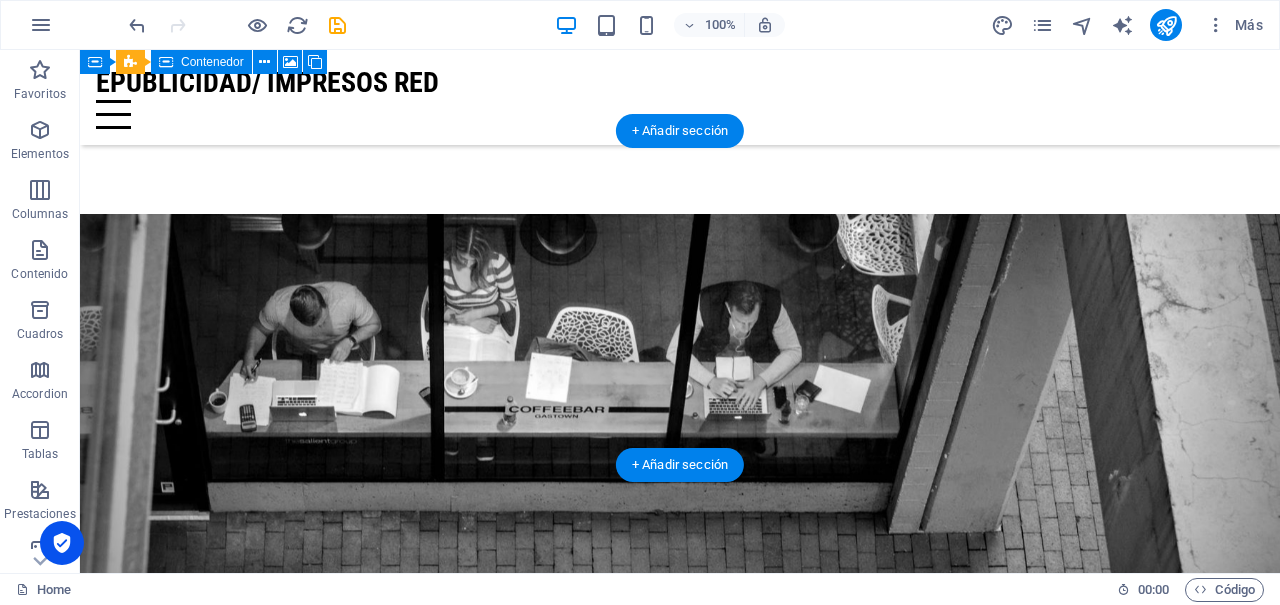 scroll, scrollTop: 869, scrollLeft: 0, axis: vertical 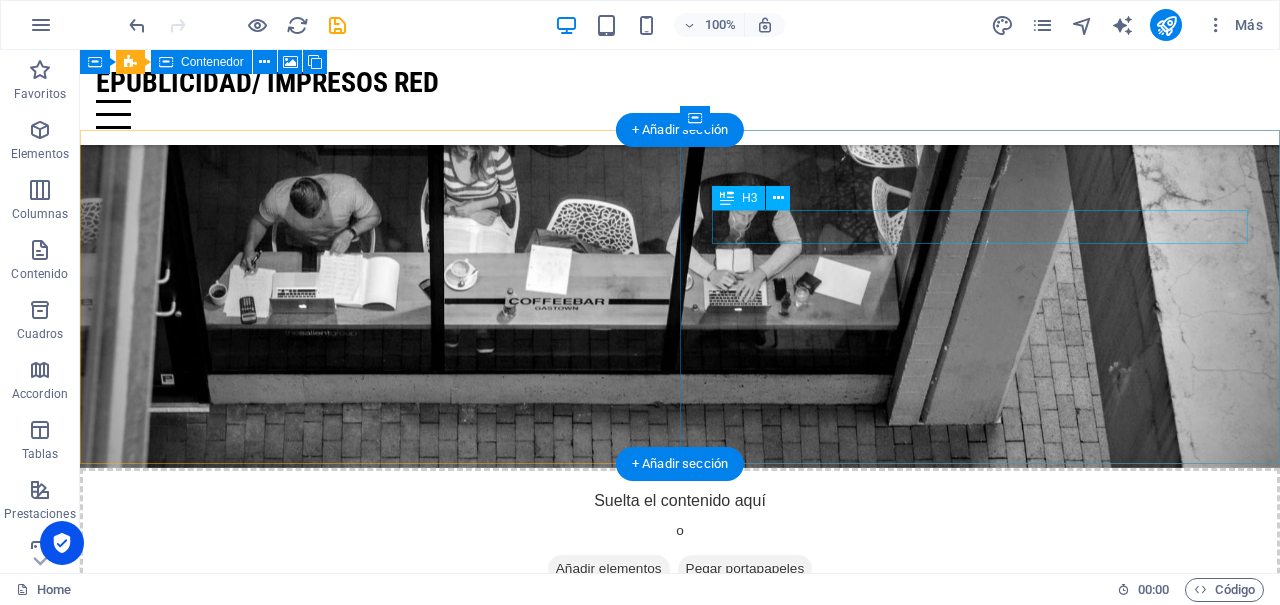 click on "NOSOTROS" at bounding box center [680, 1183] 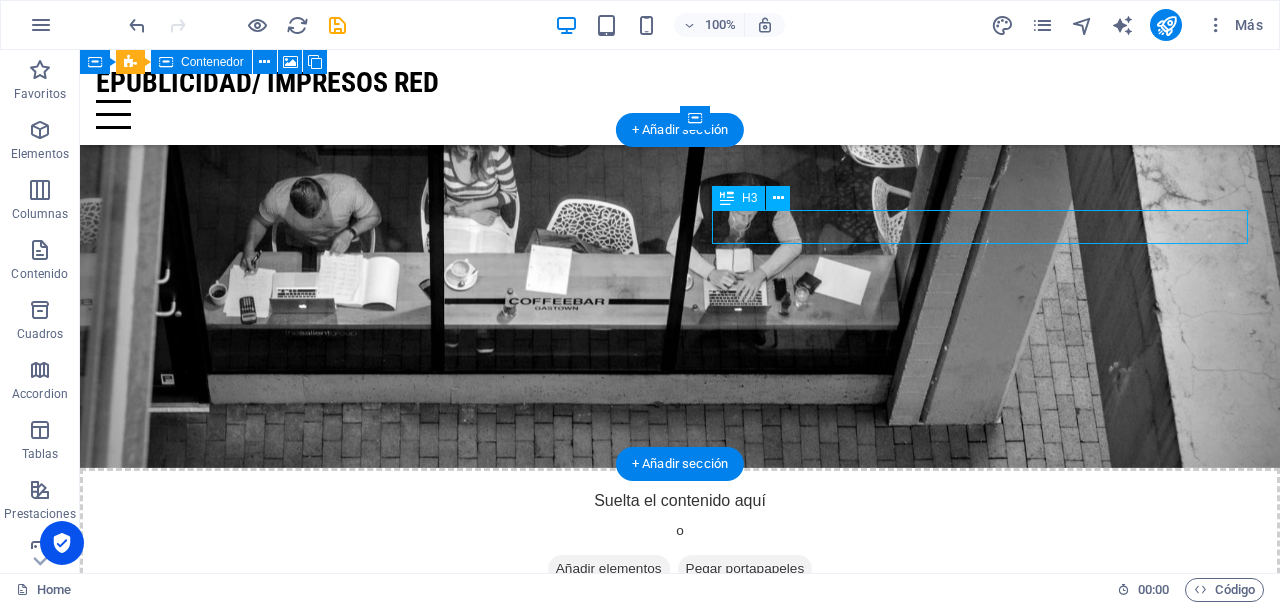 click on "NOSOTROS" at bounding box center (680, 1183) 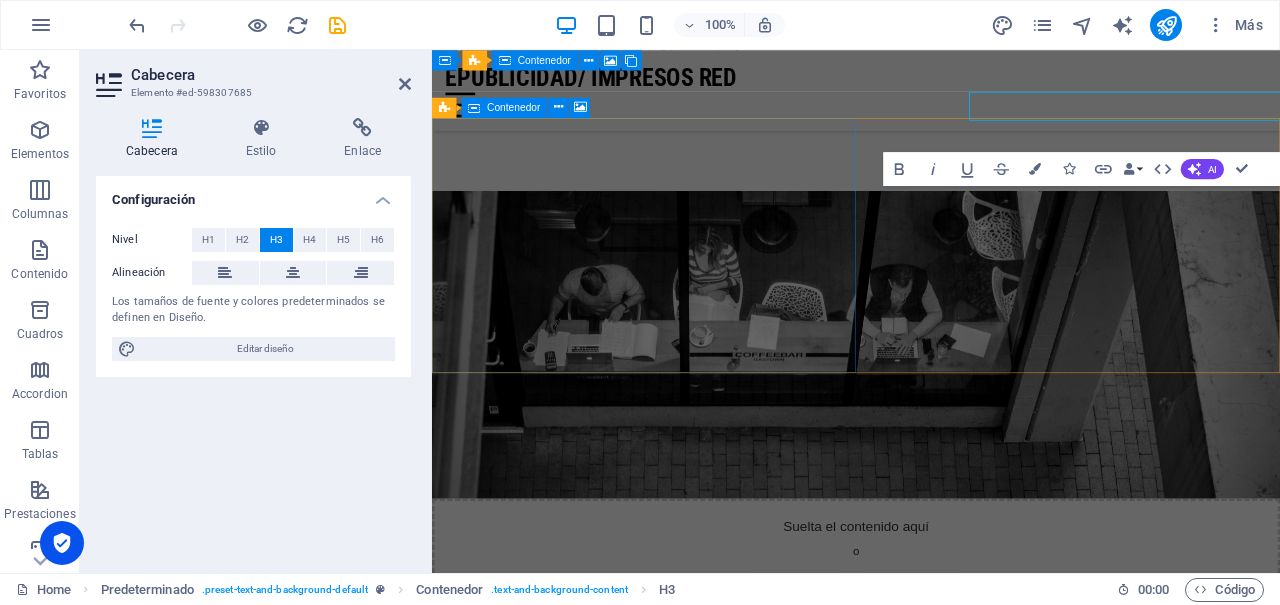 scroll, scrollTop: 980, scrollLeft: 0, axis: vertical 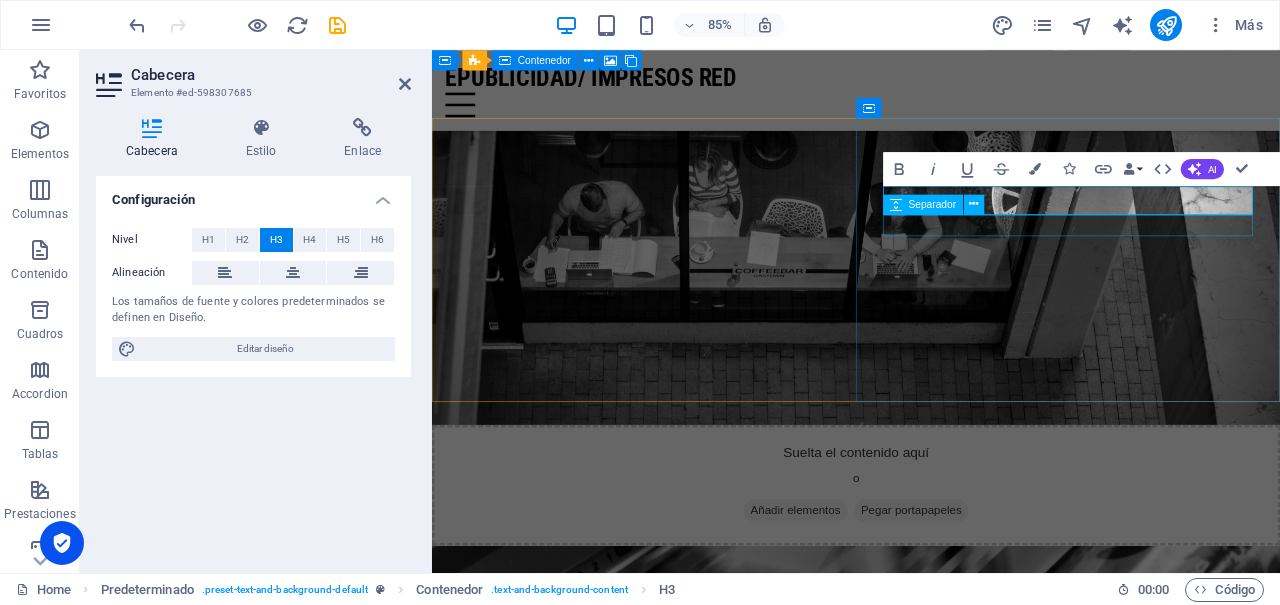 type 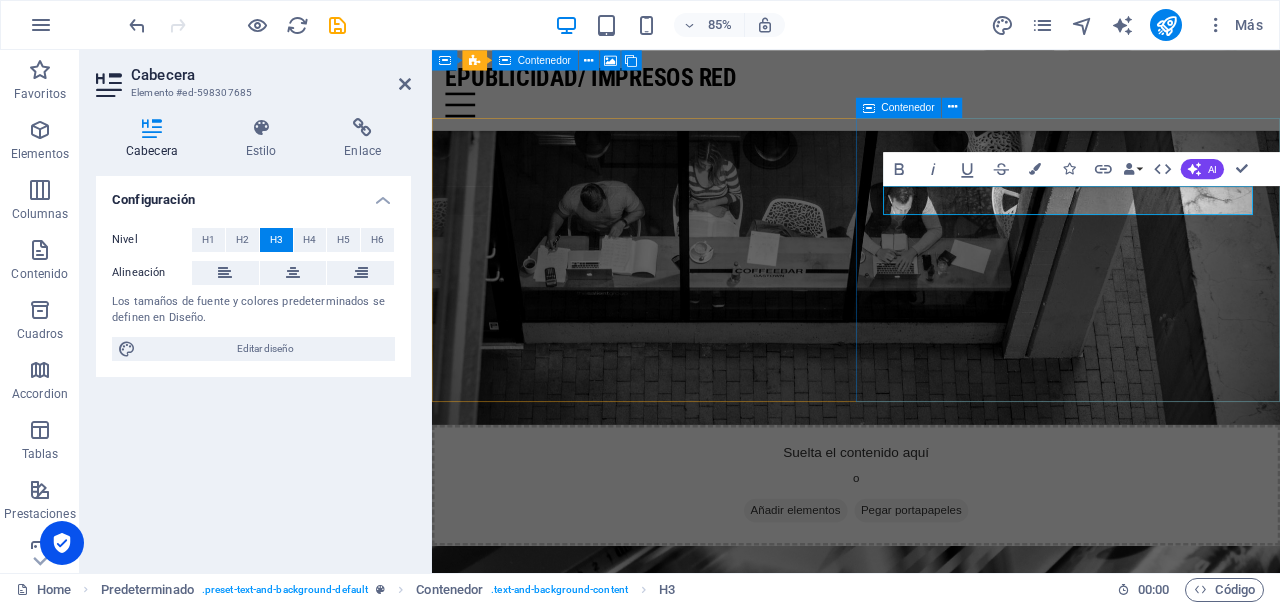 click on "la empresa Servicio de impresion con asesoria en diseño gráfico para lograr un producto de calidad y funcional para nuestros clientes. Mas" at bounding box center (931, 1264) 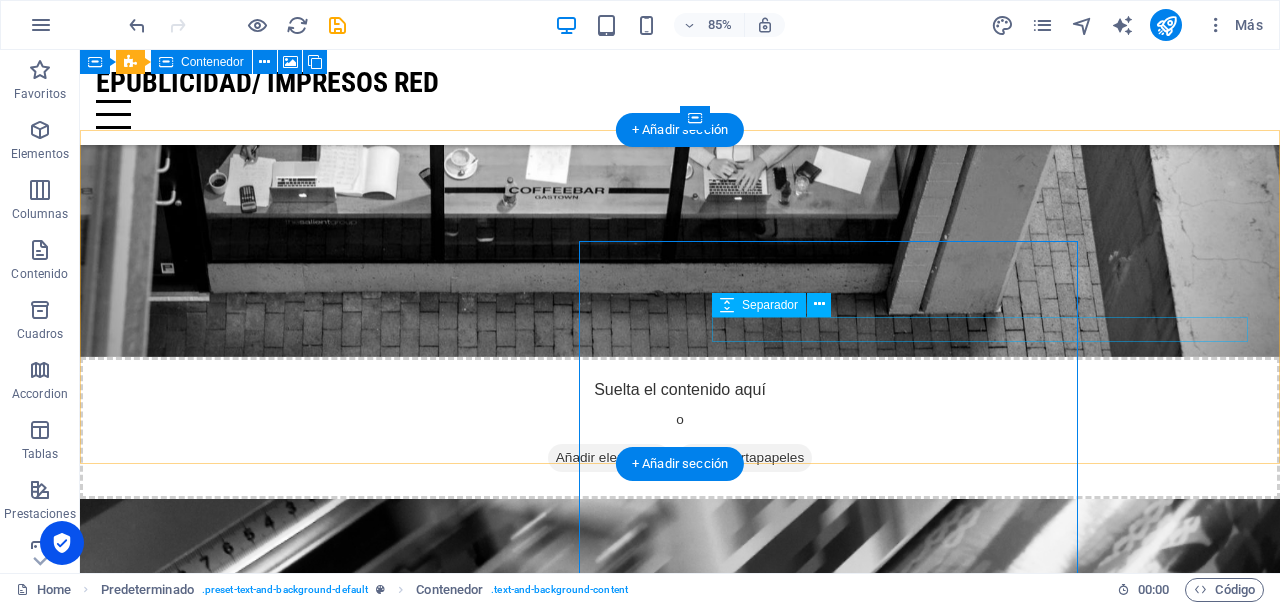 scroll, scrollTop: 869, scrollLeft: 0, axis: vertical 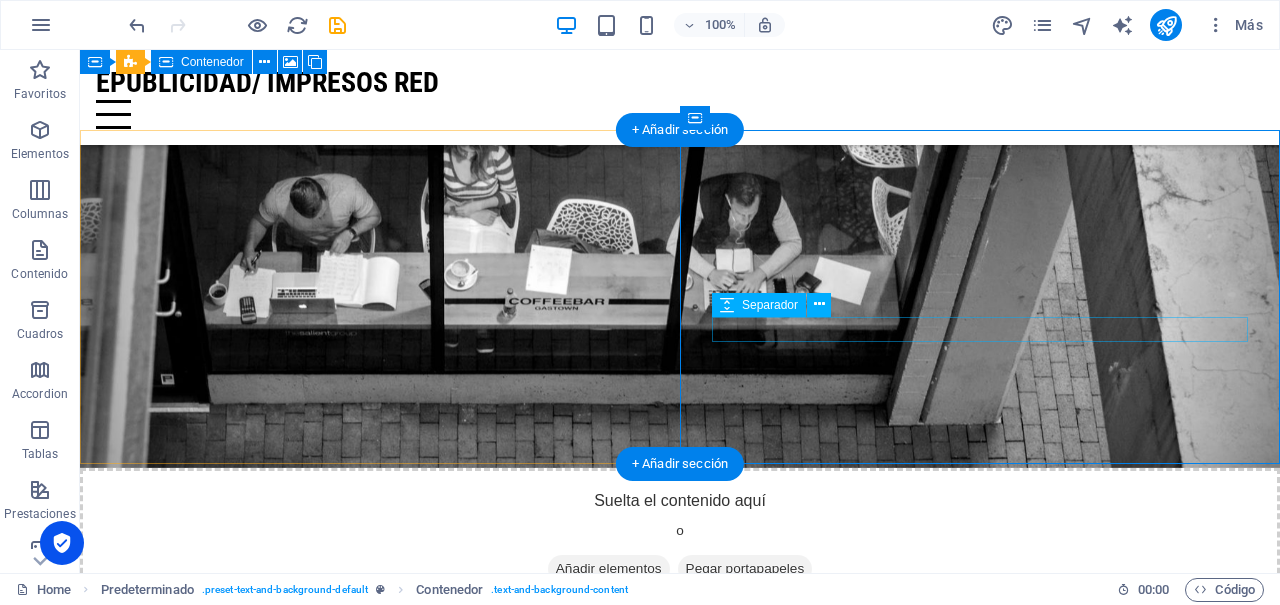 click at bounding box center [680, 1261] 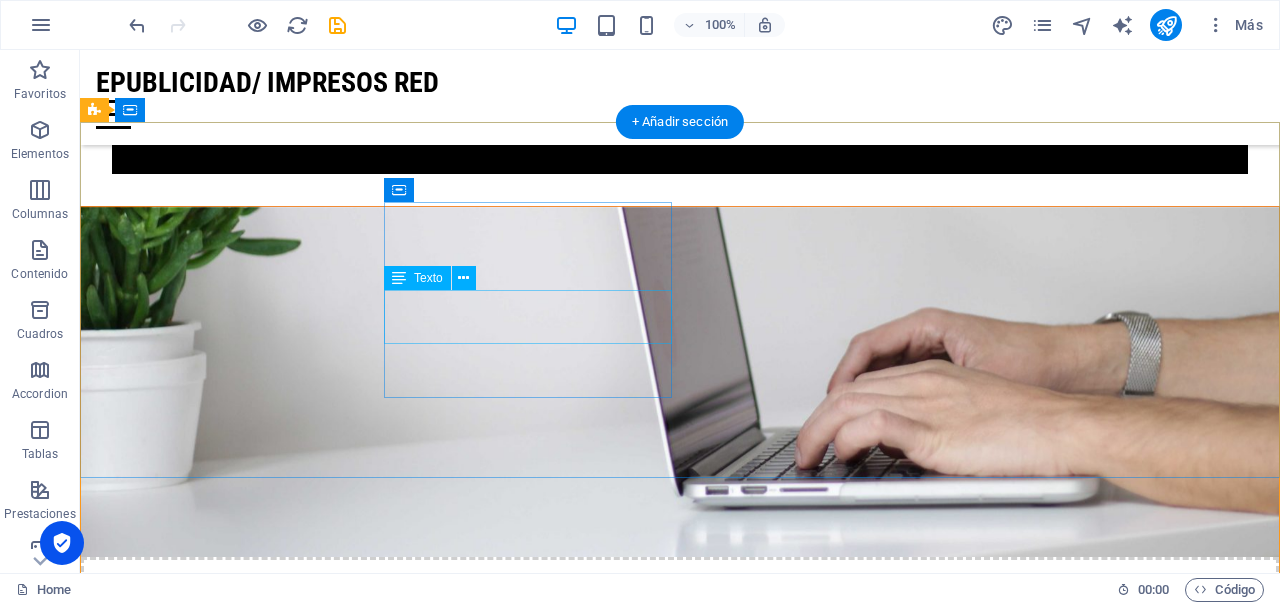 scroll, scrollTop: 2218, scrollLeft: 0, axis: vertical 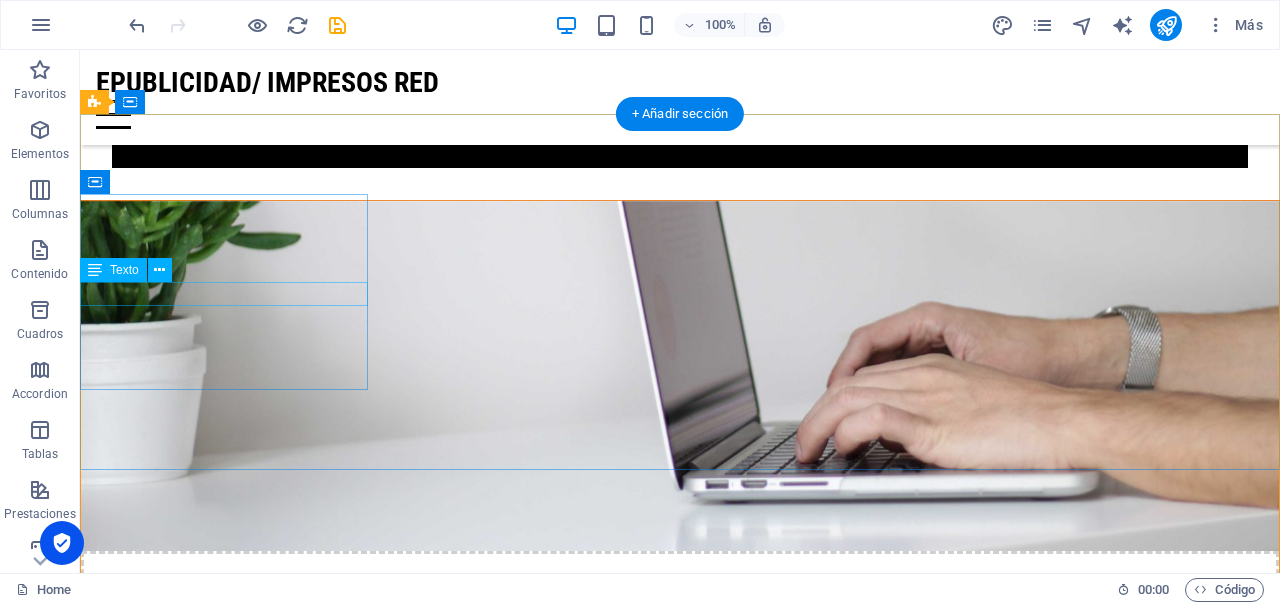 click on "Guatemala zona 4 mixco" at bounding box center [680, 1821] 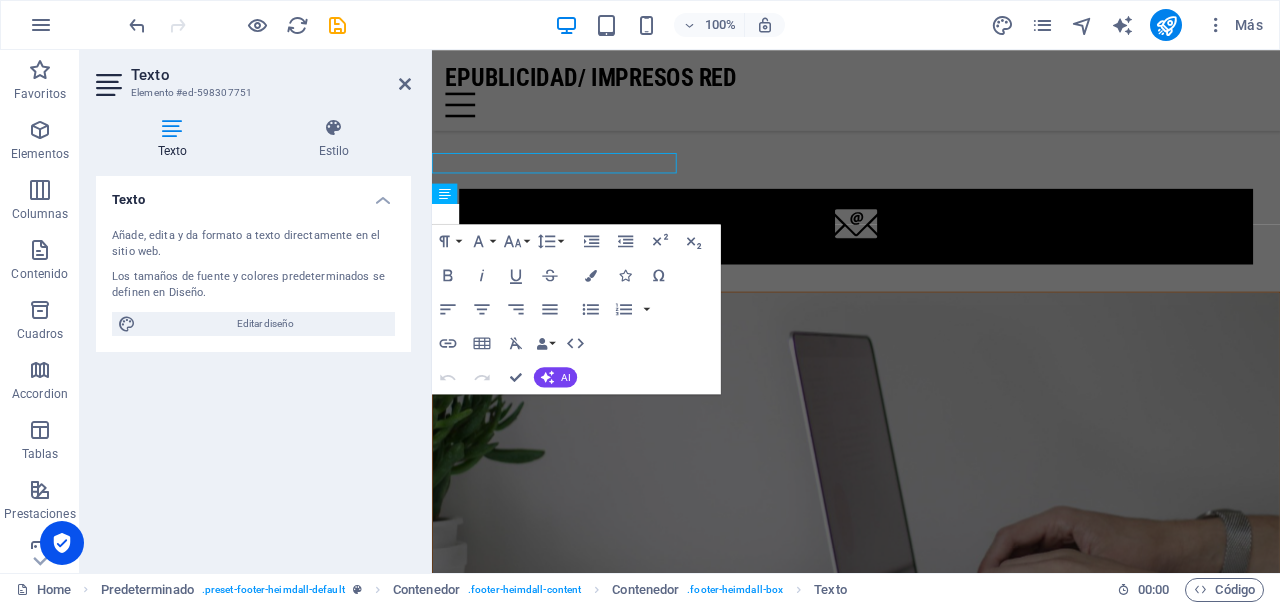 scroll, scrollTop: 2329, scrollLeft: 0, axis: vertical 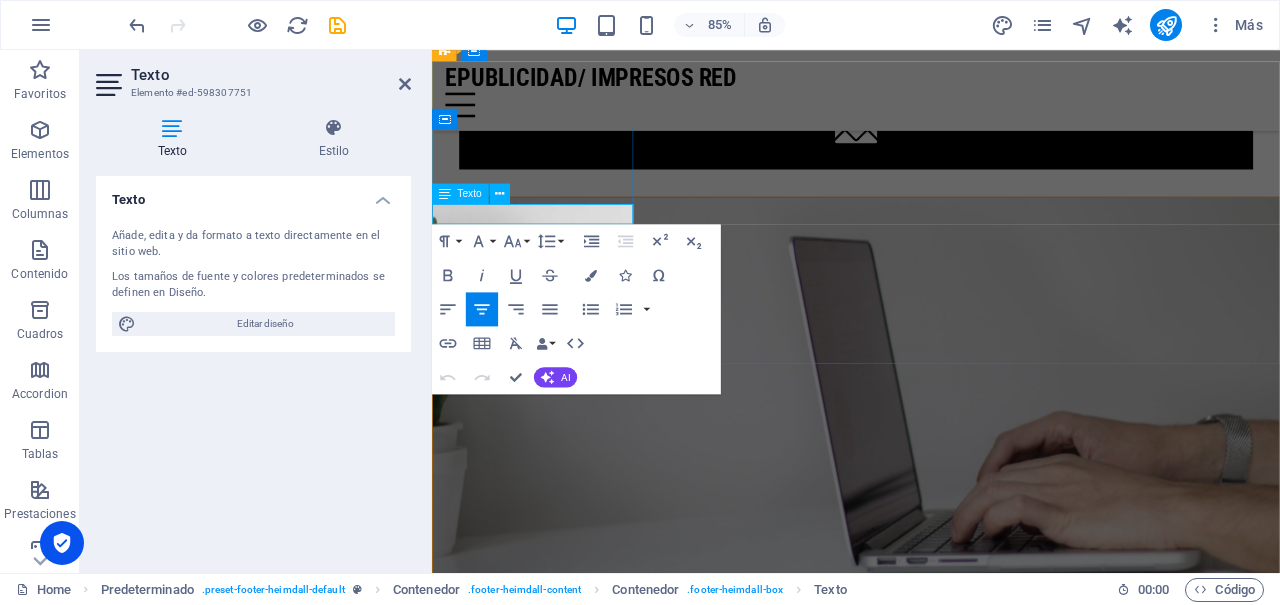 click on "Guatemala zona 4 mixco" at bounding box center [931, 1793] 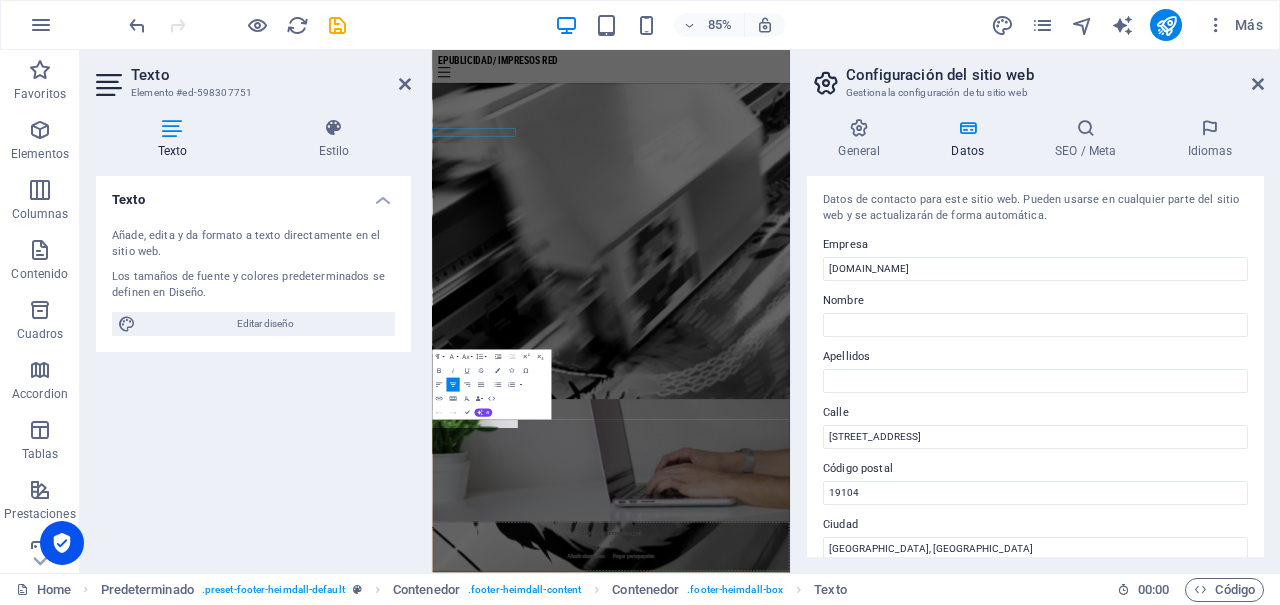 scroll, scrollTop: 2287, scrollLeft: 0, axis: vertical 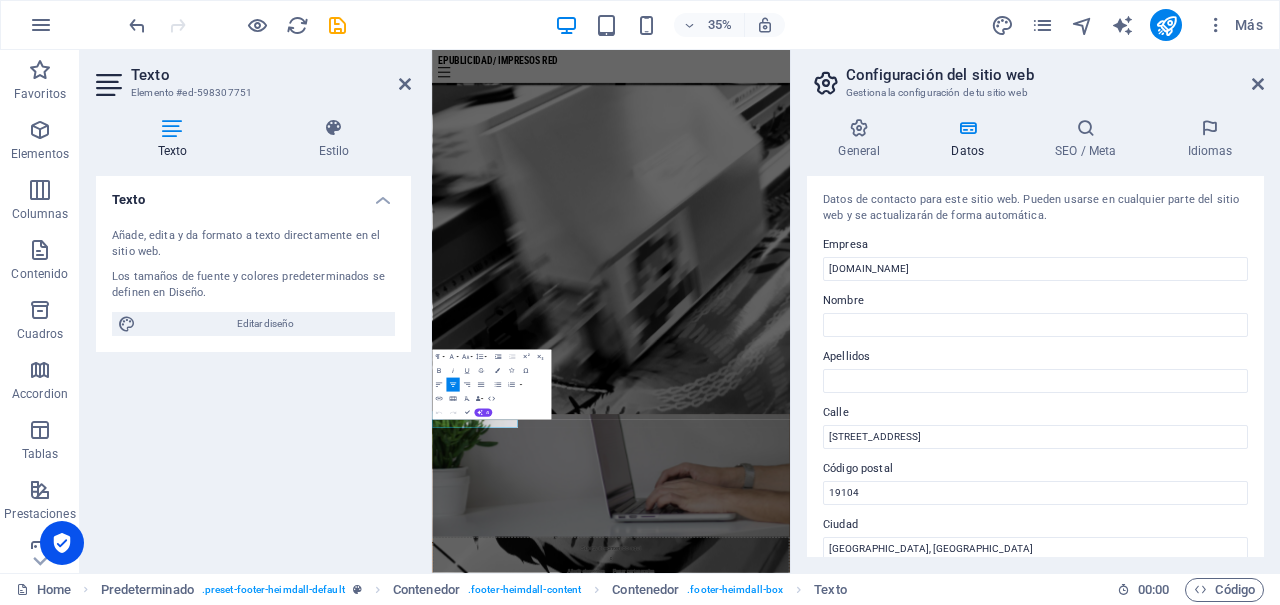 type 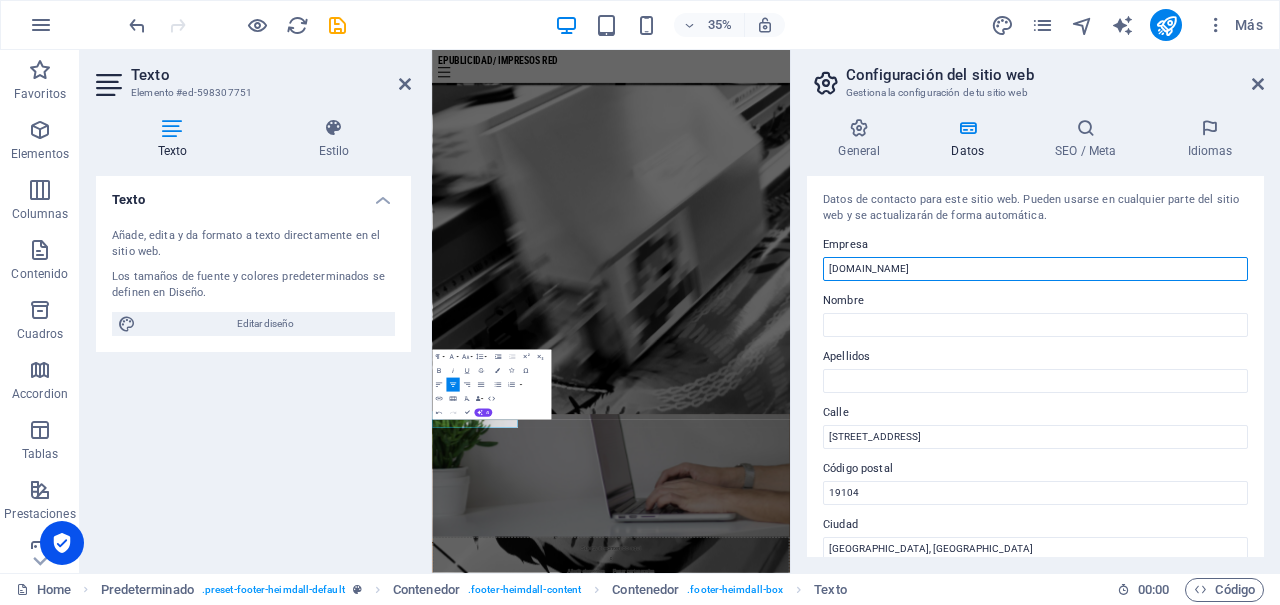click on "[DOMAIN_NAME]" at bounding box center [1035, 269] 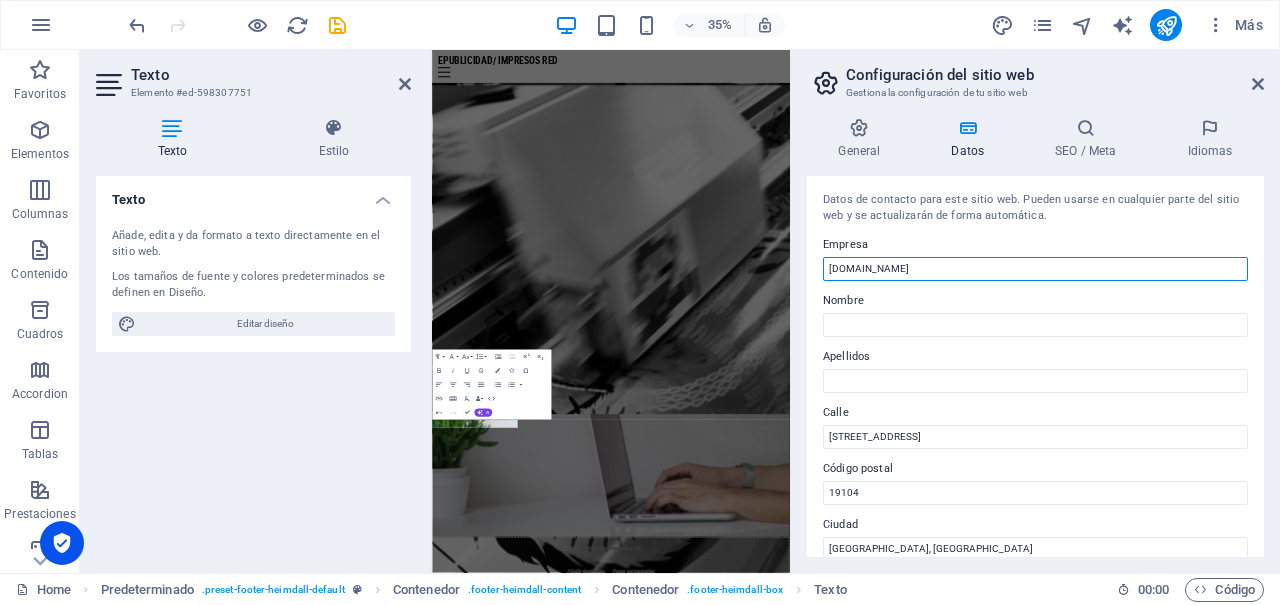 drag, startPoint x: 920, startPoint y: 268, endPoint x: 796, endPoint y: 266, distance: 124.01613 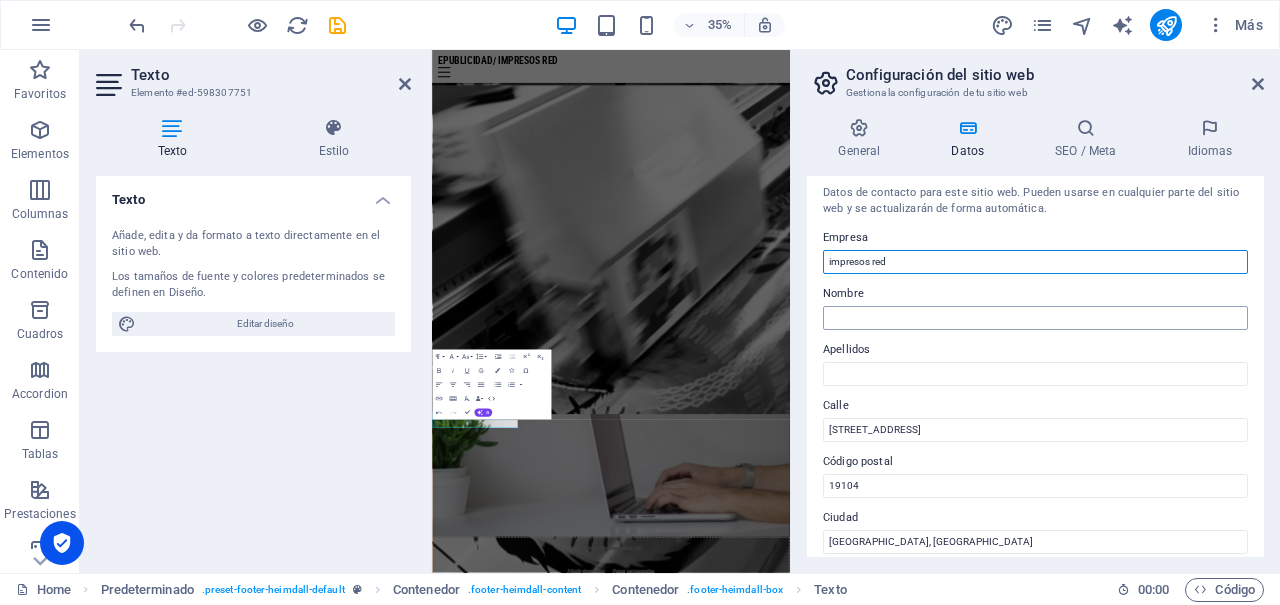 scroll, scrollTop: 5, scrollLeft: 0, axis: vertical 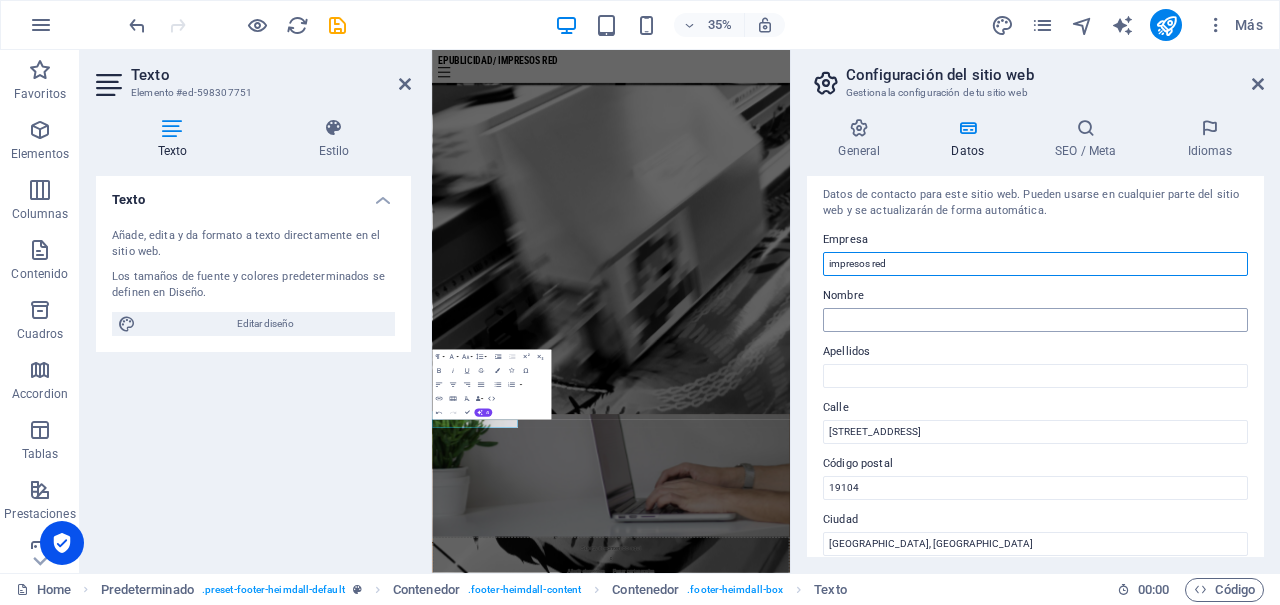 type on "impresos red" 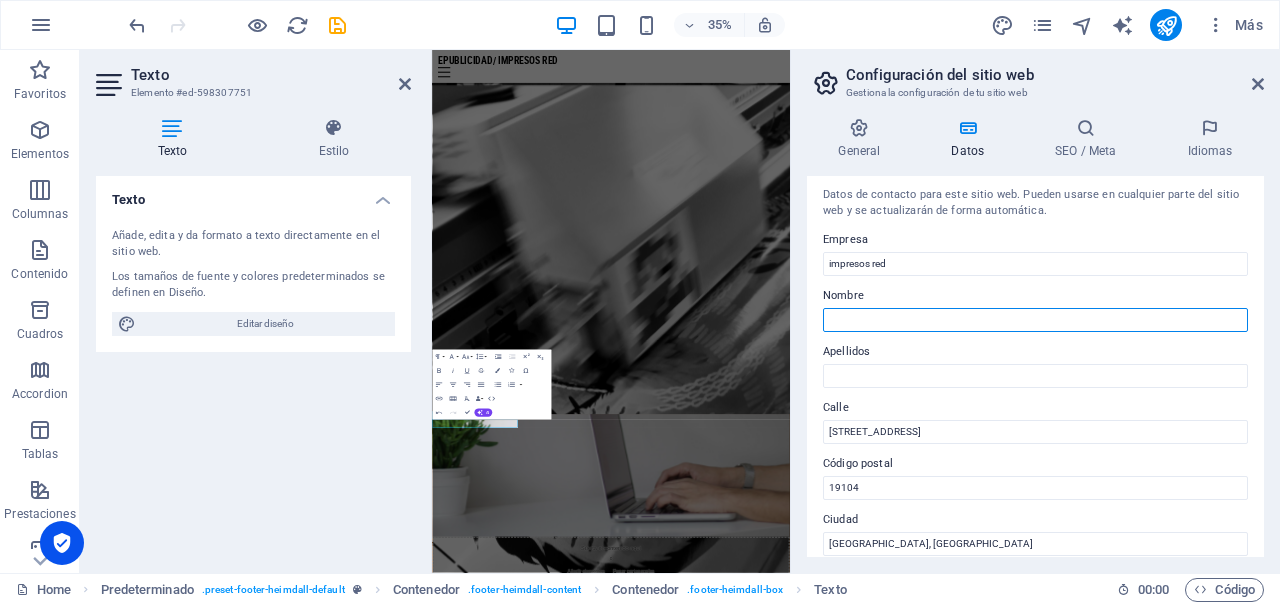 click on "Nombre" at bounding box center (1035, 320) 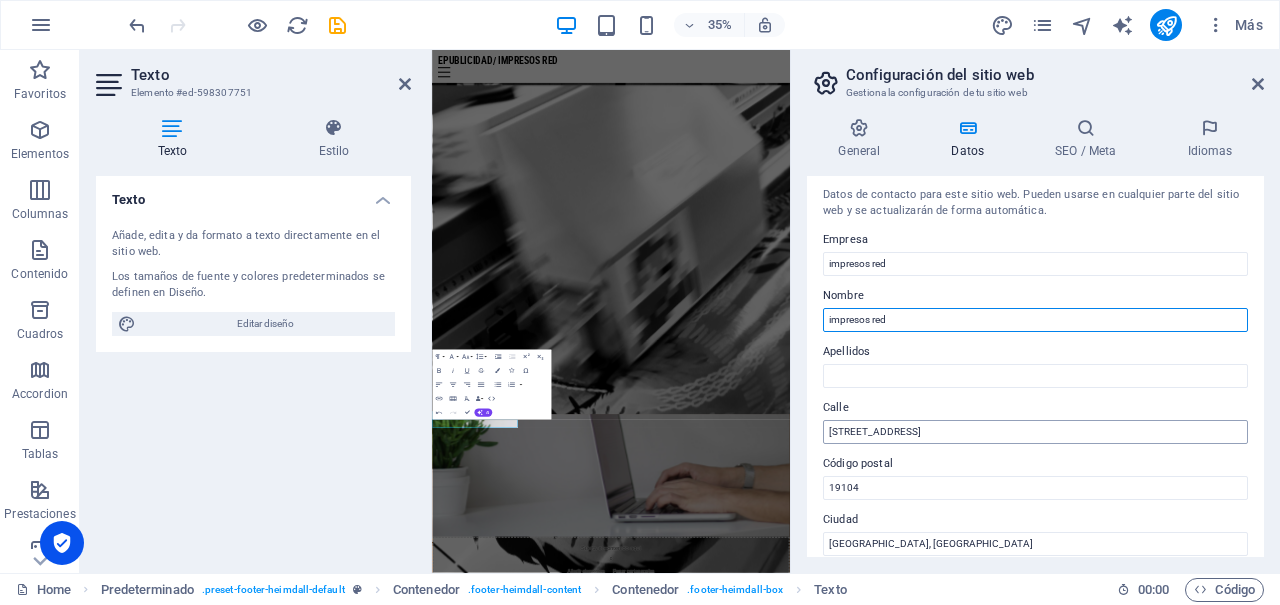 type on "impresos red" 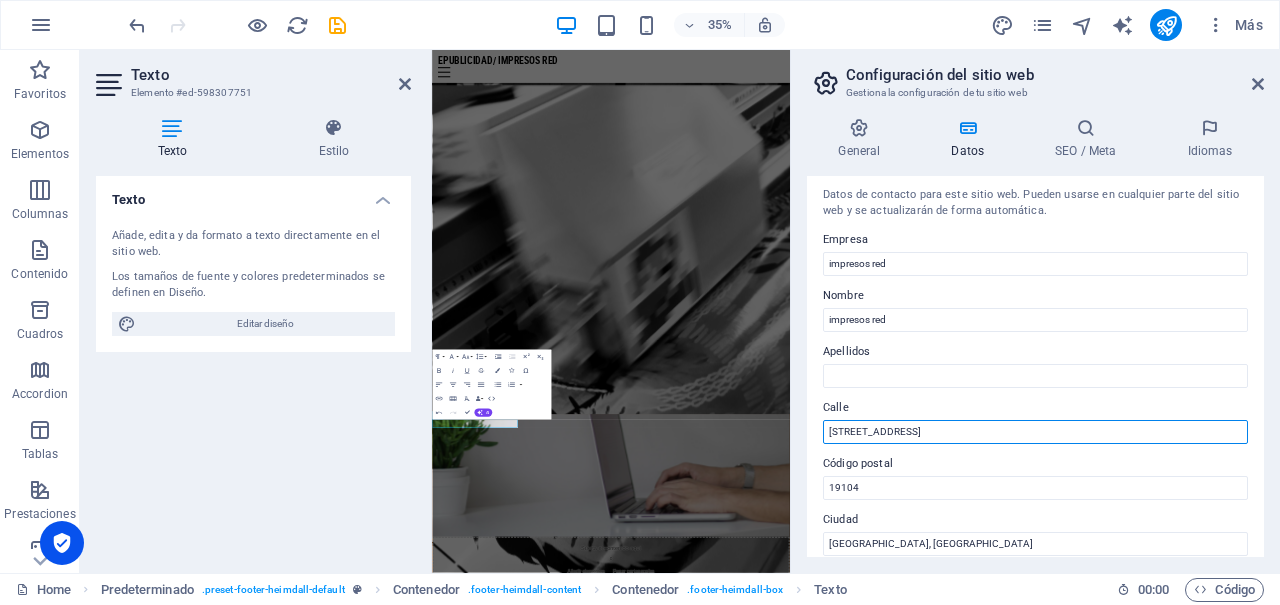 drag, startPoint x: 917, startPoint y: 435, endPoint x: 790, endPoint y: 428, distance: 127.192764 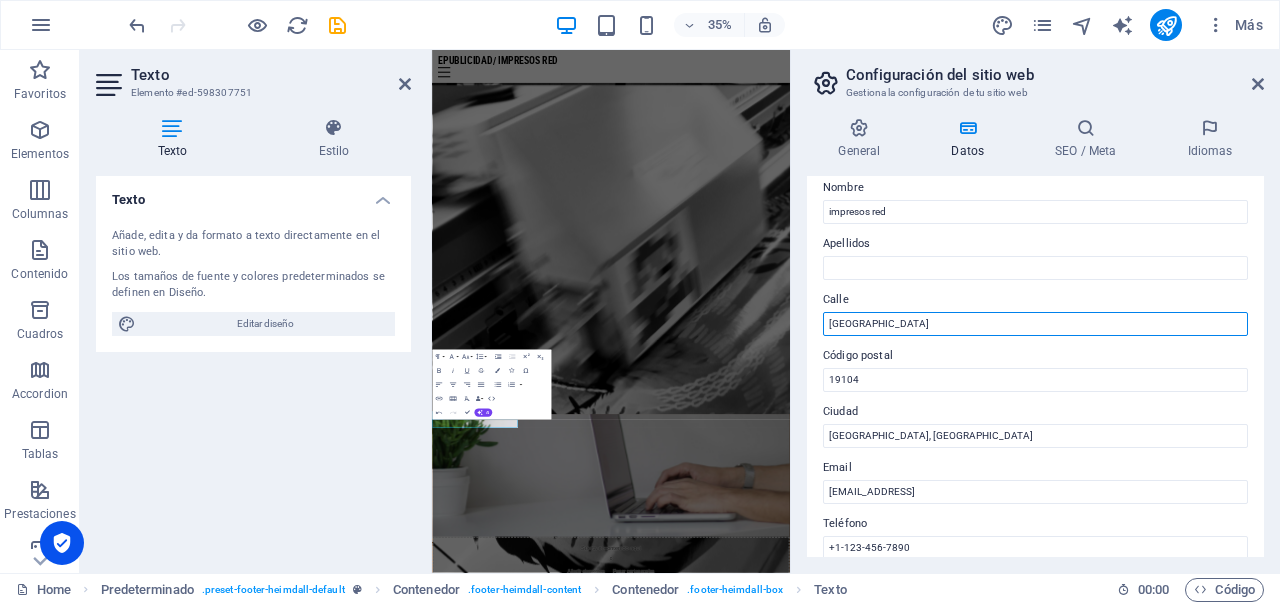 scroll, scrollTop: 124, scrollLeft: 0, axis: vertical 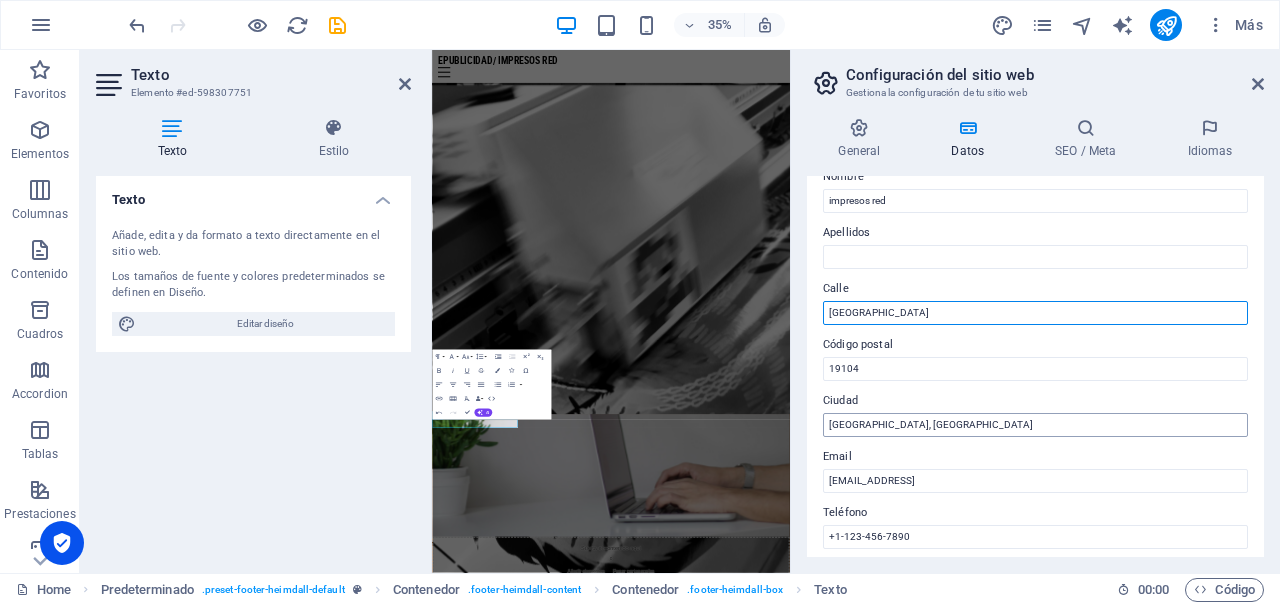 type on "[GEOGRAPHIC_DATA]" 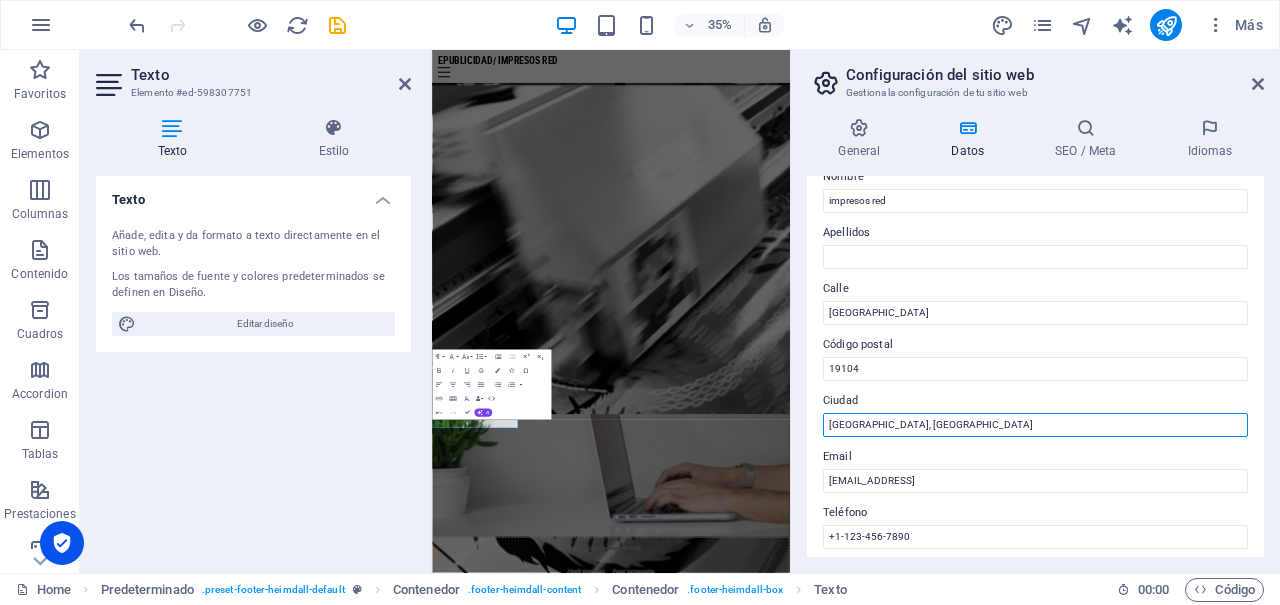 drag, startPoint x: 915, startPoint y: 425, endPoint x: 799, endPoint y: 420, distance: 116.10771 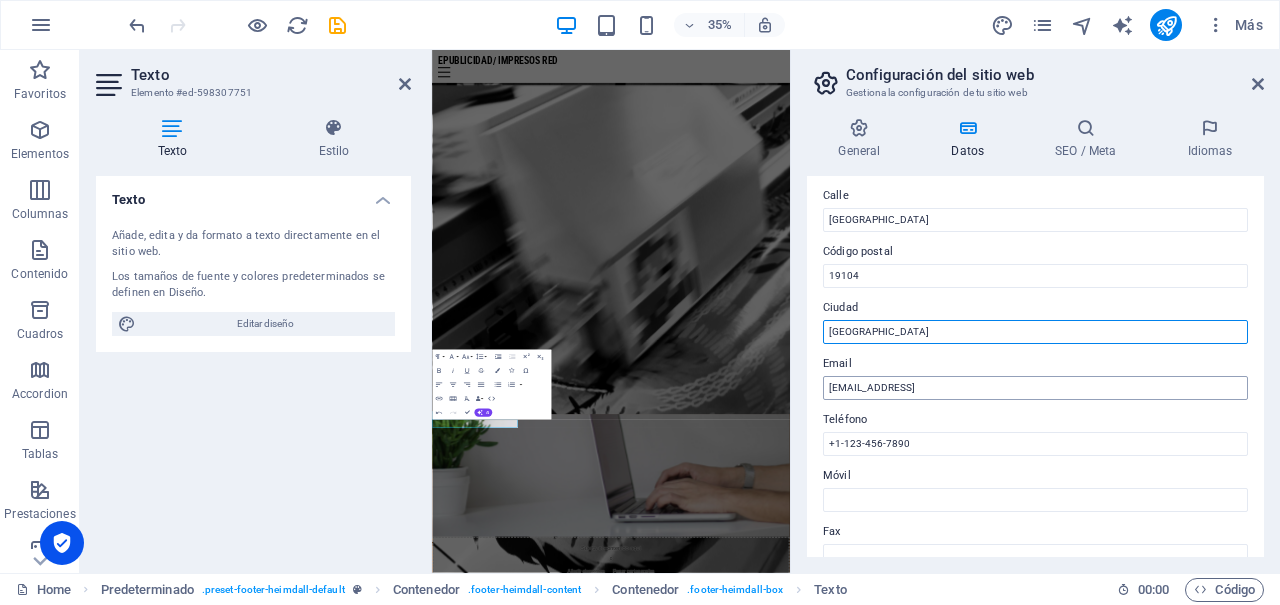 scroll, scrollTop: 249, scrollLeft: 0, axis: vertical 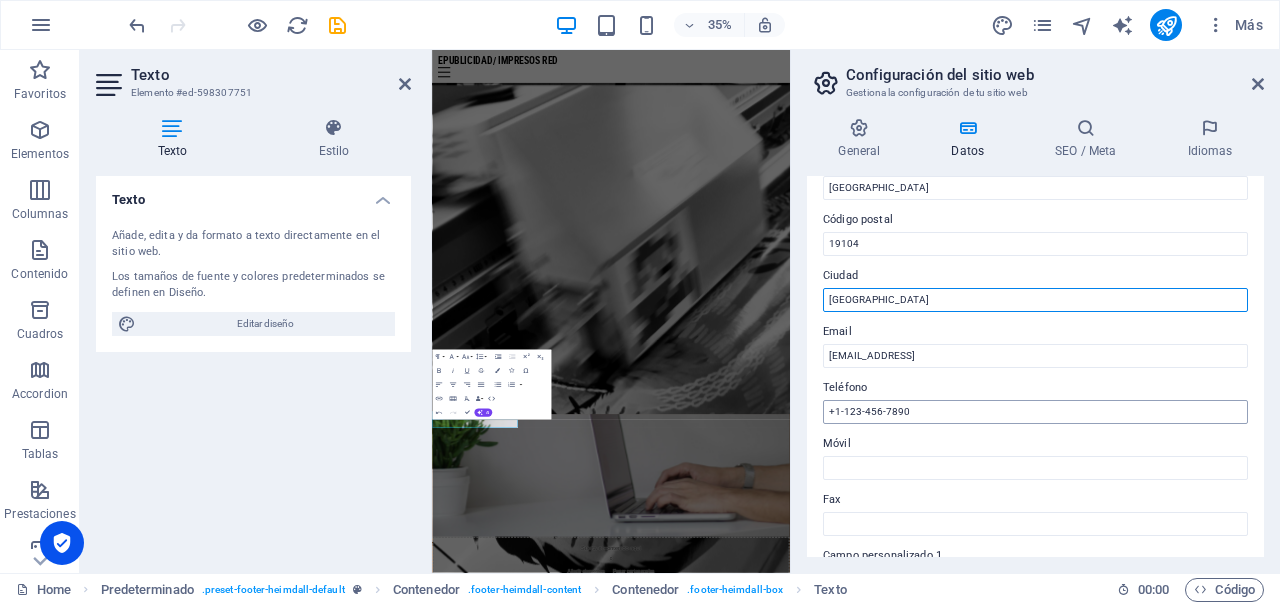 type on "[GEOGRAPHIC_DATA]" 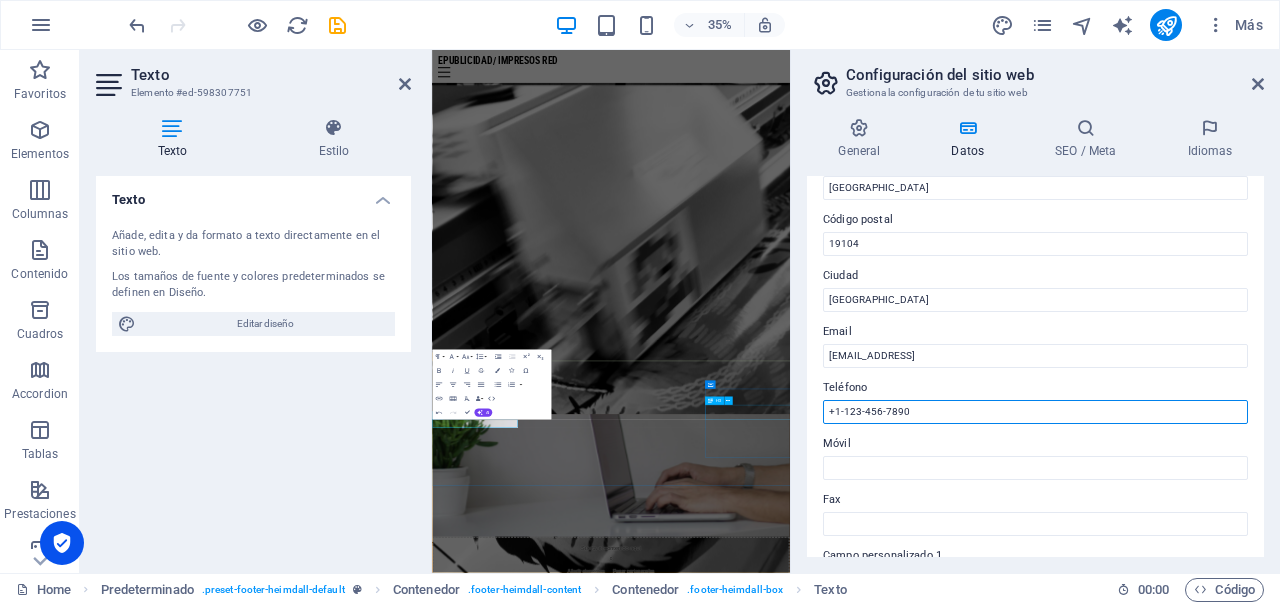 drag, startPoint x: 1347, startPoint y: 461, endPoint x: 1283, endPoint y: 487, distance: 69.079666 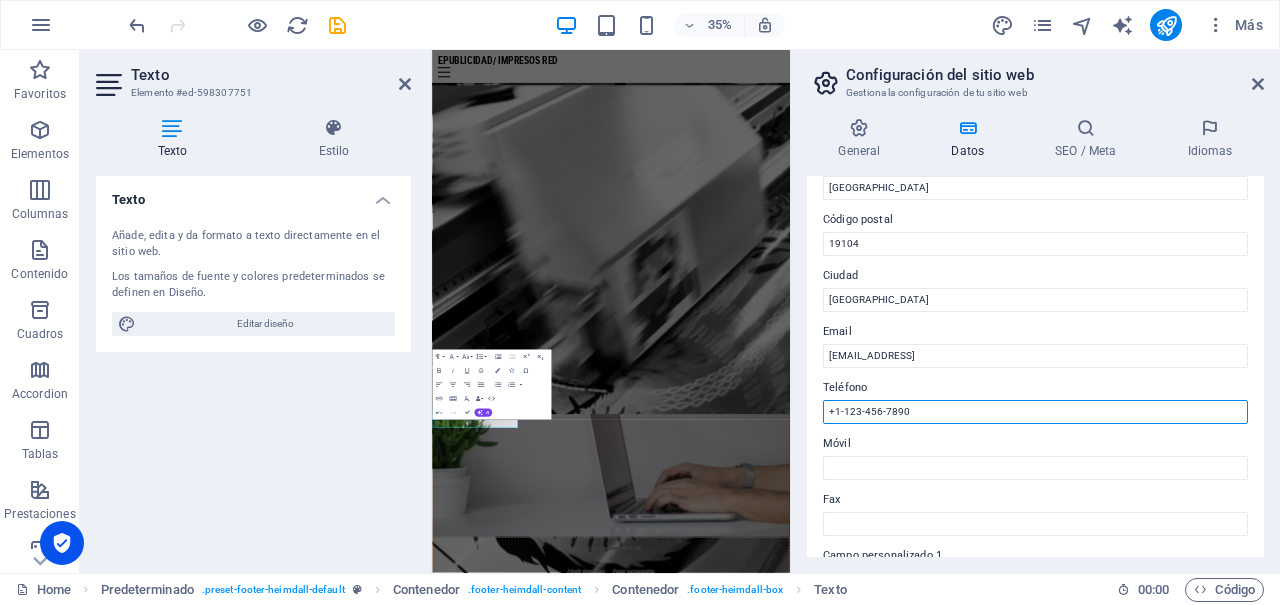 drag, startPoint x: 913, startPoint y: 410, endPoint x: 829, endPoint y: 409, distance: 84.00595 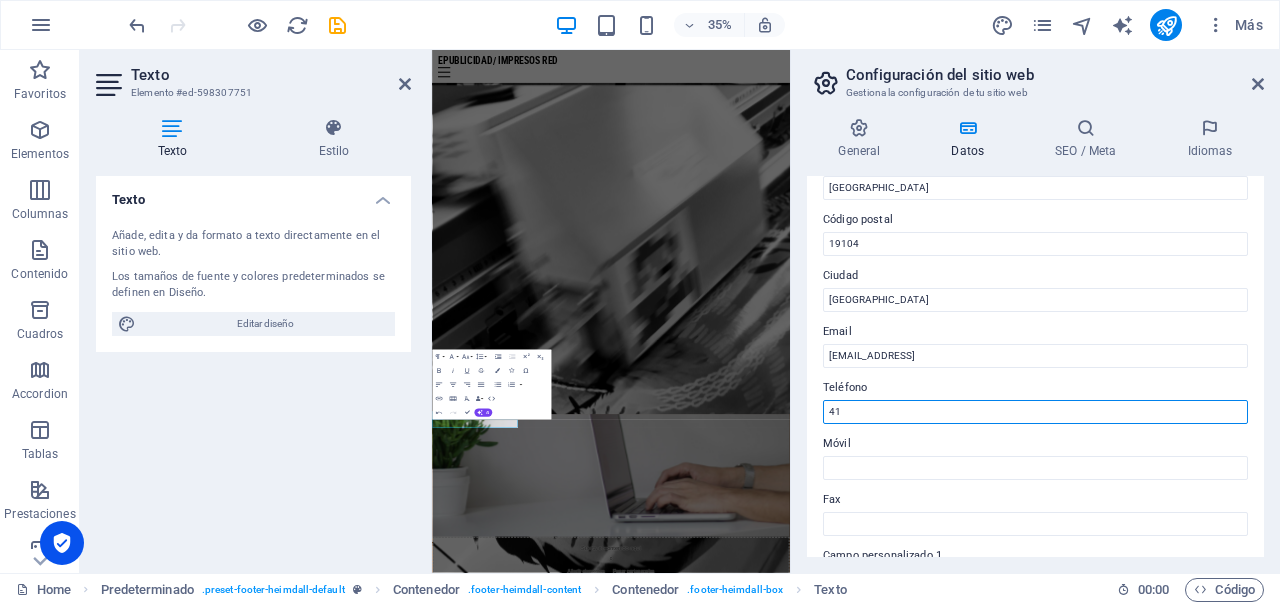 type on "4" 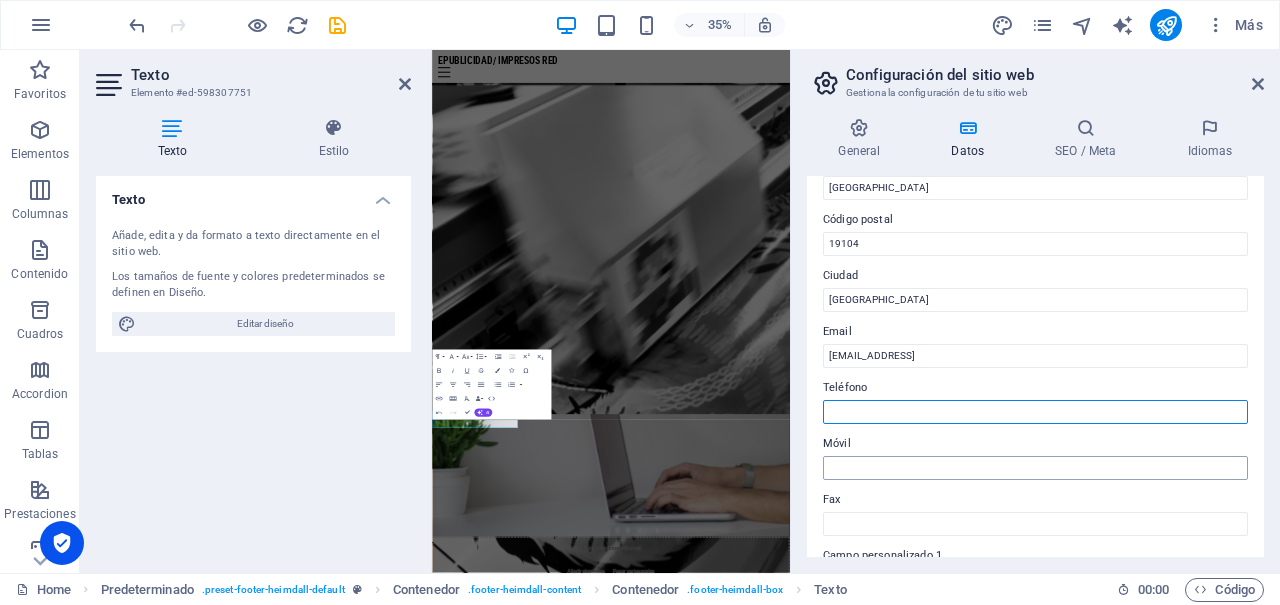 type 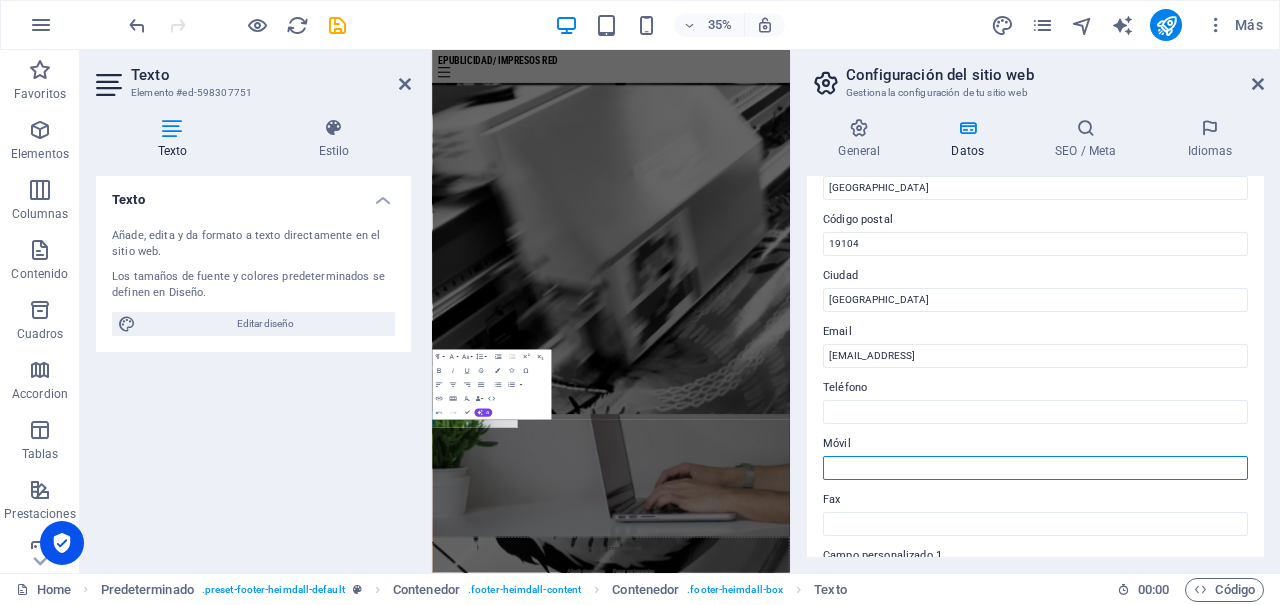 click on "Móvil" at bounding box center [1035, 468] 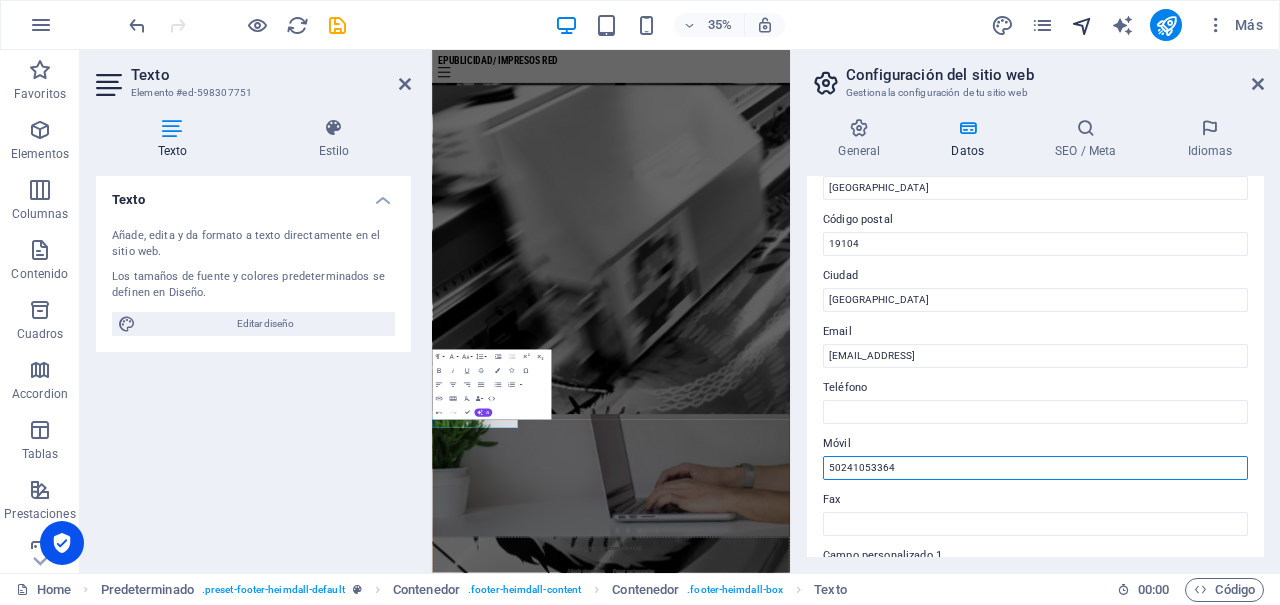 type on "50241053364" 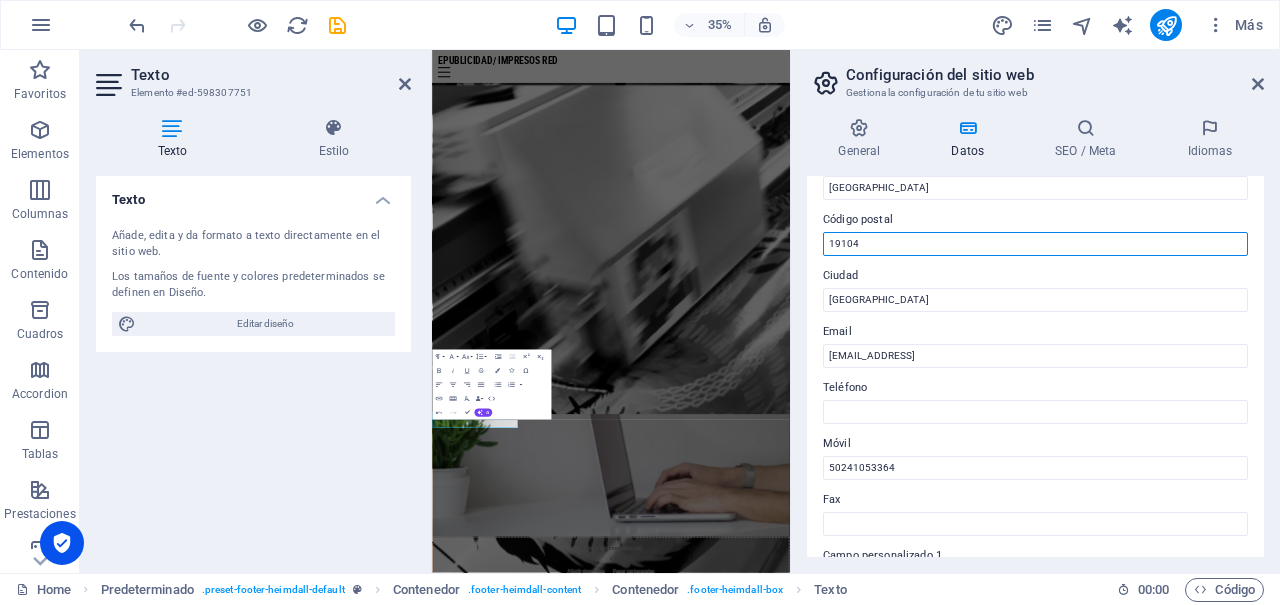 drag, startPoint x: 877, startPoint y: 244, endPoint x: 798, endPoint y: 245, distance: 79.00633 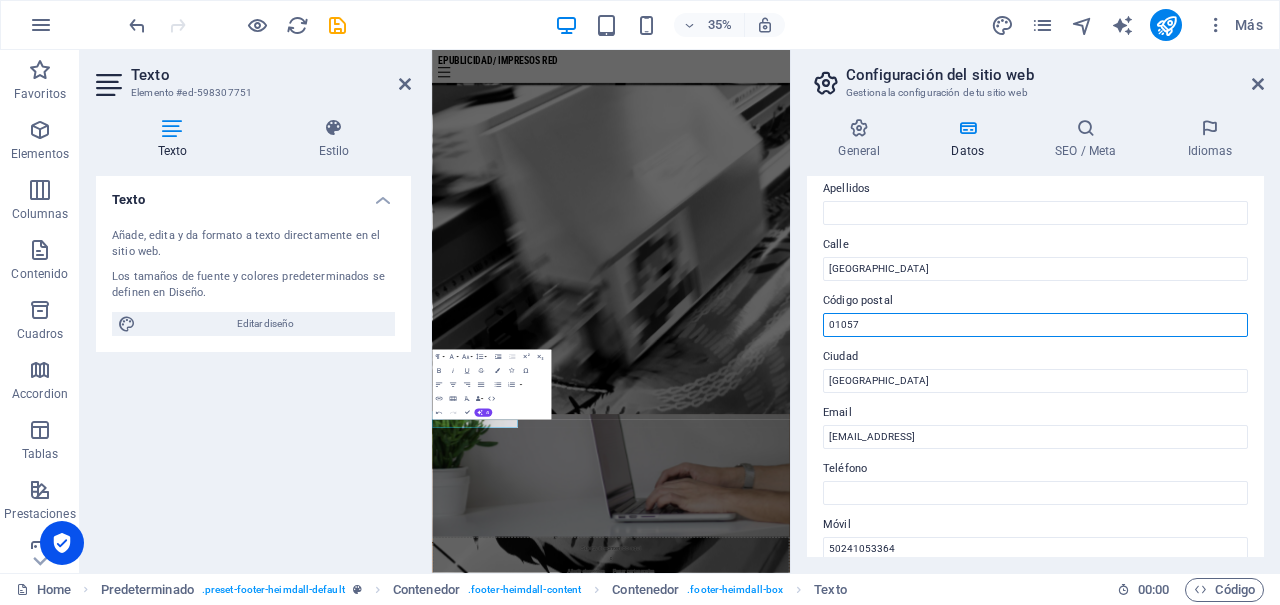 scroll, scrollTop: 0, scrollLeft: 0, axis: both 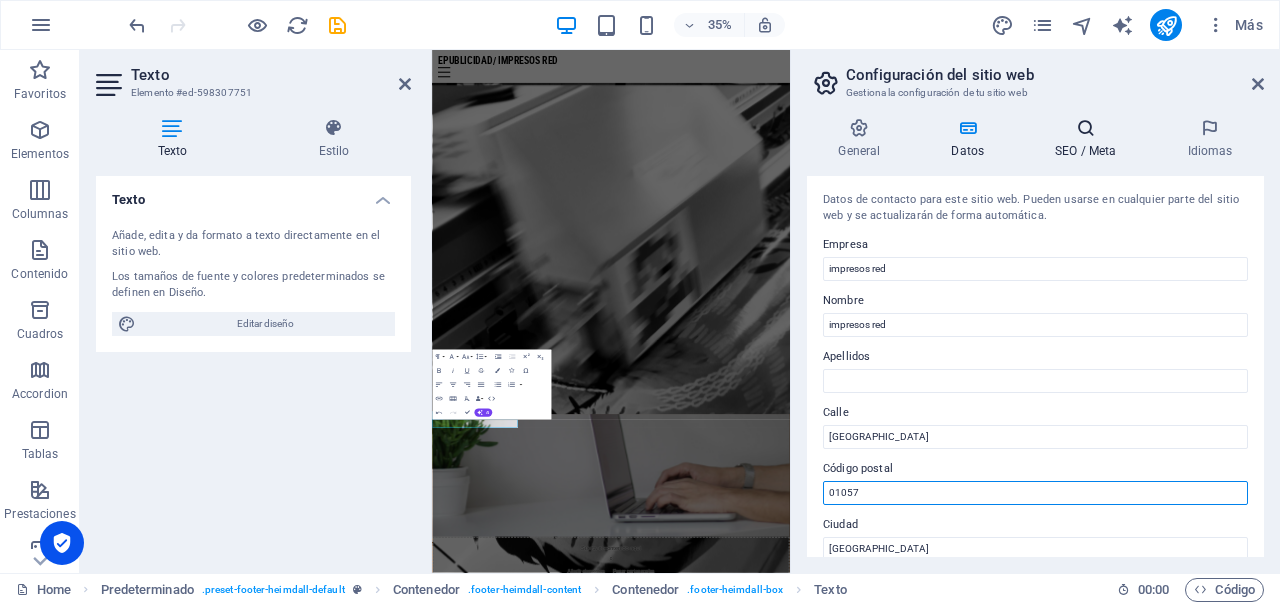 type on "01057" 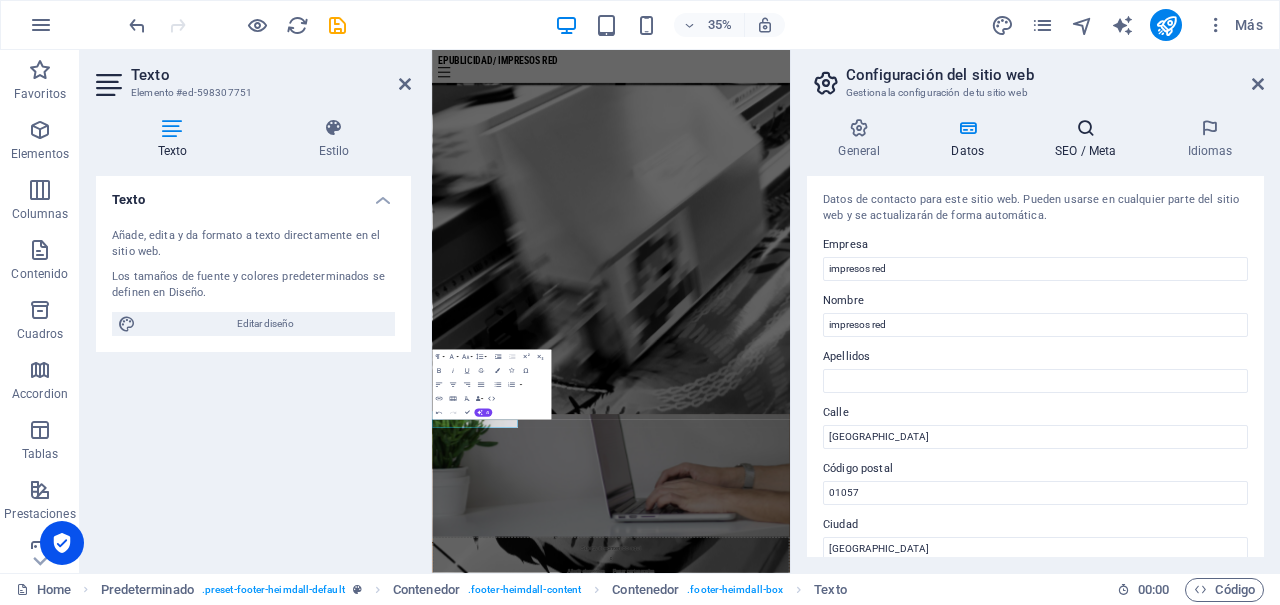click on "SEO / Meta" at bounding box center (1090, 139) 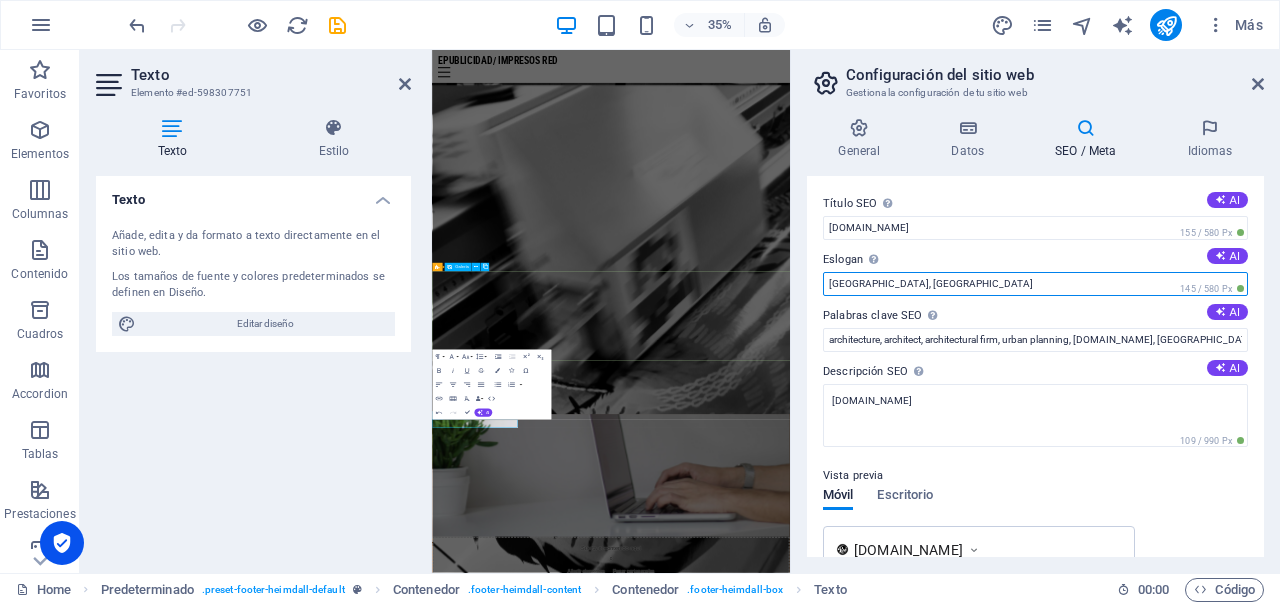 drag, startPoint x: 1365, startPoint y: 333, endPoint x: 1425, endPoint y: 710, distance: 381.7447 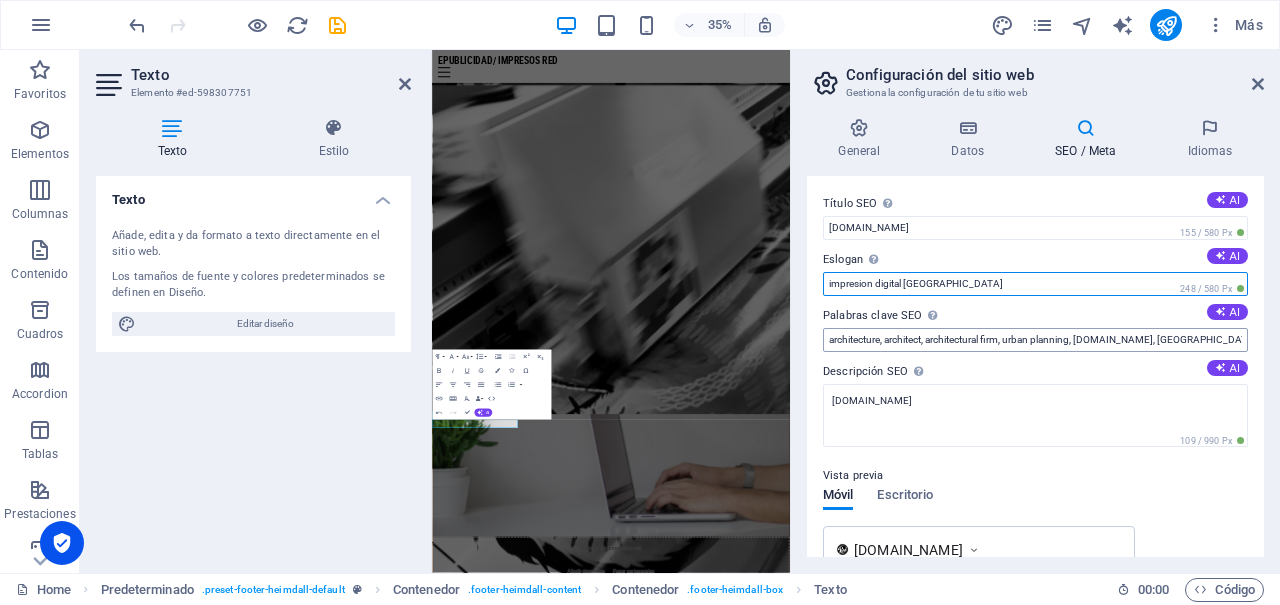 type on "impresion digital [GEOGRAPHIC_DATA]" 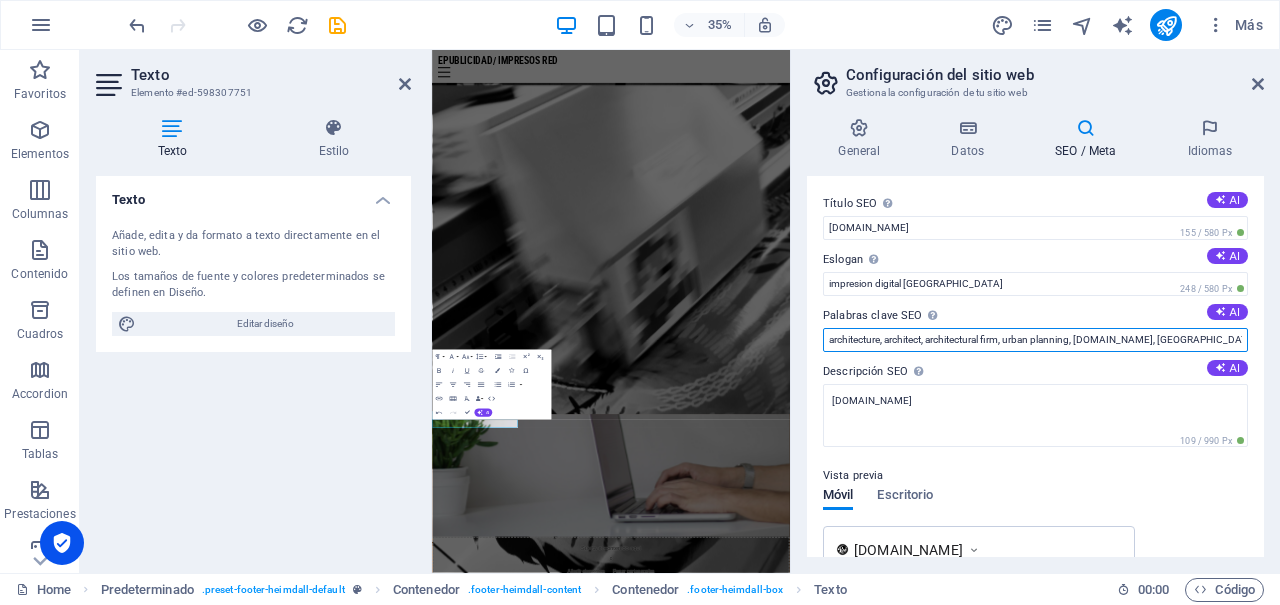 drag, startPoint x: 829, startPoint y: 342, endPoint x: 1273, endPoint y: 347, distance: 444.02814 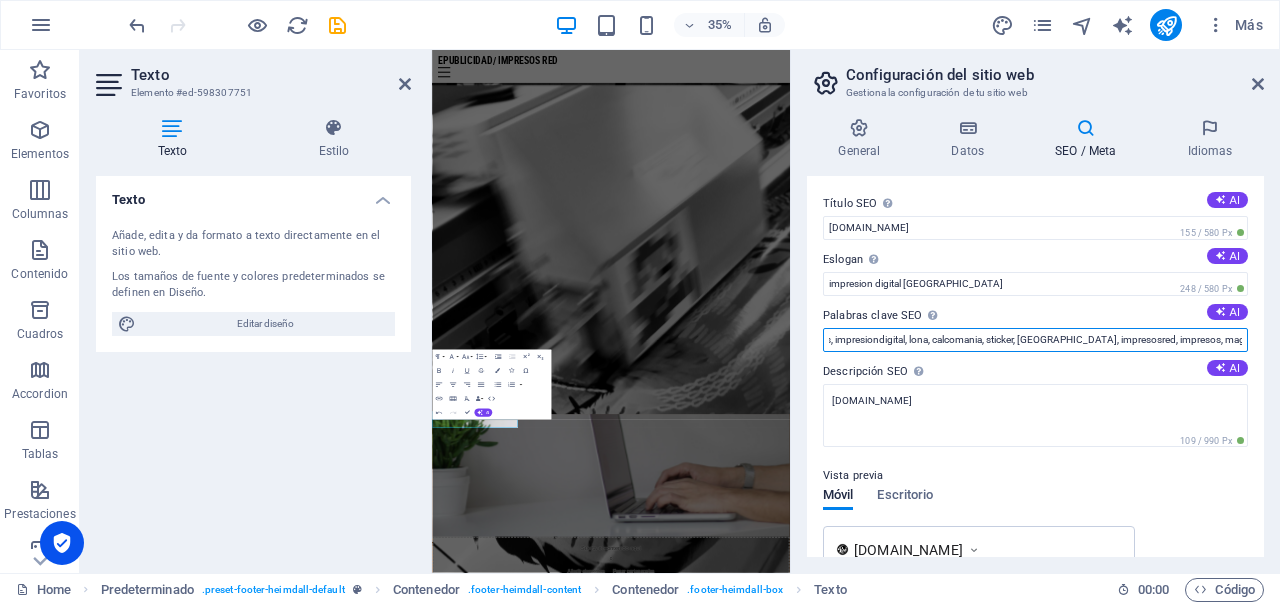 scroll, scrollTop: 0, scrollLeft: 119, axis: horizontal 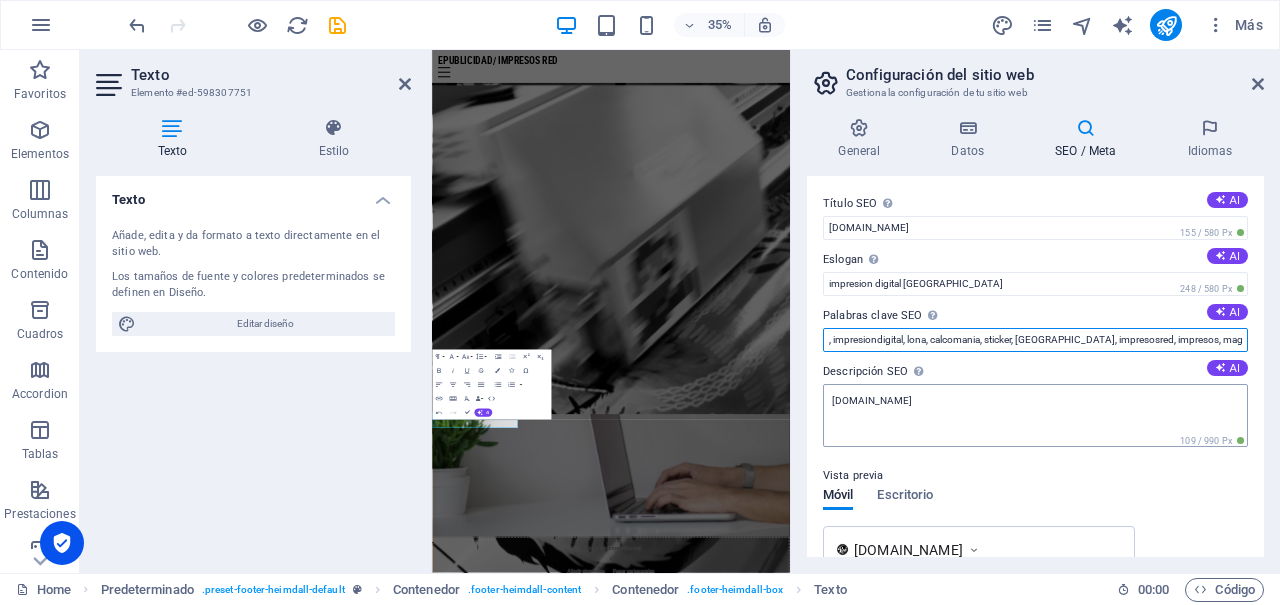 type on "impresion, mantas, vinilicas, impresiondigital, lona, calcomania, sticker, [GEOGRAPHIC_DATA], impresosred, impresos, magneticos," 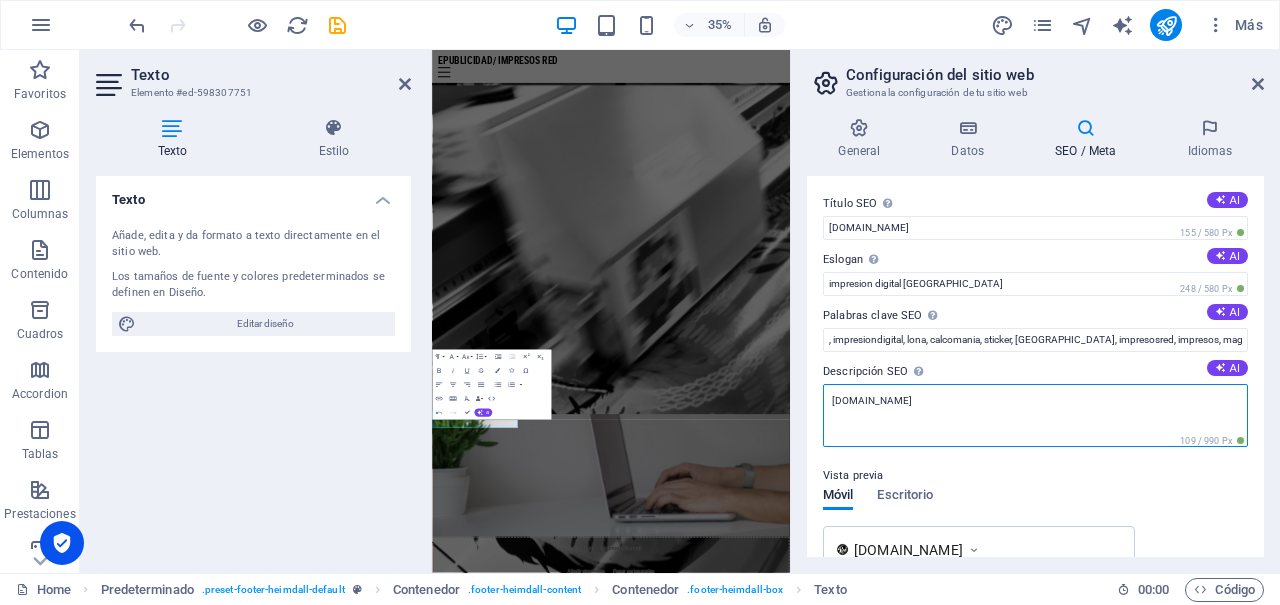 scroll, scrollTop: 0, scrollLeft: 0, axis: both 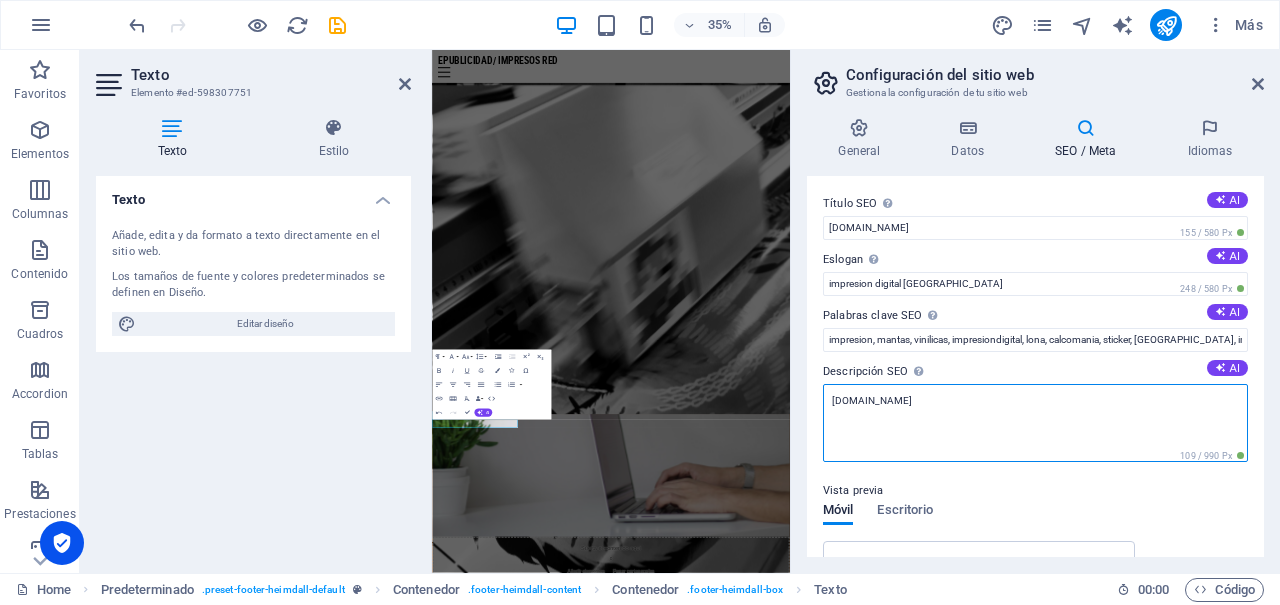 drag, startPoint x: 913, startPoint y: 399, endPoint x: 822, endPoint y: 400, distance: 91.00549 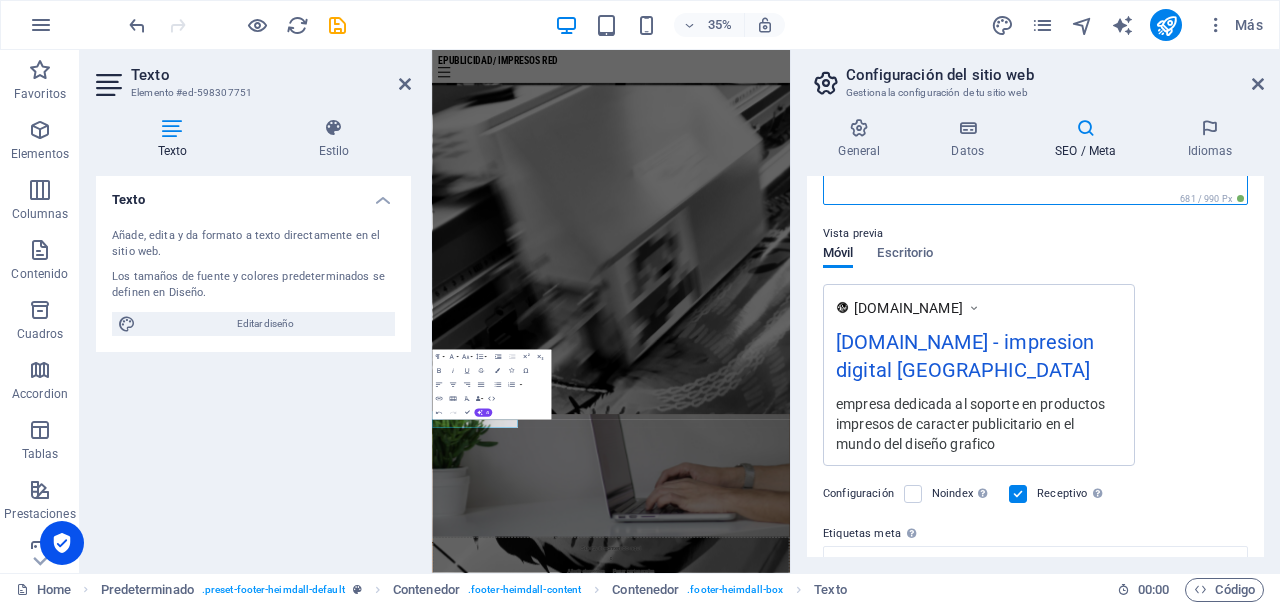 scroll, scrollTop: 0, scrollLeft: 0, axis: both 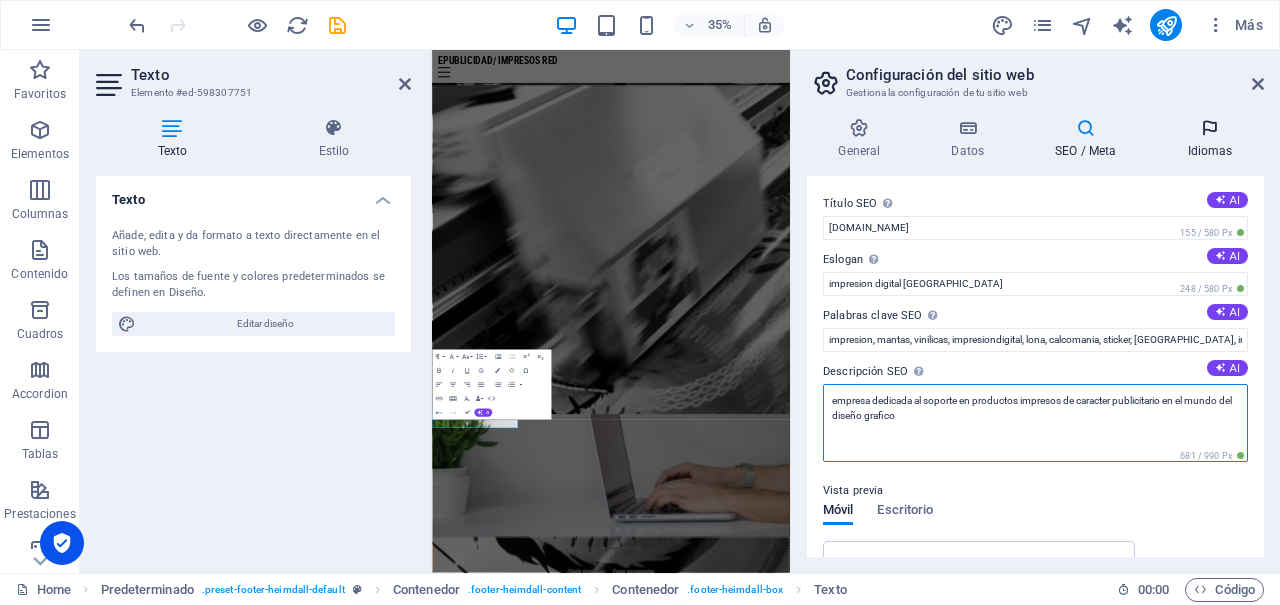 type on "empresa dedicada al soporte en productos impresos de caracter publicitario en el mundo del diseño grafico" 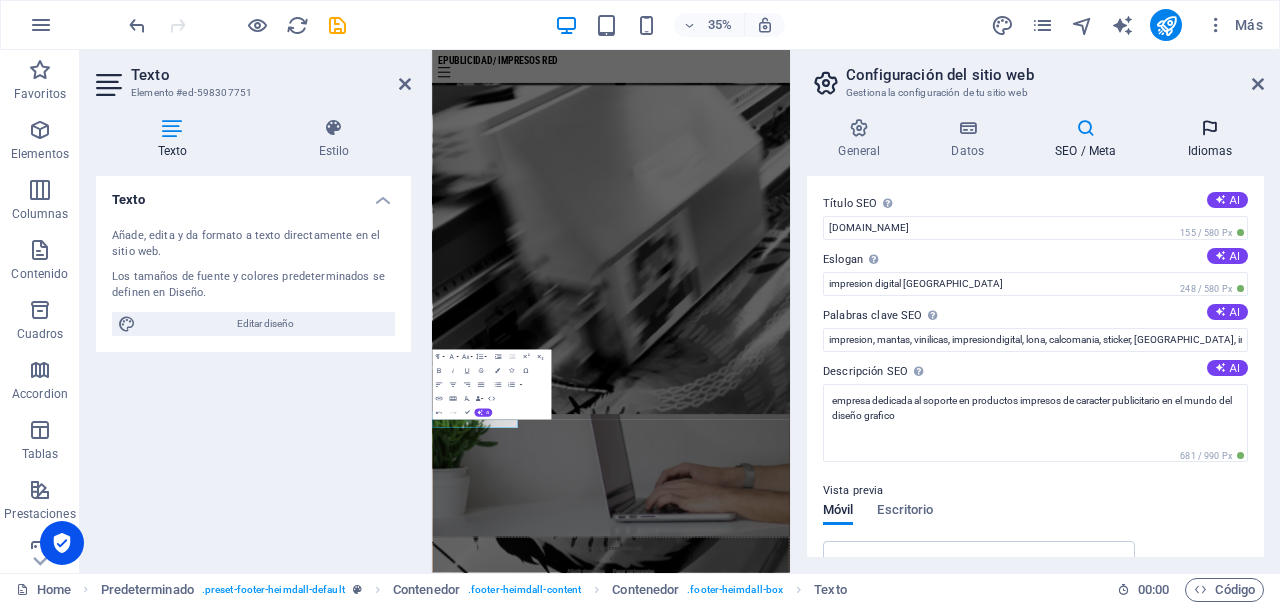 click at bounding box center [1210, 128] 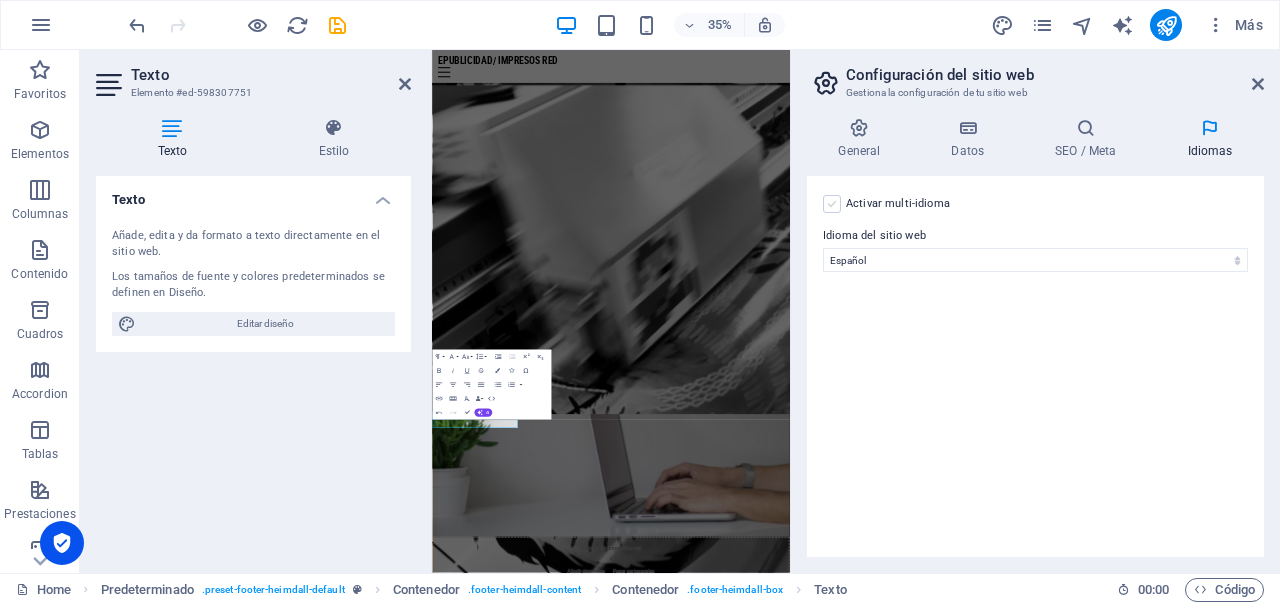 click at bounding box center [832, 204] 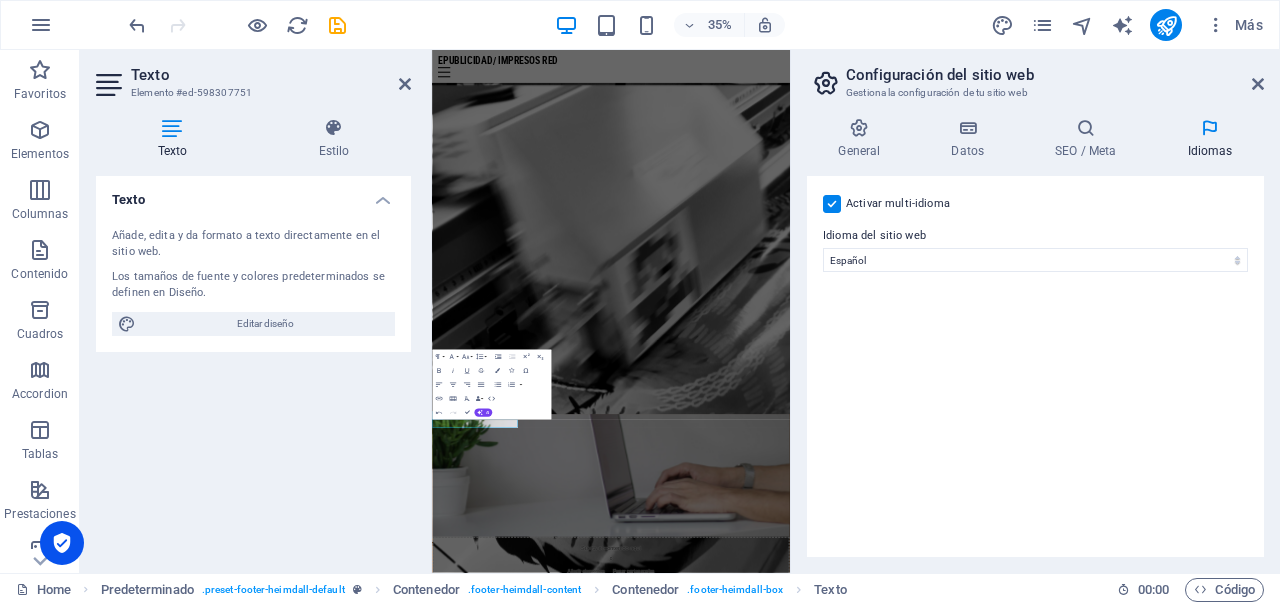 select 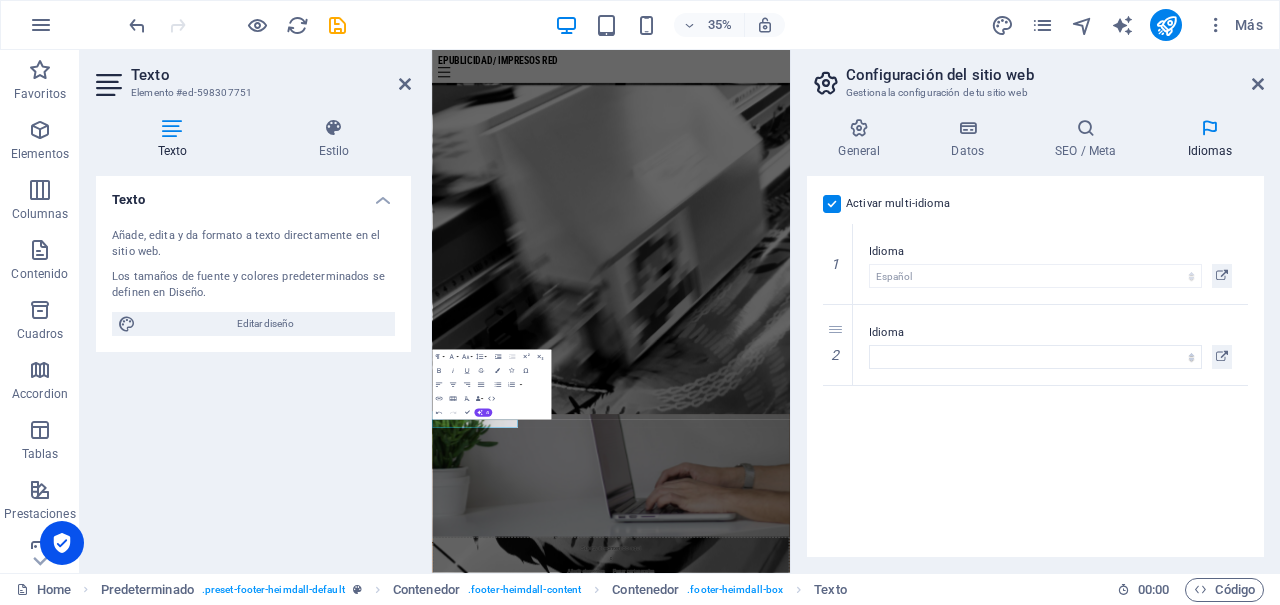 click at bounding box center [832, 204] 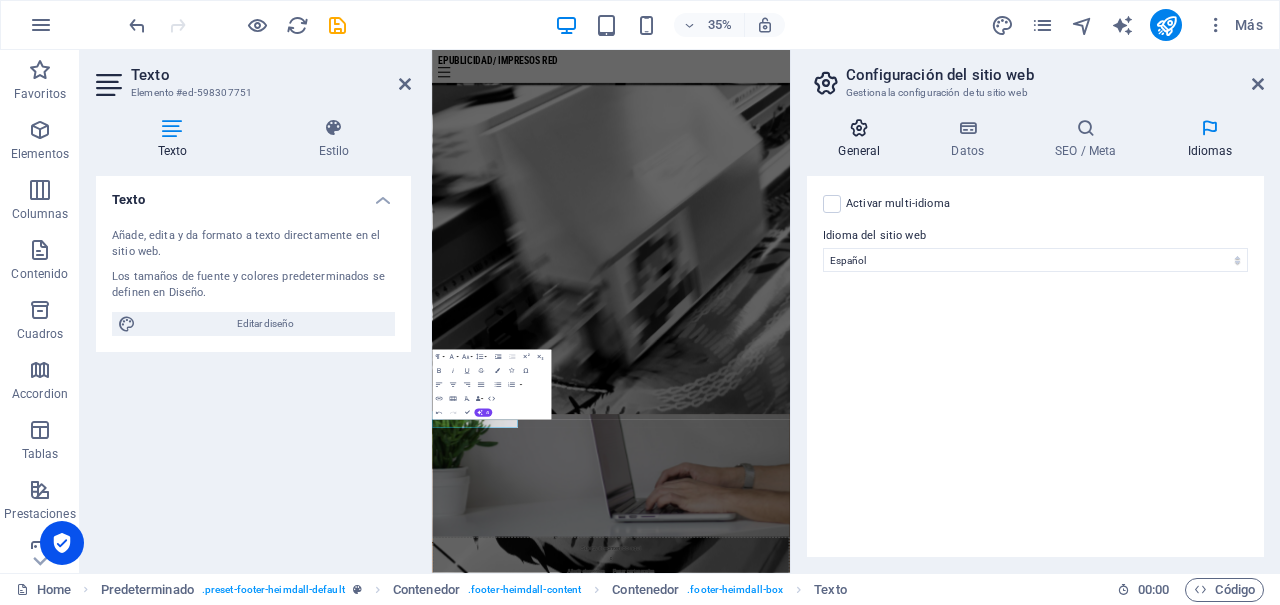 click at bounding box center [859, 128] 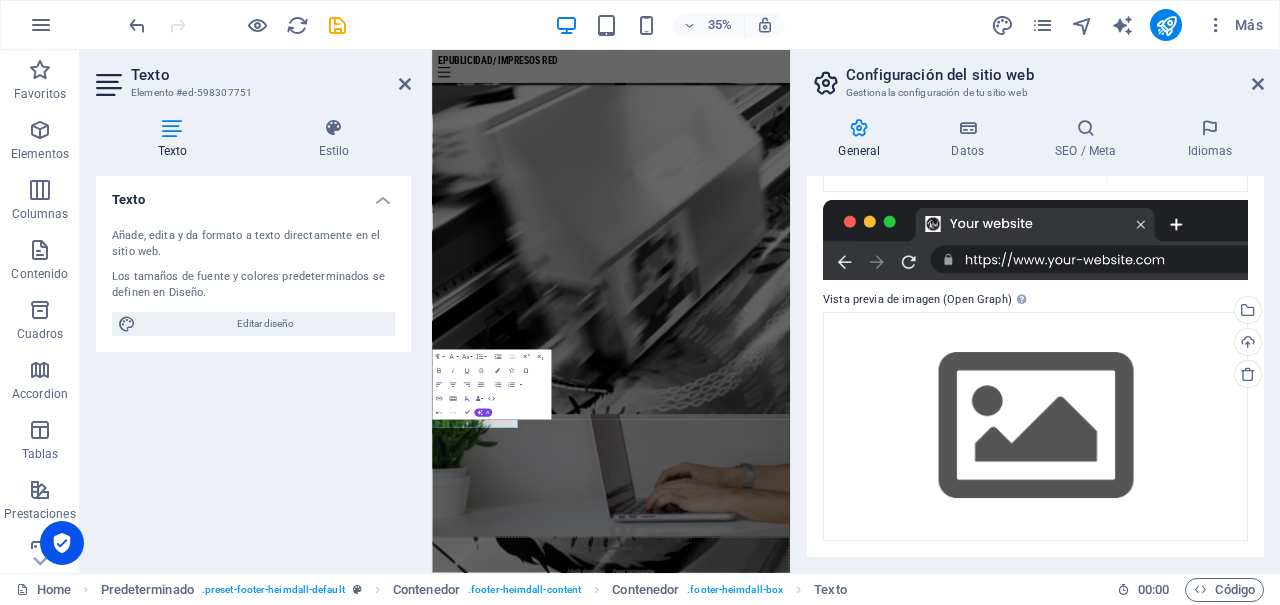scroll, scrollTop: 0, scrollLeft: 0, axis: both 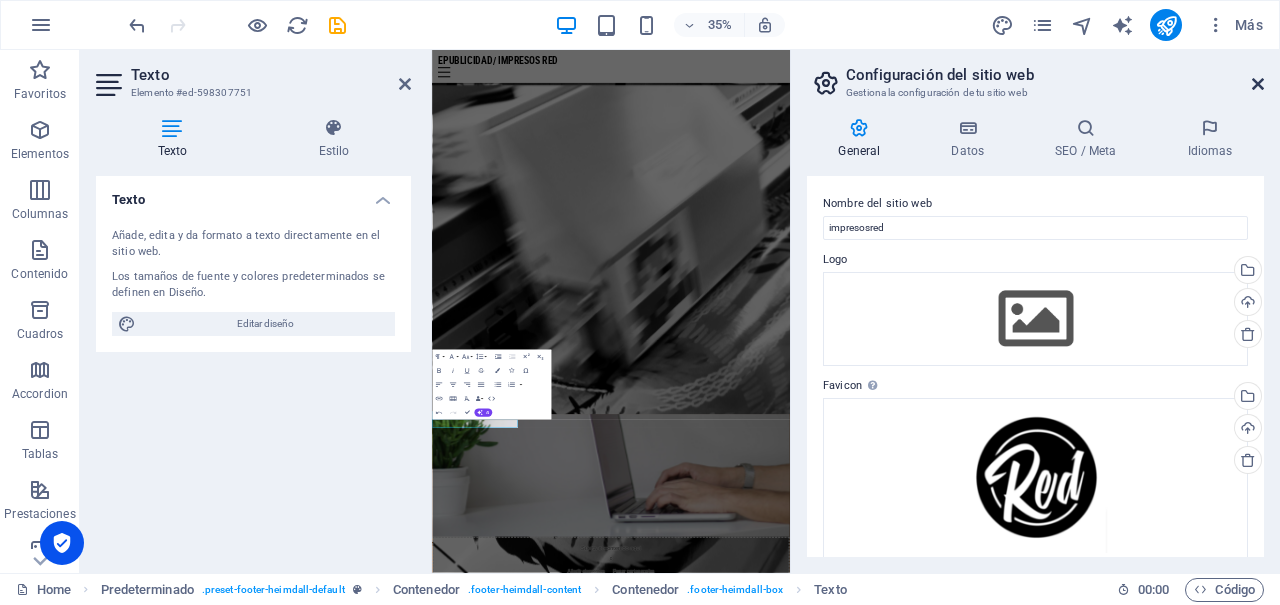 click at bounding box center (1258, 84) 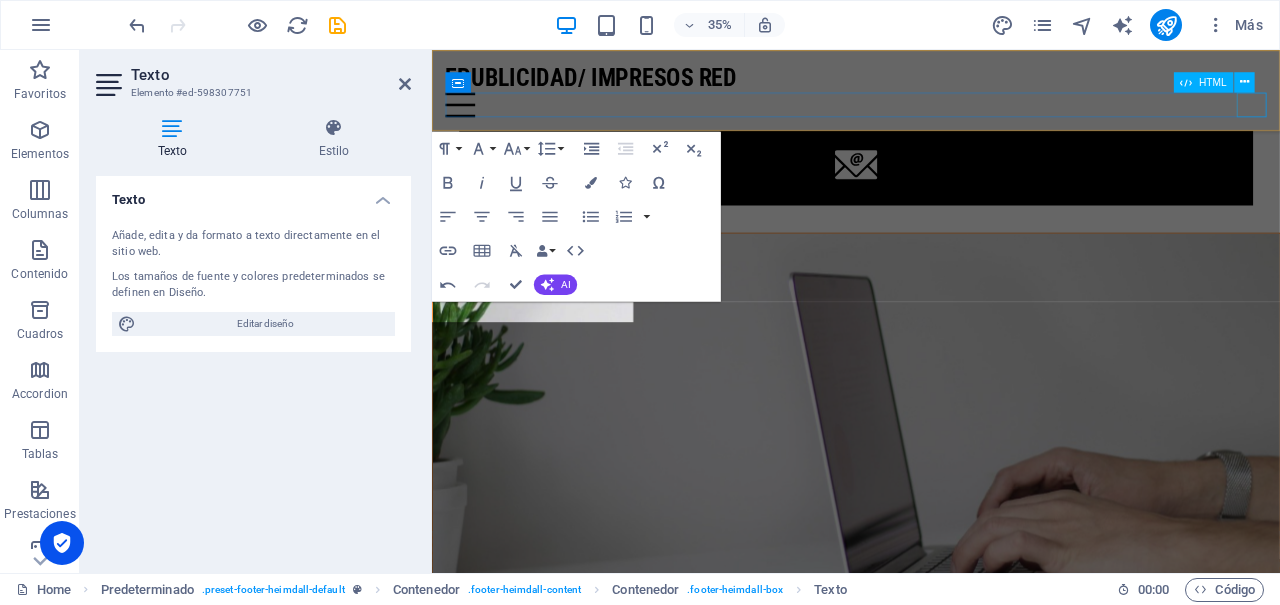 scroll, scrollTop: 2215, scrollLeft: 0, axis: vertical 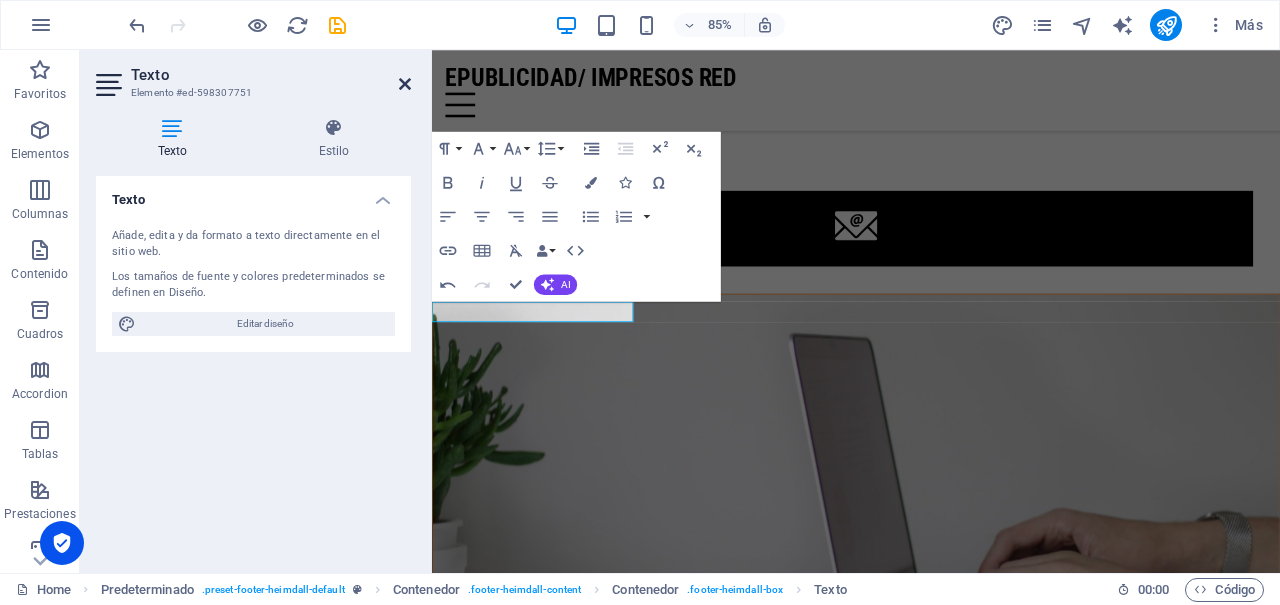 click at bounding box center (405, 84) 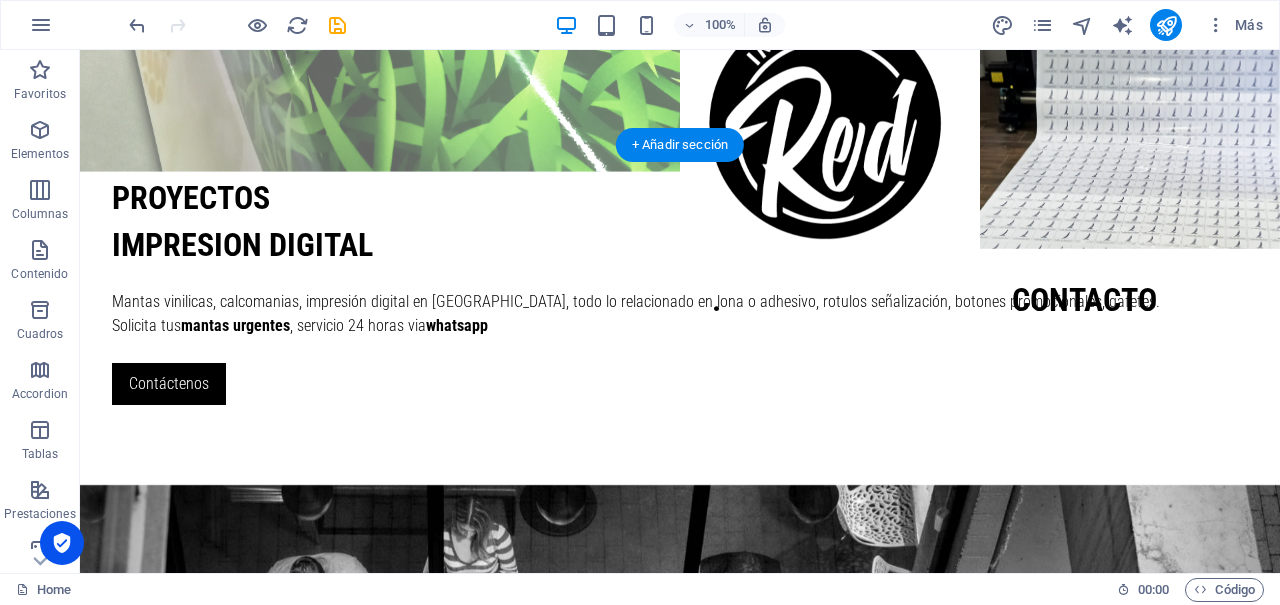 scroll, scrollTop: 0, scrollLeft: 0, axis: both 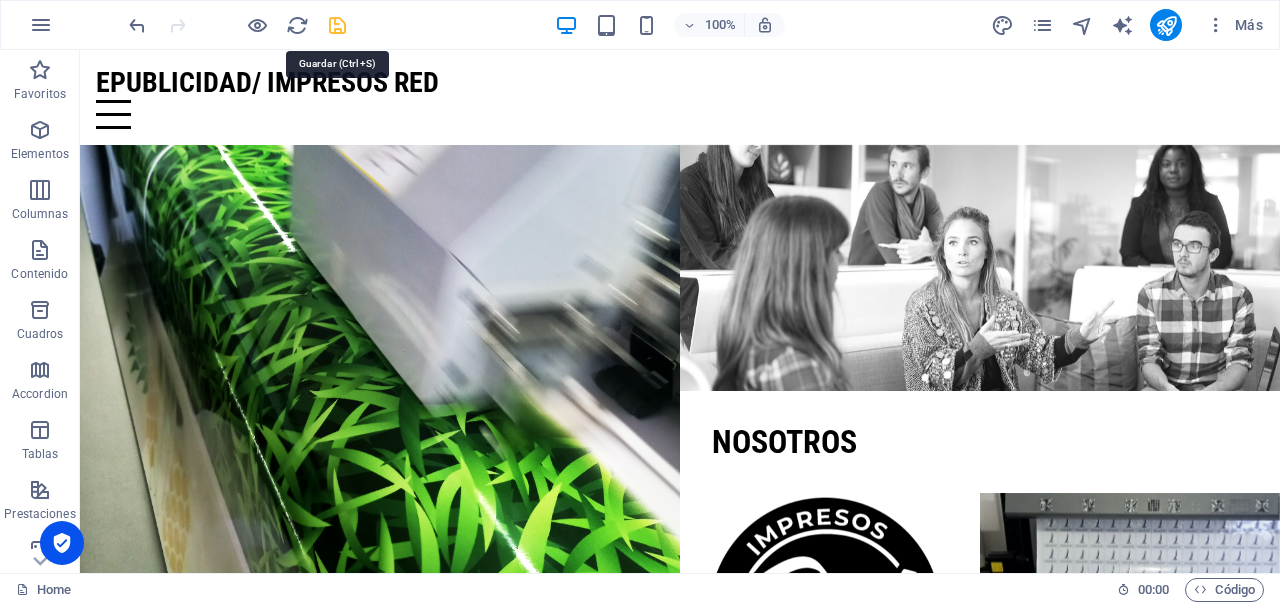 click at bounding box center (337, 25) 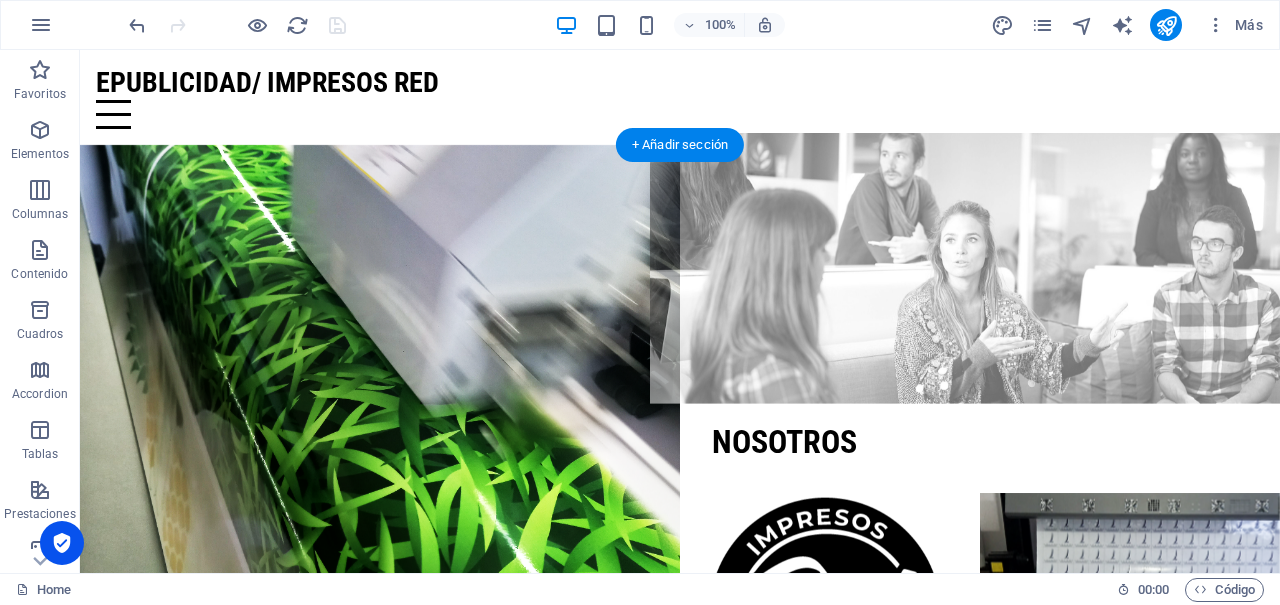 click at bounding box center (980, 267) 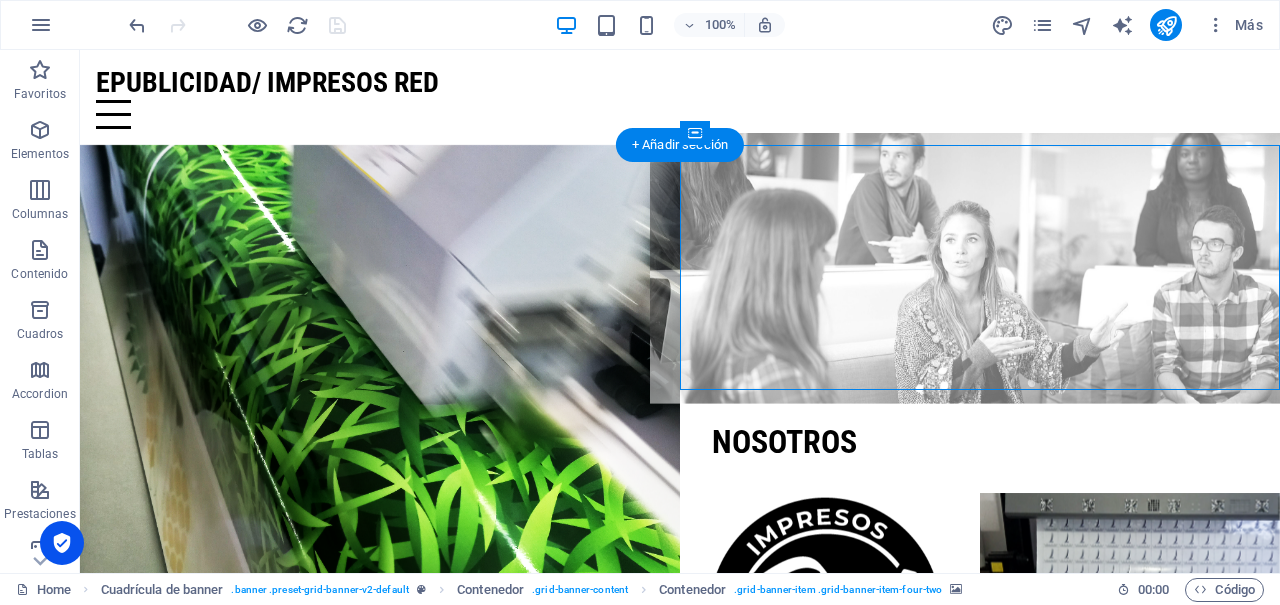 click at bounding box center [980, 267] 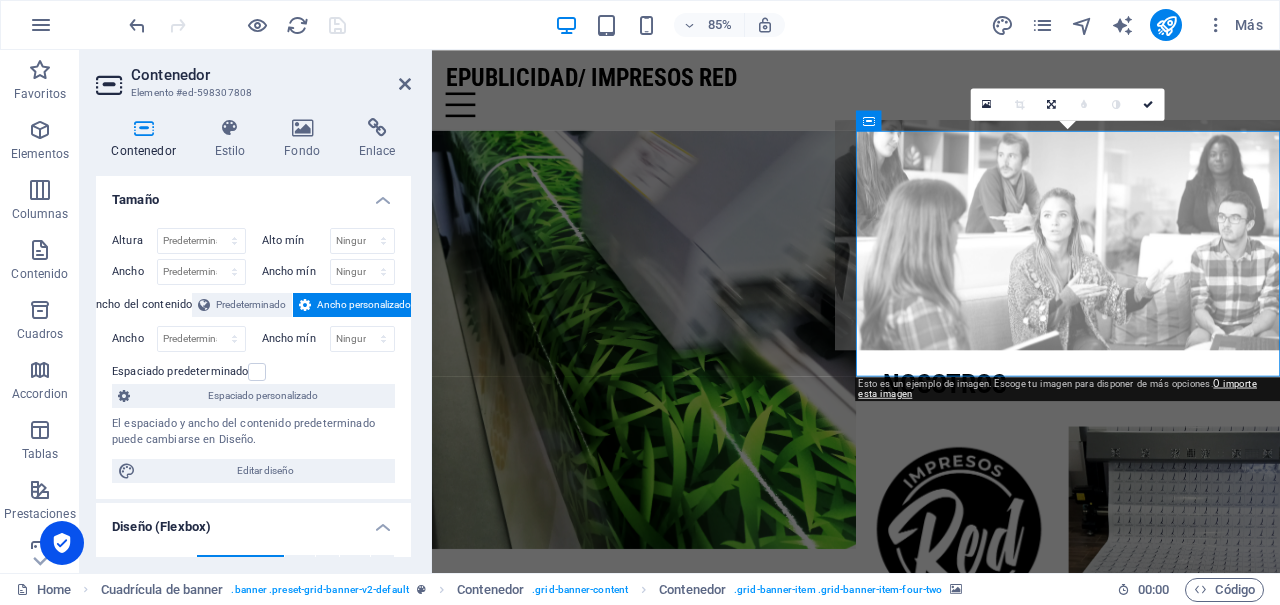 click at bounding box center (1180, 267) 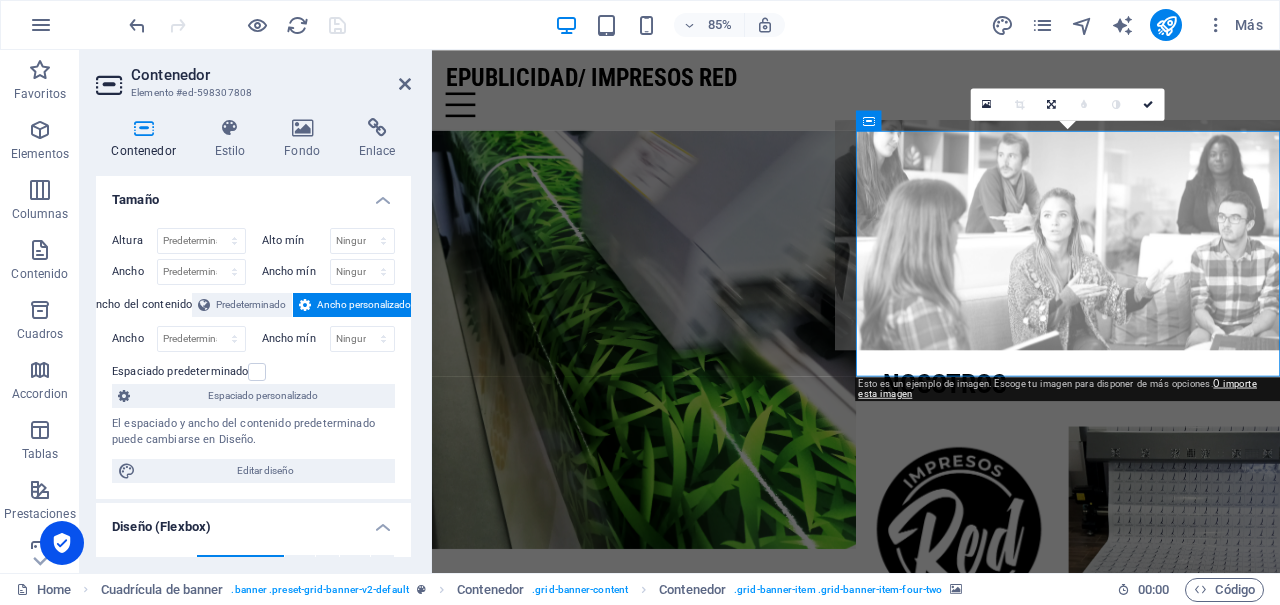 click at bounding box center [1180, 267] 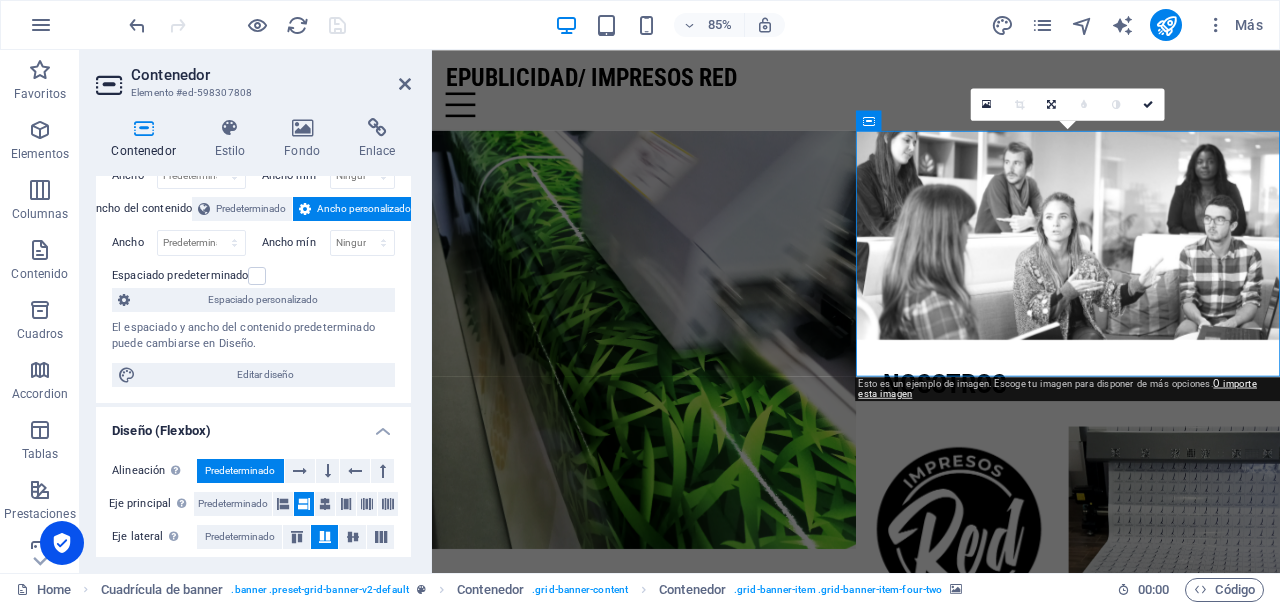 scroll, scrollTop: 0, scrollLeft: 0, axis: both 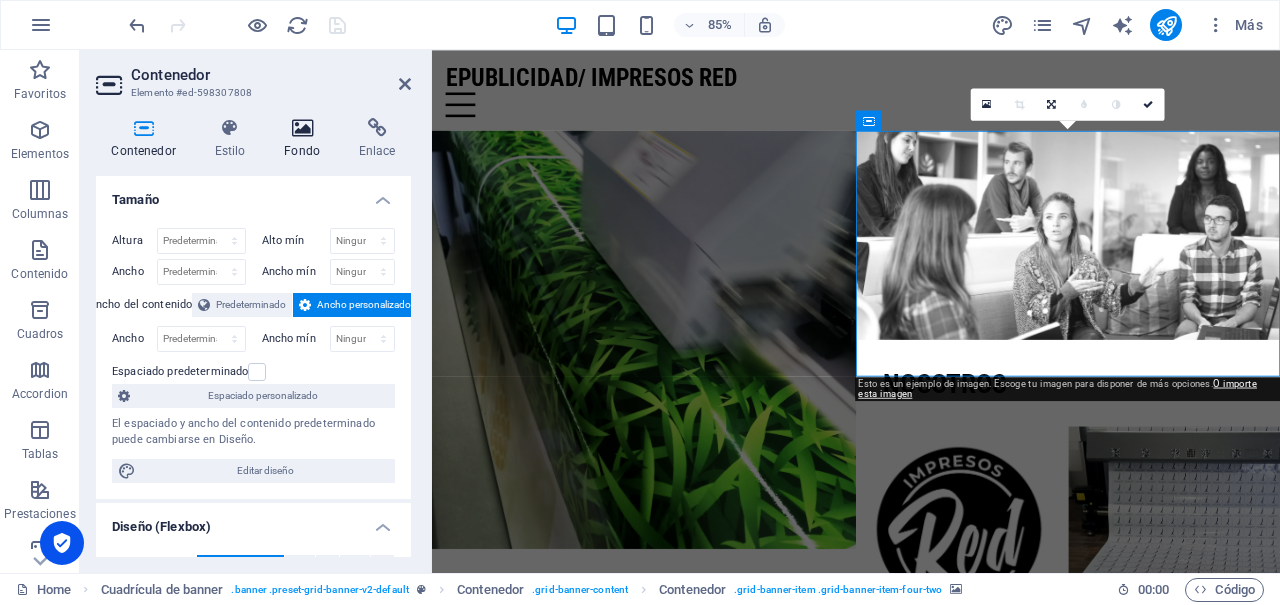 click at bounding box center [302, 128] 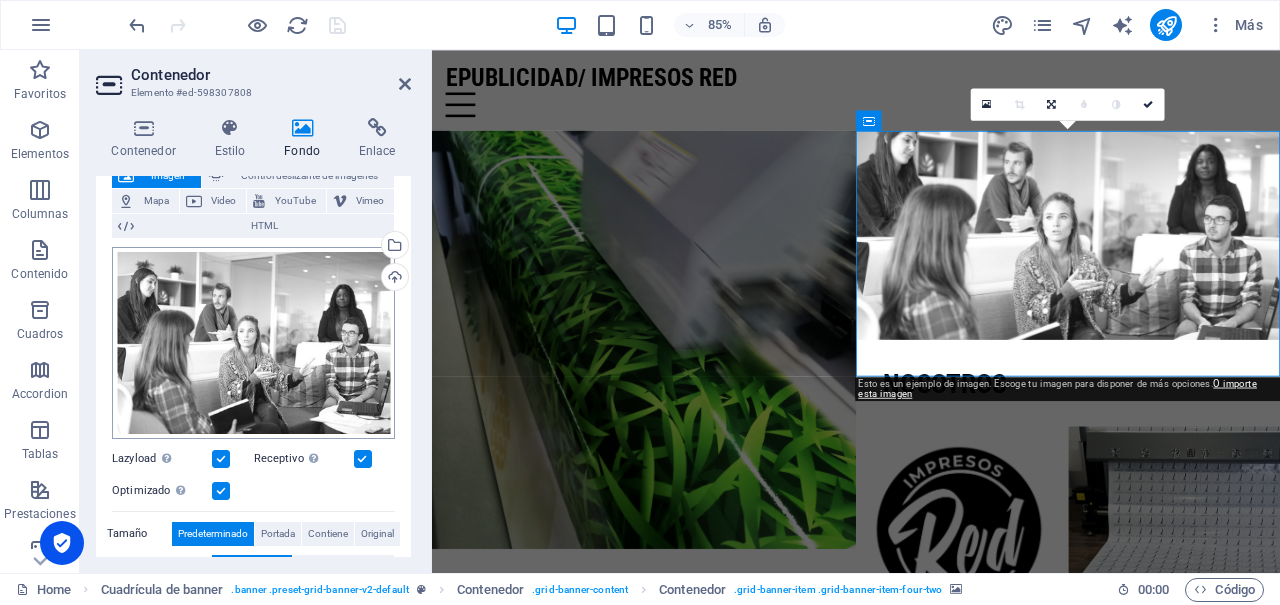 scroll, scrollTop: 132, scrollLeft: 0, axis: vertical 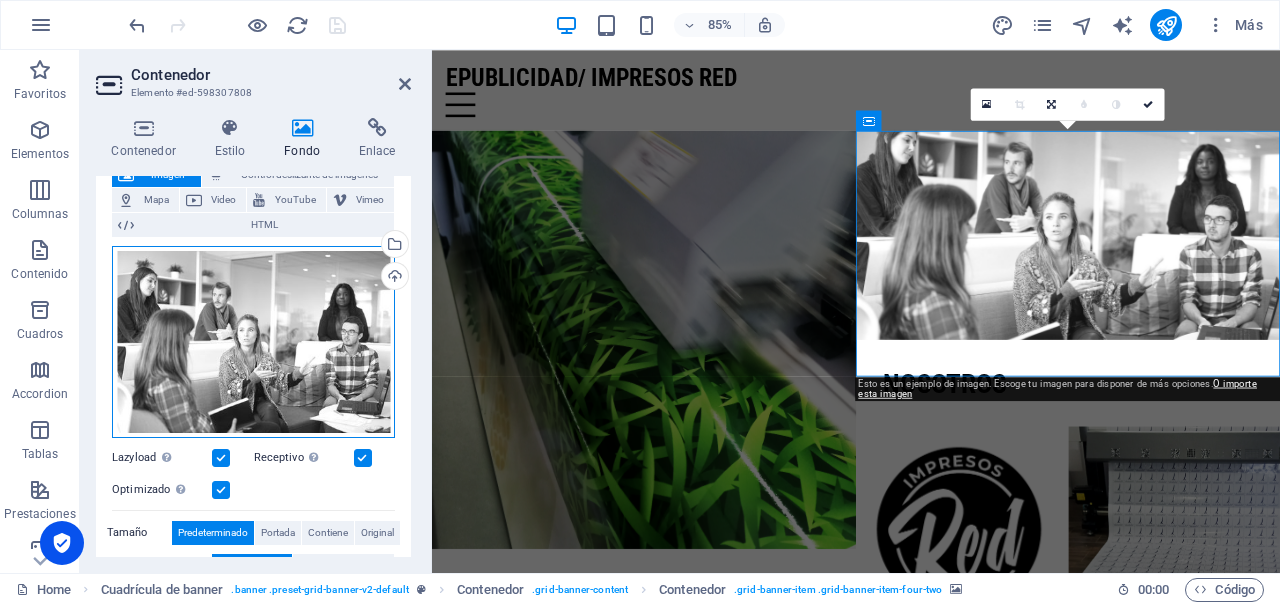 click on "Arrastra archivos aquí, haz clic para escoger archivos o  selecciona archivos de Archivos o de nuestra galería gratuita de fotos y vídeos" at bounding box center [253, 342] 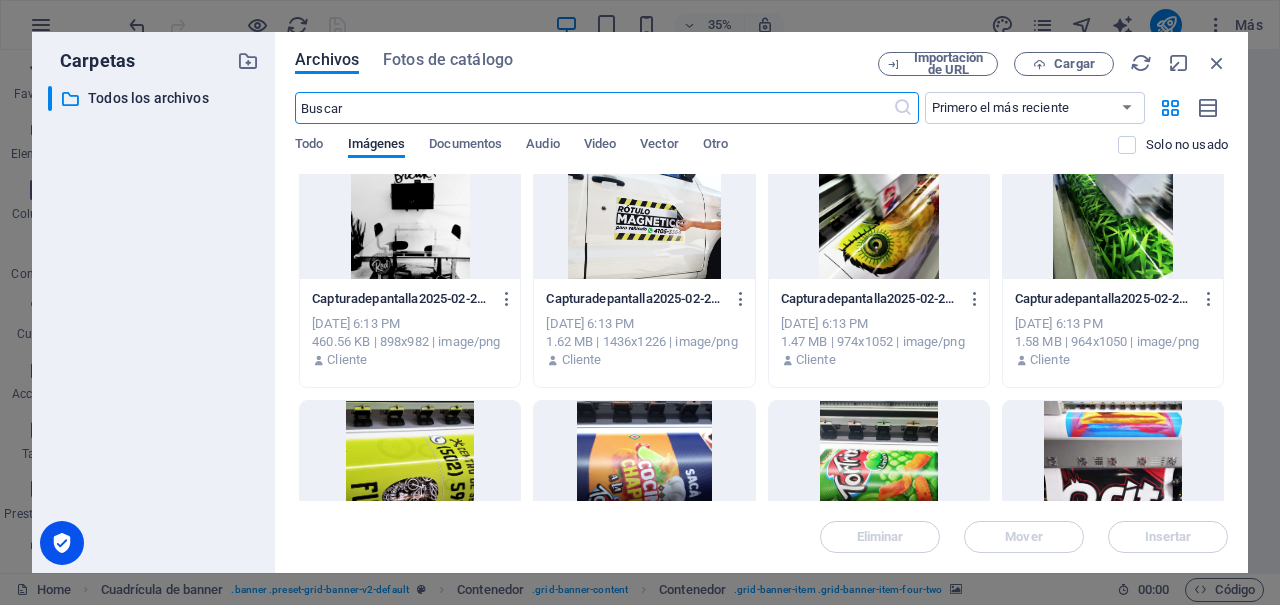 scroll, scrollTop: 28, scrollLeft: 0, axis: vertical 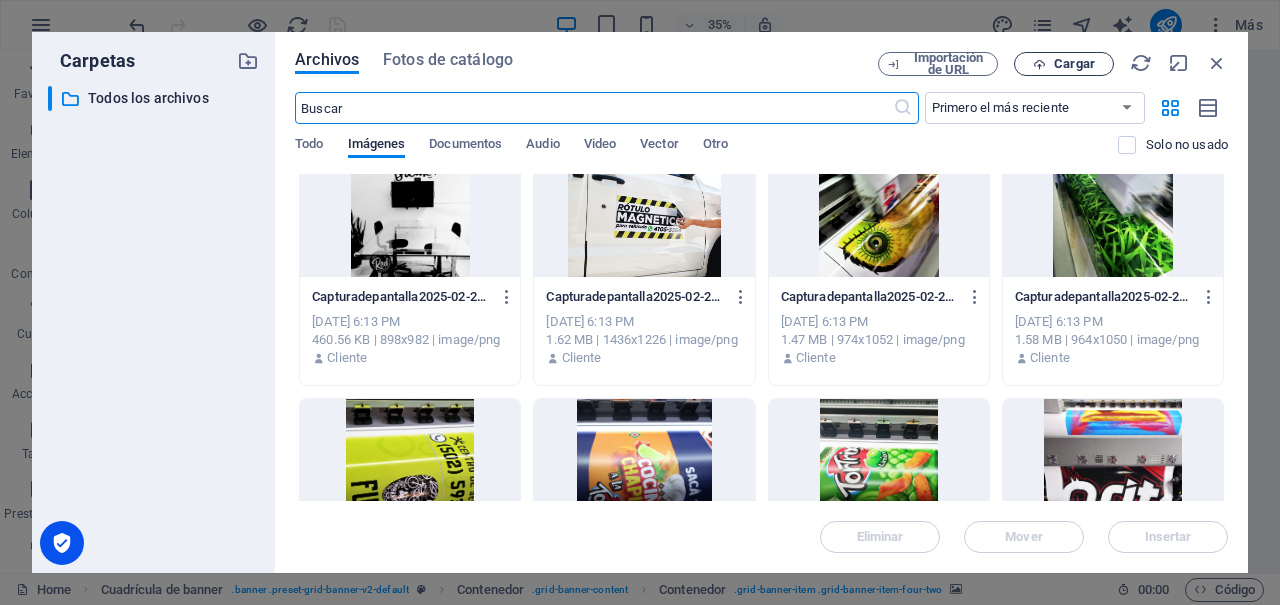 click on "Cargar" at bounding box center [1064, 64] 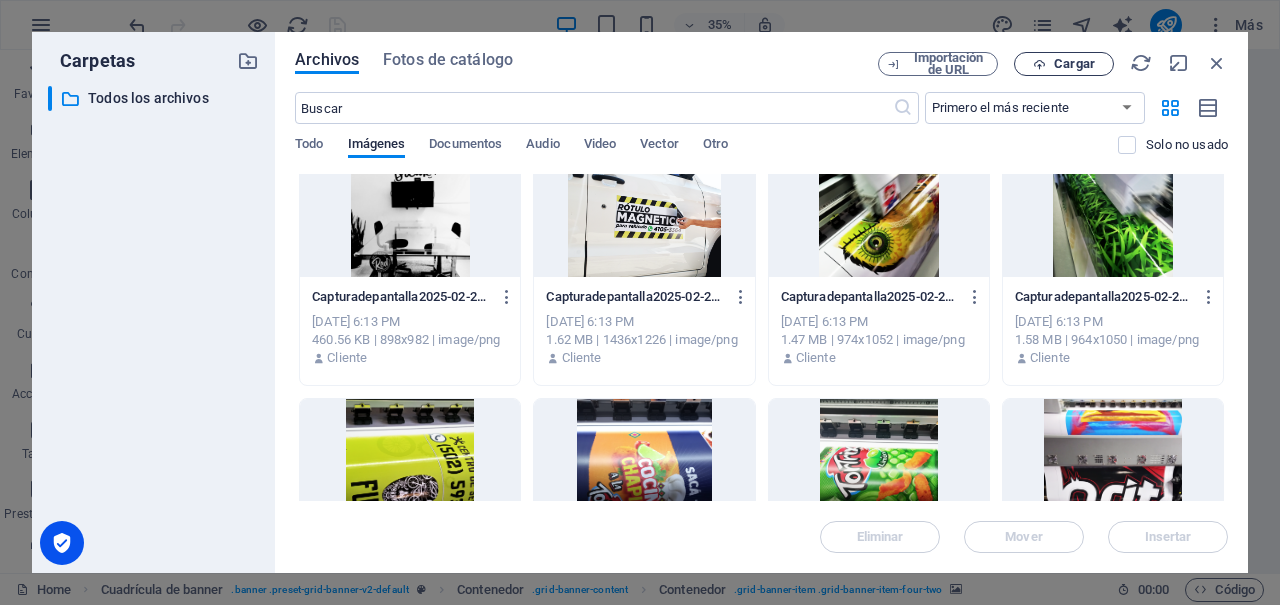 click on "Cargar" at bounding box center [1074, 64] 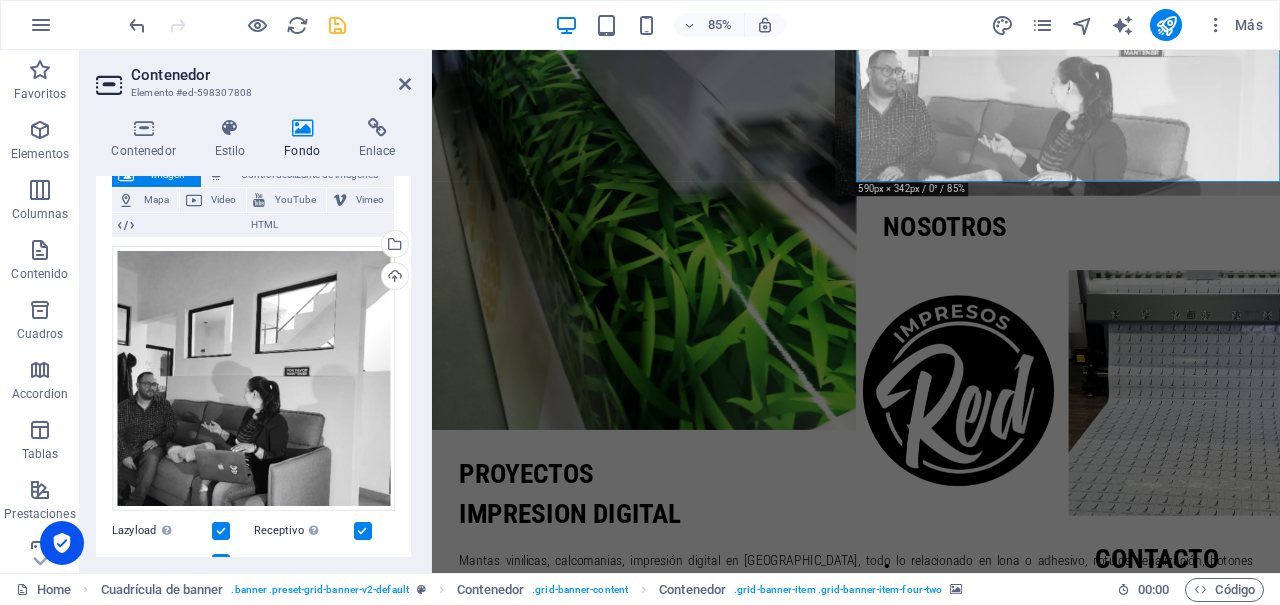 scroll, scrollTop: 230, scrollLeft: 0, axis: vertical 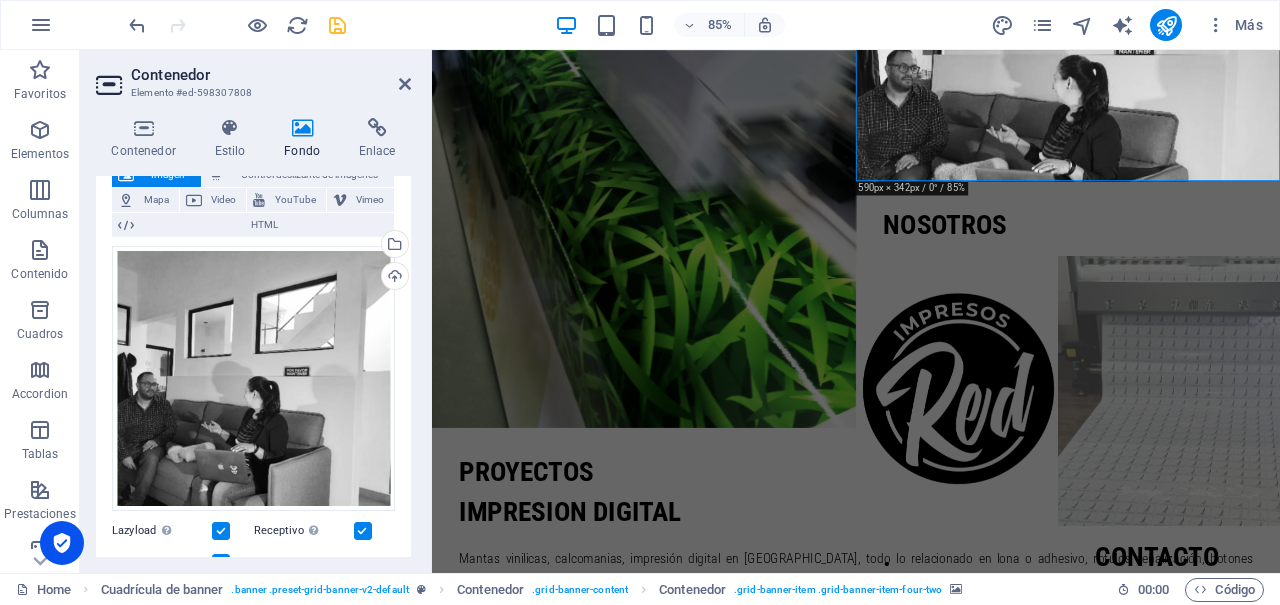 click at bounding box center (1305, 451) 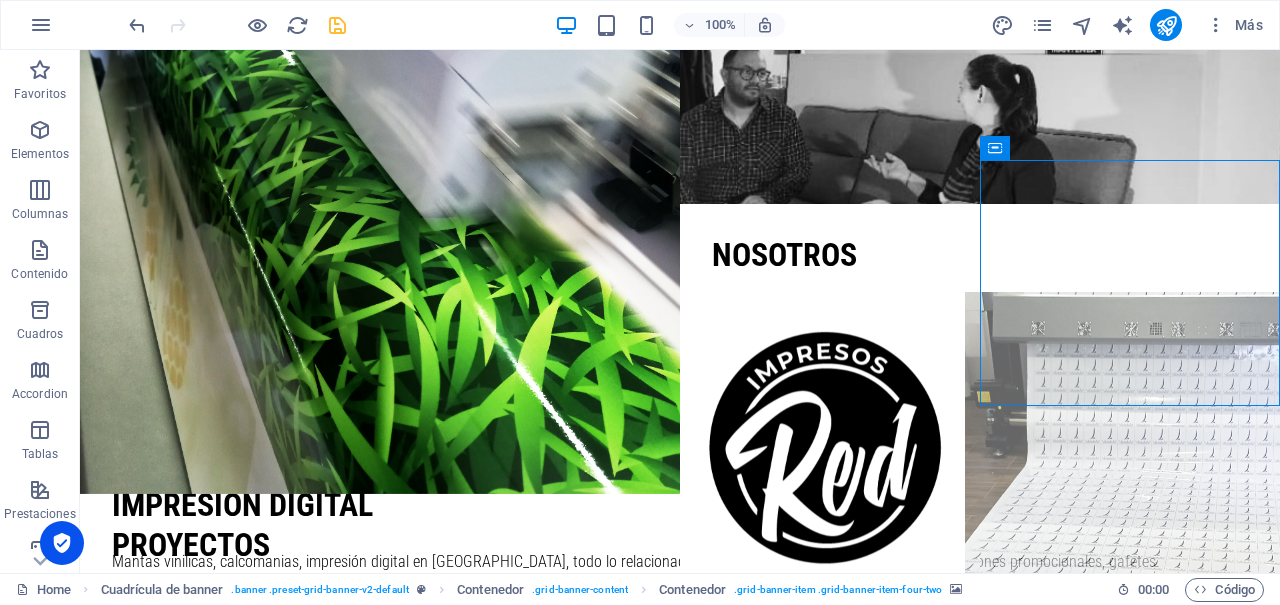 click at bounding box center (1130, 451) 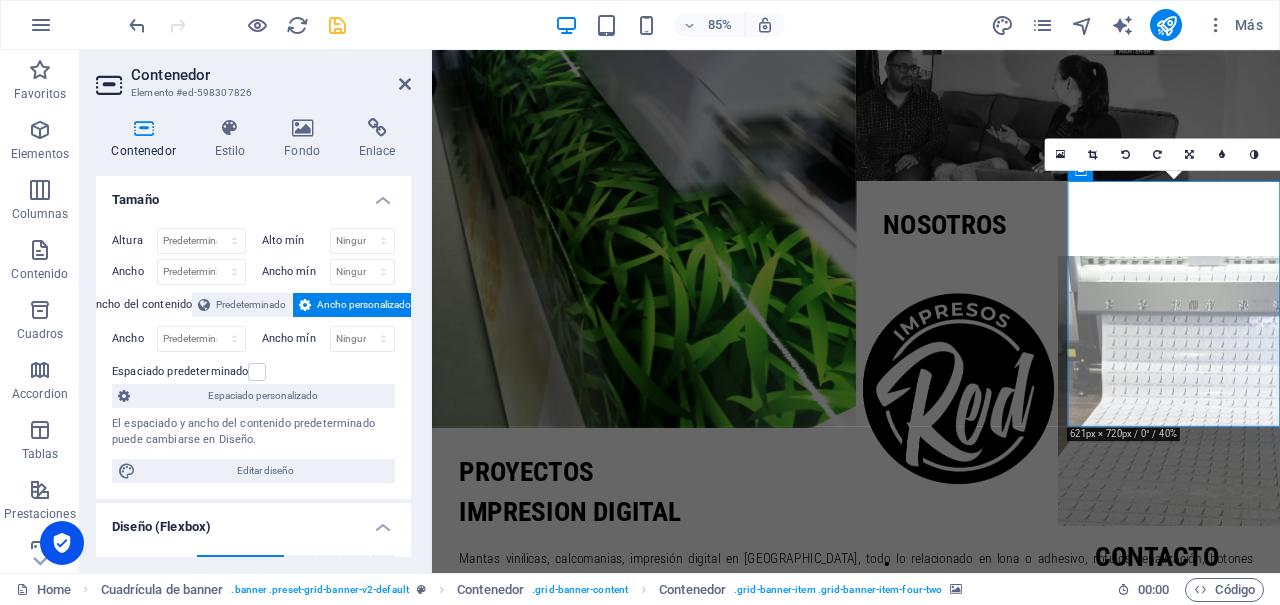 click at bounding box center [1305, 451] 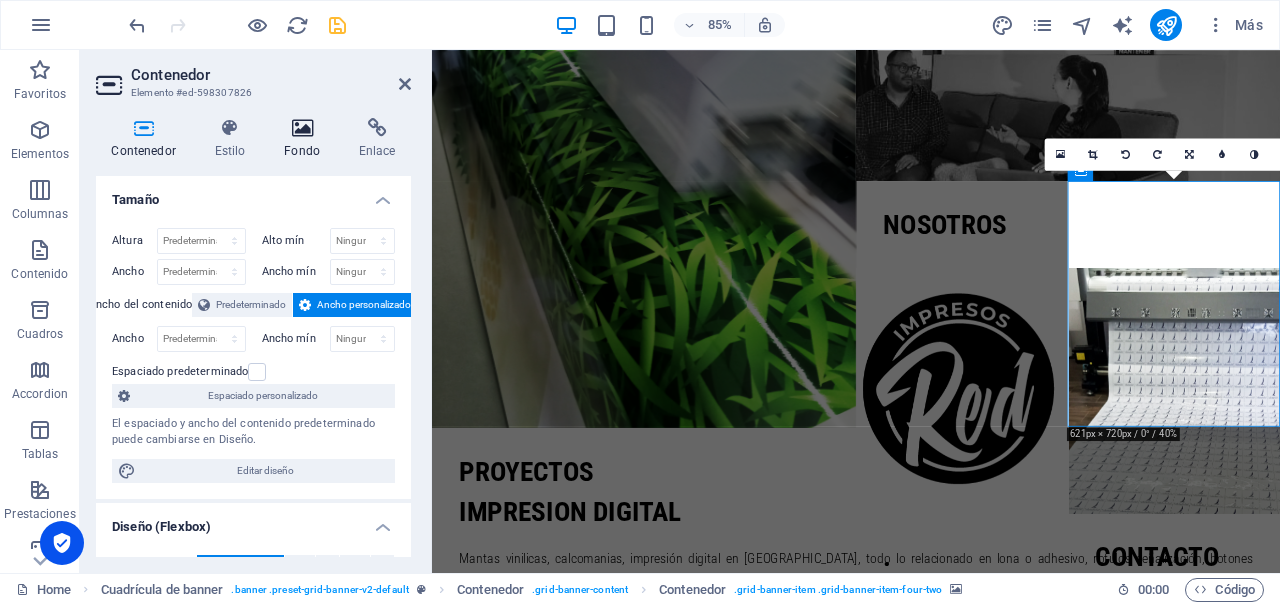 click at bounding box center (302, 128) 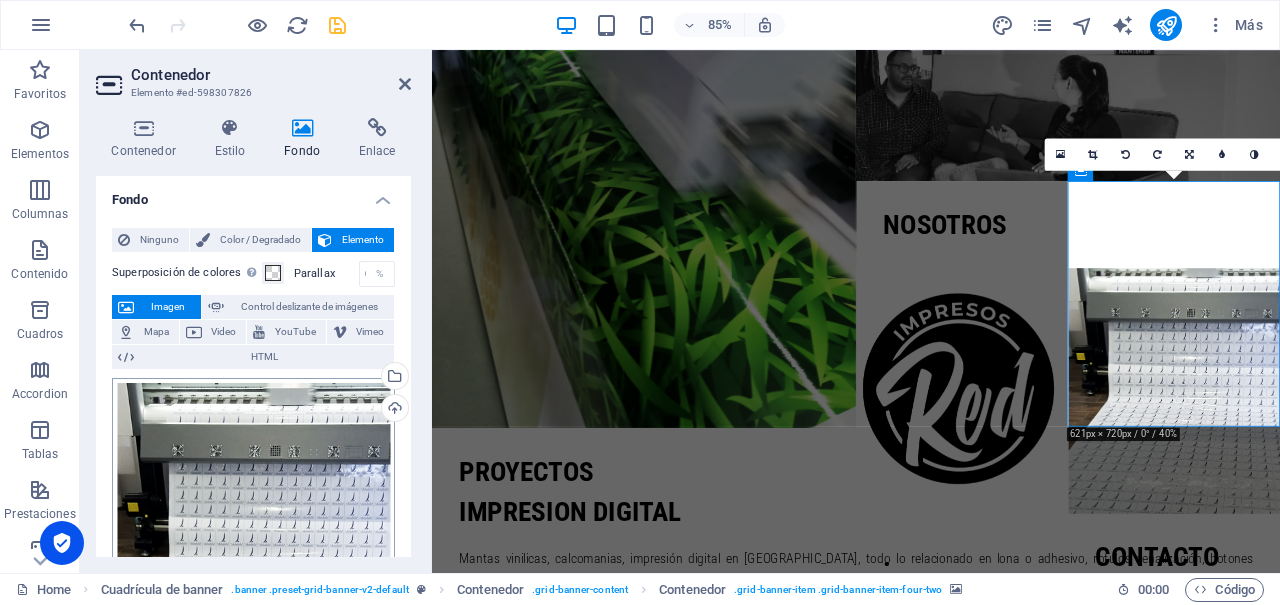 scroll, scrollTop: 206, scrollLeft: 0, axis: vertical 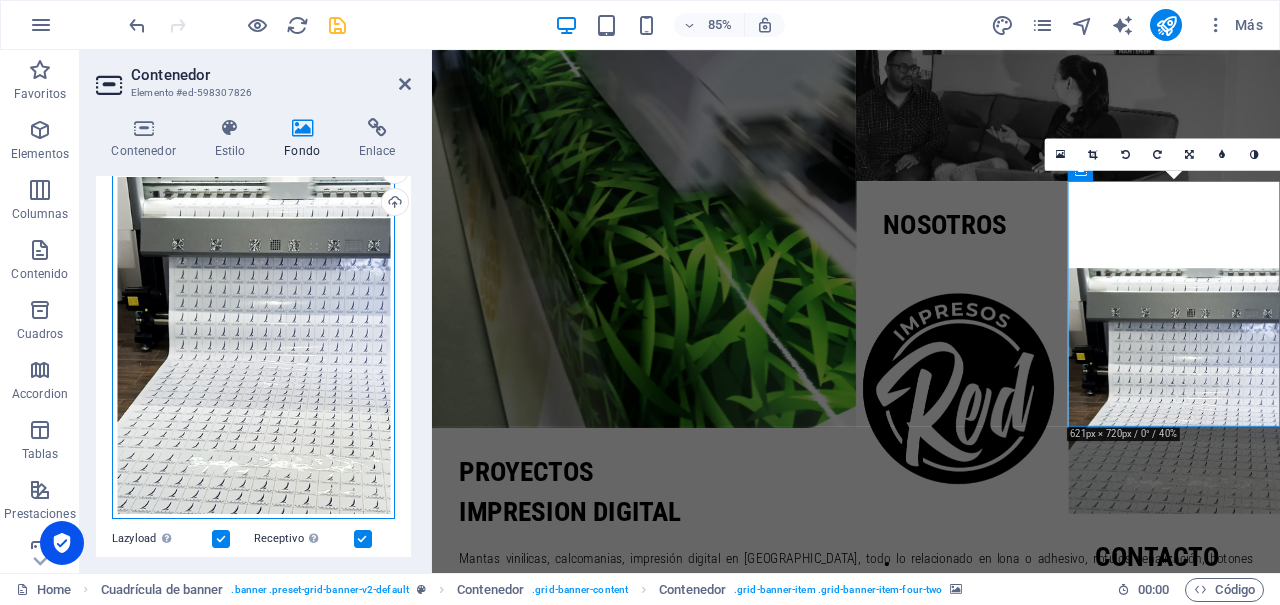 click on "Arrastra archivos aquí, haz clic para escoger archivos o  selecciona archivos de Archivos o de nuestra galería gratuita de fotos y vídeos" at bounding box center (253, 345) 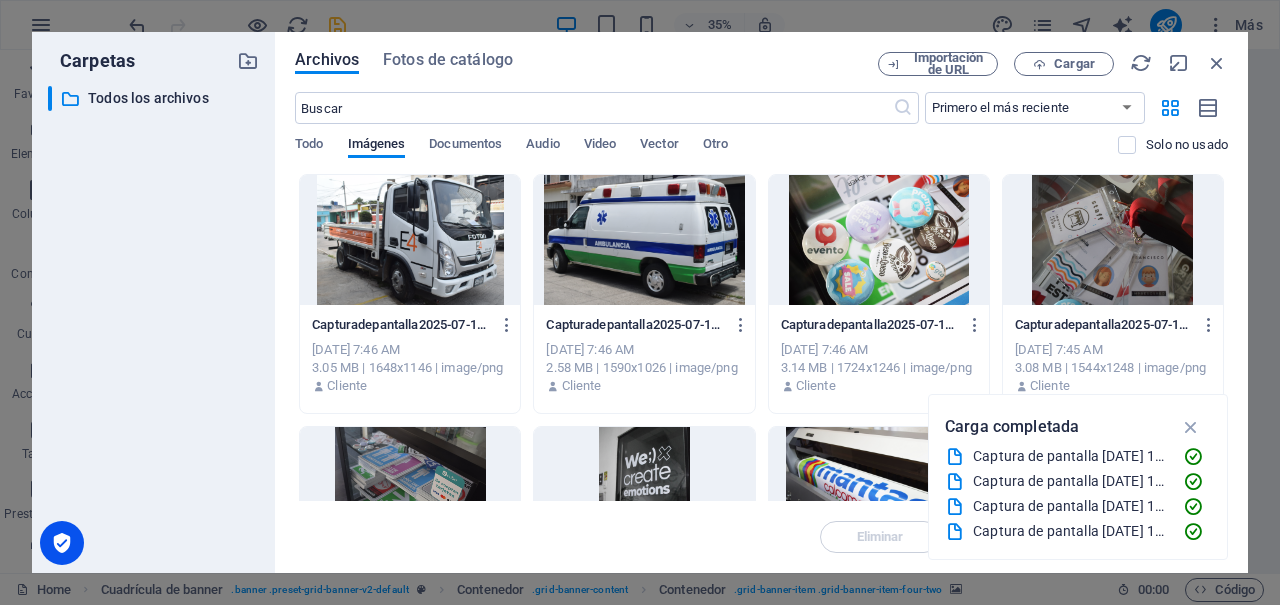 scroll, scrollTop: 200, scrollLeft: 0, axis: vertical 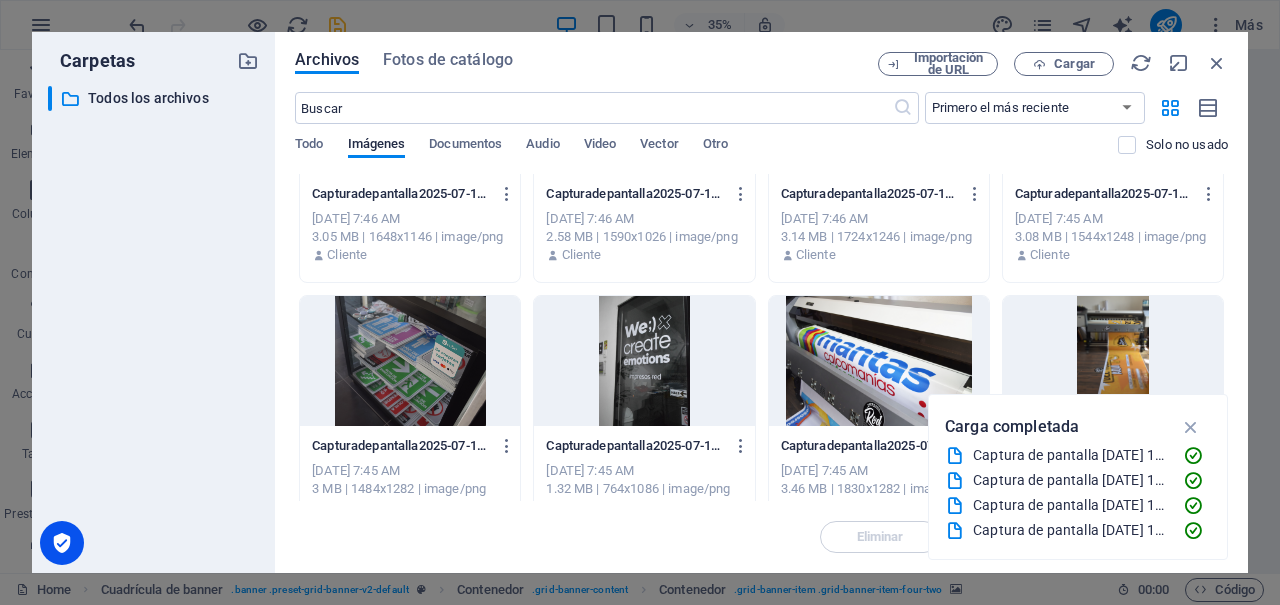 click at bounding box center (879, 361) 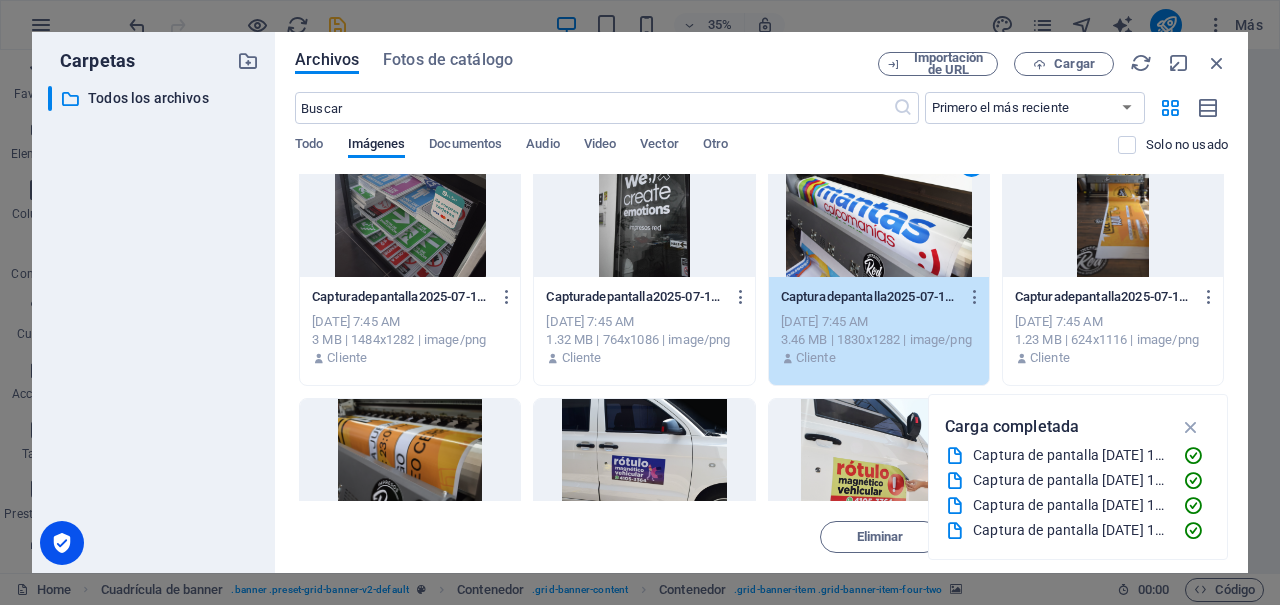scroll, scrollTop: 279, scrollLeft: 0, axis: vertical 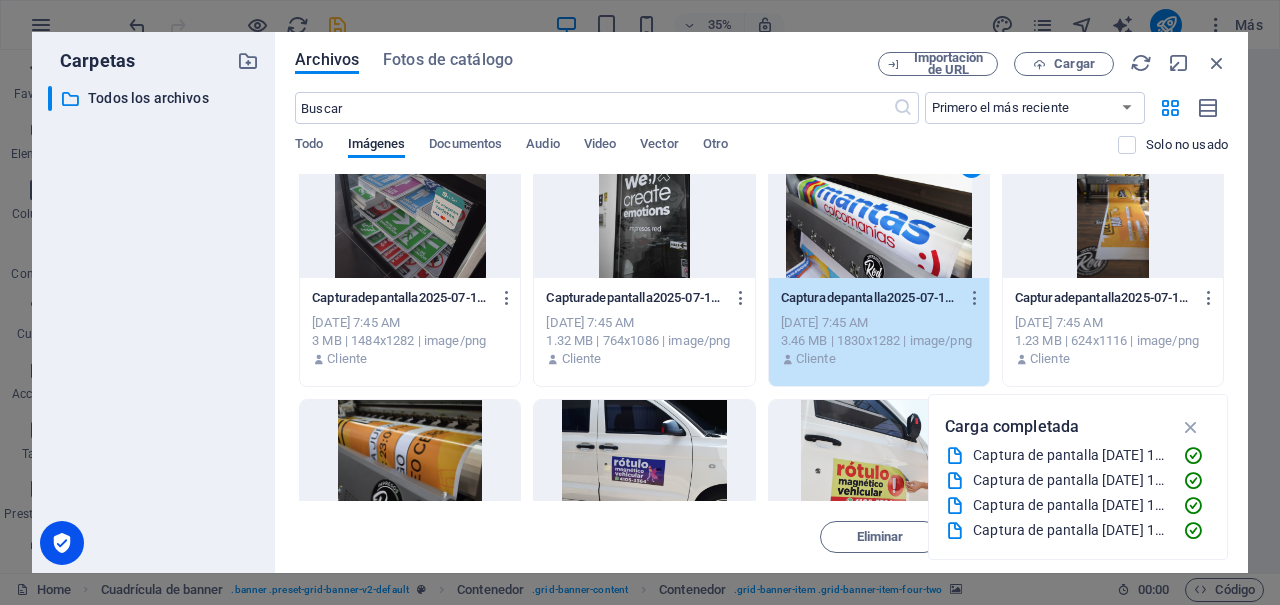click on "1" at bounding box center (879, 213) 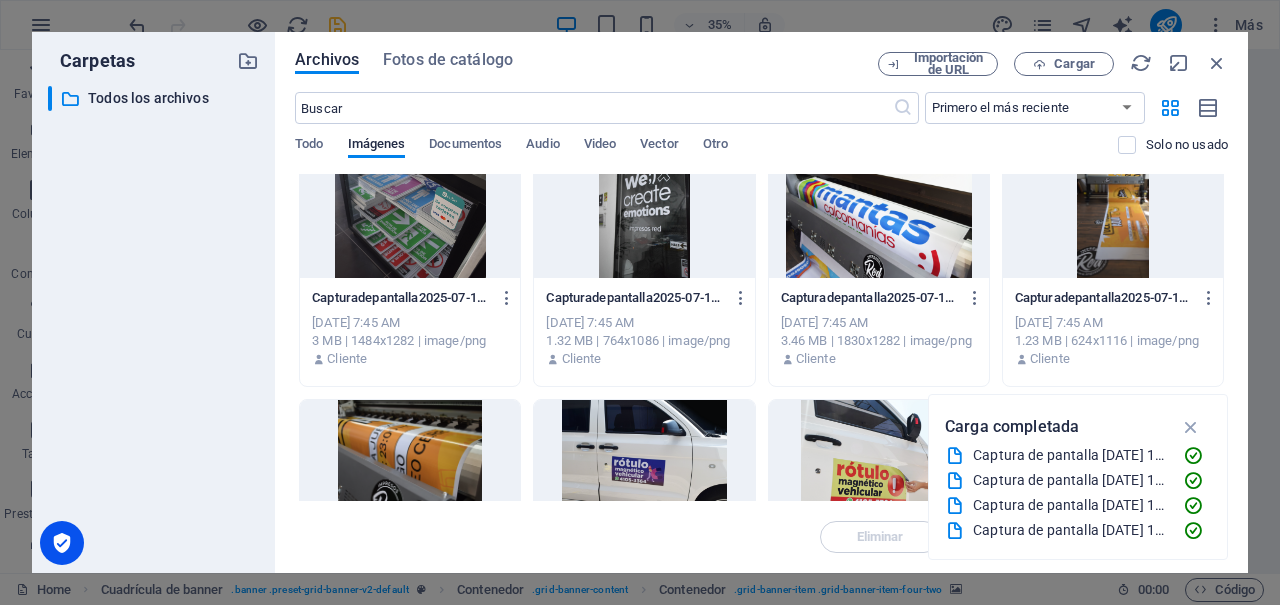 click at bounding box center [879, 213] 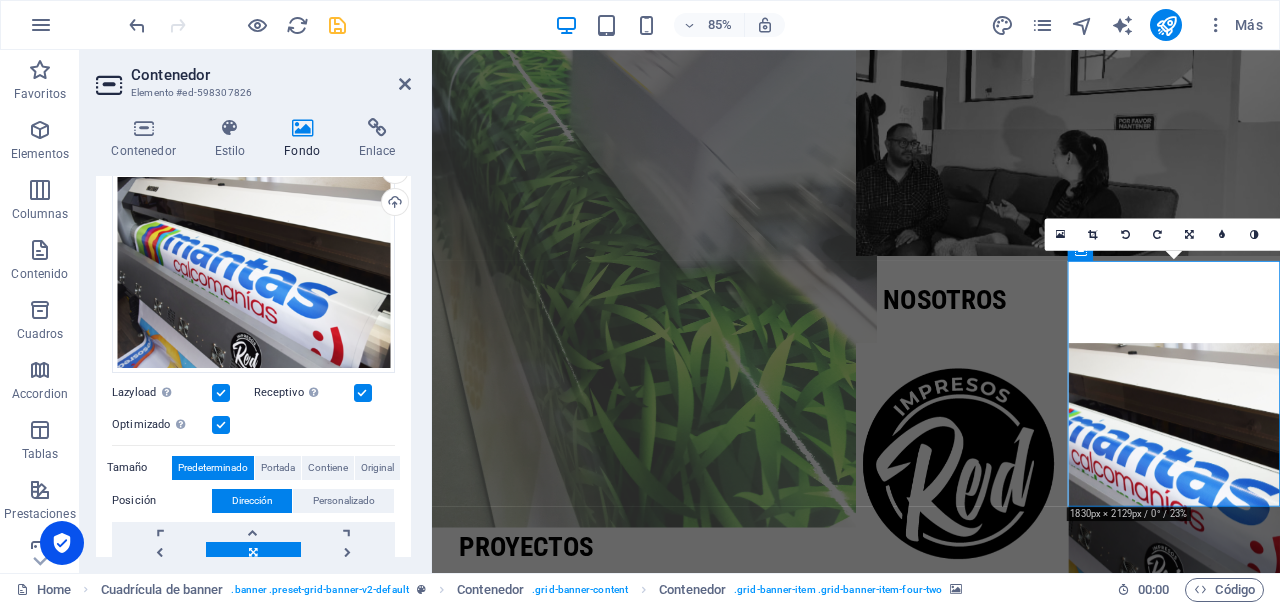 scroll, scrollTop: 136, scrollLeft: 0, axis: vertical 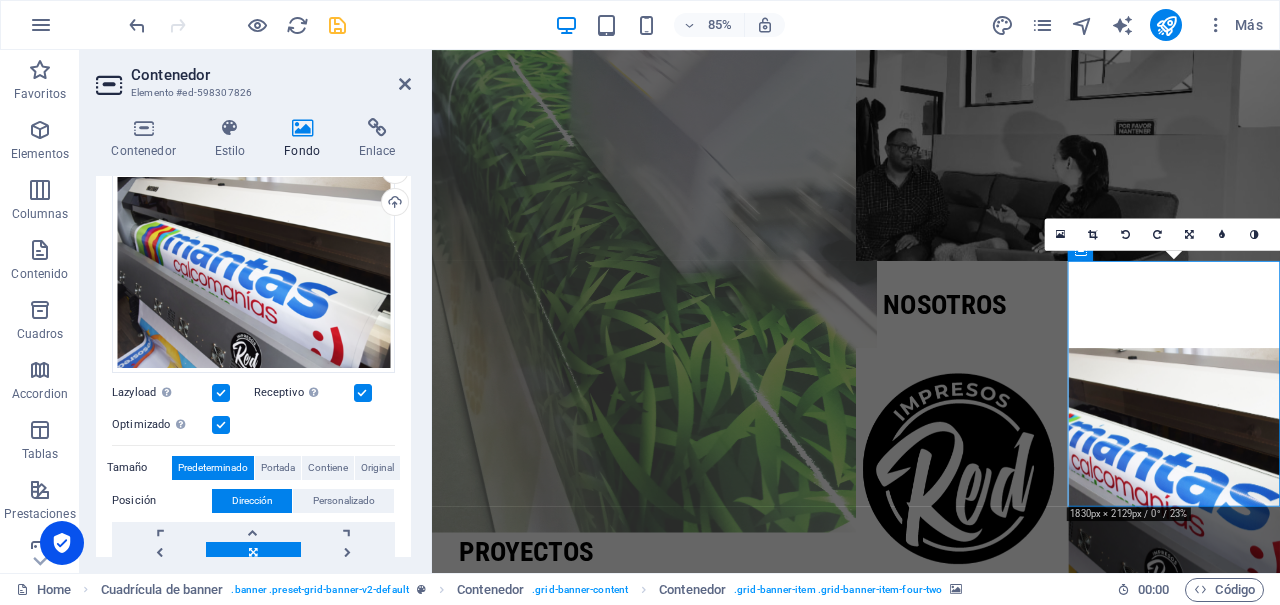 click at bounding box center (681, 298) 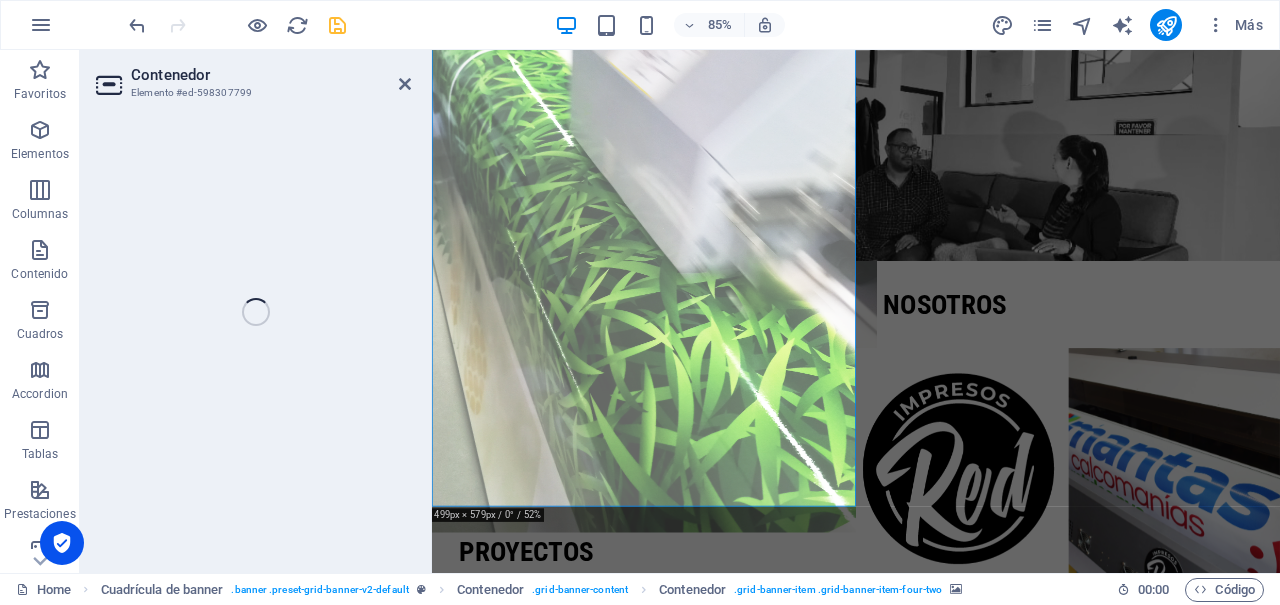 select on "vh" 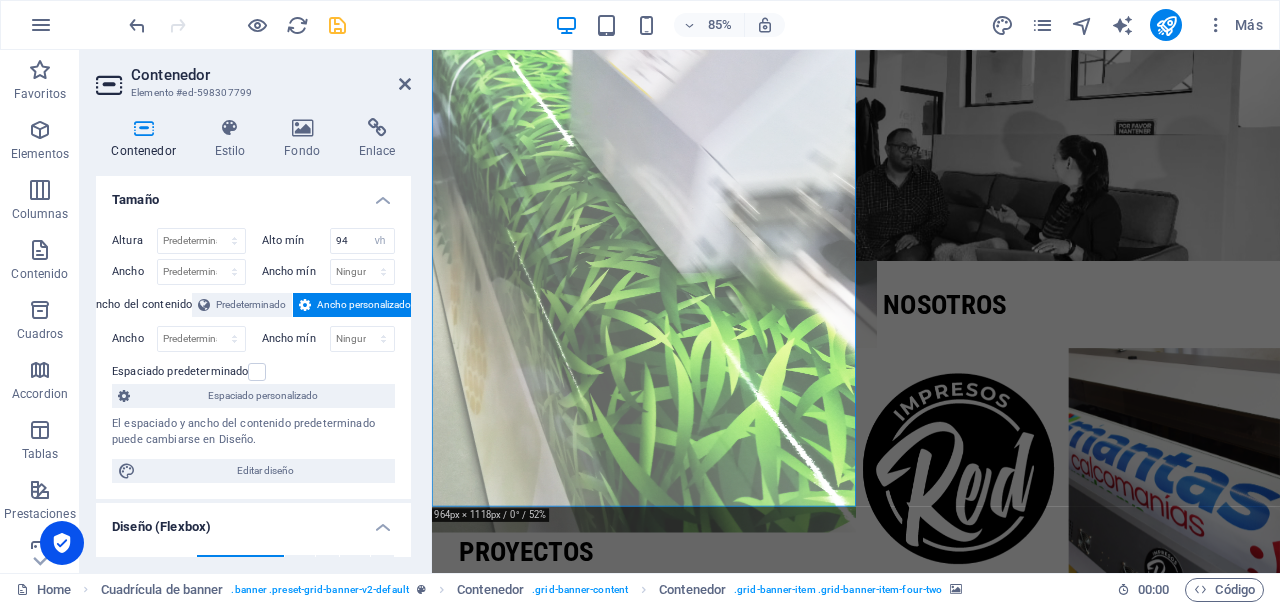 click at bounding box center [681, 298] 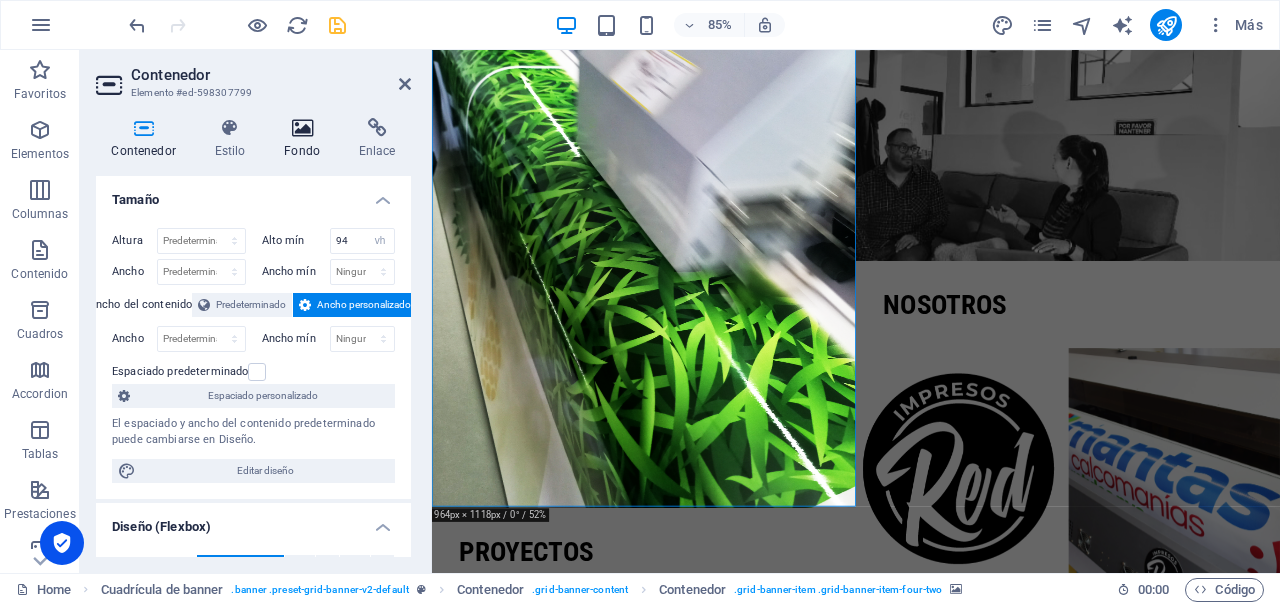 click at bounding box center [302, 128] 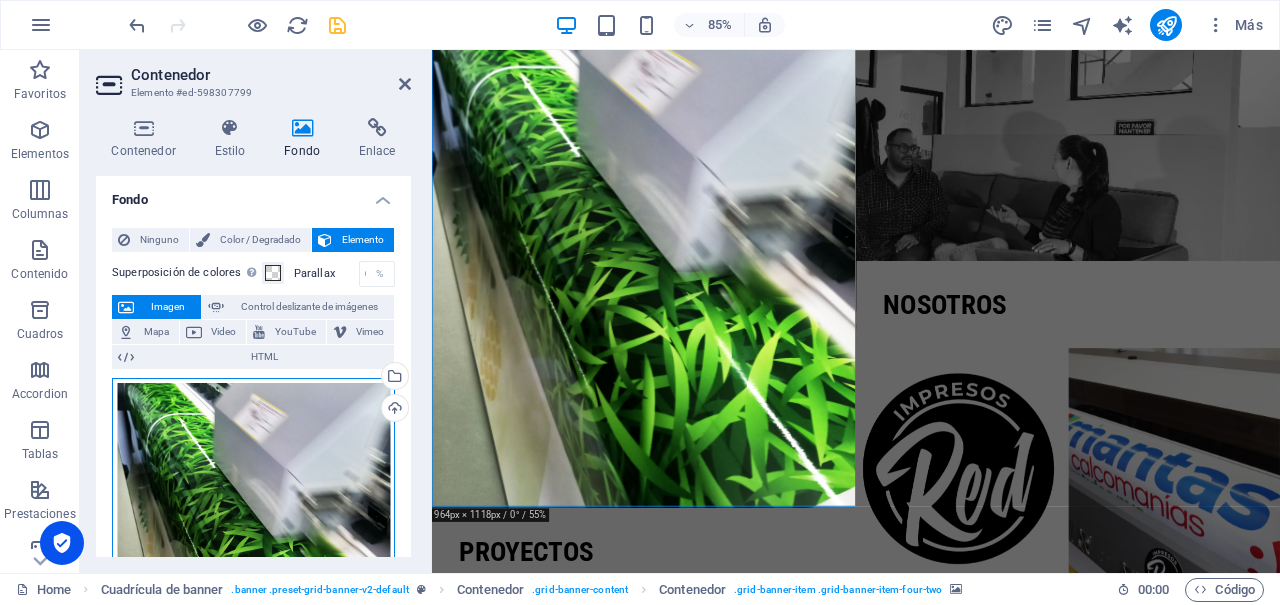 click on "Arrastra archivos aquí, haz clic para escoger archivos o  selecciona archivos de Archivos o de nuestra galería gratuita de fotos y vídeos" at bounding box center (253, 532) 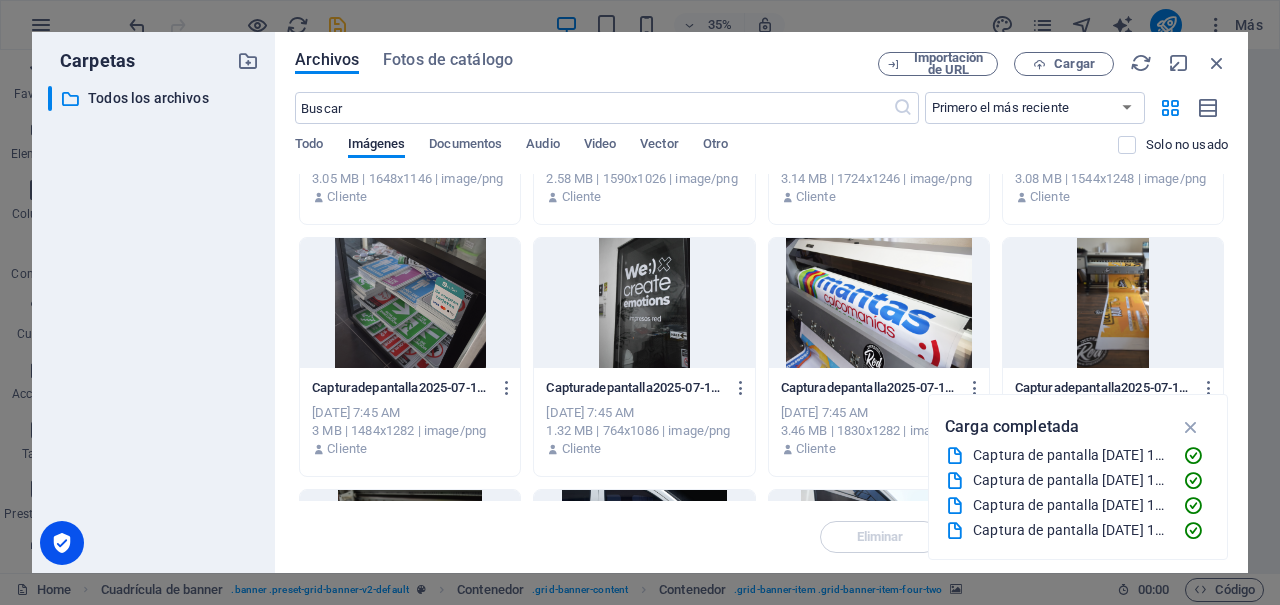 scroll, scrollTop: 190, scrollLeft: 0, axis: vertical 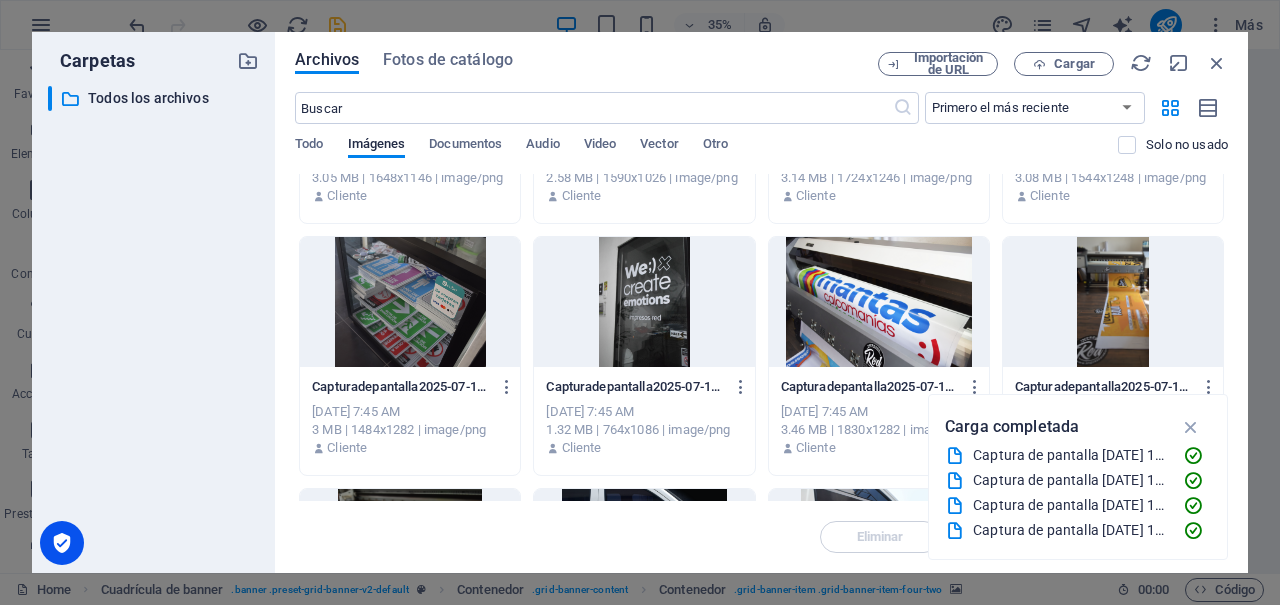 click at bounding box center [1113, 302] 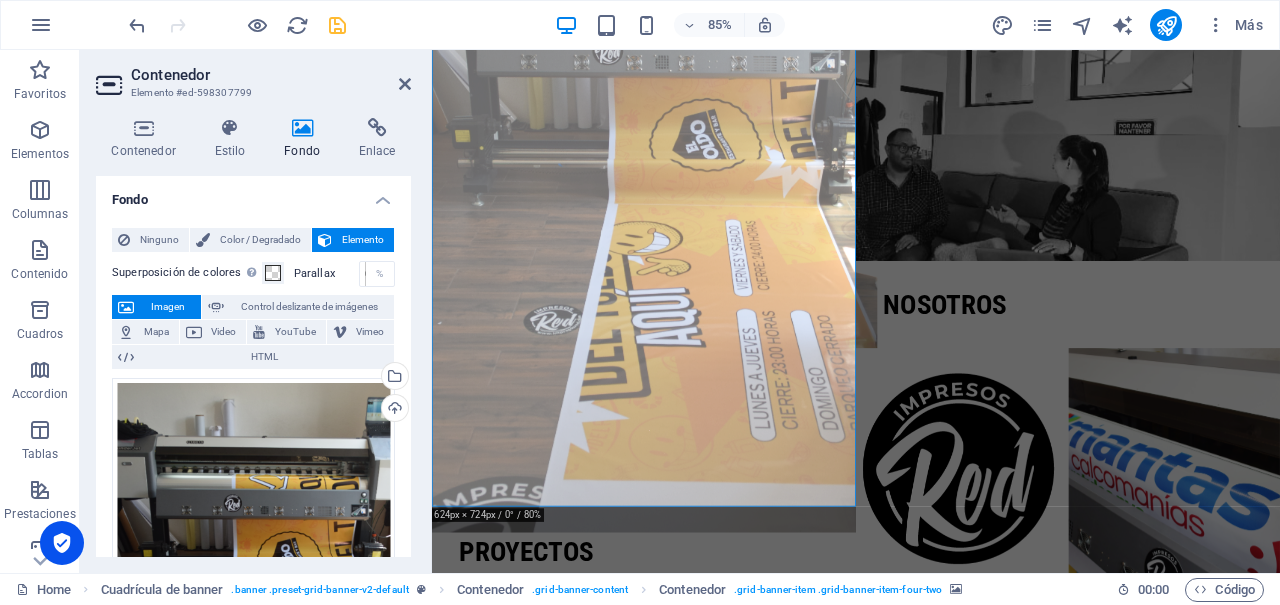 click at bounding box center (681, 298) 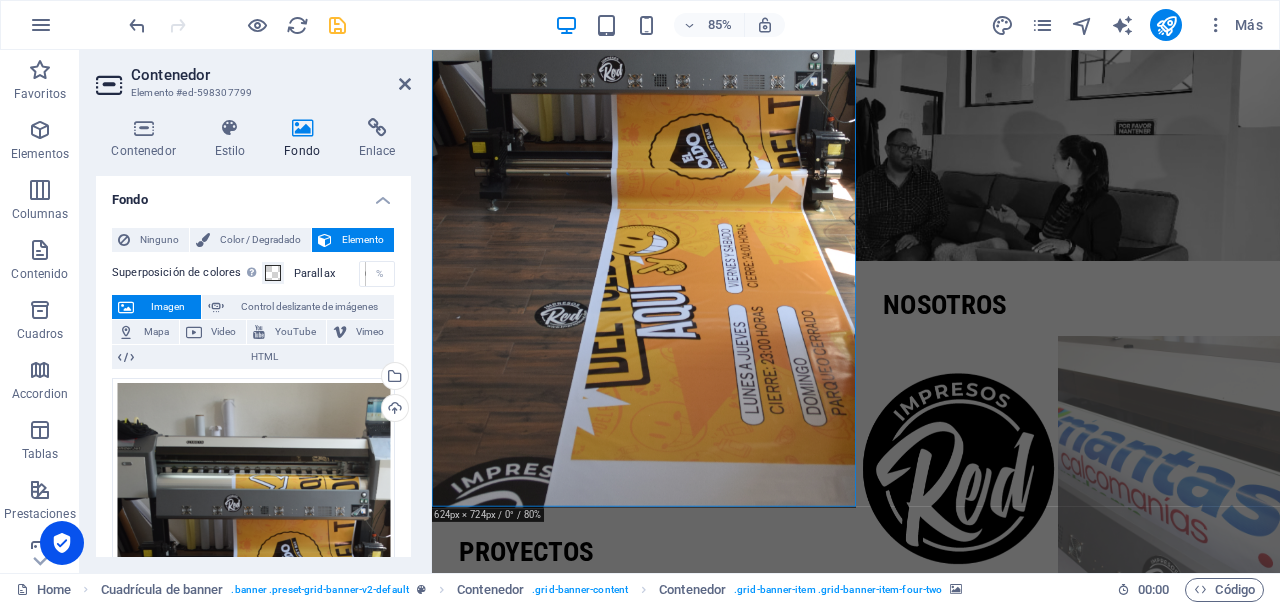 click at bounding box center [1305, 545] 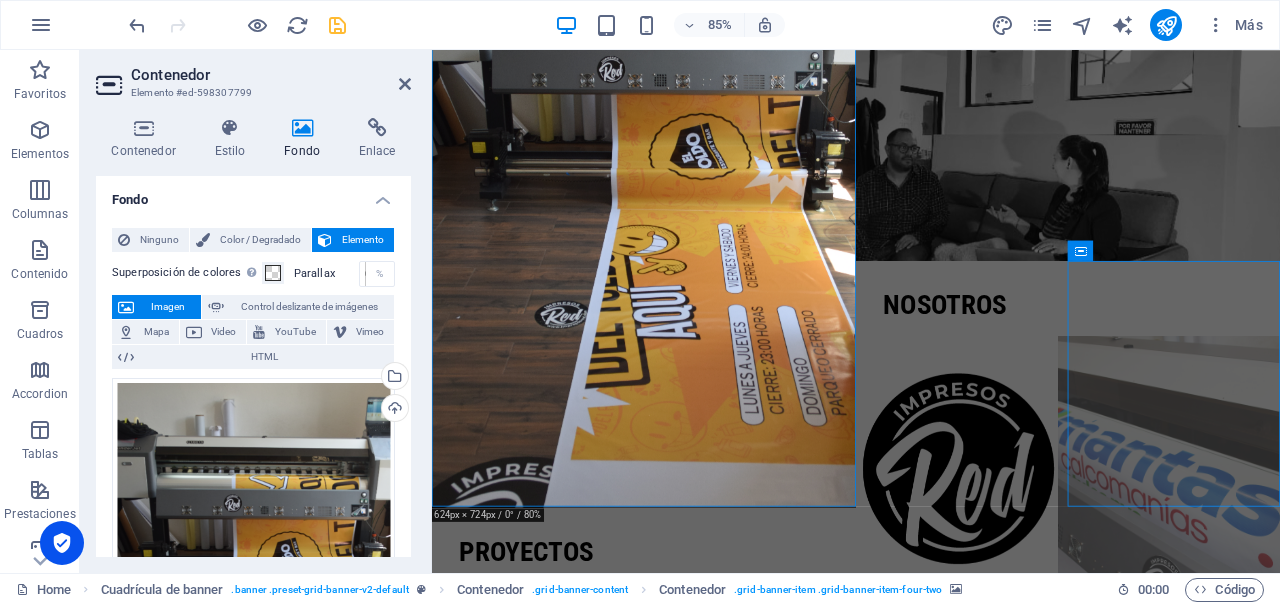 click at bounding box center [1305, 545] 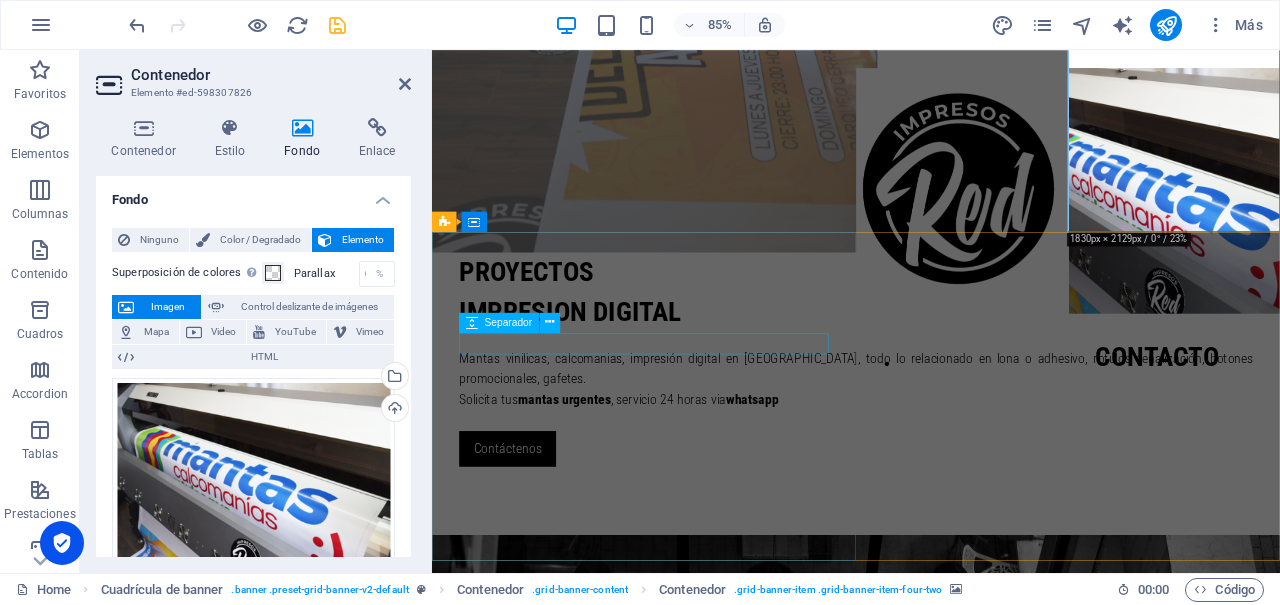 scroll, scrollTop: 729, scrollLeft: 0, axis: vertical 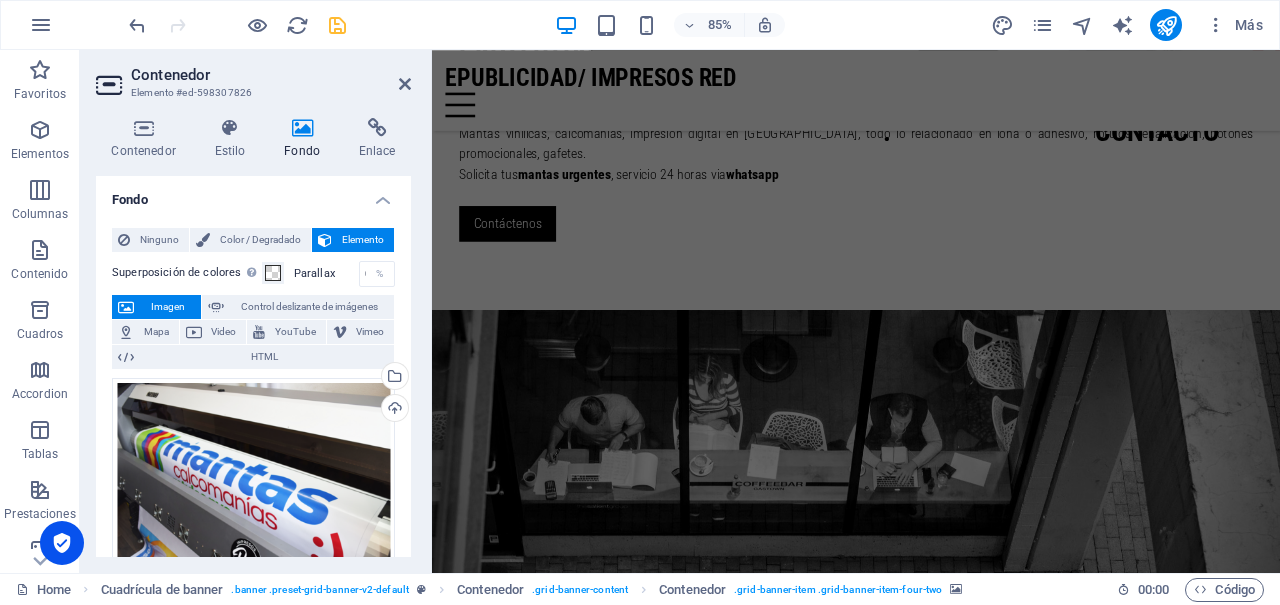 click at bounding box center (931, 549) 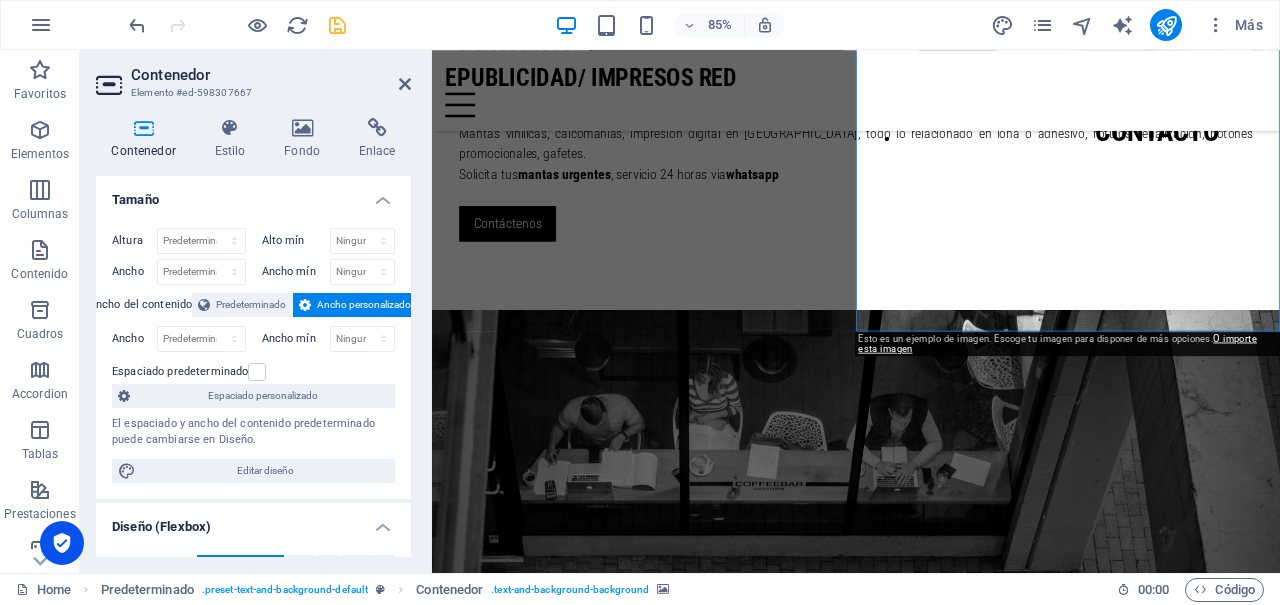 click at bounding box center [931, 549] 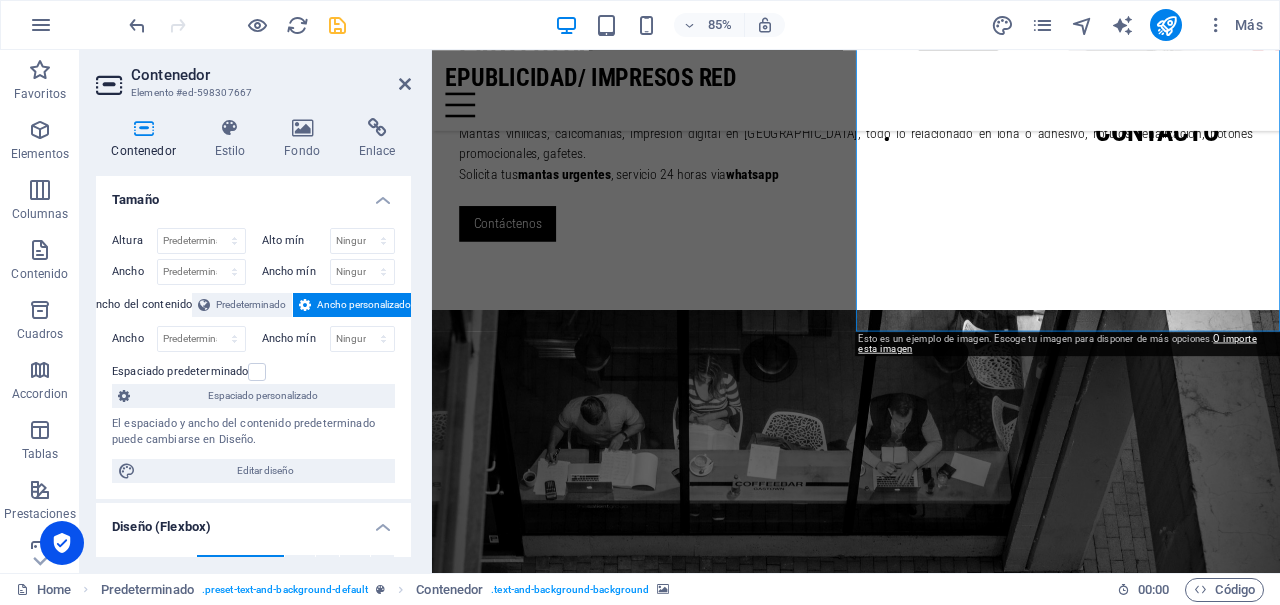click at bounding box center [931, 549] 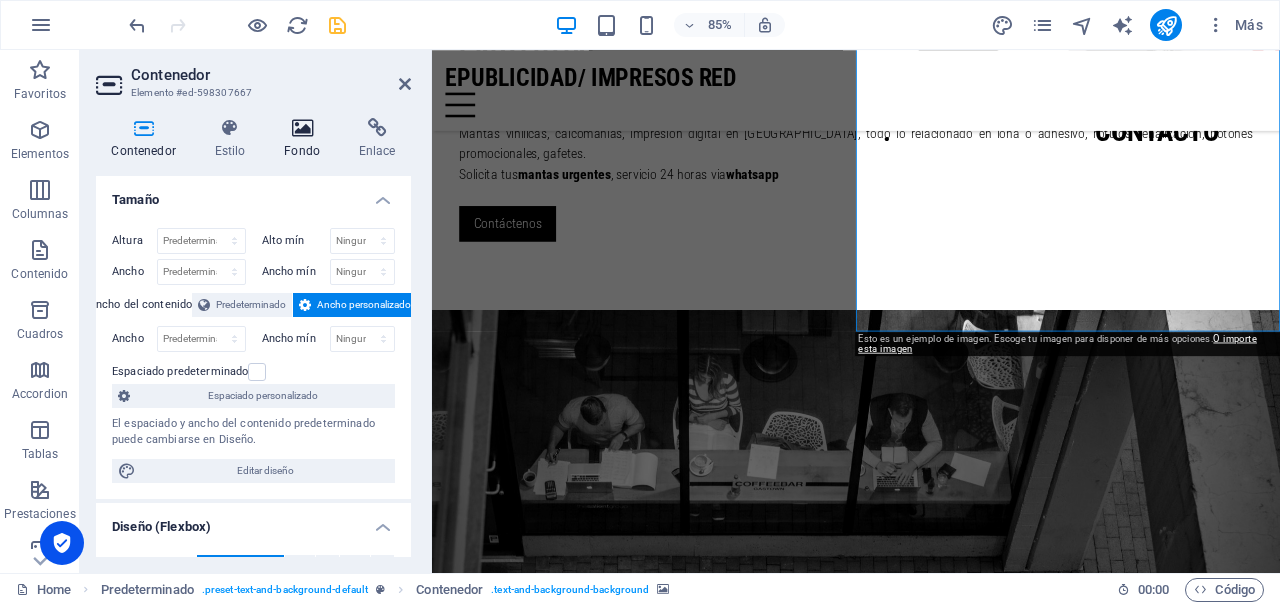 click at bounding box center [302, 128] 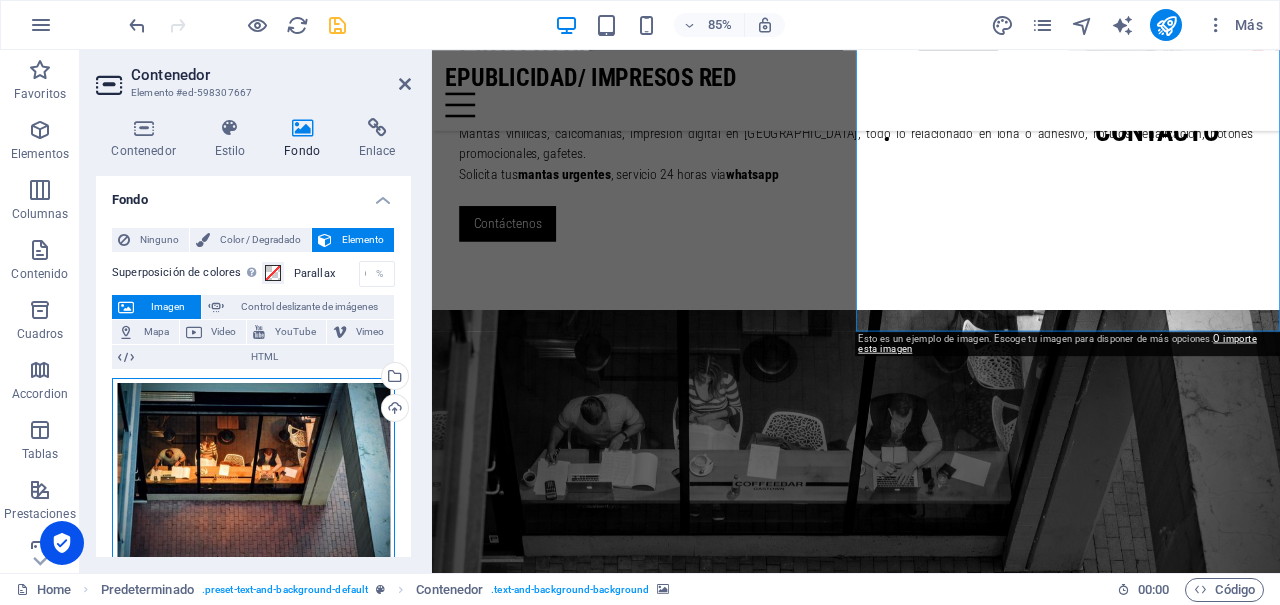 click on "Arrastra archivos aquí, haz clic para escoger archivos o  selecciona archivos de Archivos o de nuestra galería gratuita de fotos y vídeos" at bounding box center [253, 474] 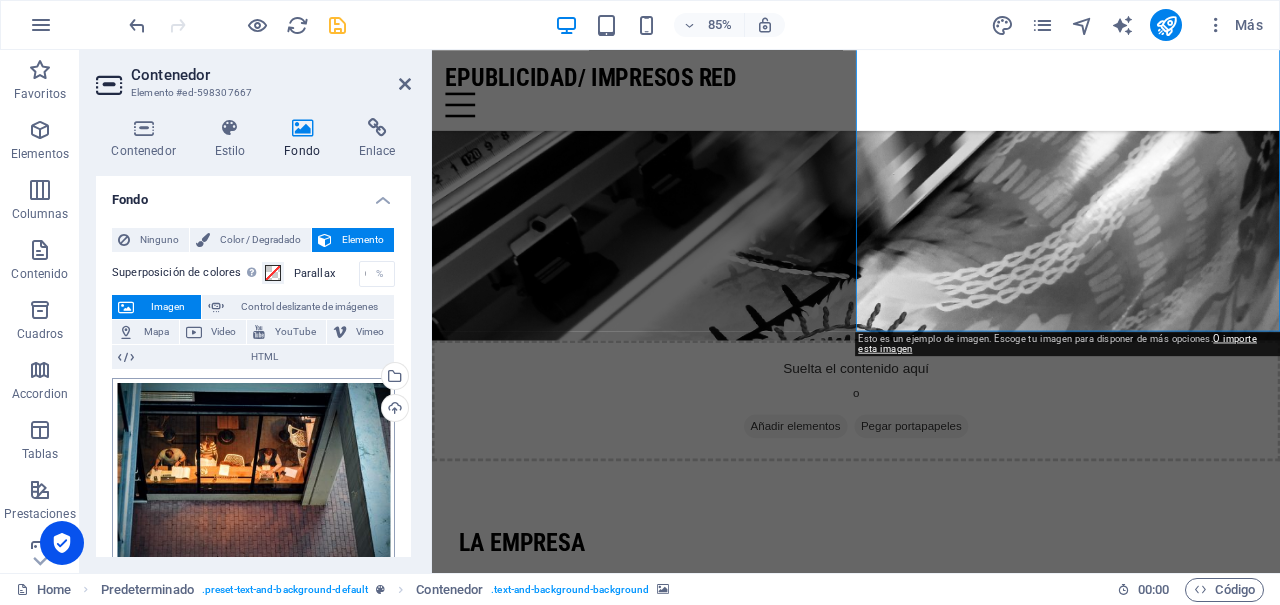 click on "[DOMAIN_NAME] Home Favoritos Elementos Columnas Contenido Cuadros Accordion Tablas Prestaciones Imágenes Control deslizante Encabezado Pie de página Formularios Marketing Colecciones Contenedor Elemento #ed-598307667
Contenedor Estilo Fondo Enlace Tamaño Altura Predeterminado px rem % vh vw Alto mín Ninguno px rem % vh vw Ancho Predeterminado px rem % em vh vw Ancho mín Ninguno px rem % vh vw Ancho del contenido Predeterminado Ancho personalizado Ancho Predeterminado px rem % em vh vw Ancho mín Ninguno px rem % vh vw Espaciado predeterminado Espaciado personalizado El espaciado y ancho del contenido predeterminado puede cambiarse en Diseño. Editar diseño Diseño (Flexbox) Alineación Determina flex-direction. Predeterminado Eje principal Determina la forma en la que los elementos deberían comportarse por el eje principal en este contenedor (contenido justificado). Predeterminado Eje lateral Ajuste Role" at bounding box center (640, 302) 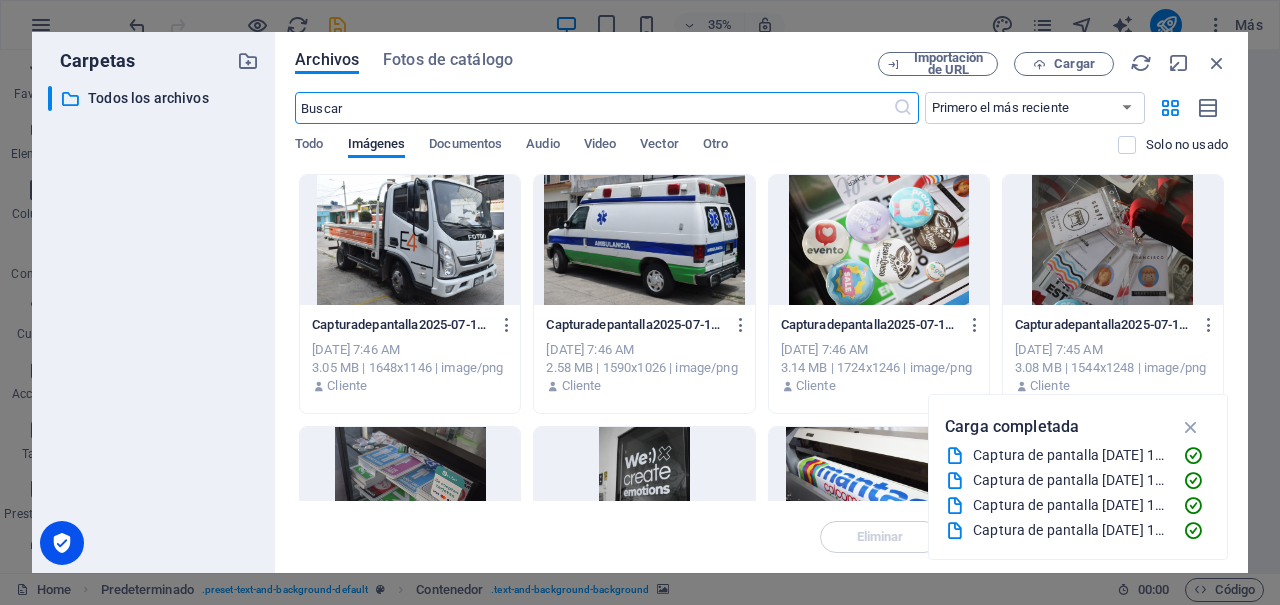 click at bounding box center [410, 240] 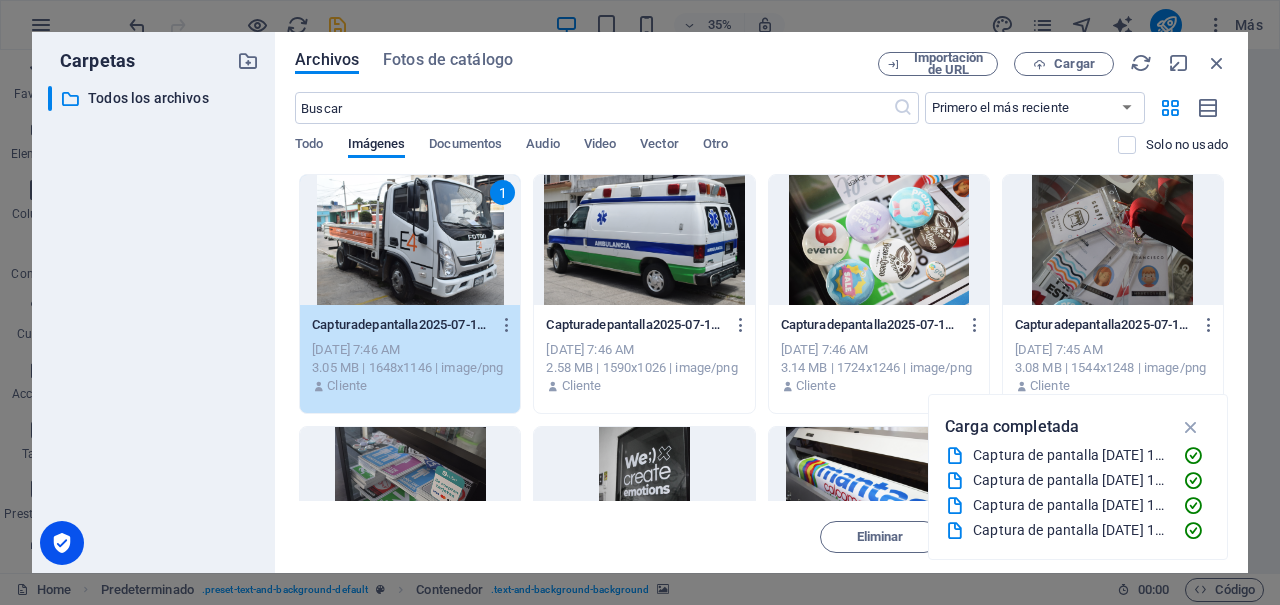 click on "1" at bounding box center (410, 240) 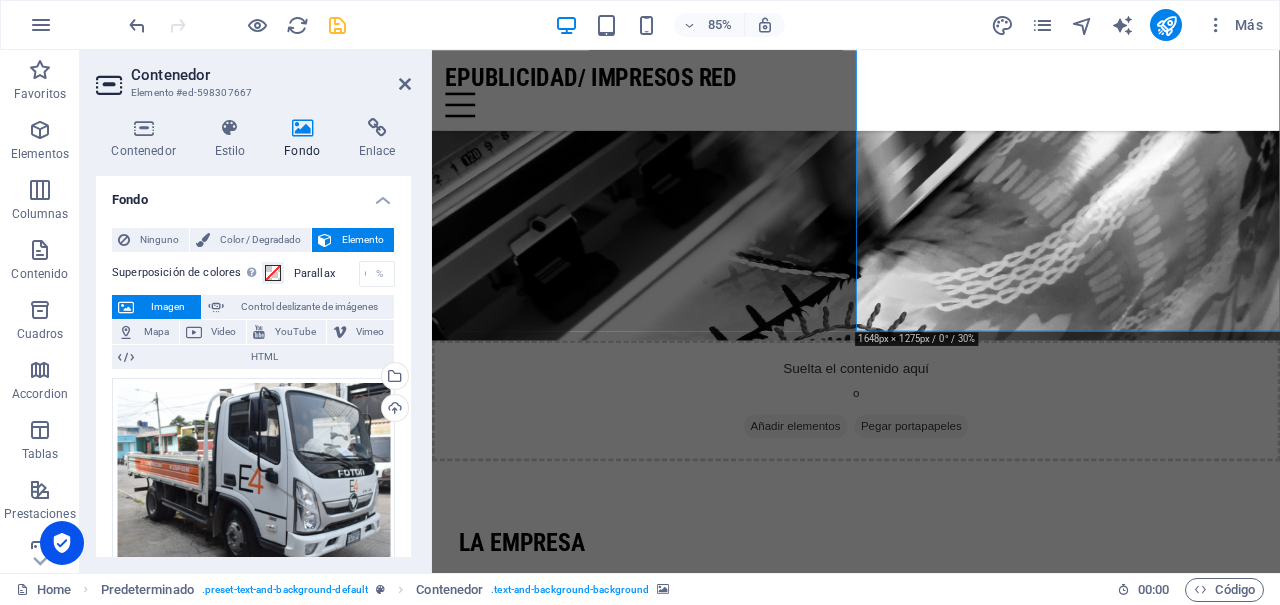 scroll, scrollTop: 729, scrollLeft: 0, axis: vertical 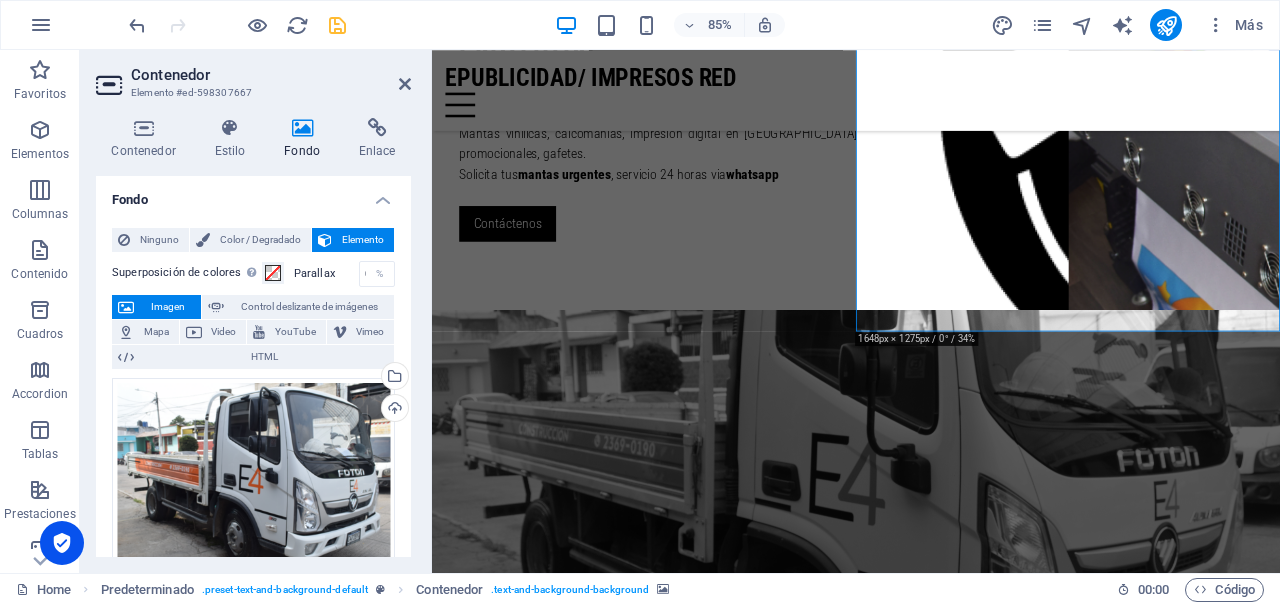 click at bounding box center (931, 549) 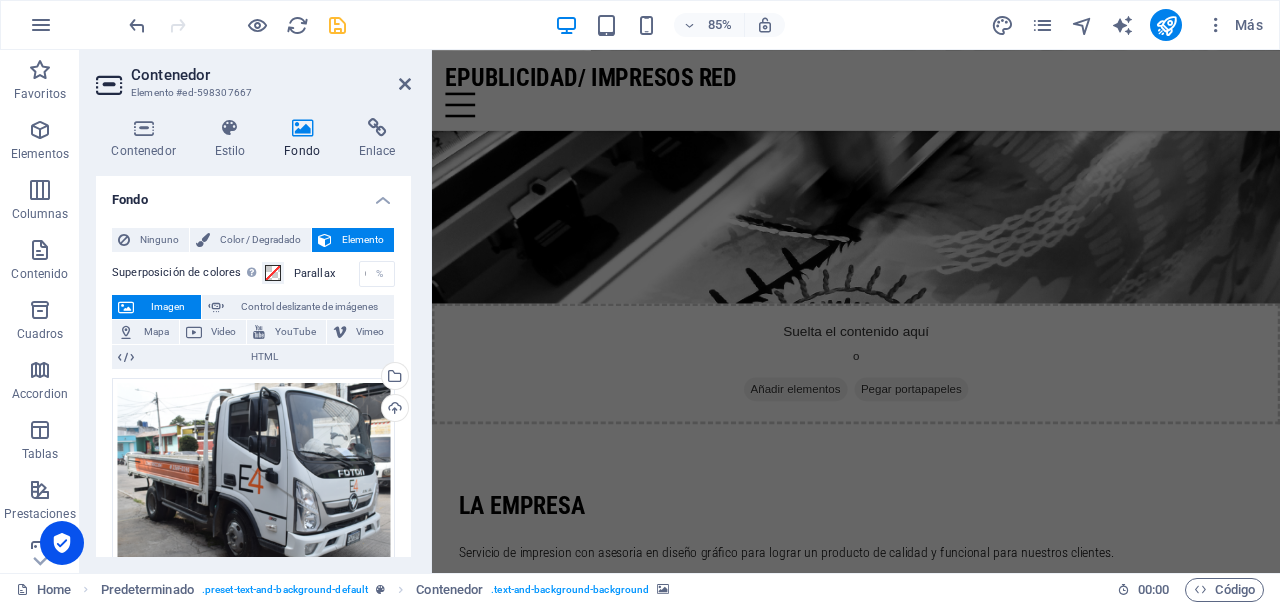 scroll, scrollTop: 1769, scrollLeft: 0, axis: vertical 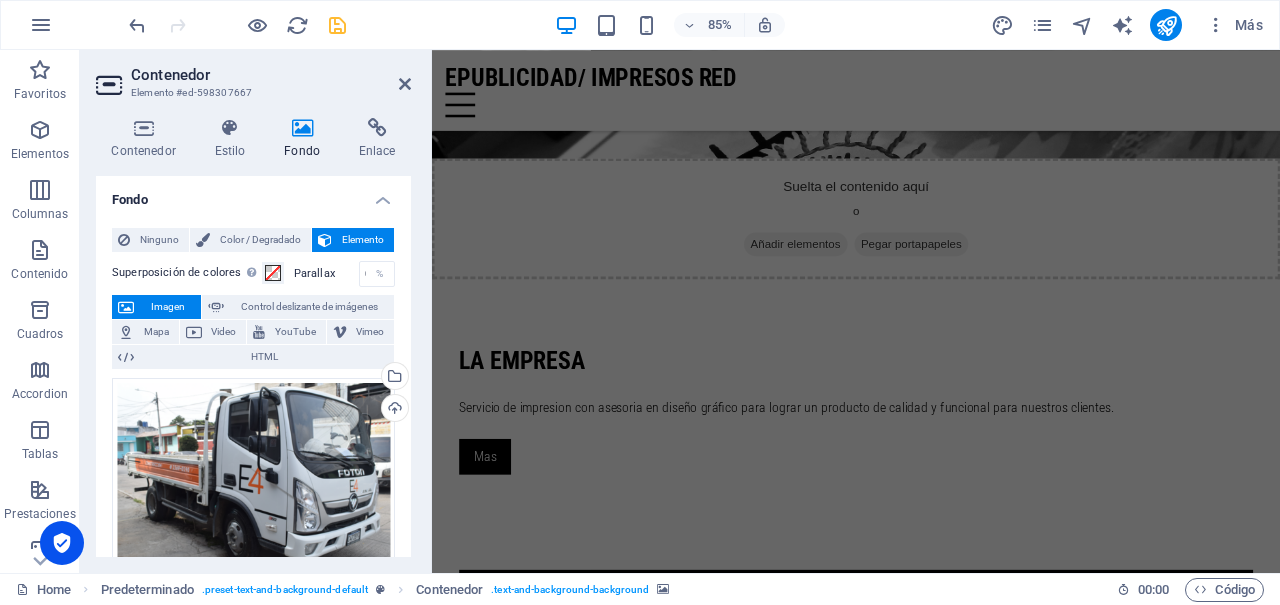 click at bounding box center [931, 1453] 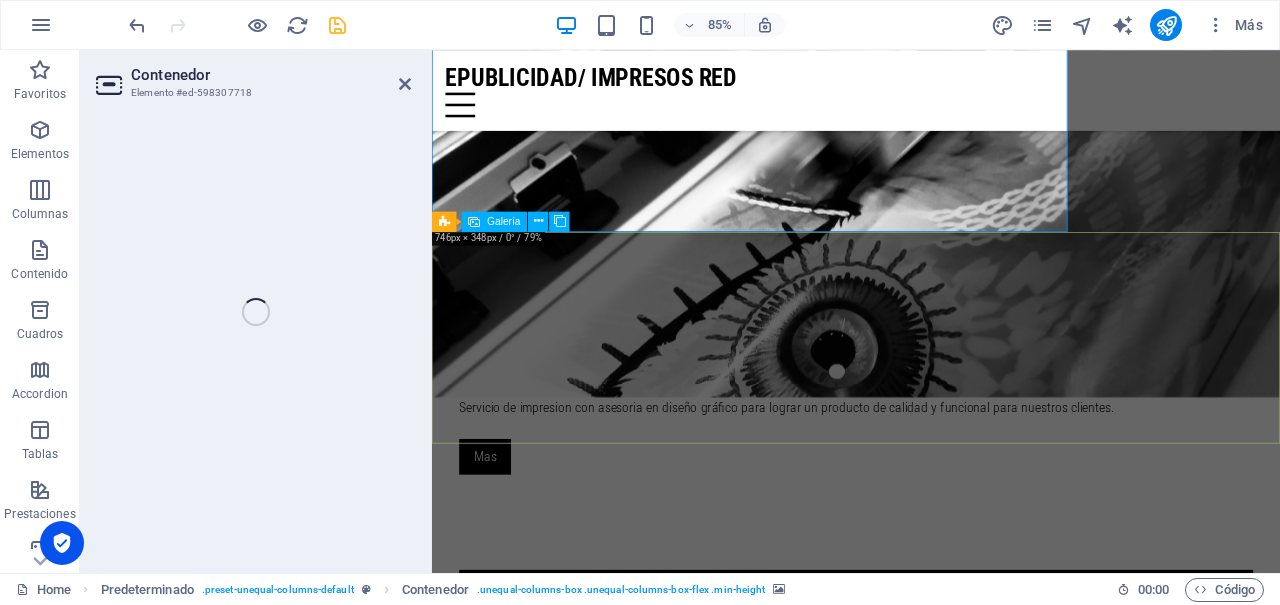 scroll, scrollTop: 1880, scrollLeft: 0, axis: vertical 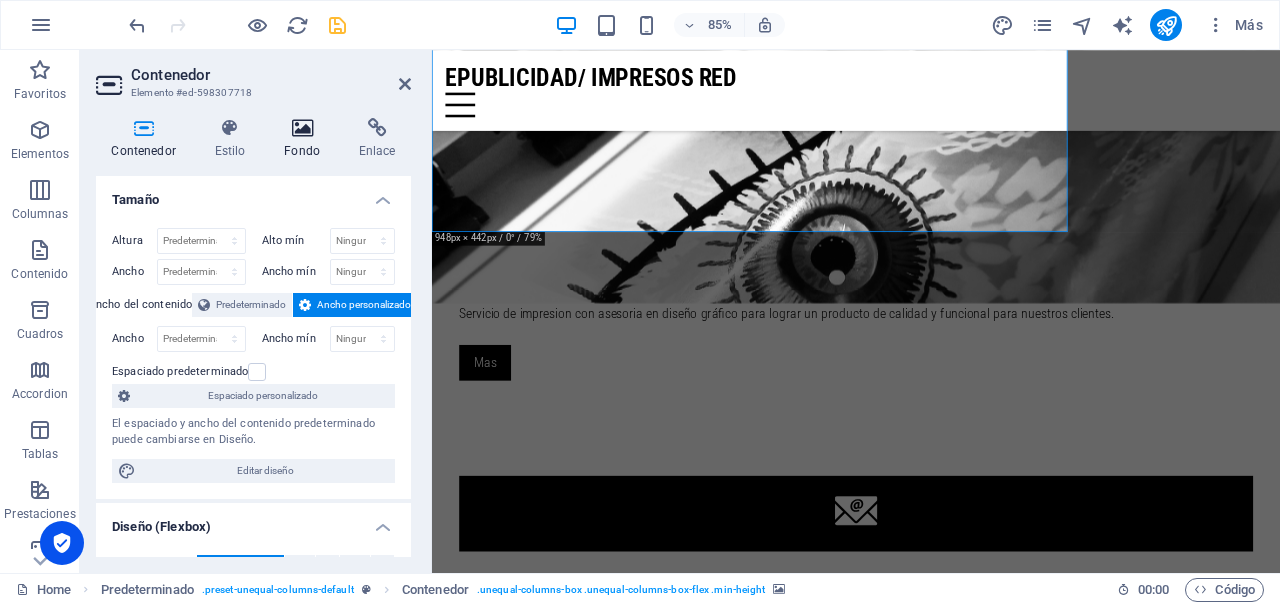 click at bounding box center [302, 128] 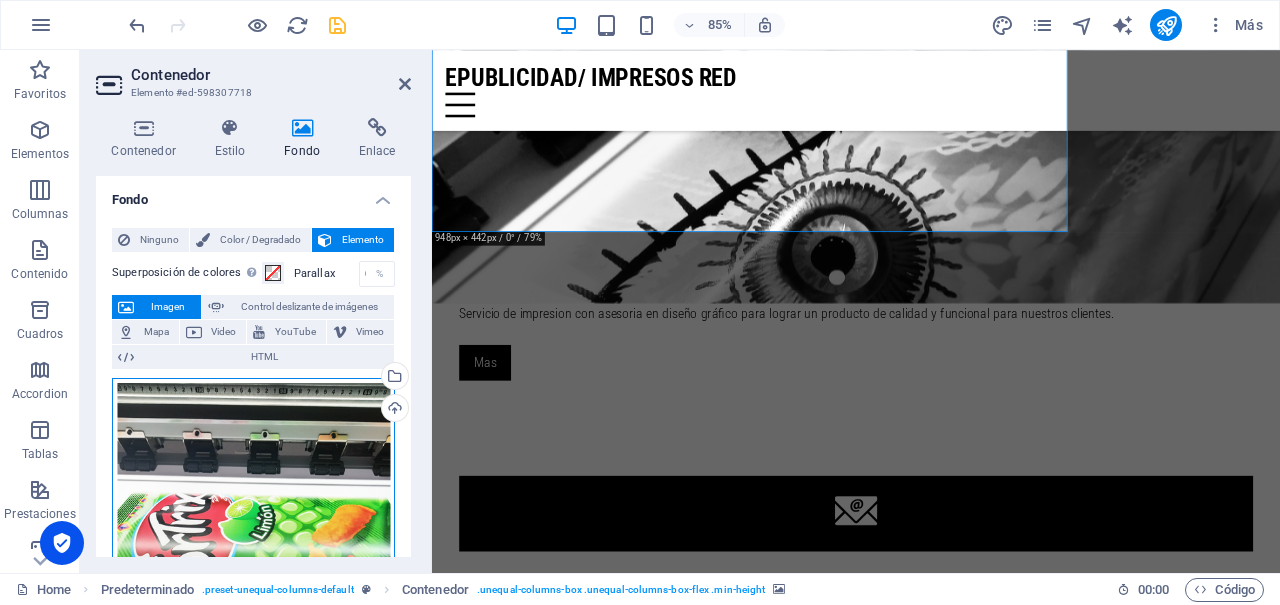 click on "Arrastra archivos aquí, haz clic para escoger archivos o  selecciona archivos de Archivos o de nuestra galería gratuita de fotos y vídeos" at bounding box center (253, 533) 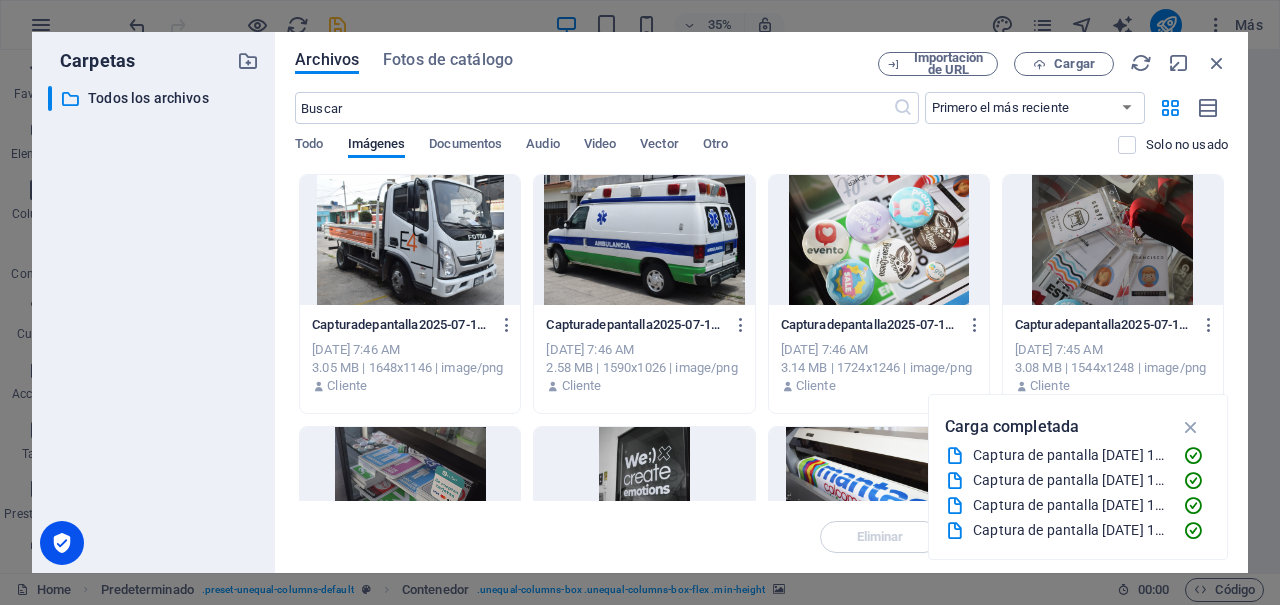 click at bounding box center [879, 240] 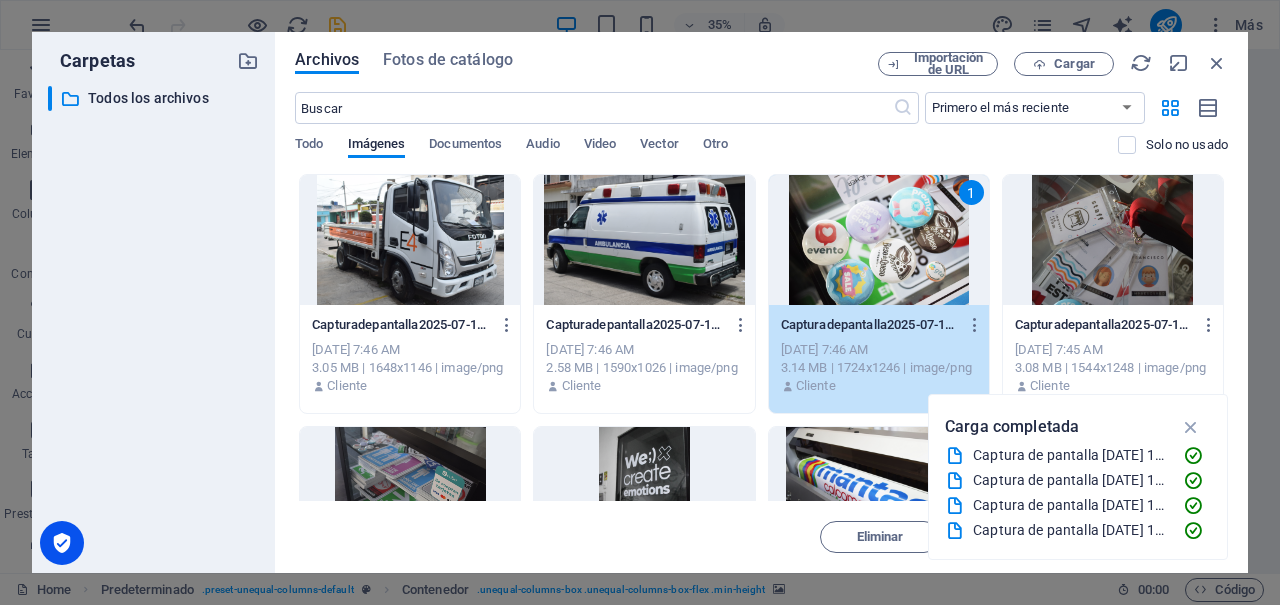 click on "1" at bounding box center (879, 240) 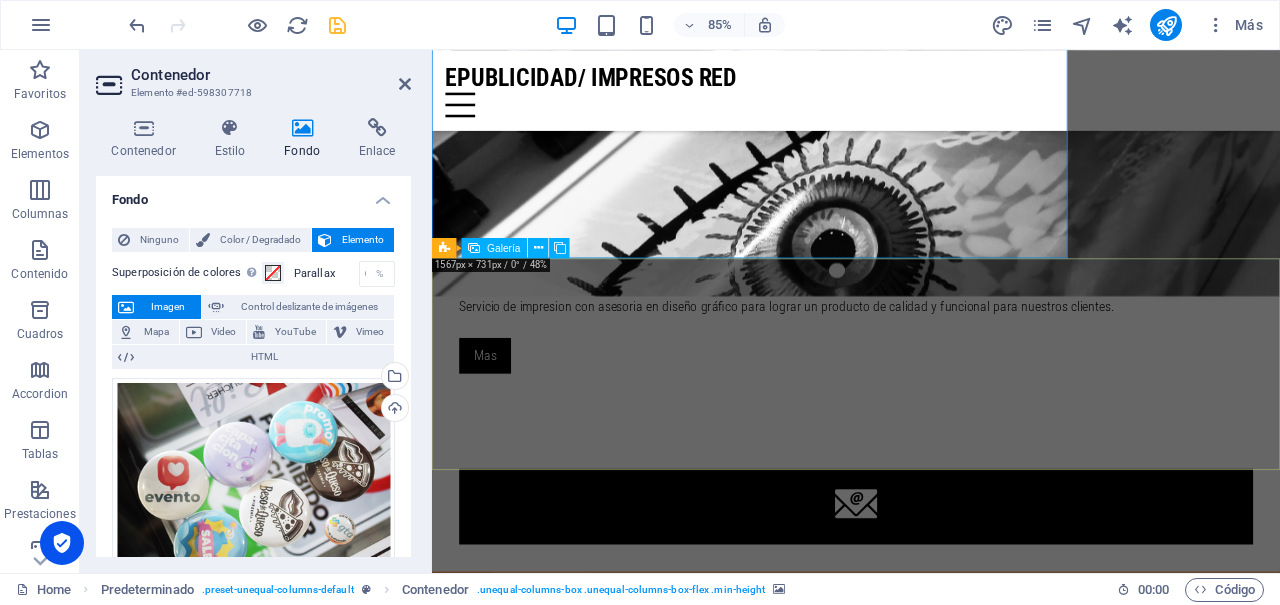scroll, scrollTop: 1849, scrollLeft: 0, axis: vertical 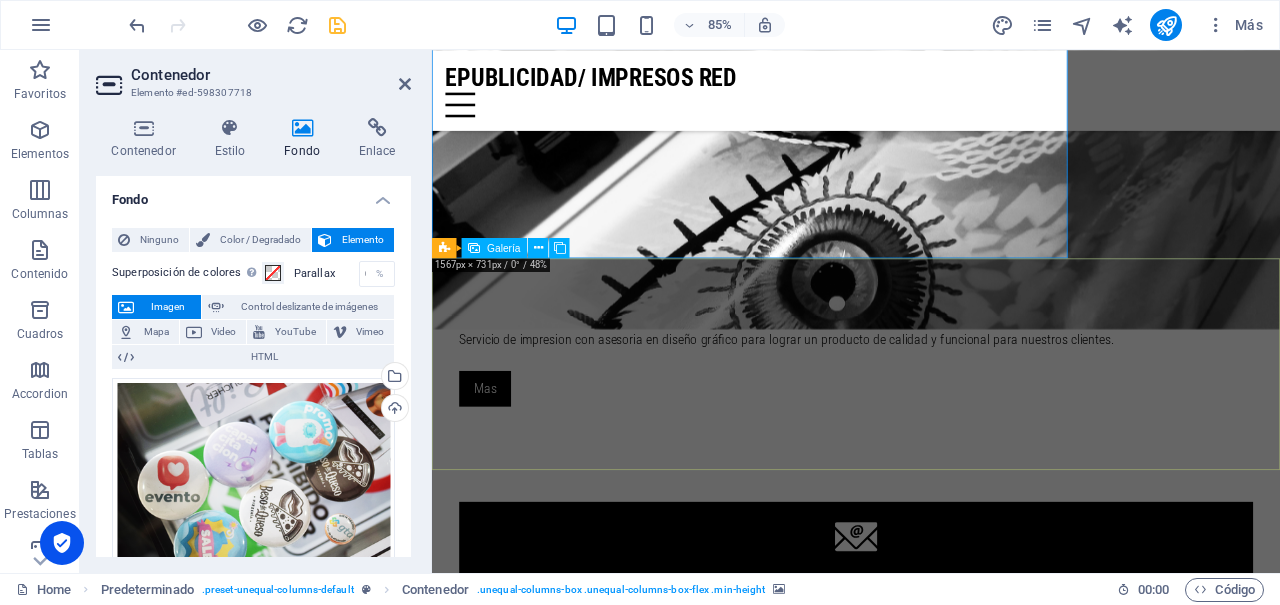 click at bounding box center [1306, 1969] 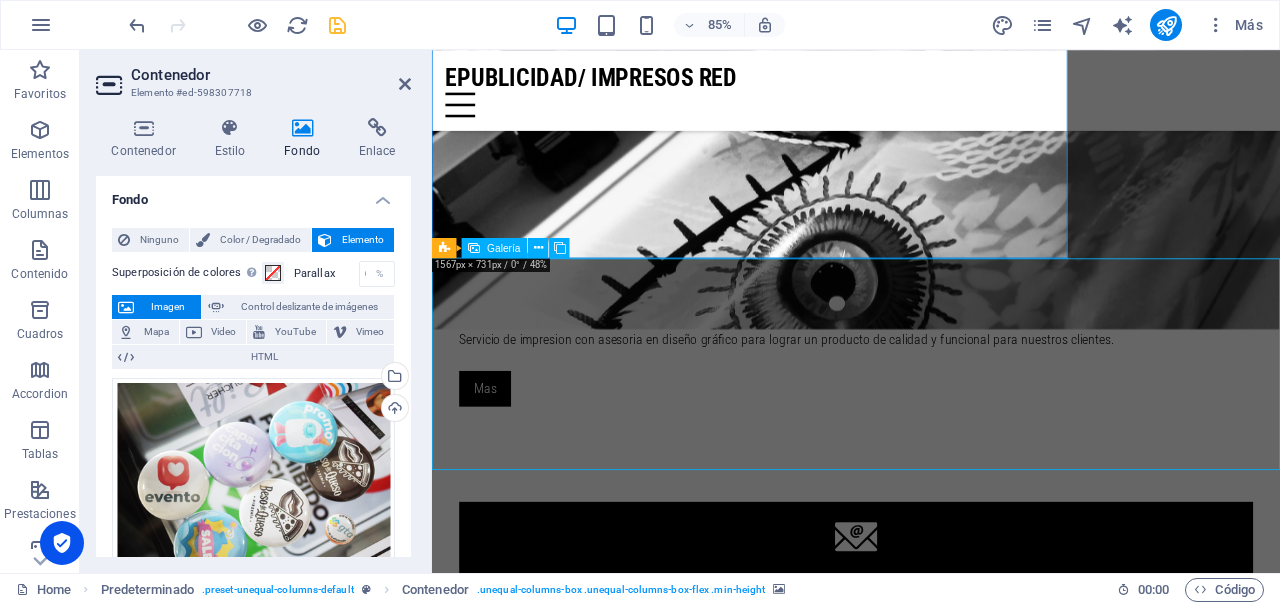click at bounding box center [1306, 1969] 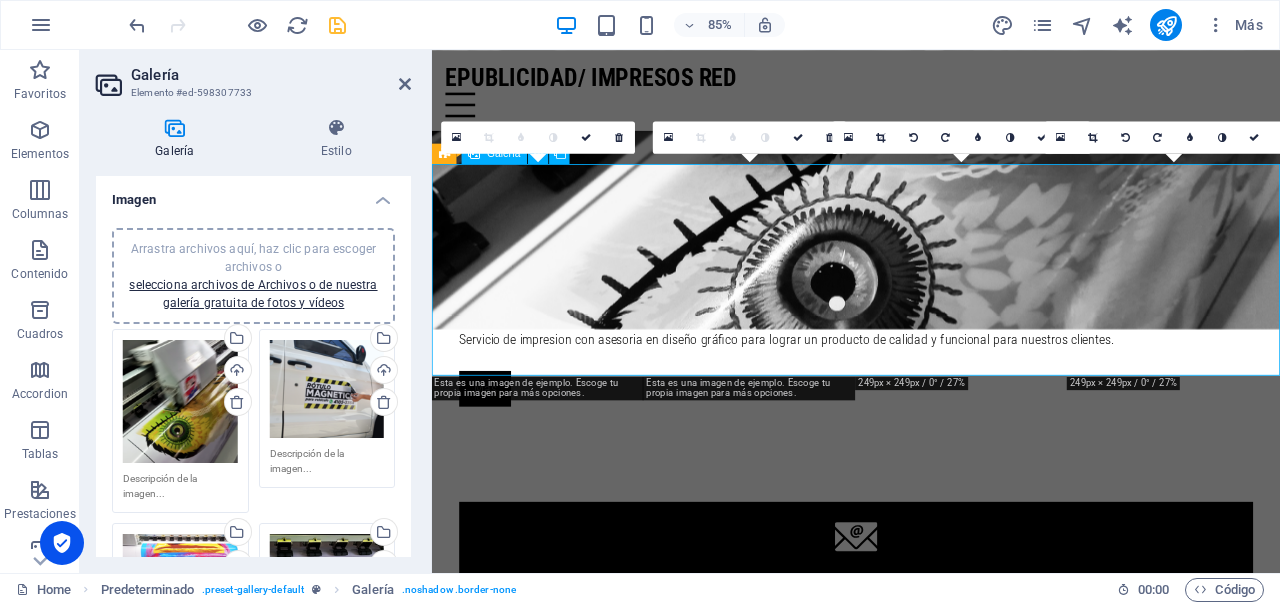 scroll, scrollTop: 1960, scrollLeft: 0, axis: vertical 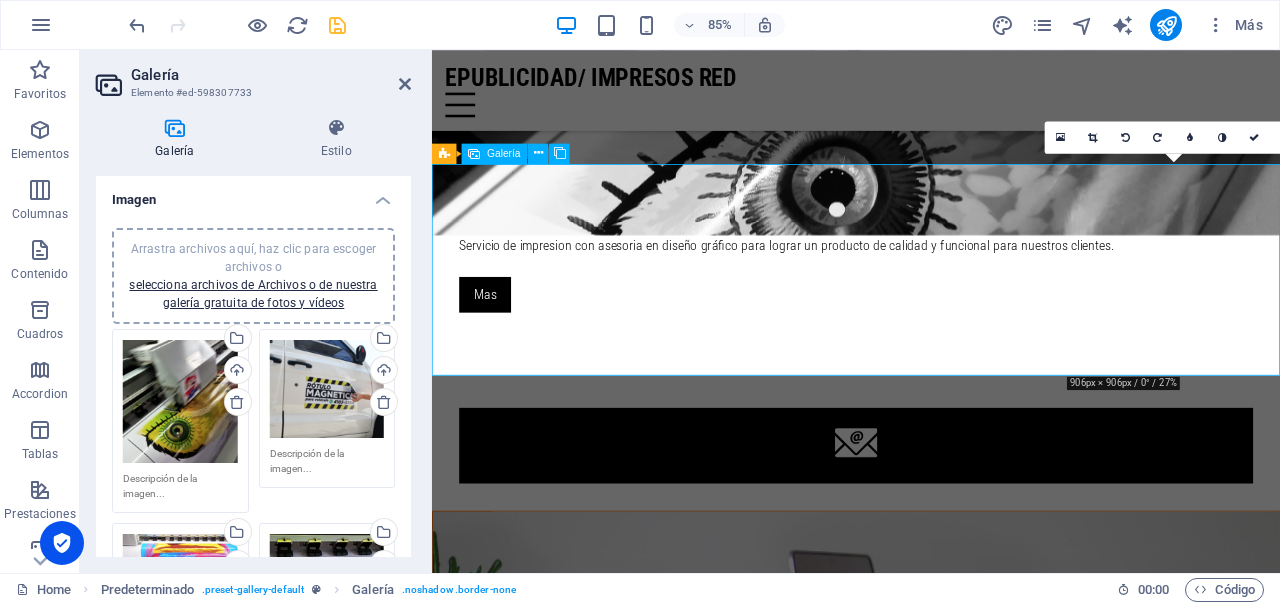 click at bounding box center (1306, 1858) 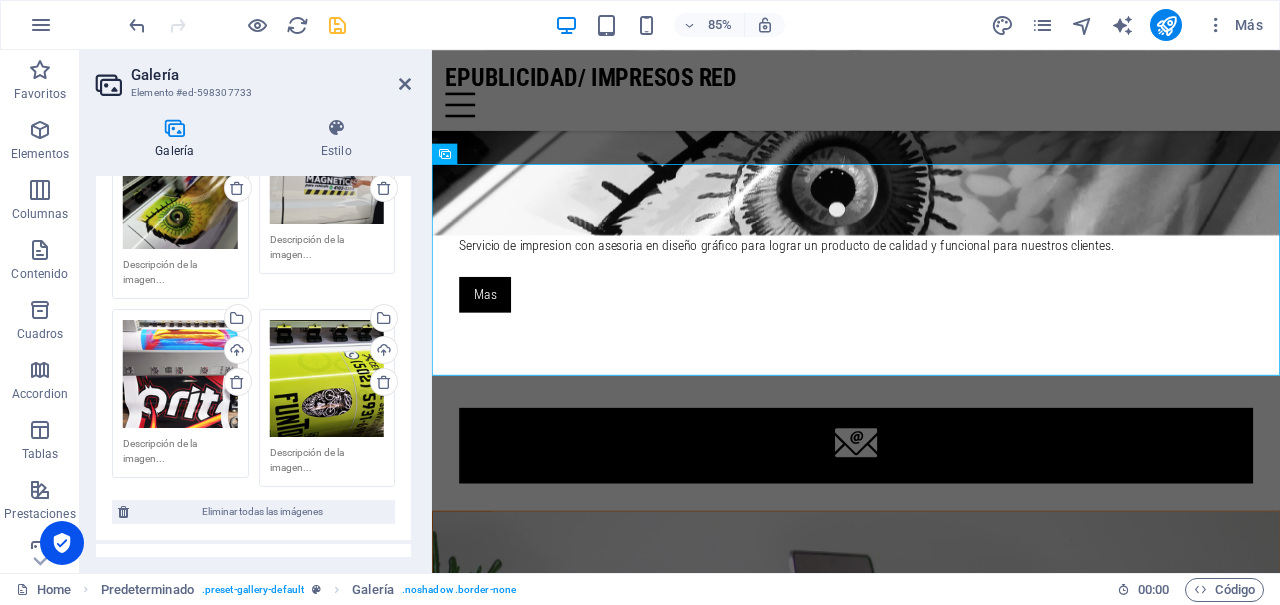 scroll, scrollTop: 215, scrollLeft: 0, axis: vertical 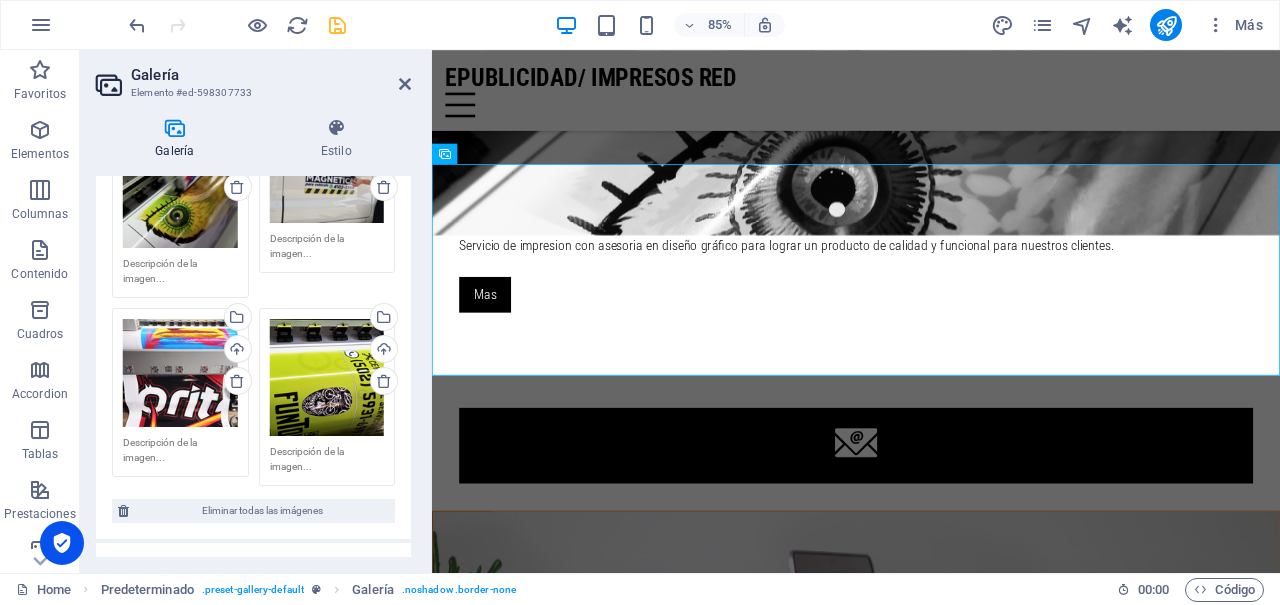 click on "Arrastra archivos aquí, haz clic para escoger archivos o  selecciona archivos de Archivos o de nuestra galería gratuita de fotos y vídeos" at bounding box center [327, 377] 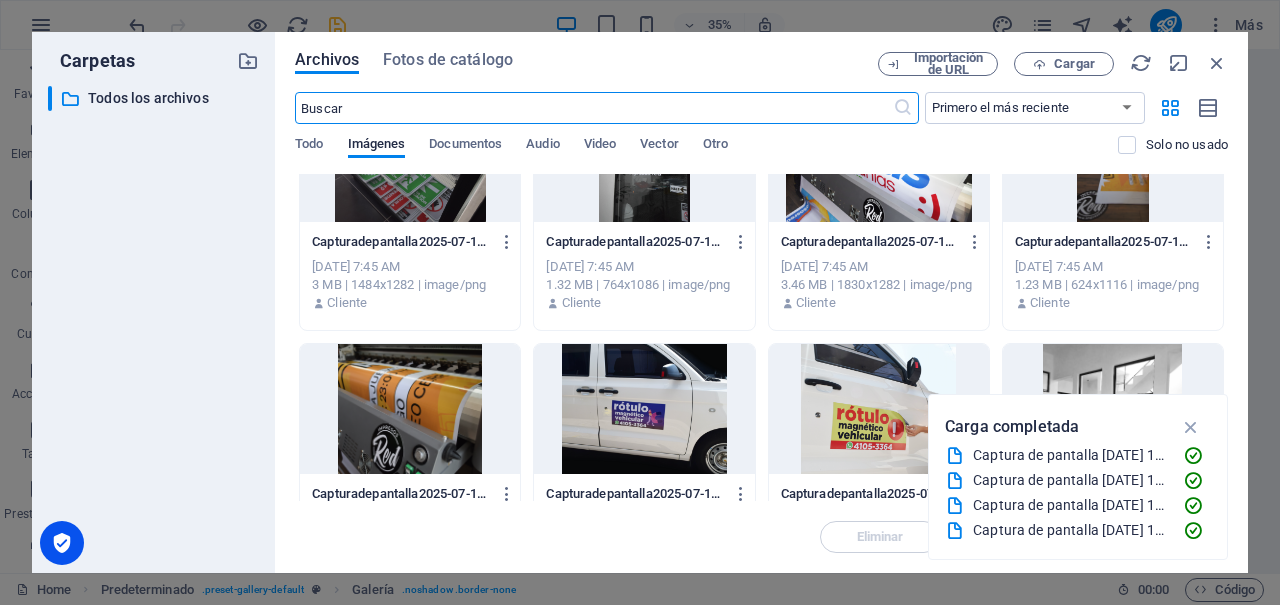 scroll, scrollTop: 336, scrollLeft: 0, axis: vertical 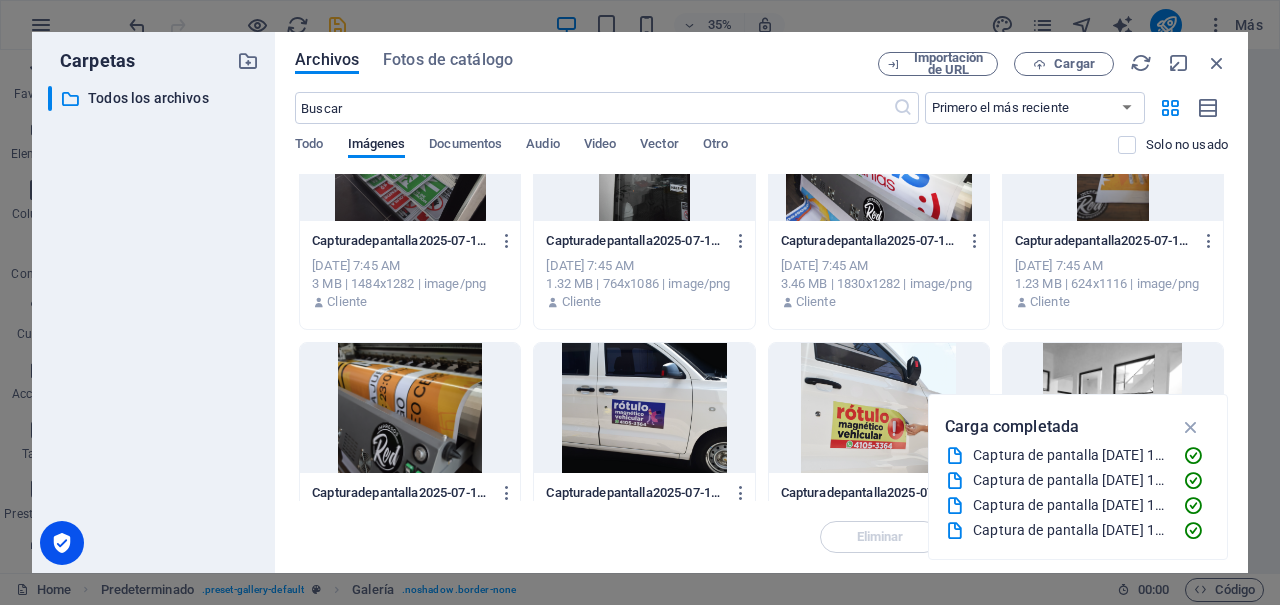 click at bounding box center [410, 408] 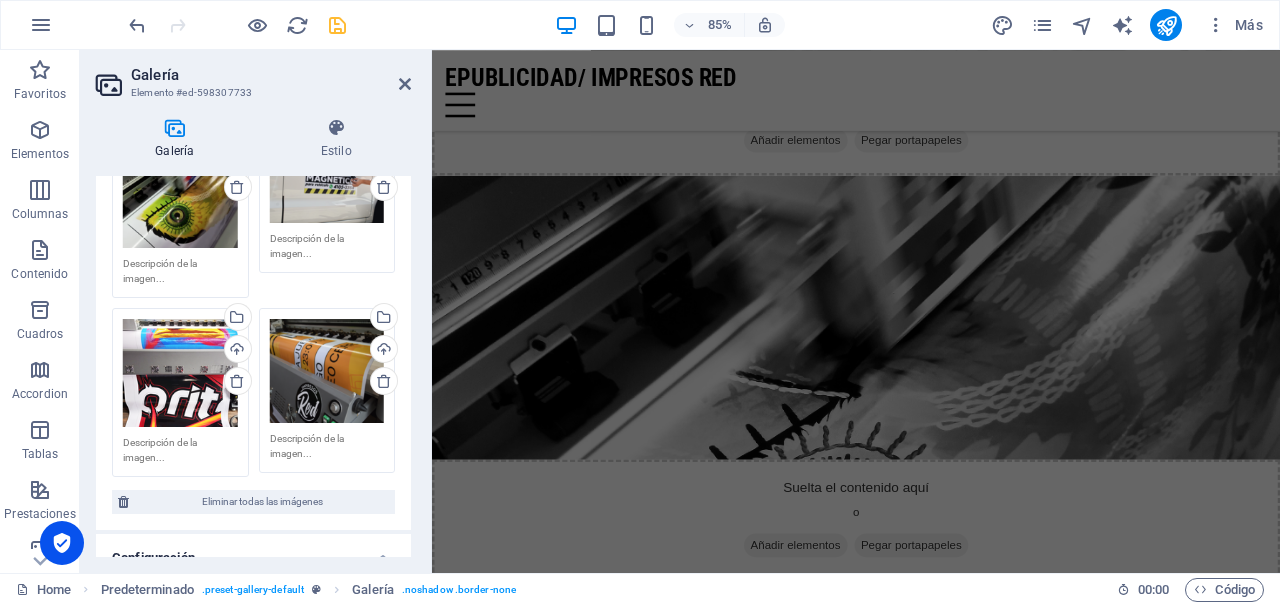 scroll, scrollTop: 1059, scrollLeft: 0, axis: vertical 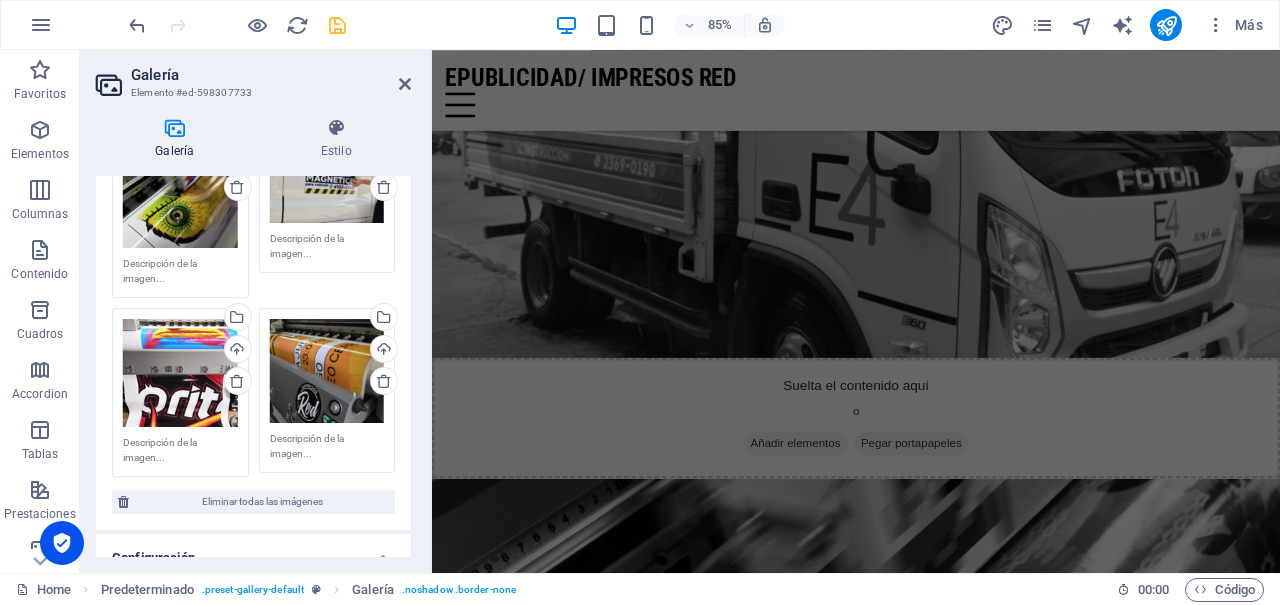 click at bounding box center (931, 721) 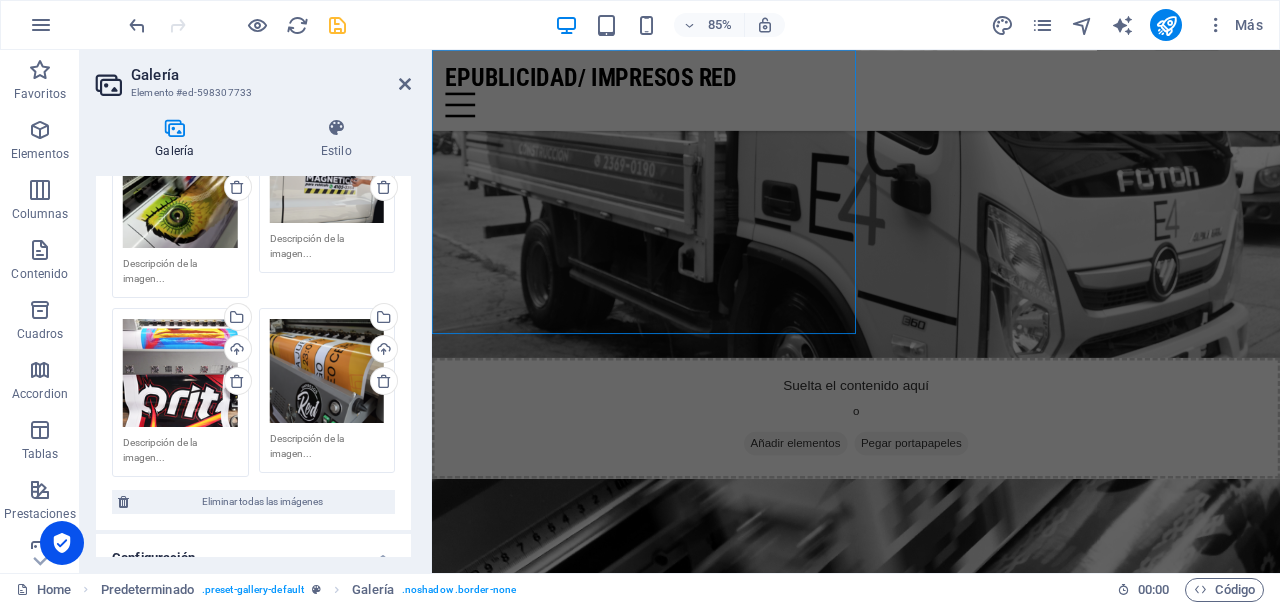 click at bounding box center [931, 721] 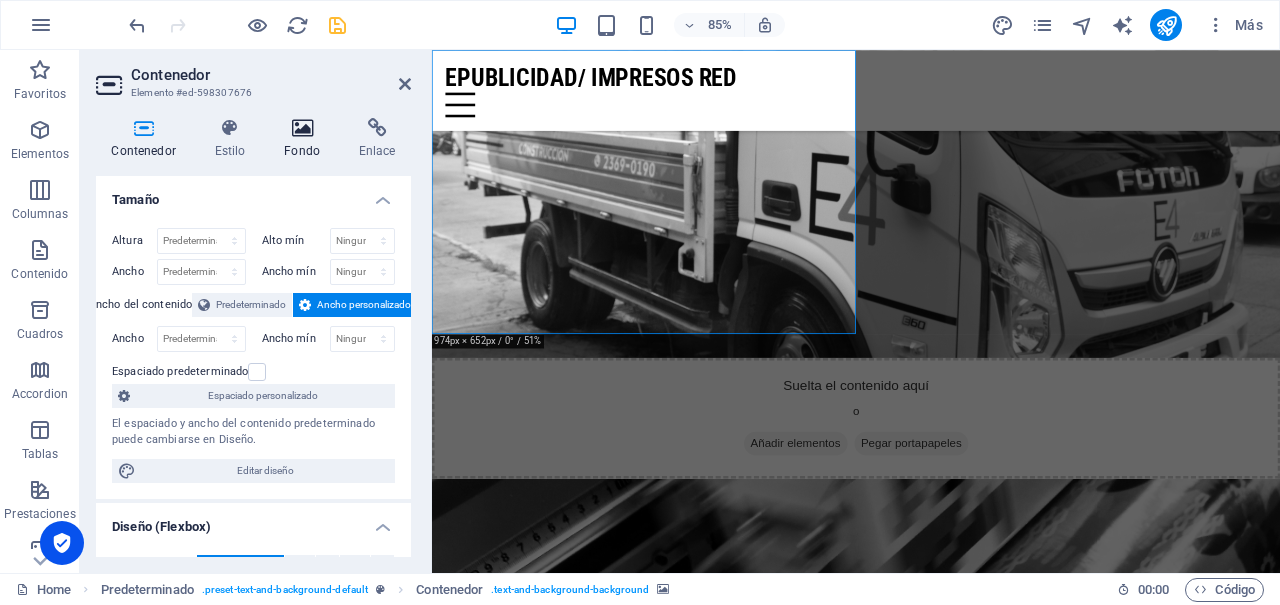 click at bounding box center (302, 128) 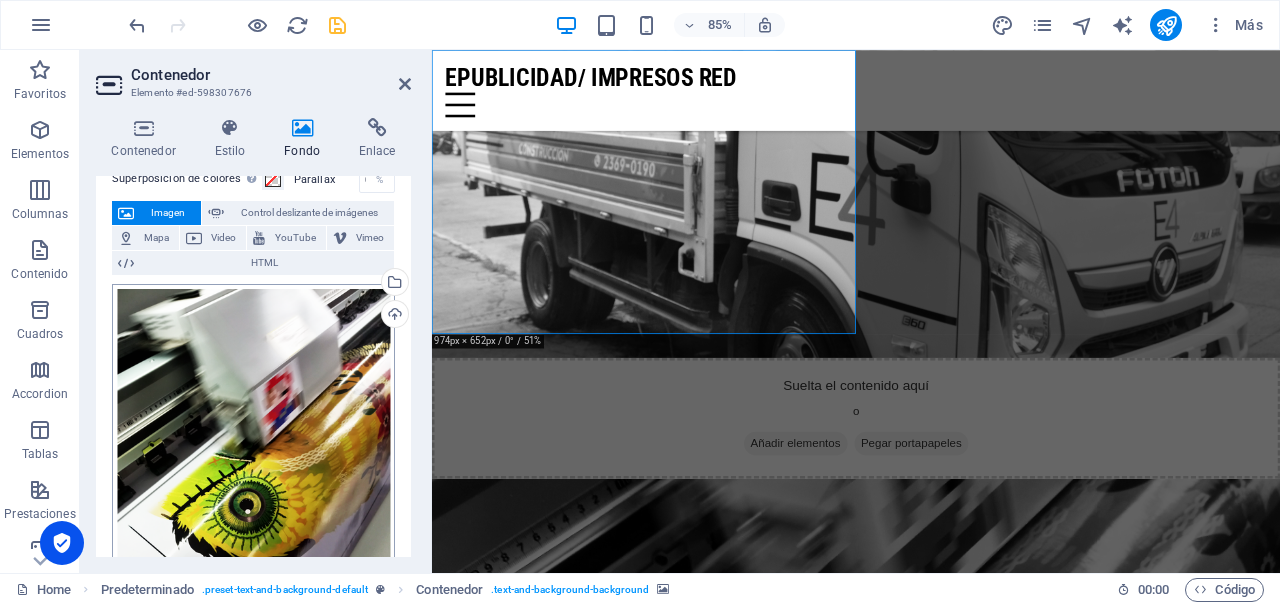 scroll, scrollTop: 133, scrollLeft: 0, axis: vertical 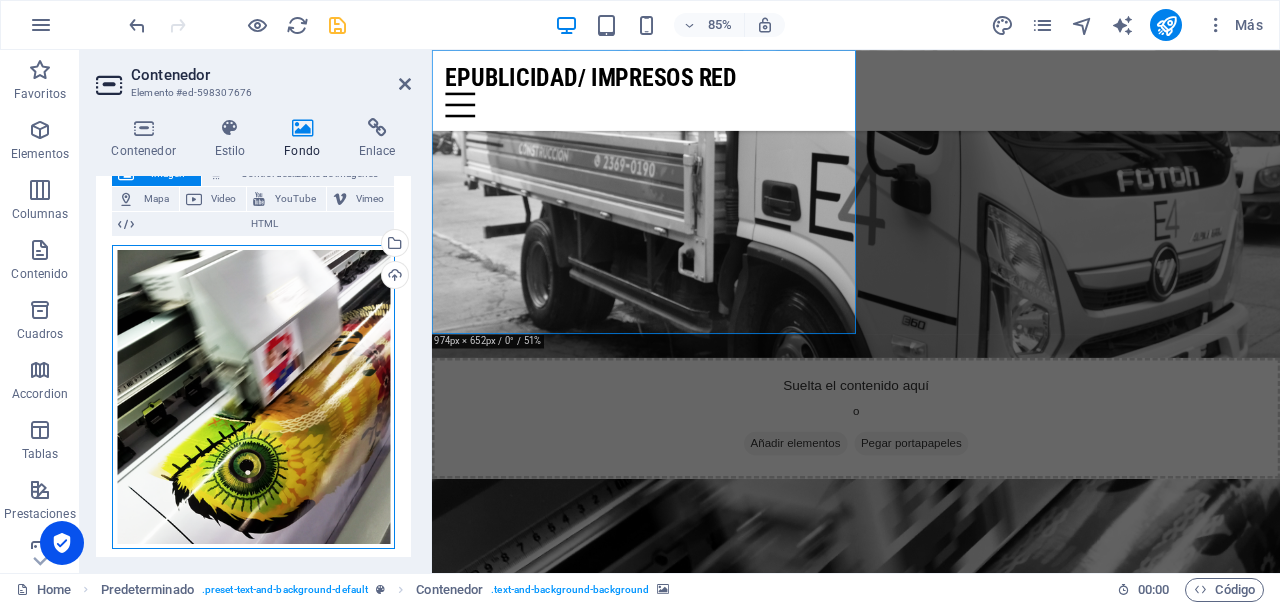 click on "Arrastra archivos aquí, haz clic para escoger archivos o  selecciona archivos de Archivos o de nuestra galería gratuita de fotos y vídeos" at bounding box center [253, 397] 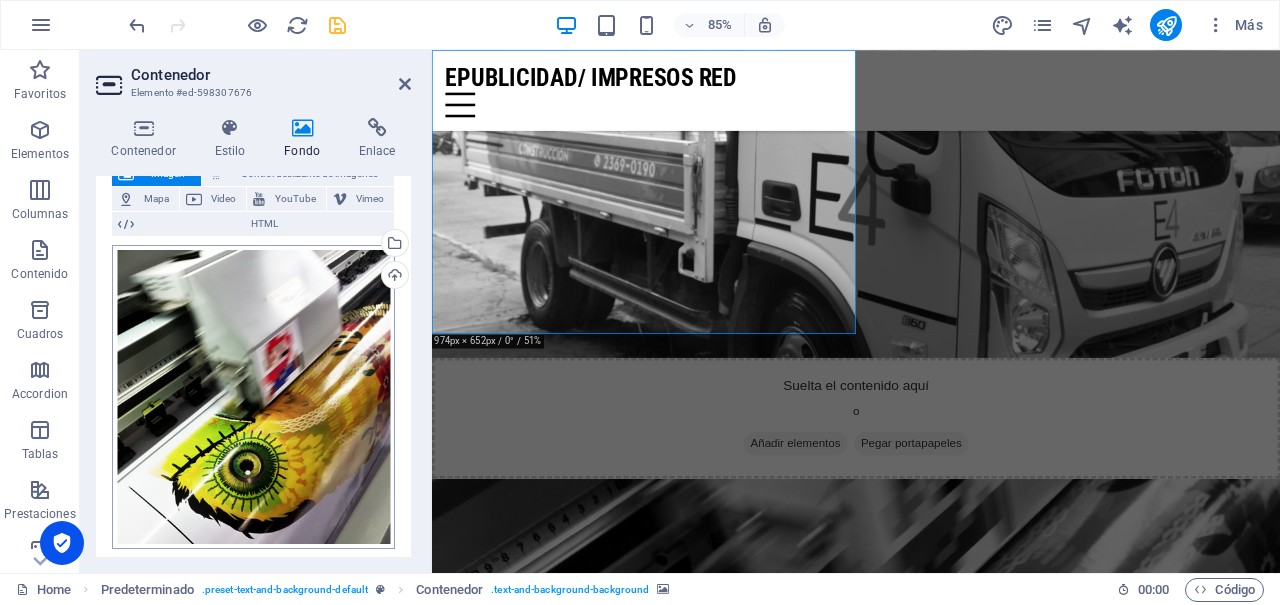click on "[DOMAIN_NAME] Home Favoritos Elementos Columnas Contenido Cuadros Accordion Tablas Prestaciones Imágenes Control deslizante Encabezado Pie de página Formularios Marketing Colecciones Contenedor Elemento #ed-598307676
Contenedor Estilo Fondo Enlace Tamaño Altura Predeterminado px rem % vh vw Alto mín Ninguno px rem % vh vw Ancho Predeterminado px rem % em vh vw Ancho mín Ninguno px rem % vh vw Ancho del contenido Predeterminado Ancho personalizado Ancho Predeterminado px rem % em vh vw Ancho mín Ninguno px rem % vh vw Espaciado predeterminado Espaciado personalizado El espaciado y ancho del contenido predeterminado puede cambiarse en Diseño. Editar diseño Diseño (Flexbox) Alineación Determina flex-direction. Predeterminado Eje principal Determina la forma en la que los elementos deberían comportarse por el eje principal en este contenedor (contenido justificado). Predeterminado Eje lateral Ajuste Role" at bounding box center [640, 302] 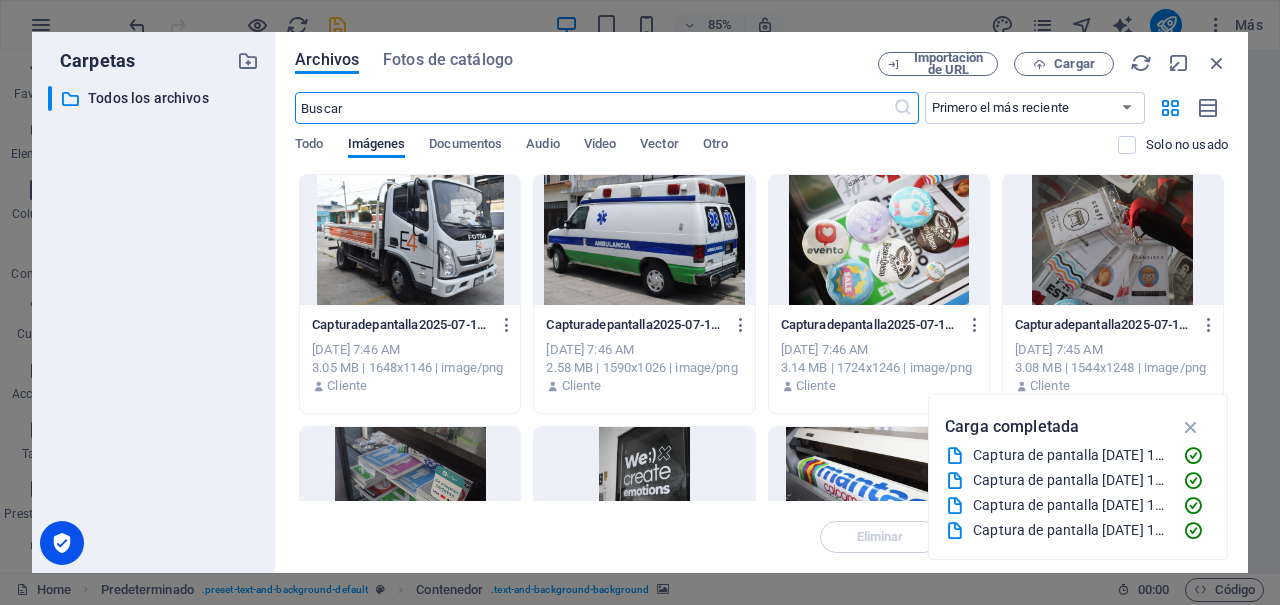 scroll, scrollTop: 1886, scrollLeft: 0, axis: vertical 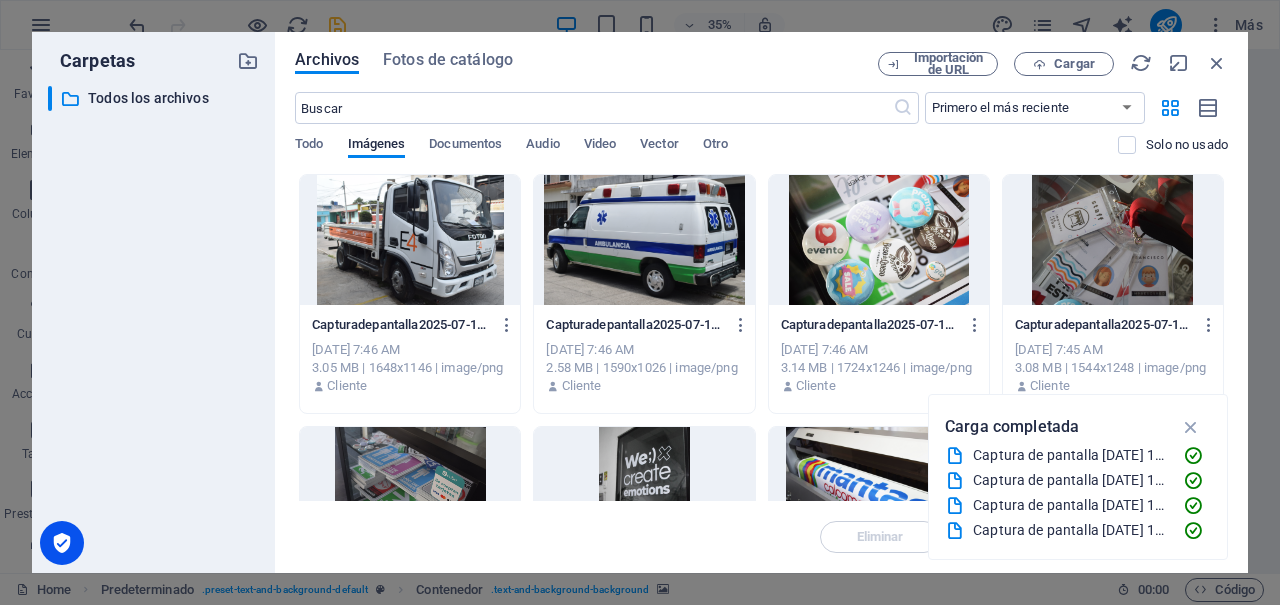 click at bounding box center [644, 240] 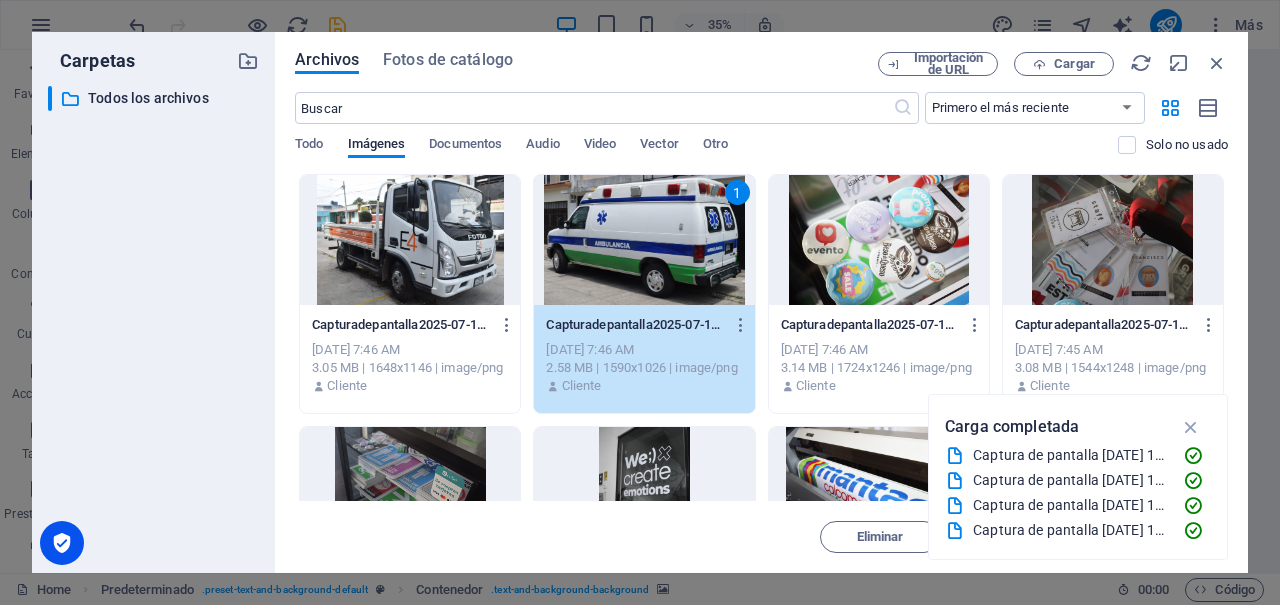 click on "1" at bounding box center (644, 240) 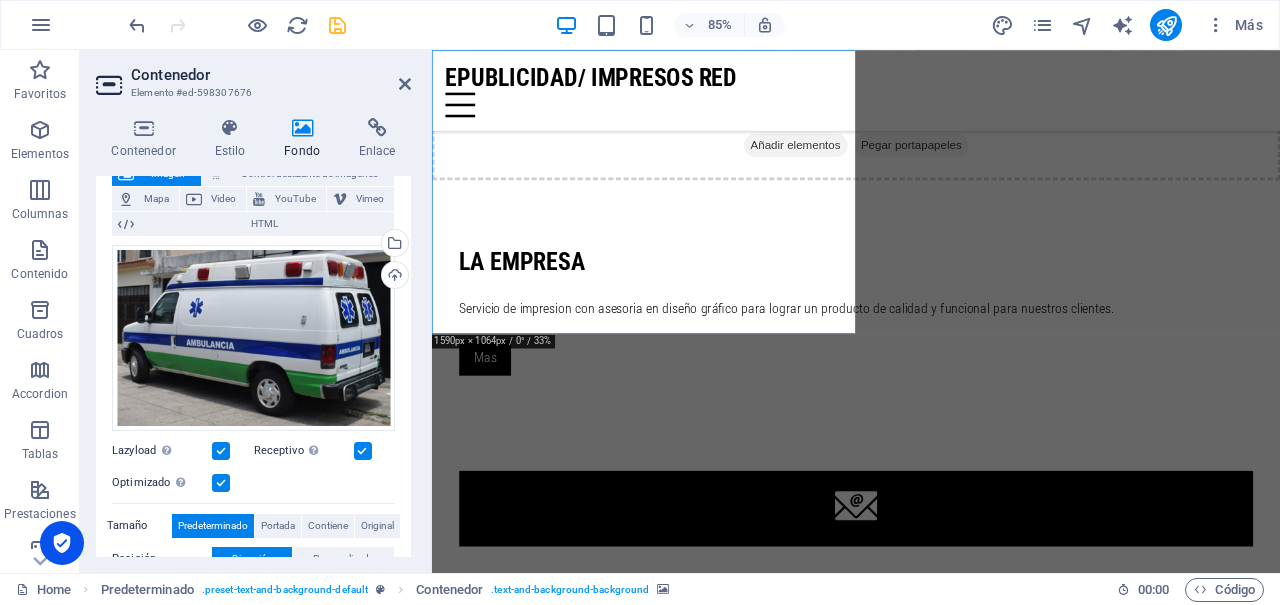 scroll, scrollTop: 1059, scrollLeft: 0, axis: vertical 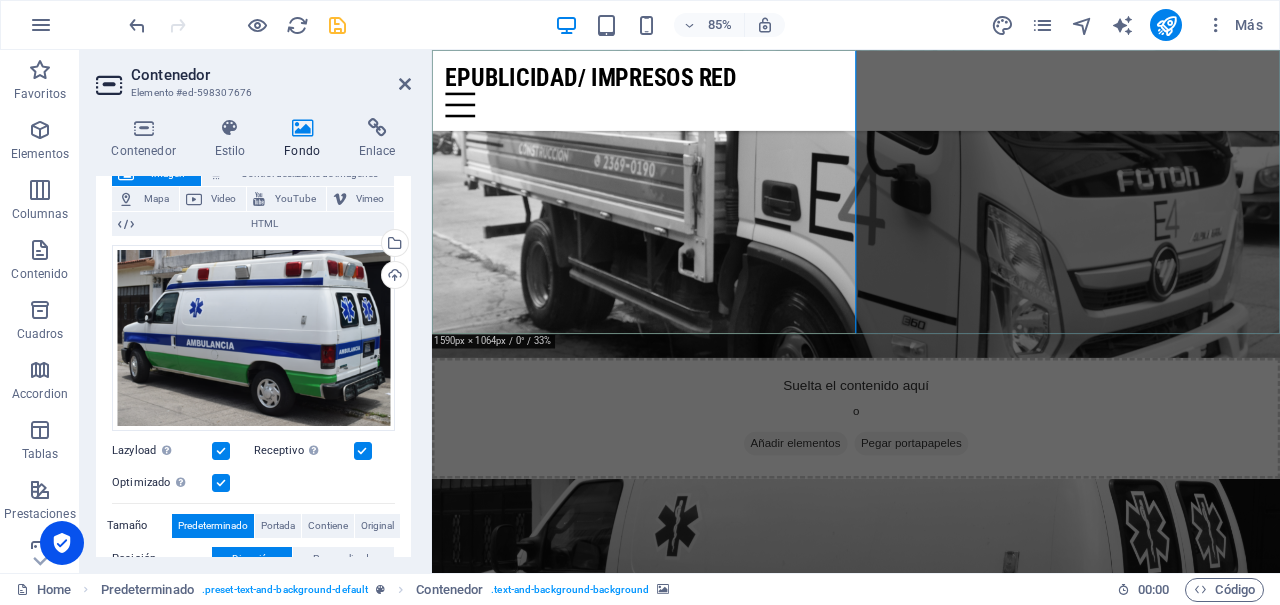 click on "la empresa Servicio de impresion con asesoria en diseño gráfico para lograr un producto de calidad y funcional para nuestros clientes. Mas" at bounding box center [931, 1185] 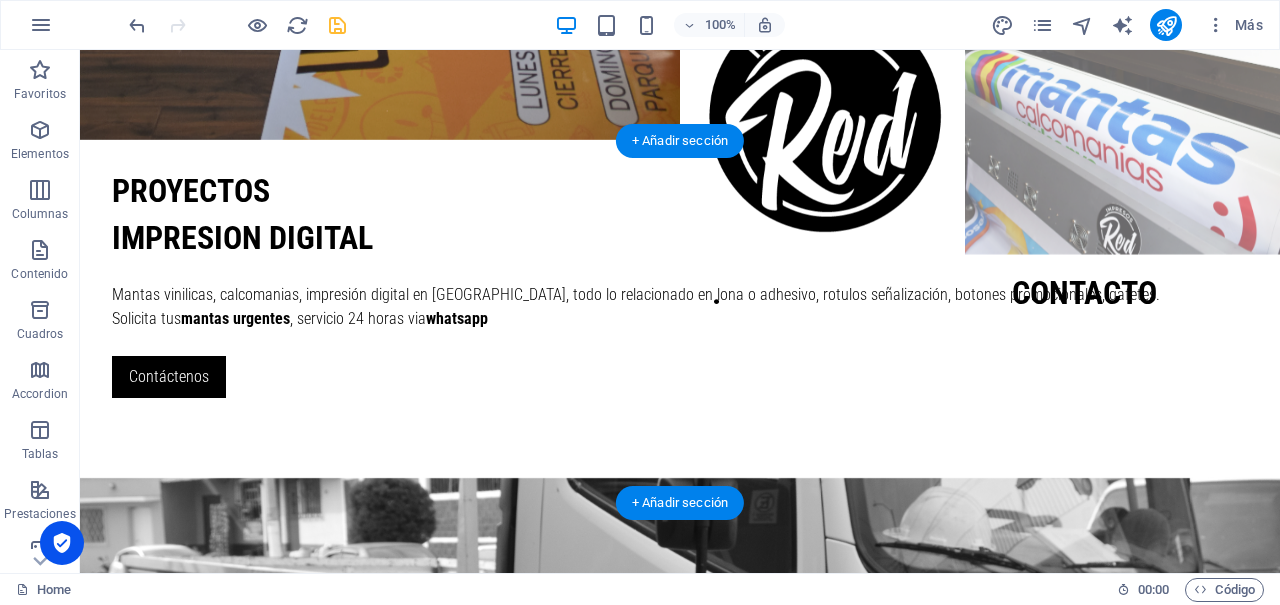 scroll, scrollTop: 498, scrollLeft: 0, axis: vertical 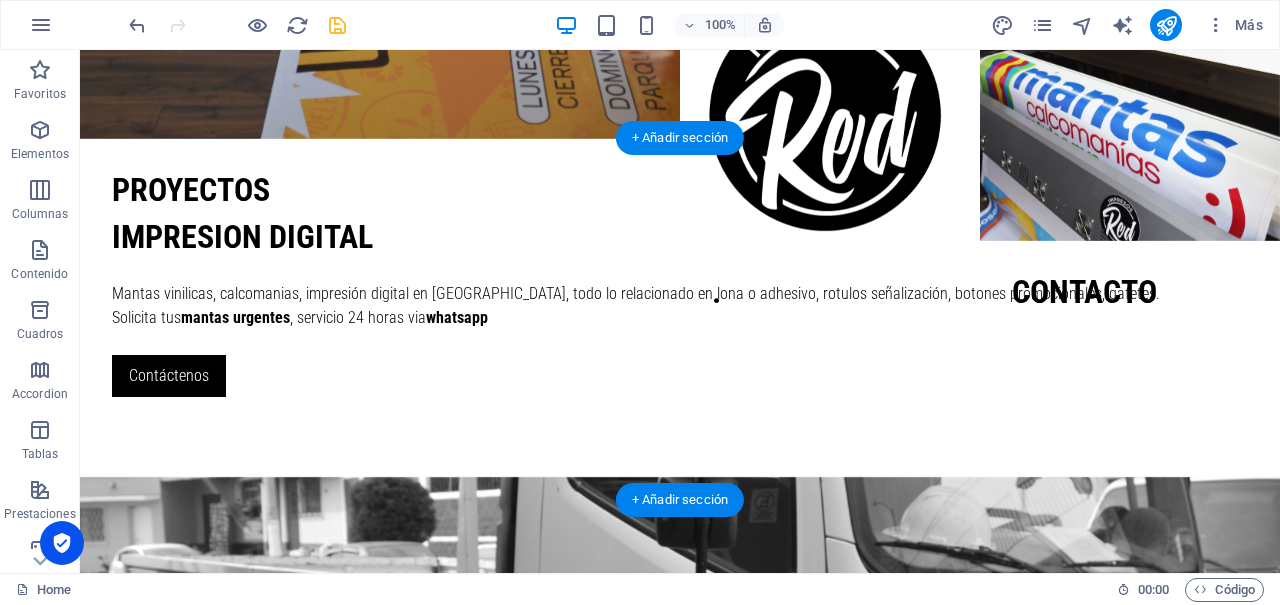 click at bounding box center [680, 658] 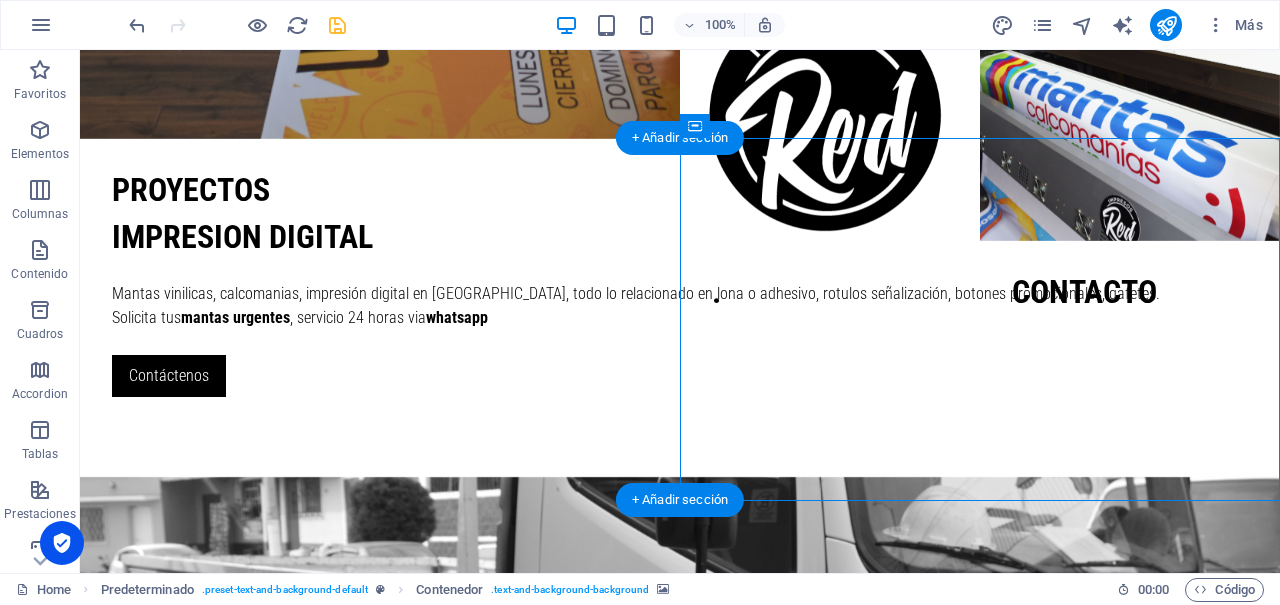 click at bounding box center [680, 658] 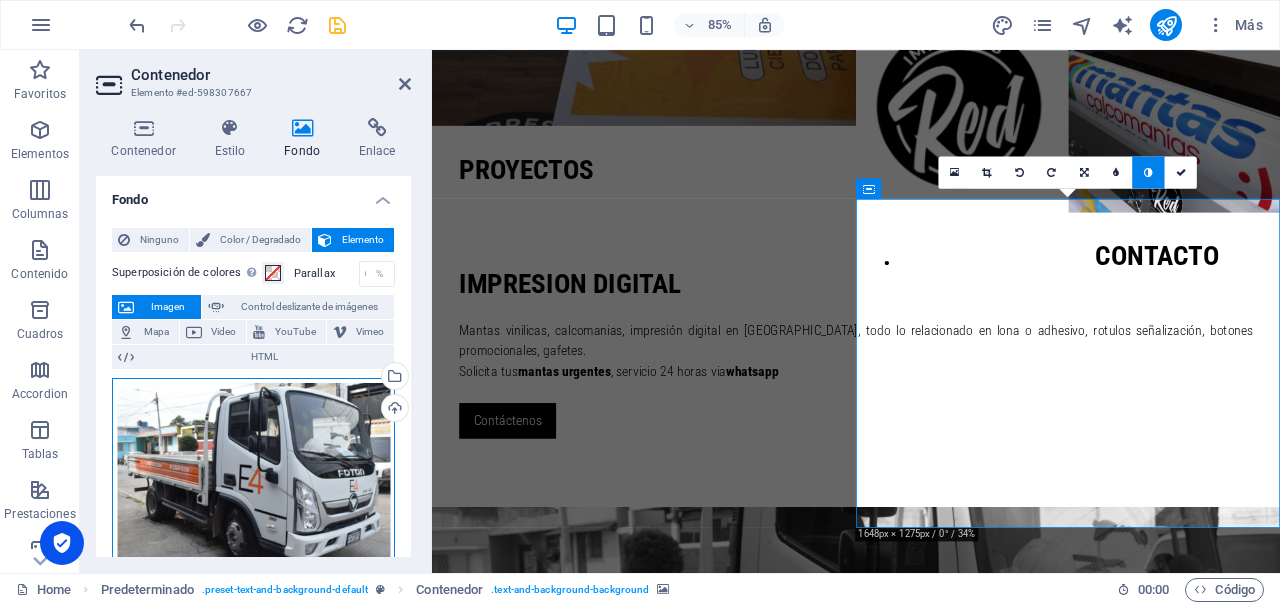 drag, startPoint x: 308, startPoint y: 436, endPoint x: 372, endPoint y: 354, distance: 104.019226 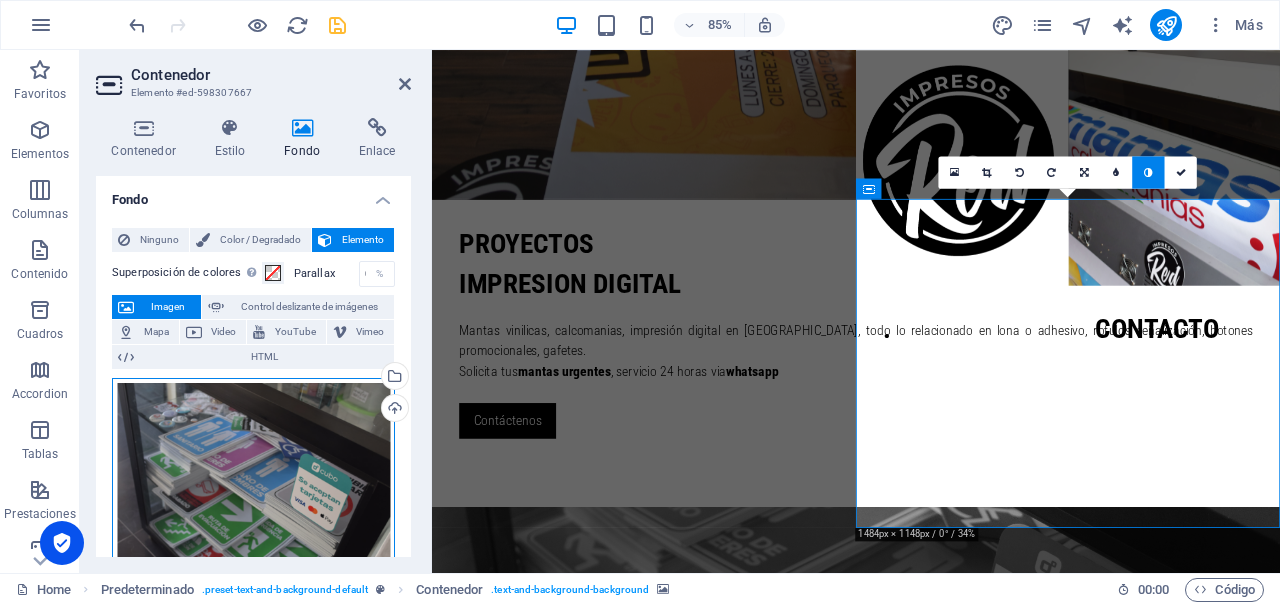 click on "Arrastra archivos aquí, haz clic para escoger archivos o  selecciona archivos de Archivos o de nuestra galería gratuita de fotos y vídeos" at bounding box center (253, 501) 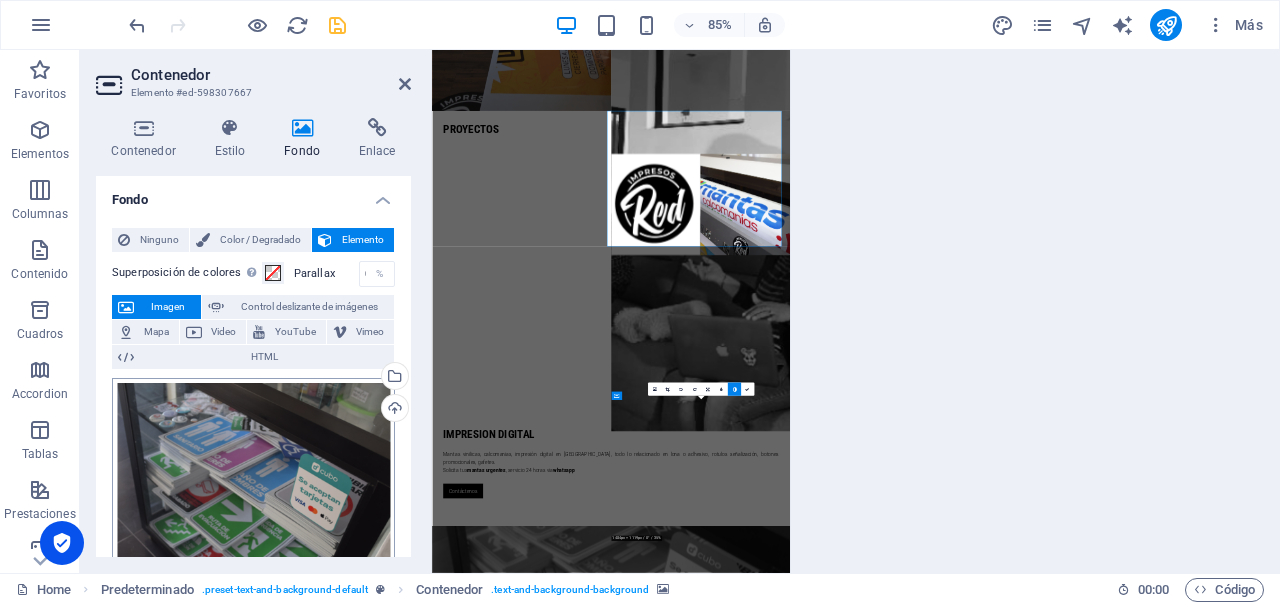 click on "[DOMAIN_NAME] Home Favoritos Elementos Columnas Contenido Cuadros Accordion Tablas Prestaciones Imágenes Control deslizante Encabezado Pie de página Formularios Marketing Colecciones Contenedor Elemento #ed-598307667
Contenedor Estilo Fondo Enlace Tamaño Altura Predeterminado px rem % vh vw Alto mín Ninguno px rem % vh vw Ancho Predeterminado px rem % em vh vw Ancho mín Ninguno px rem % vh vw Ancho del contenido Predeterminado Ancho personalizado Ancho Predeterminado px rem % em vh vw Ancho mín Ninguno px rem % vh vw Espaciado predeterminado Espaciado personalizado El espaciado y ancho del contenido predeterminado puede cambiarse en Diseño. Editar diseño Diseño (Flexbox) Alineación Determina flex-direction. Predeterminado Eje principal Determina la forma en la que los elementos deberían comportarse por el eje principal en este contenedor (contenido justificado). Predeterminado Eje lateral Ajuste Role" at bounding box center [640, 302] 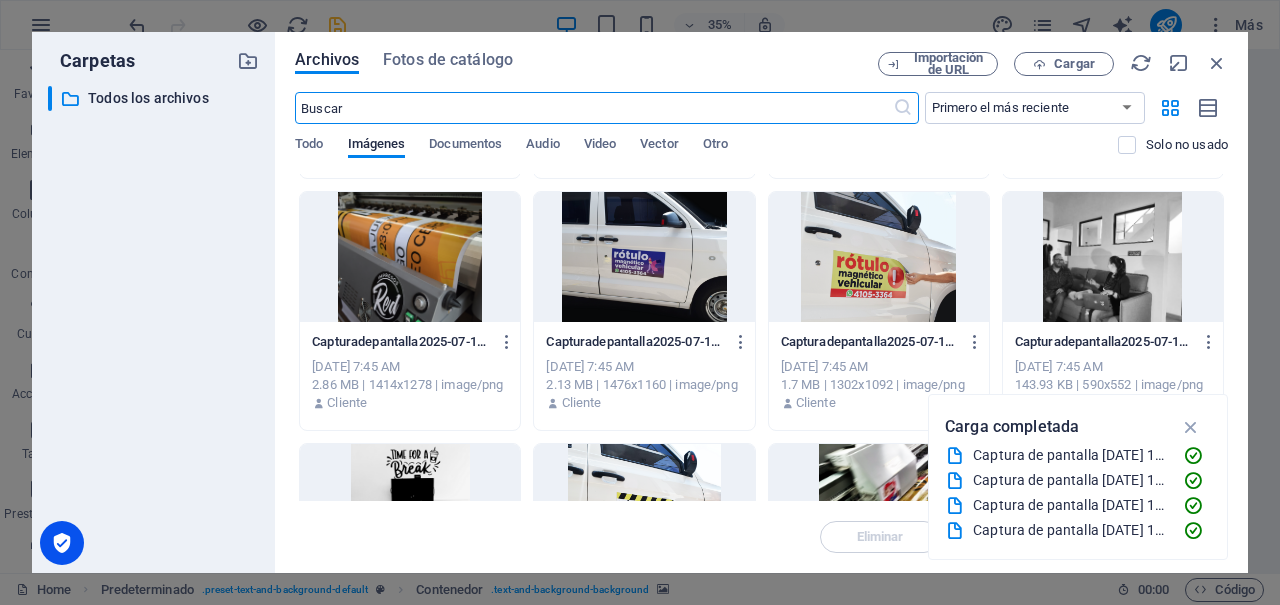 scroll, scrollTop: 488, scrollLeft: 0, axis: vertical 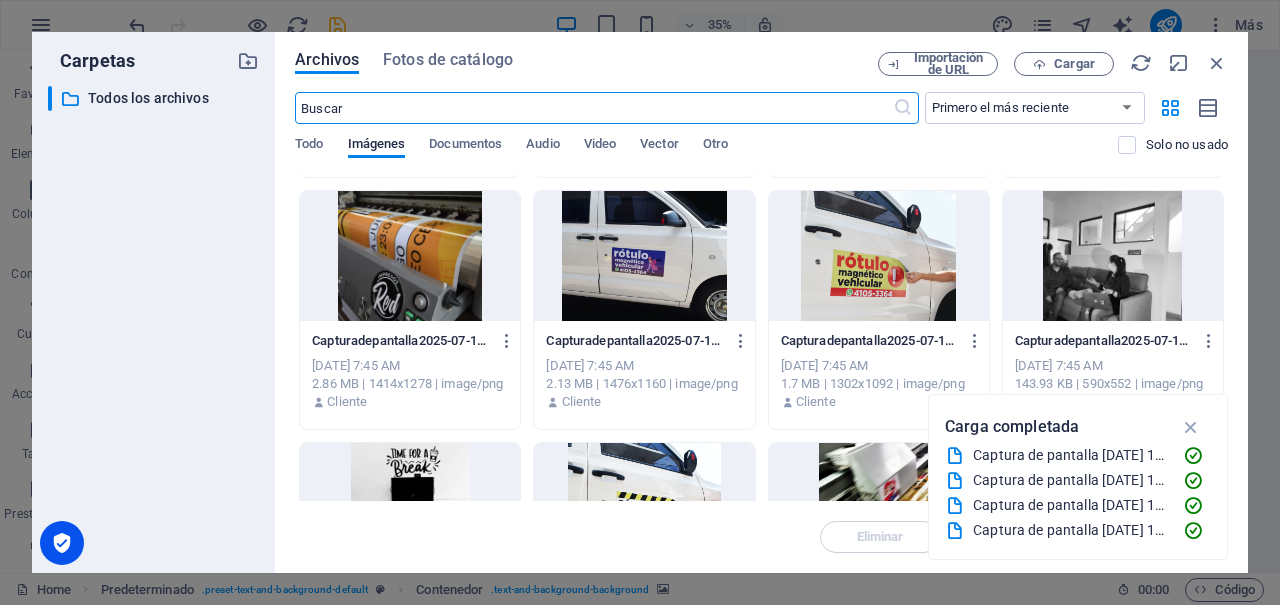 click at bounding box center (1113, 256) 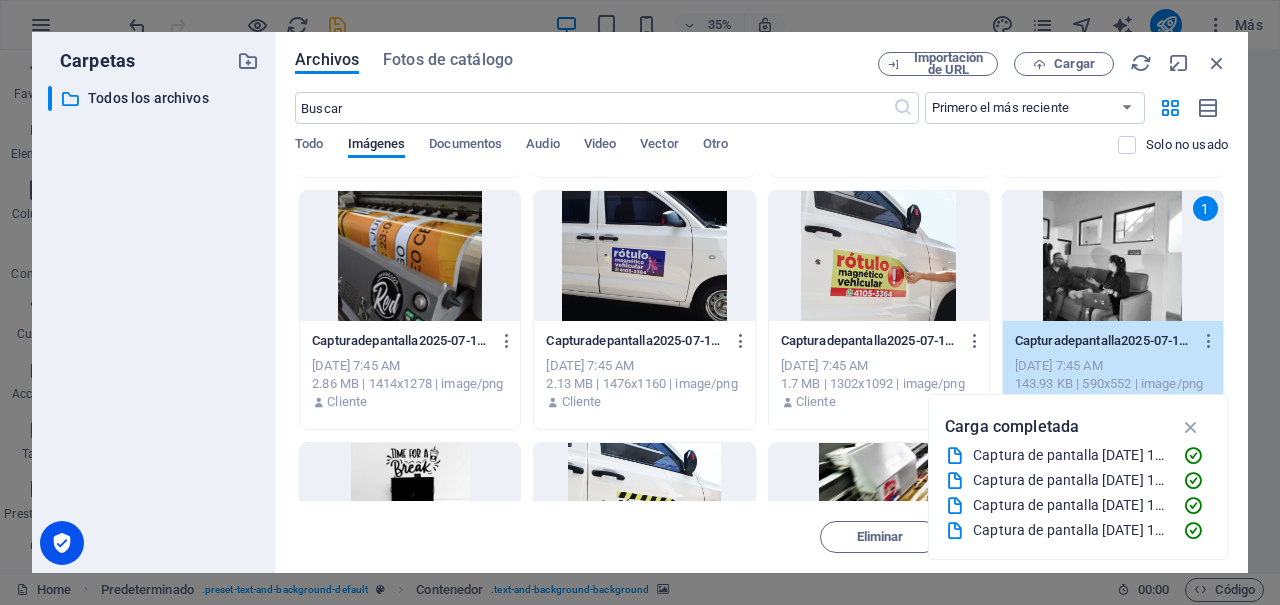 click on "1" at bounding box center (1113, 256) 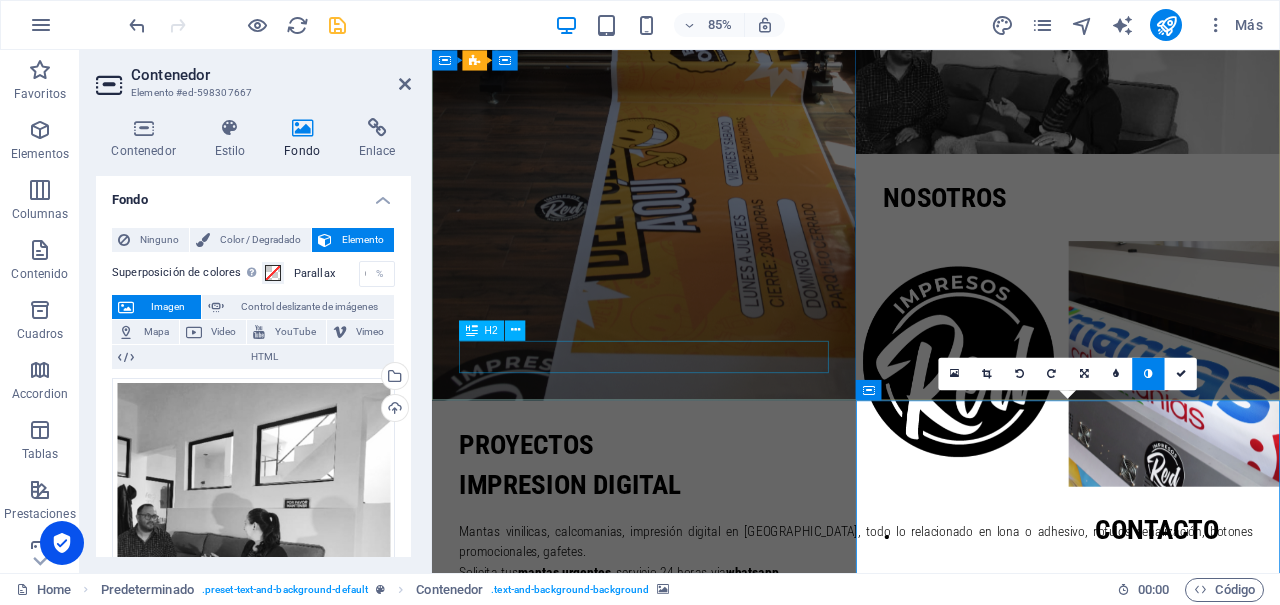 scroll, scrollTop: 0, scrollLeft: 0, axis: both 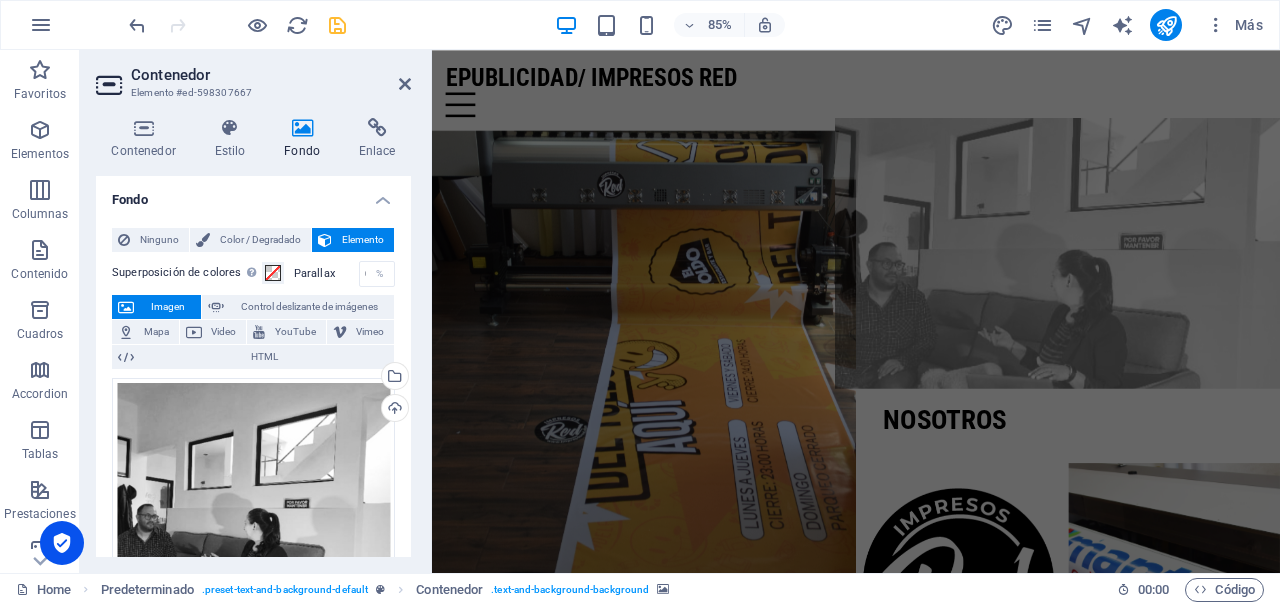 click at bounding box center (1180, 289) 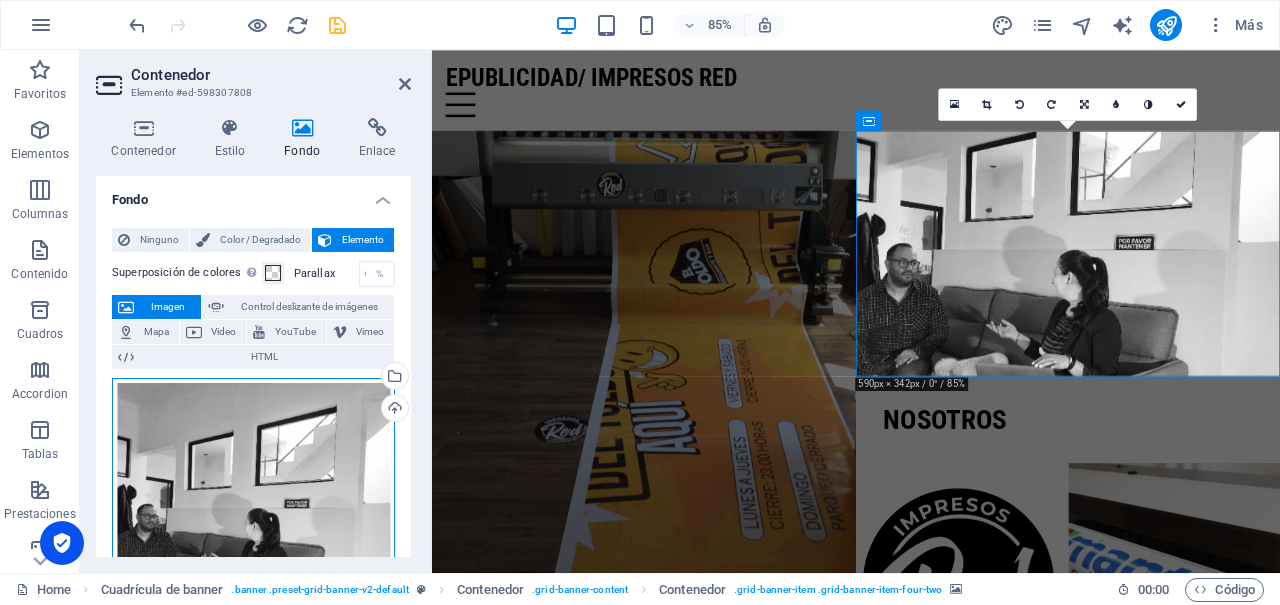 click on "Arrastra archivos aquí, haz clic para escoger archivos o  selecciona archivos de Archivos o de nuestra galería gratuita de fotos y vídeos" at bounding box center (253, 510) 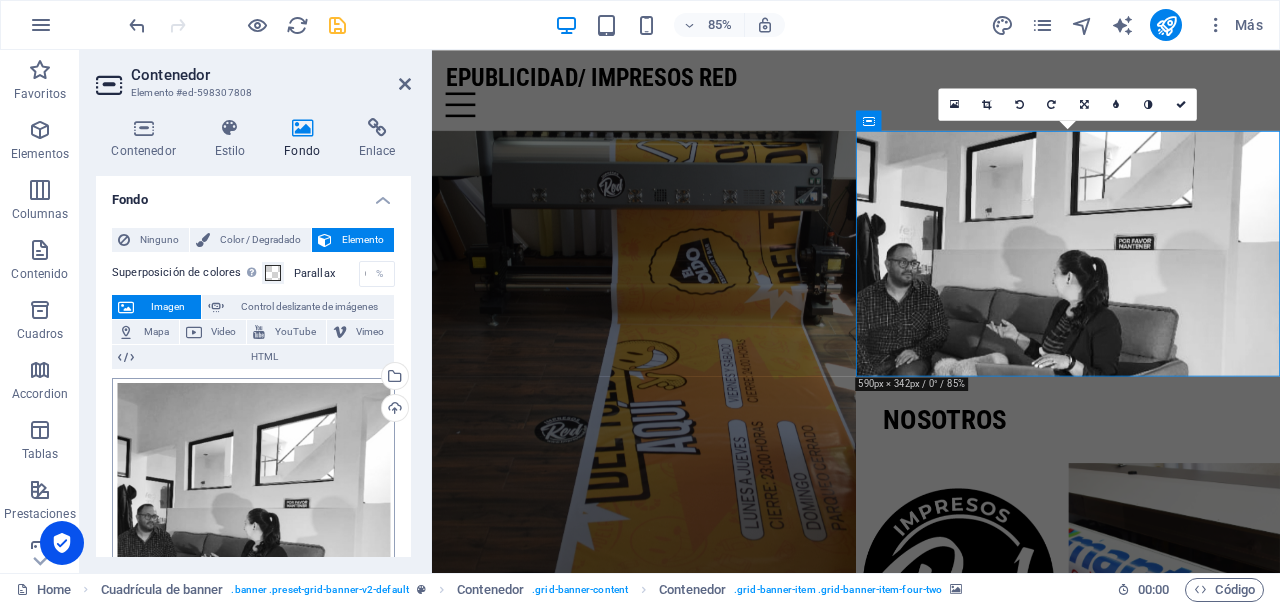 click on "[DOMAIN_NAME] Home Favoritos Elementos Columnas Contenido Cuadros Accordion Tablas Prestaciones Imágenes Control deslizante Encabezado Pie de página Formularios Marketing Colecciones Contenedor Elemento #ed-598307808
Contenedor Estilo Fondo Enlace Tamaño Altura Predeterminado px rem % vh vw Alto mín Ninguno px rem % vh vw Ancho Predeterminado px rem % em vh vw Ancho mín Ninguno px rem % vh vw Ancho del contenido Predeterminado Ancho personalizado Ancho Predeterminado px rem % em vh vw Ancho mín Ninguno px rem % vh vw Espaciado predeterminado Espaciado personalizado El espaciado y ancho del contenido predeterminado puede cambiarse en Diseño. Editar diseño Diseño (Flexbox) Alineación Determina flex-direction. Predeterminado Eje principal Determina la forma en la que los elementos deberían comportarse por el eje principal en este contenedor (contenido justificado). Predeterminado Eje lateral Ajuste Role" at bounding box center [640, 302] 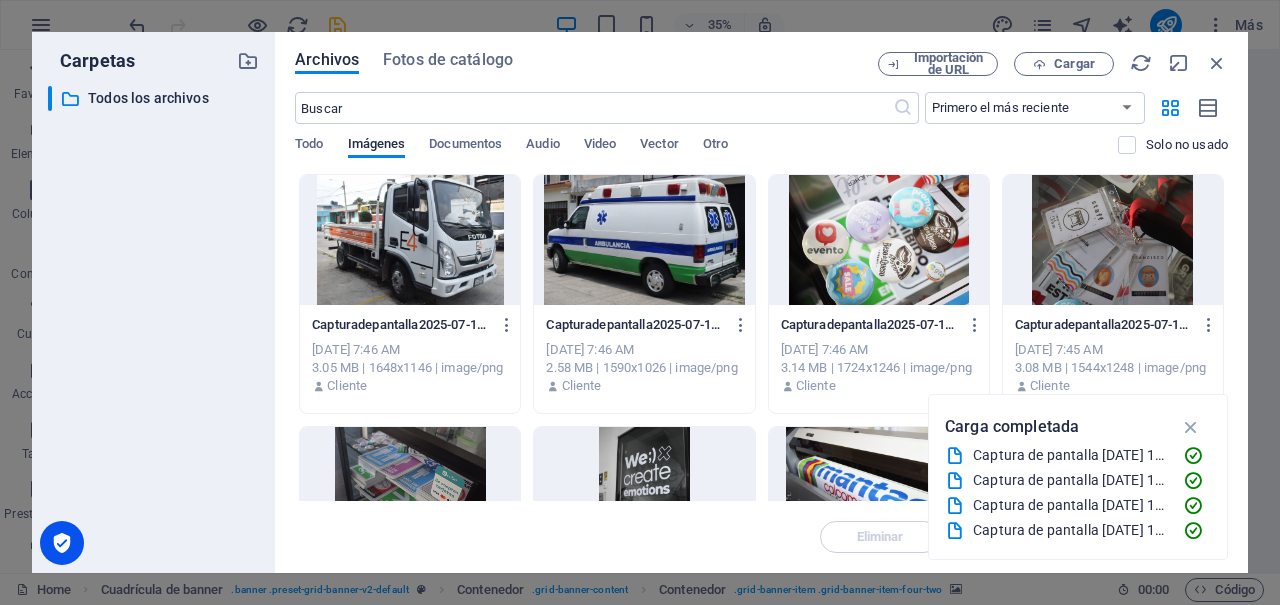 click at bounding box center (410, 240) 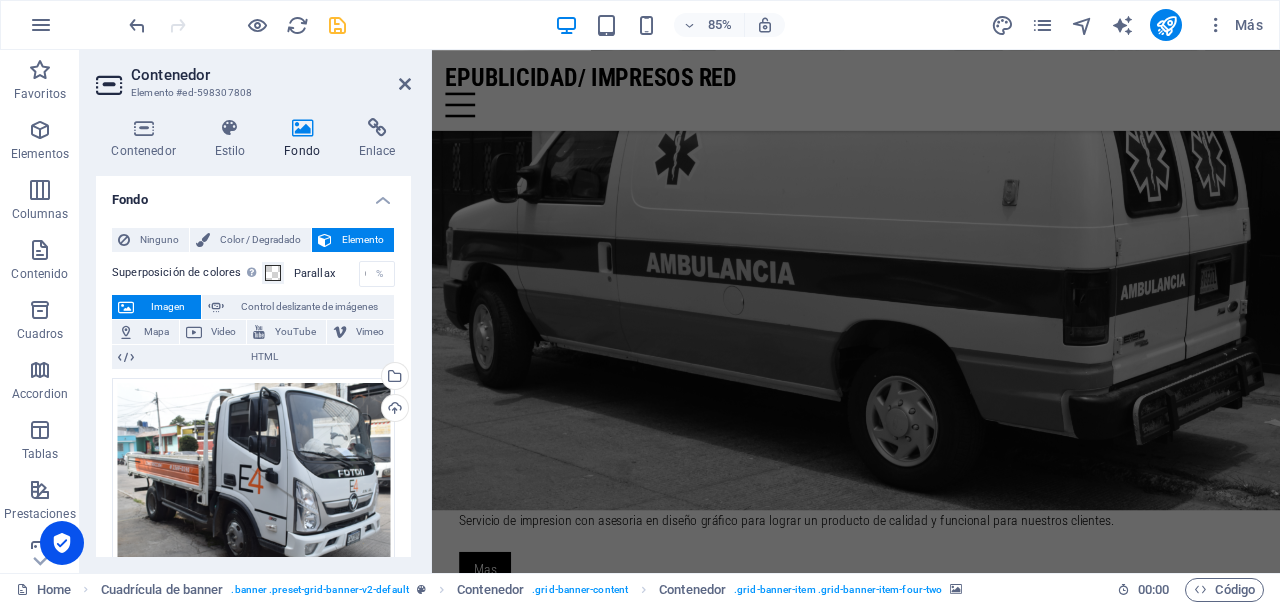 scroll, scrollTop: 1639, scrollLeft: 0, axis: vertical 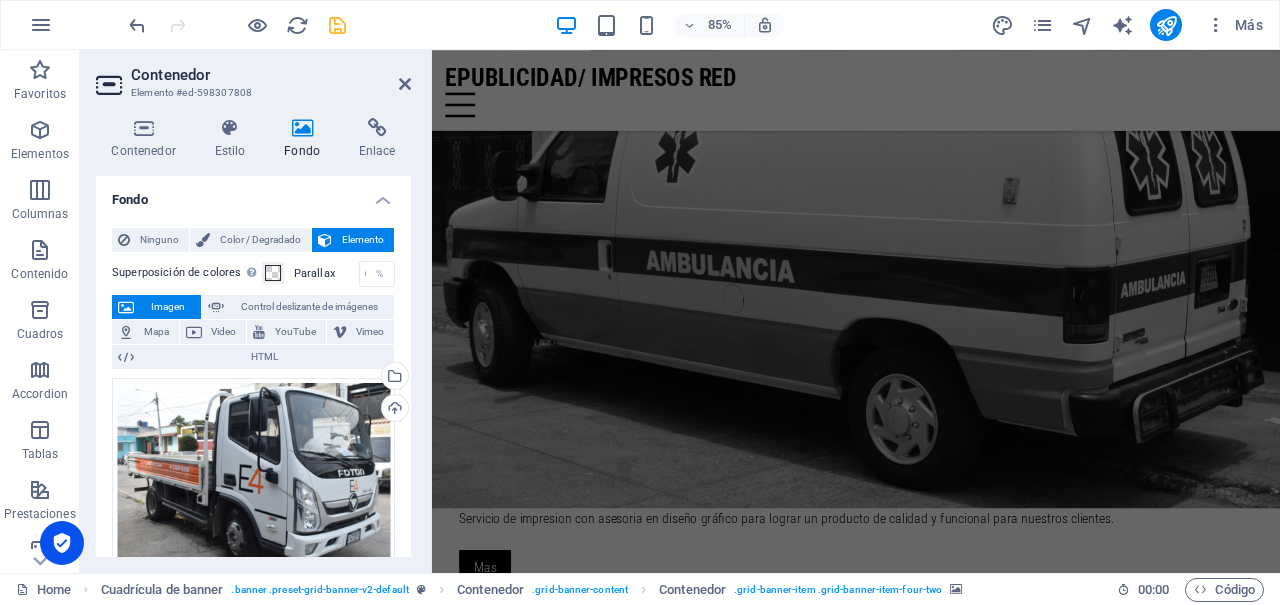 click at bounding box center [931, 1583] 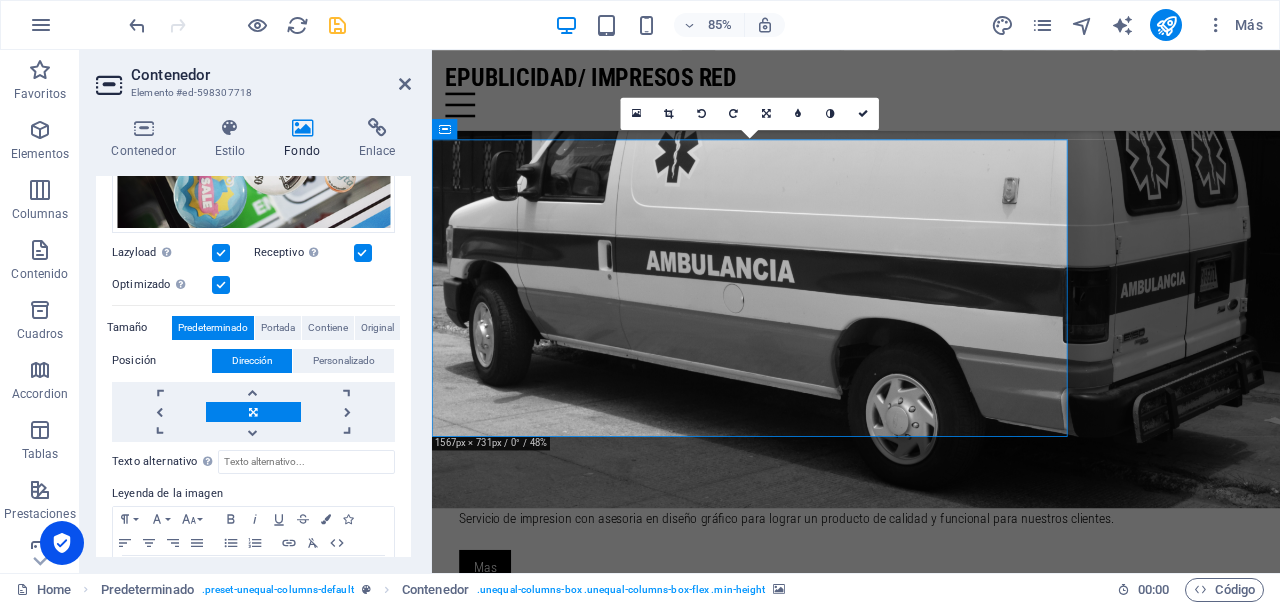 scroll, scrollTop: 345, scrollLeft: 0, axis: vertical 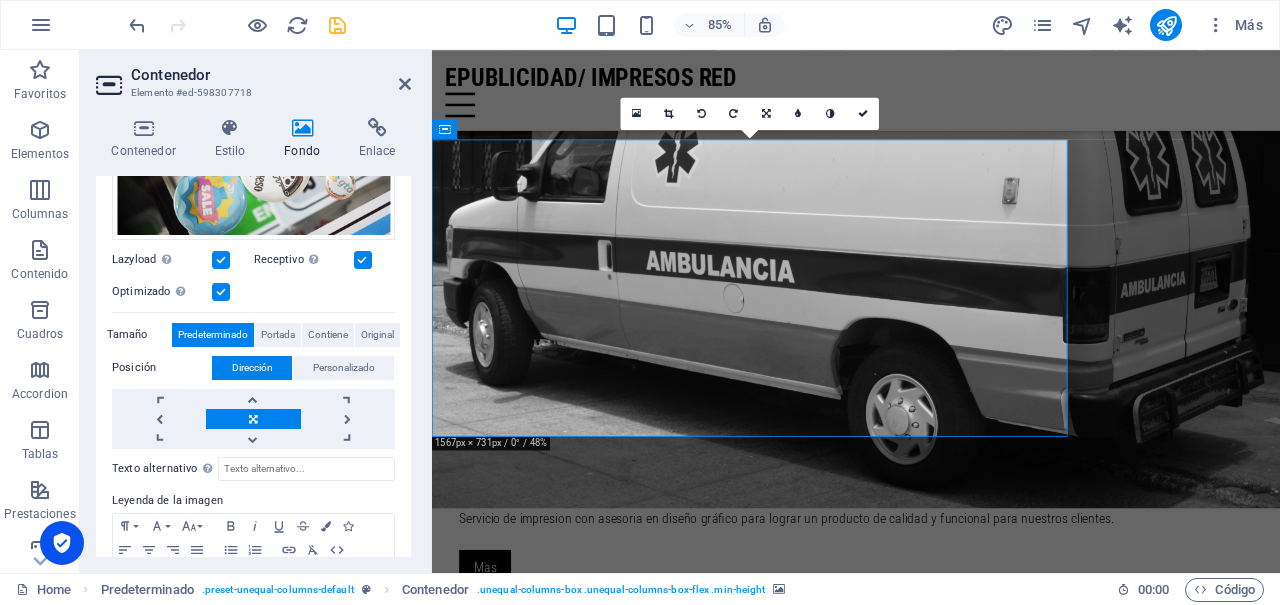 click at bounding box center [253, 419] 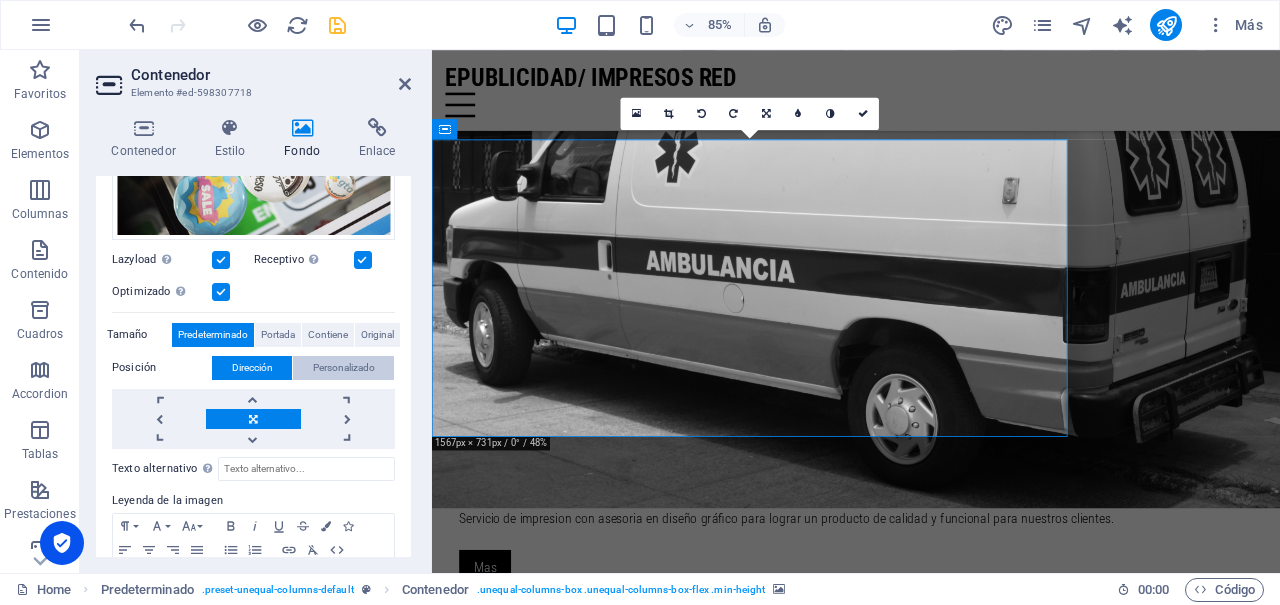 click on "Personalizado" at bounding box center [344, 368] 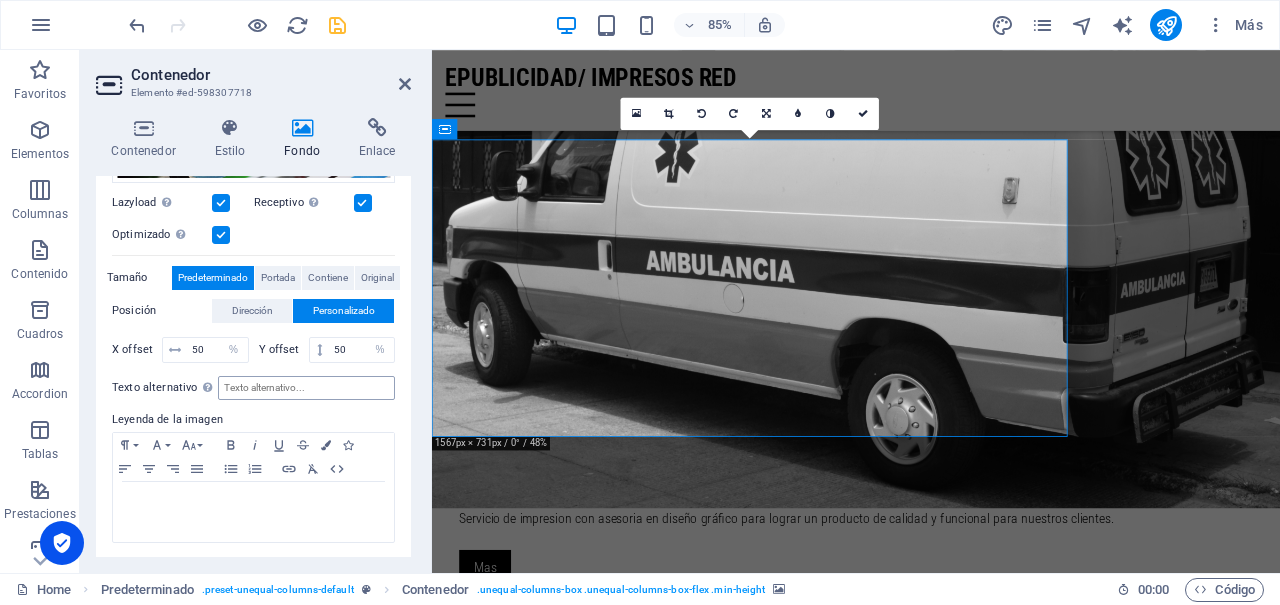 scroll, scrollTop: 361, scrollLeft: 0, axis: vertical 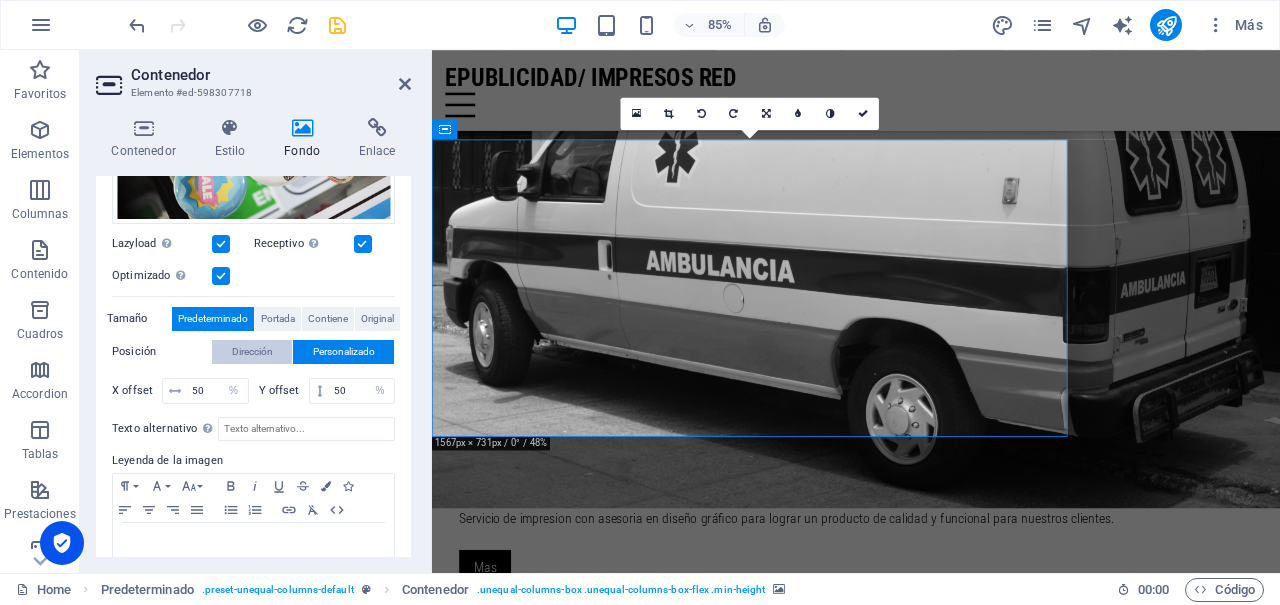 click on "Dirección" at bounding box center (252, 352) 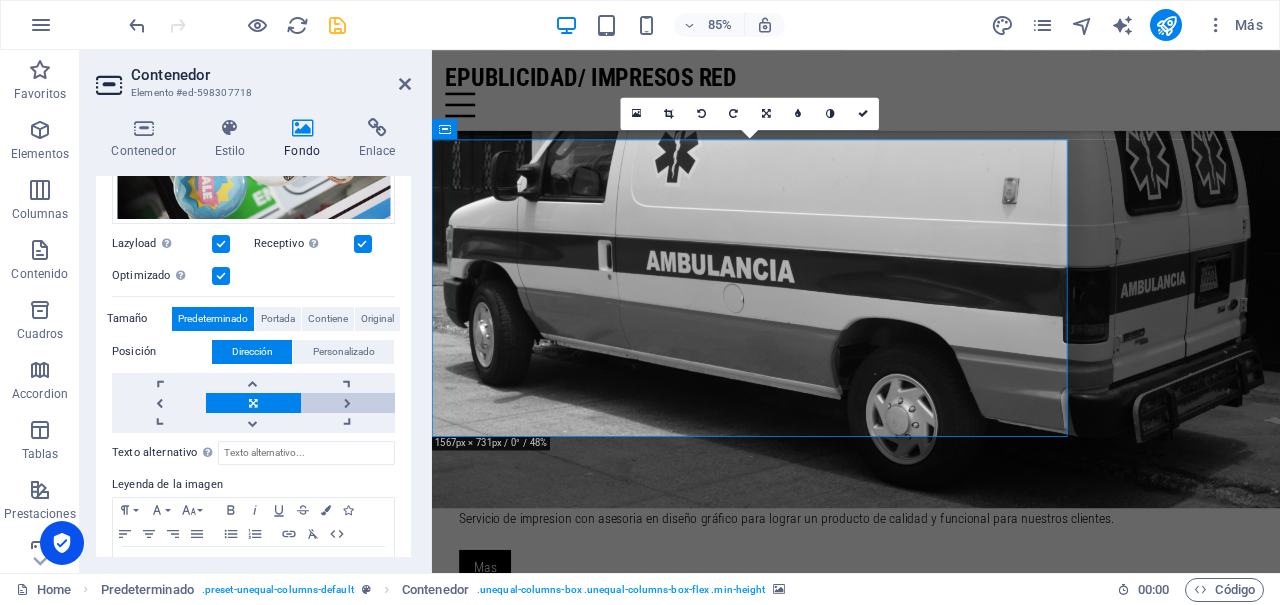 click at bounding box center [348, 403] 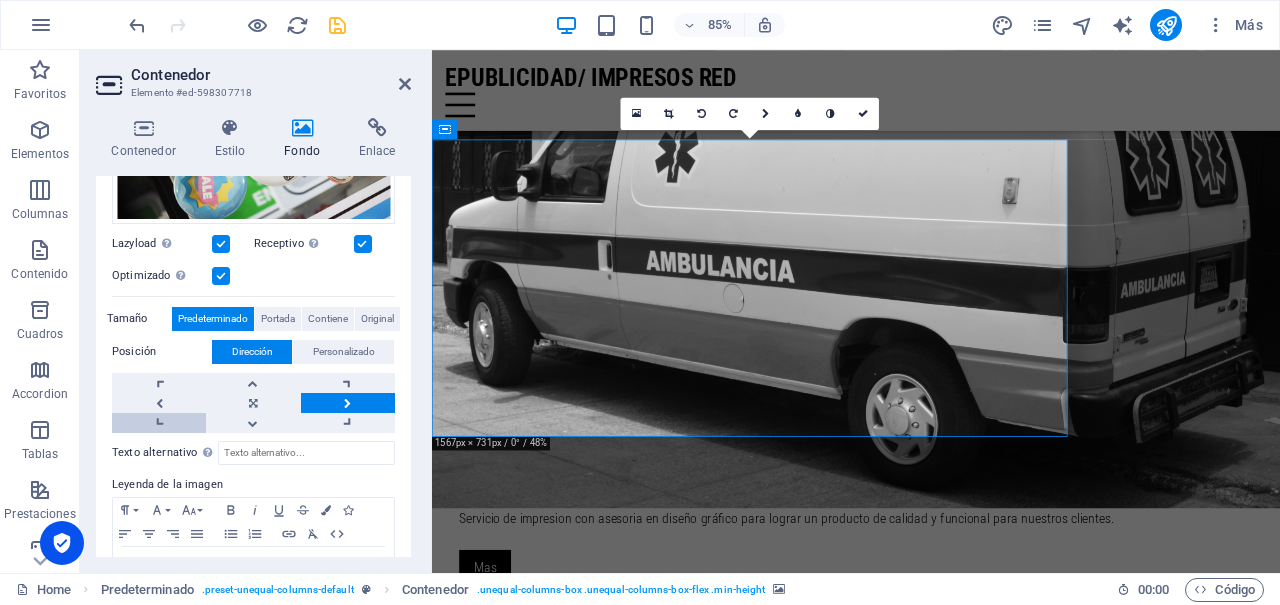 click at bounding box center (159, 423) 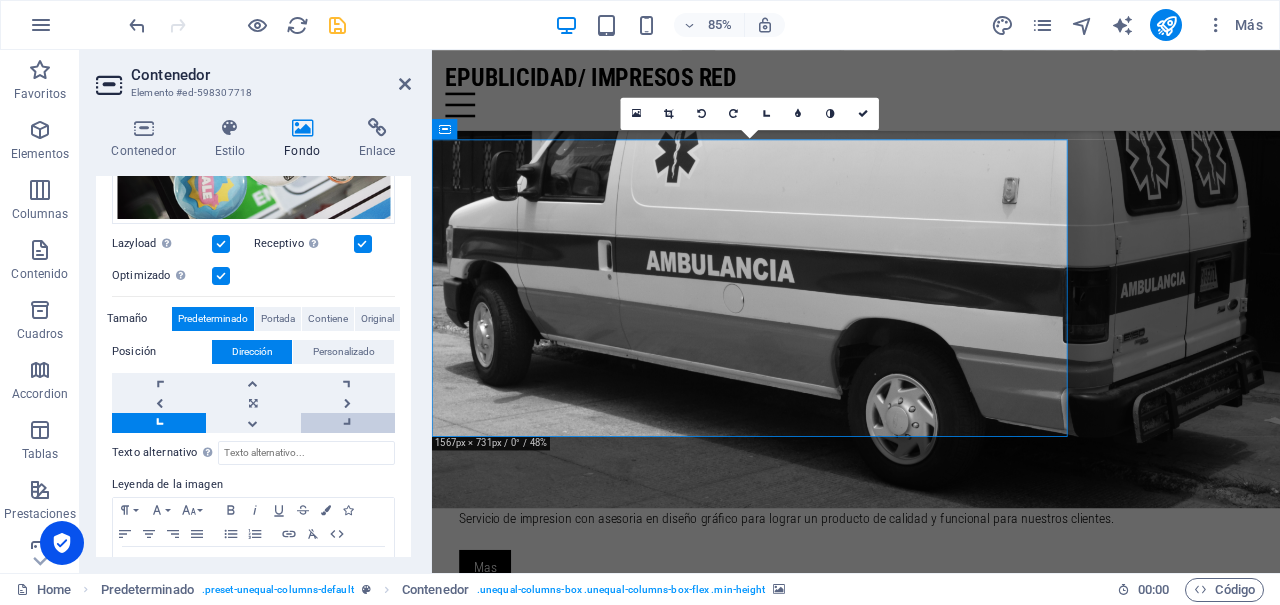 click at bounding box center [348, 423] 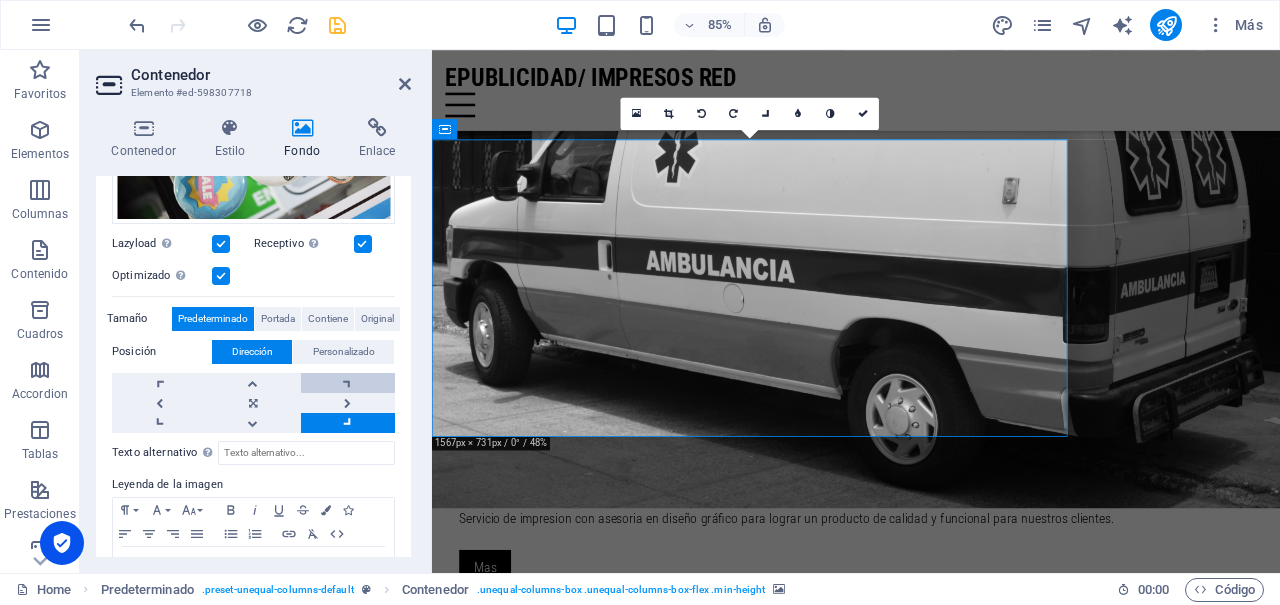 click at bounding box center [348, 383] 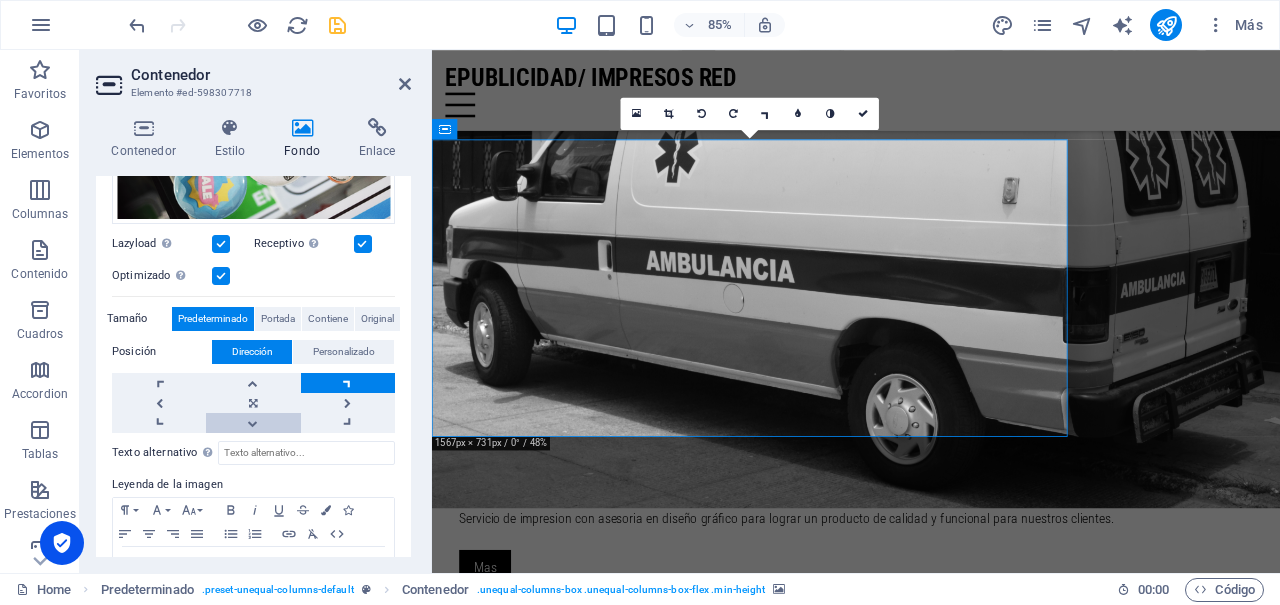click at bounding box center (253, 423) 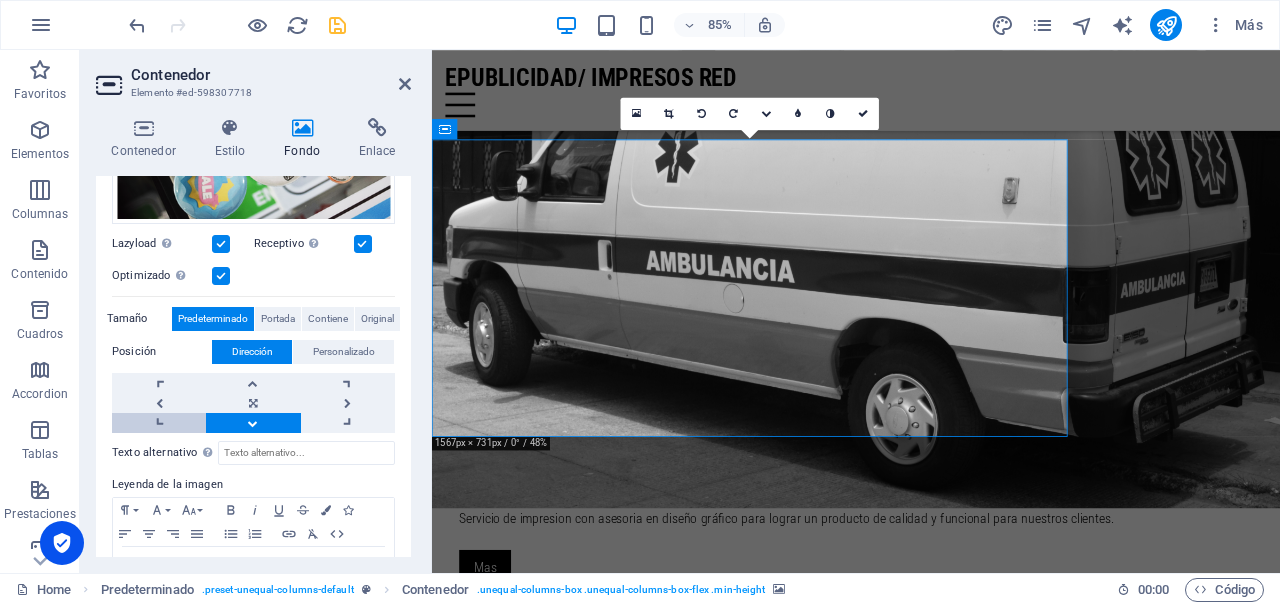 click at bounding box center (159, 423) 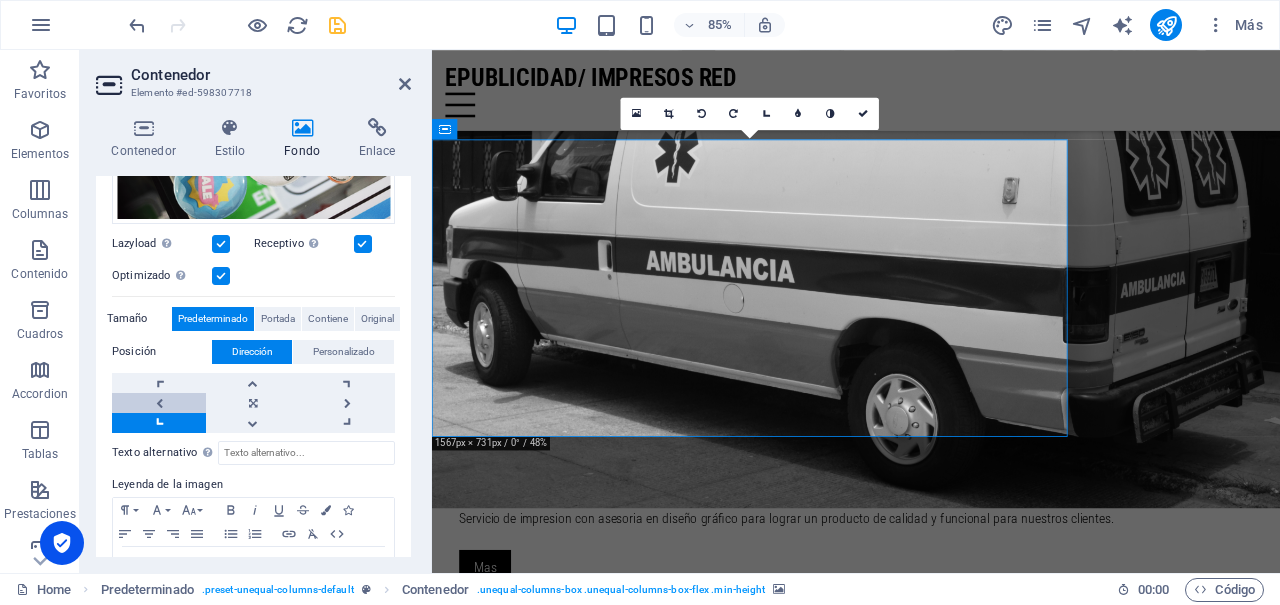 click at bounding box center [159, 403] 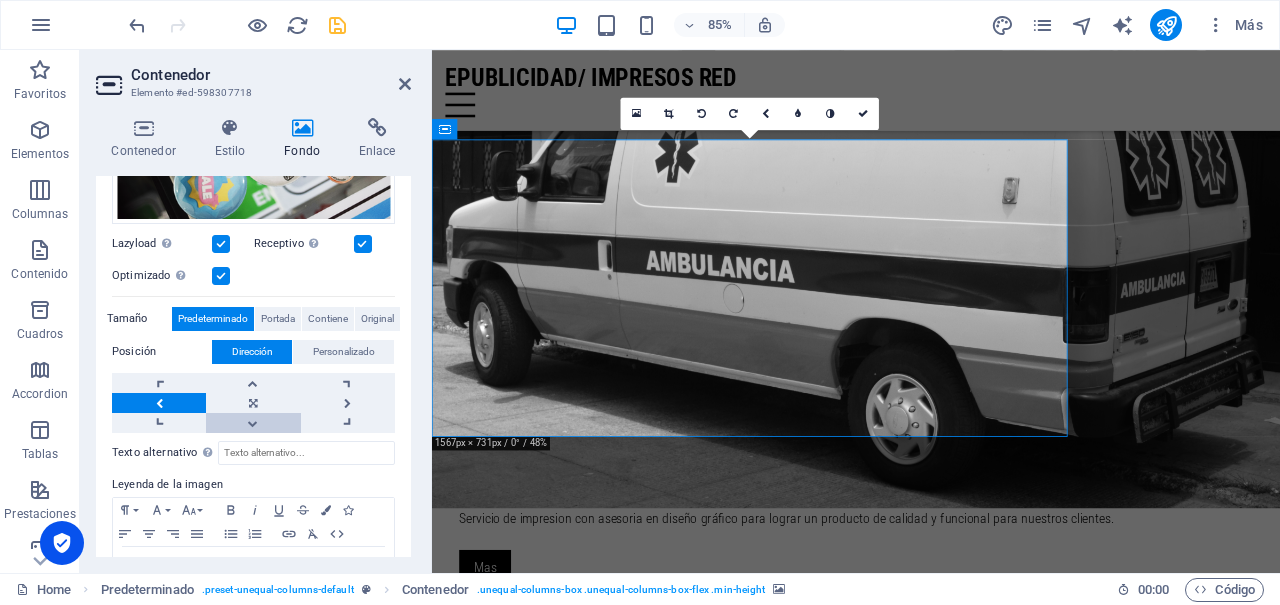 click at bounding box center [253, 423] 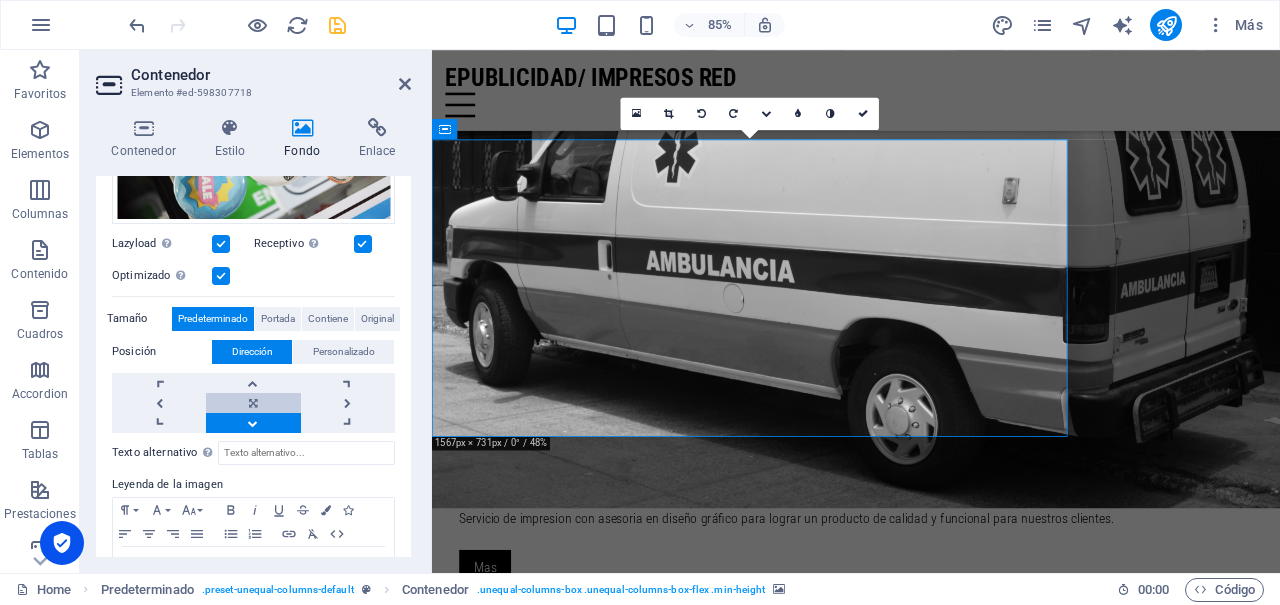 click at bounding box center (253, 403) 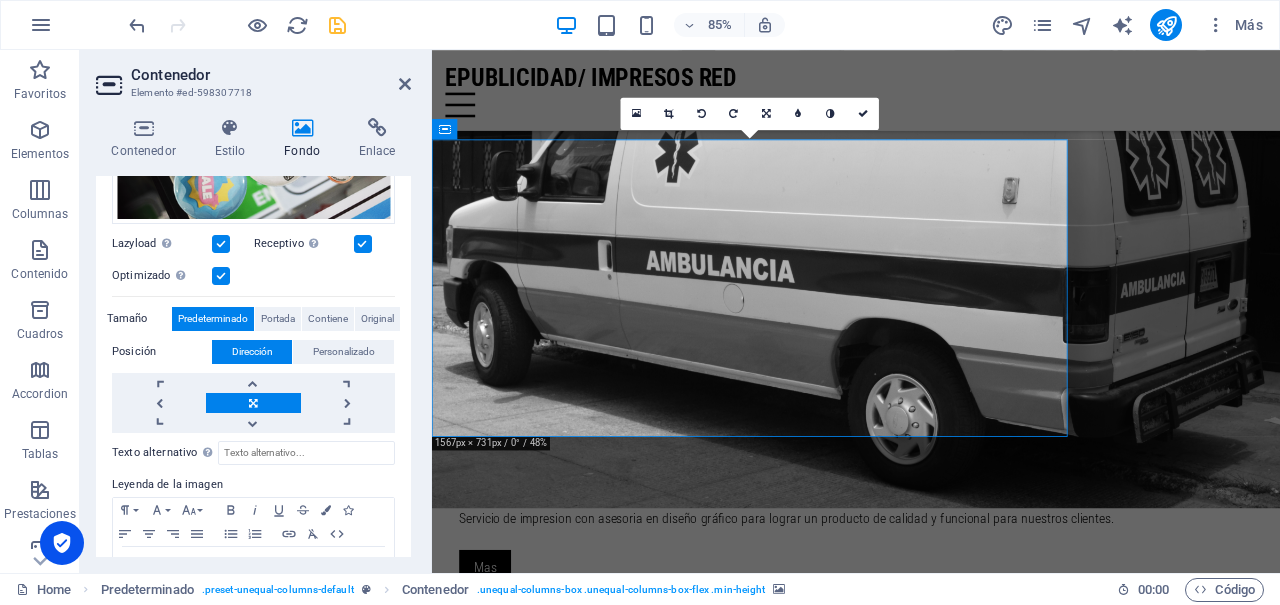 click at bounding box center (253, 403) 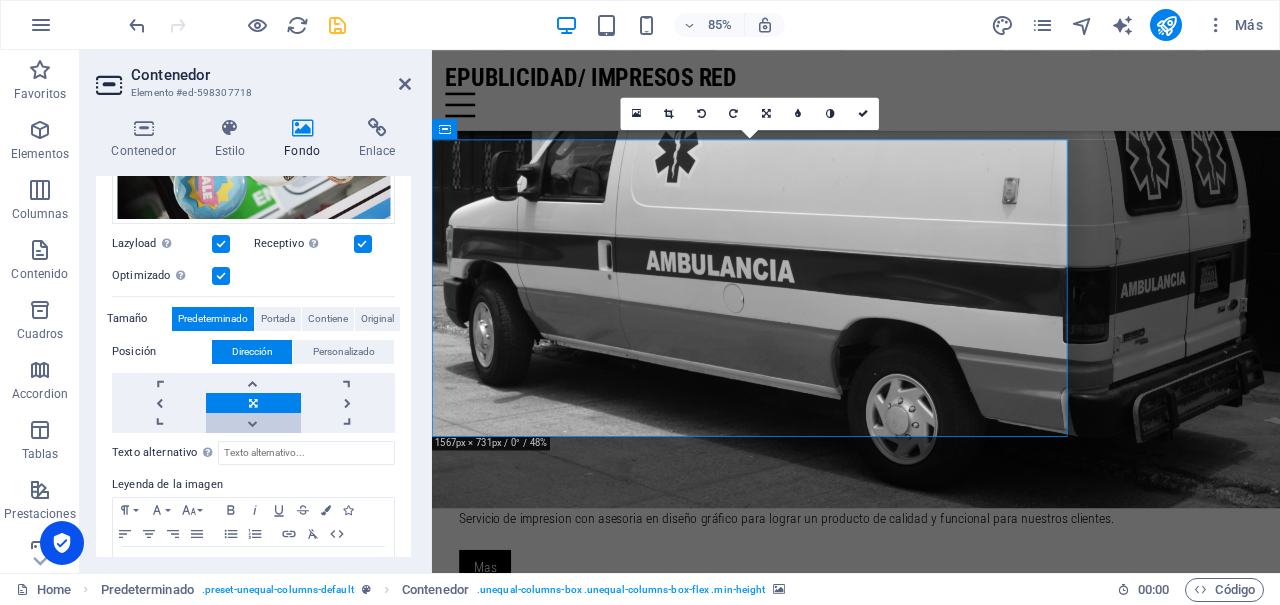 click at bounding box center [253, 423] 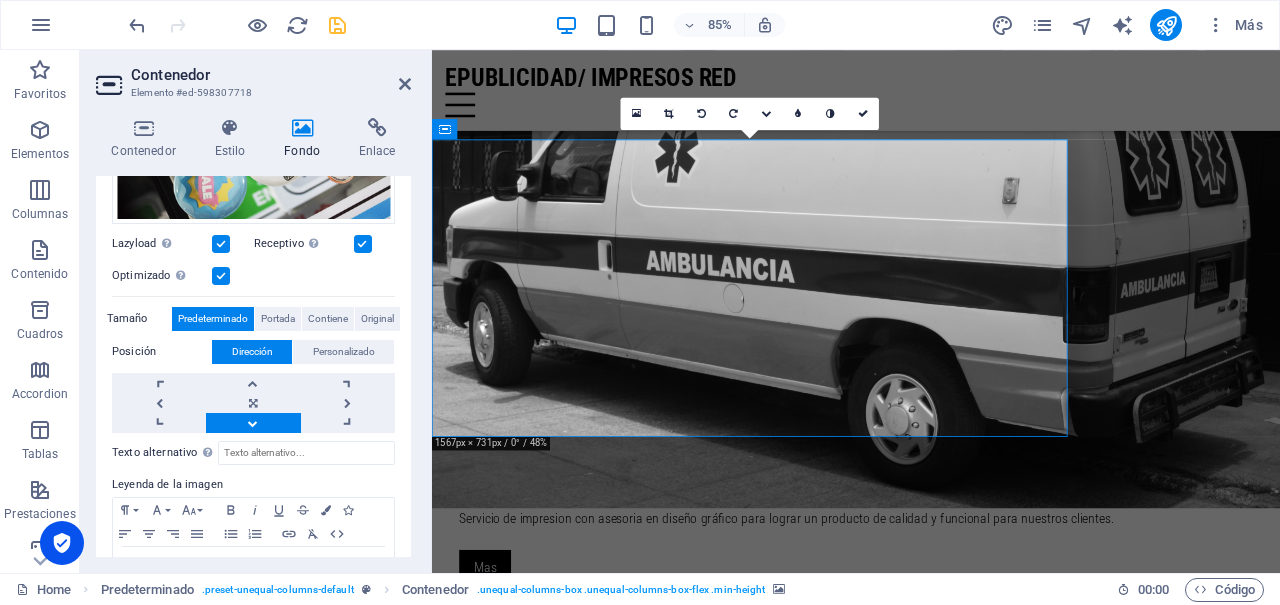 click at bounding box center (253, 423) 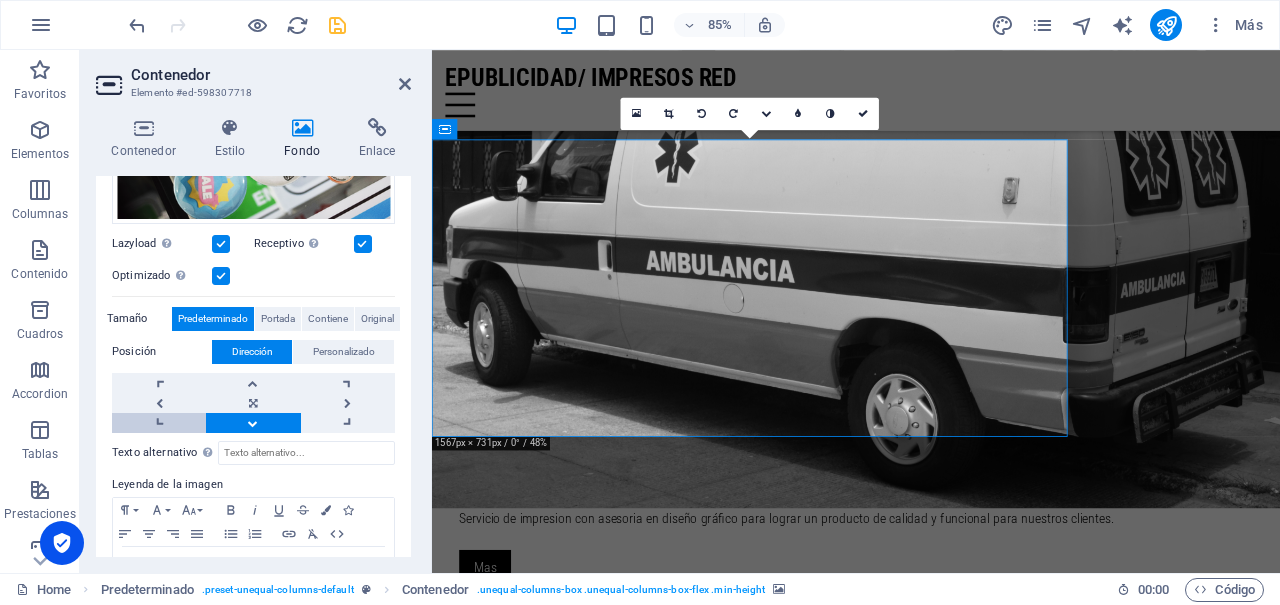 click at bounding box center [159, 423] 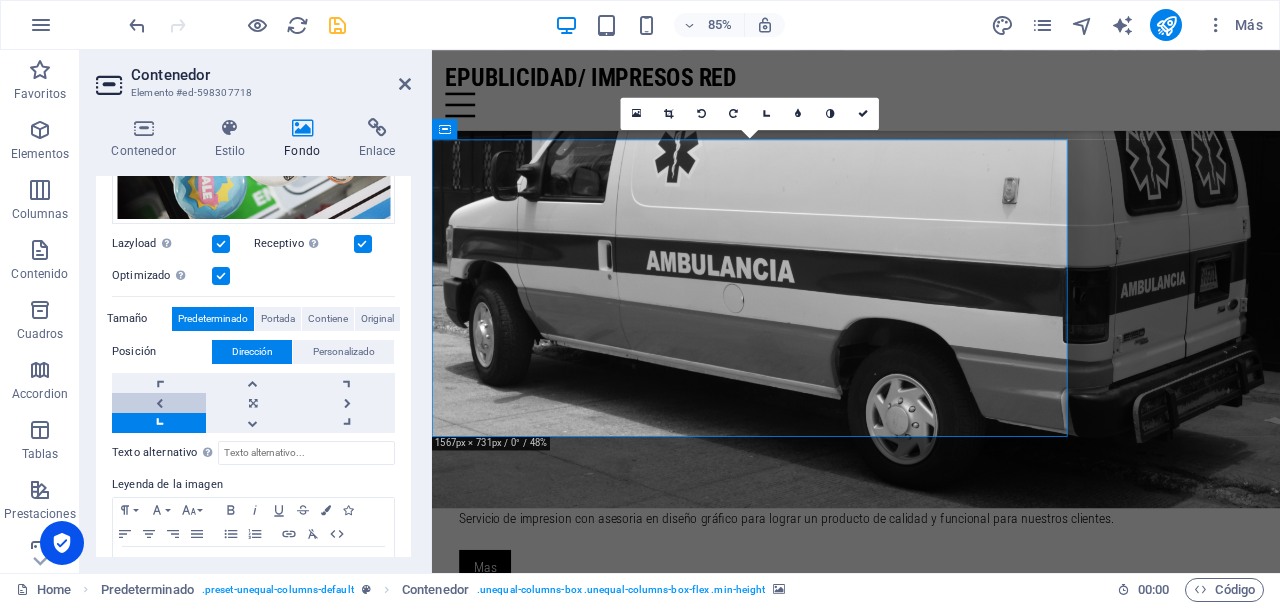 click at bounding box center [159, 403] 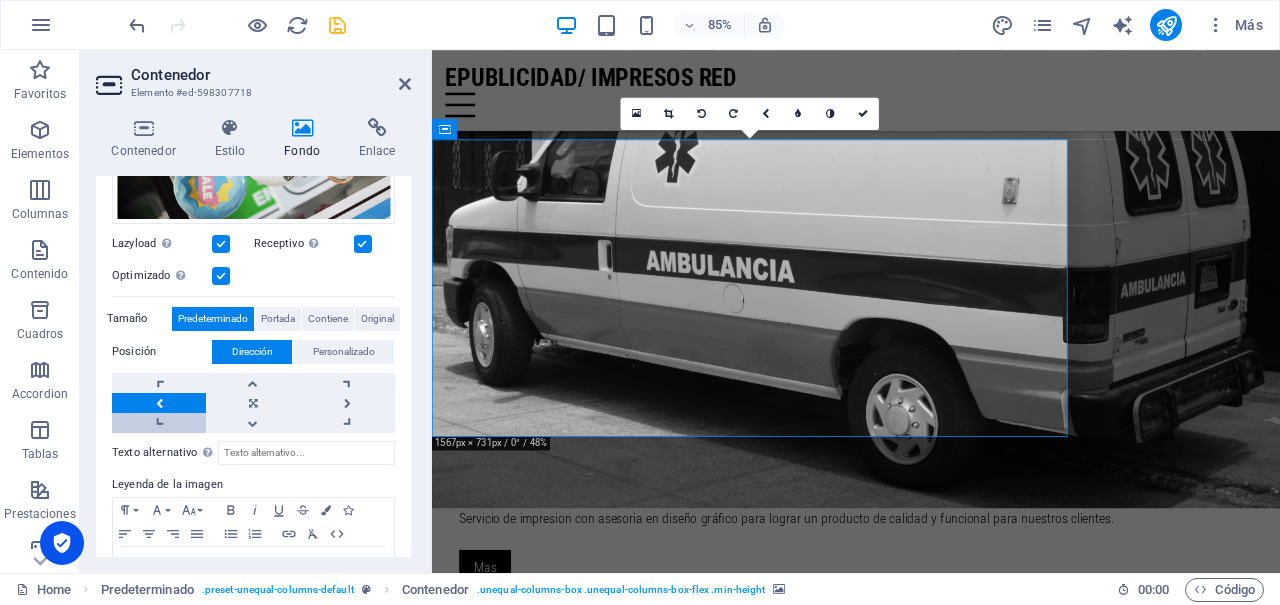 click at bounding box center [159, 423] 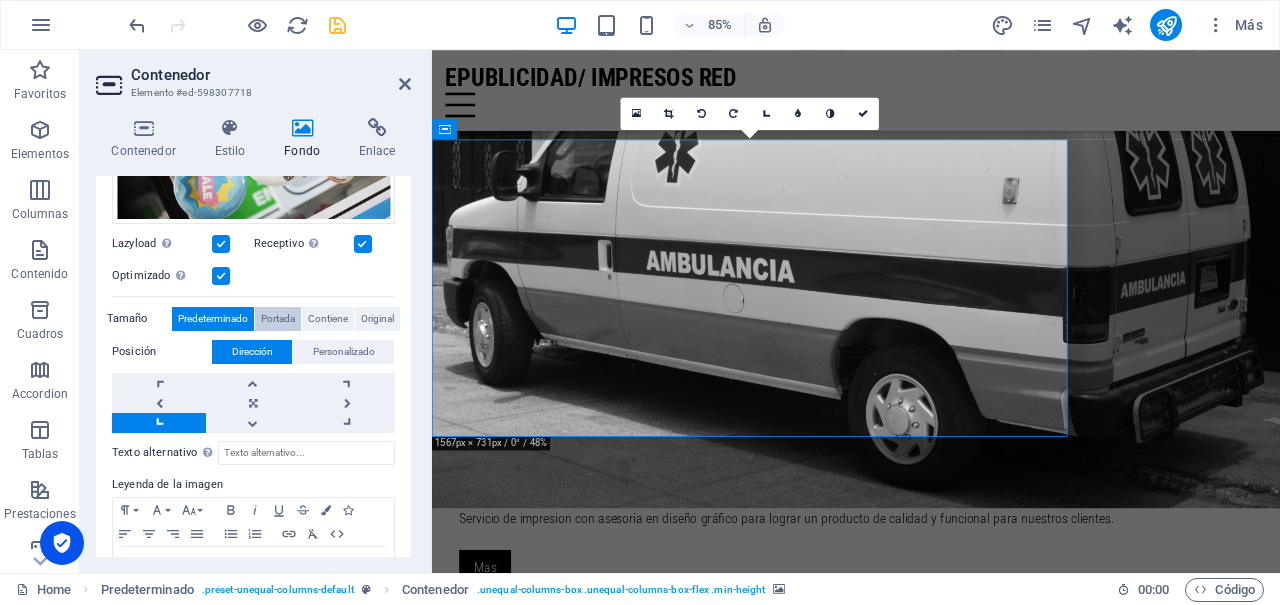 click on "Portada" at bounding box center [278, 319] 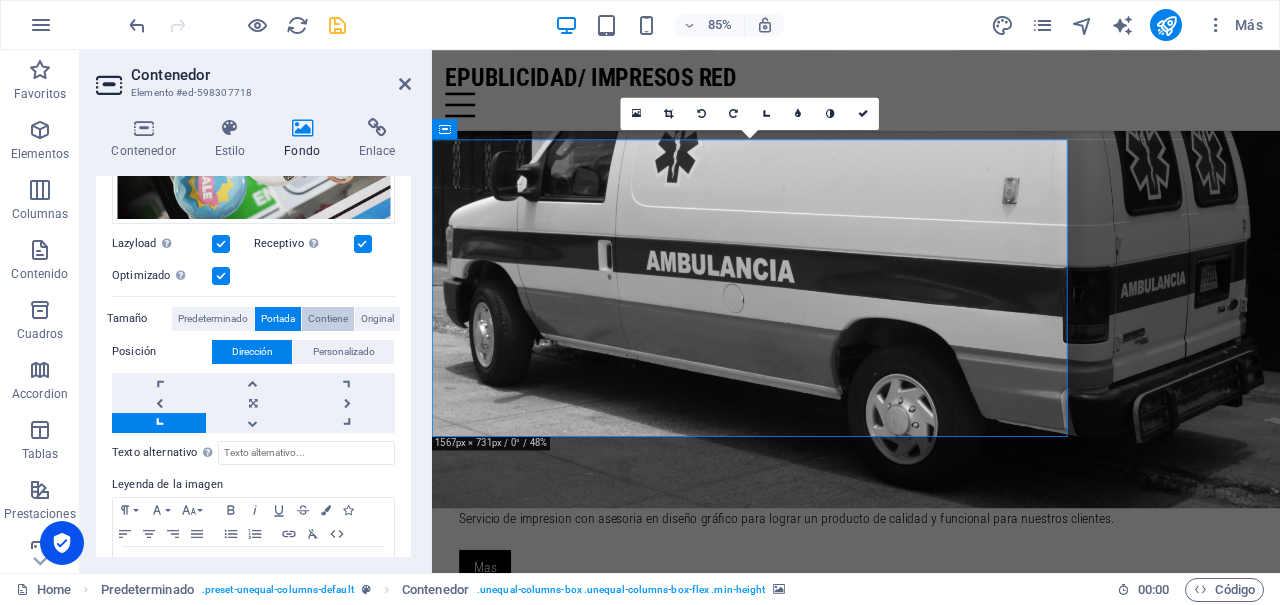 click on "Contiene" at bounding box center [328, 319] 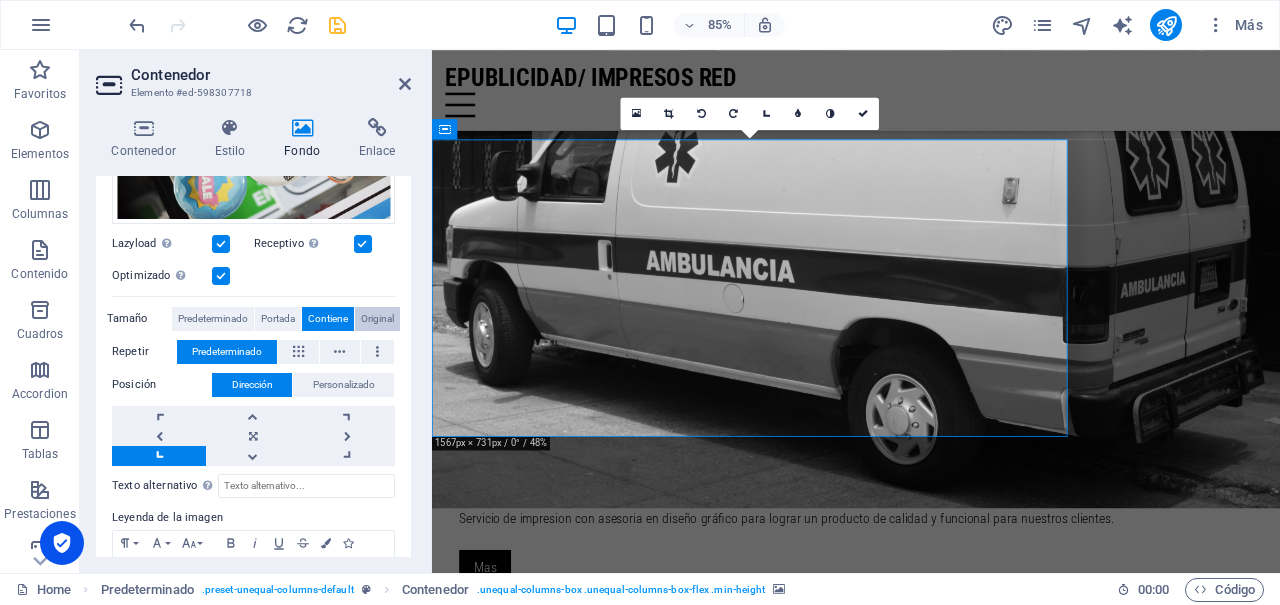 click on "Original" at bounding box center (377, 319) 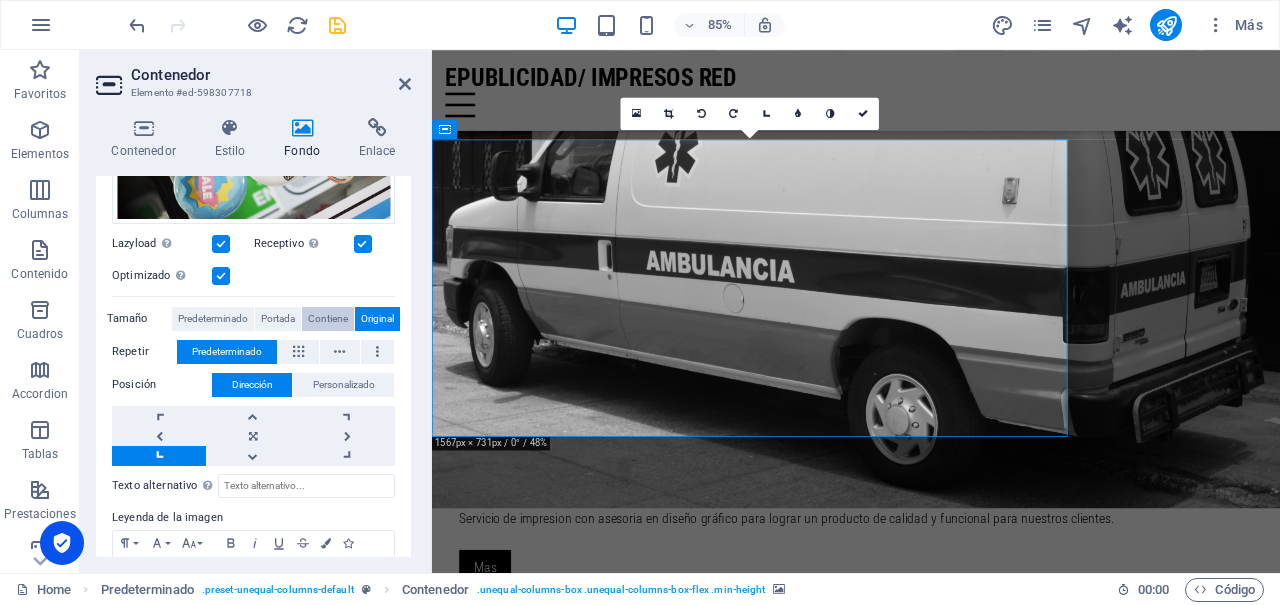 click on "Contiene" at bounding box center [328, 319] 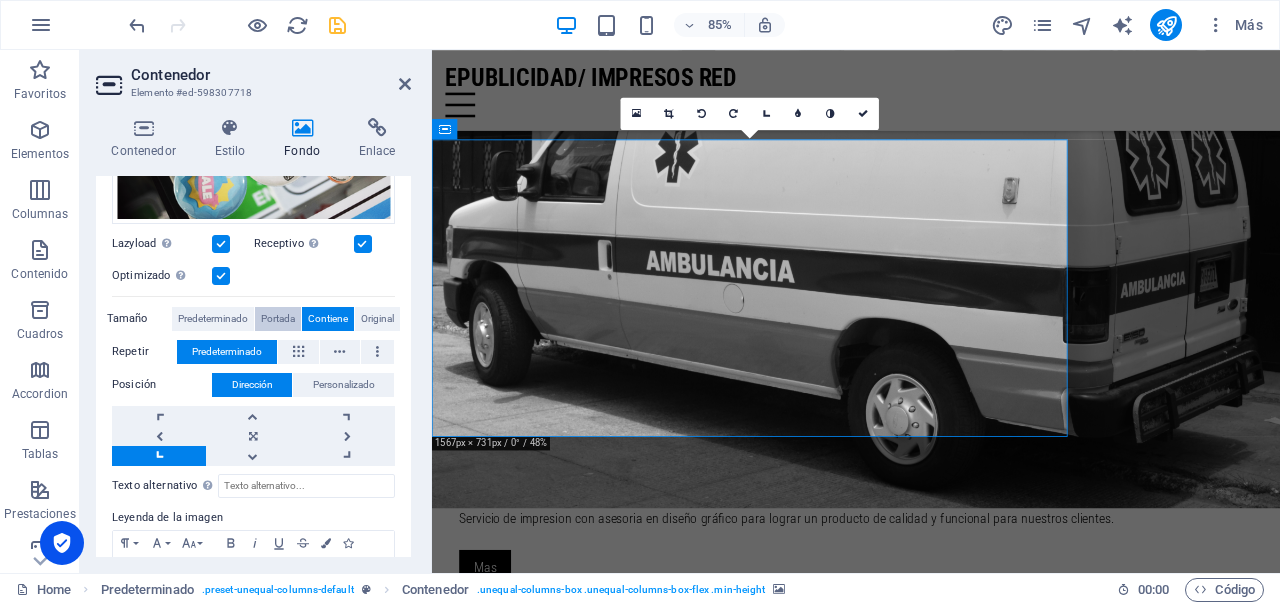 click on "Portada" at bounding box center [278, 319] 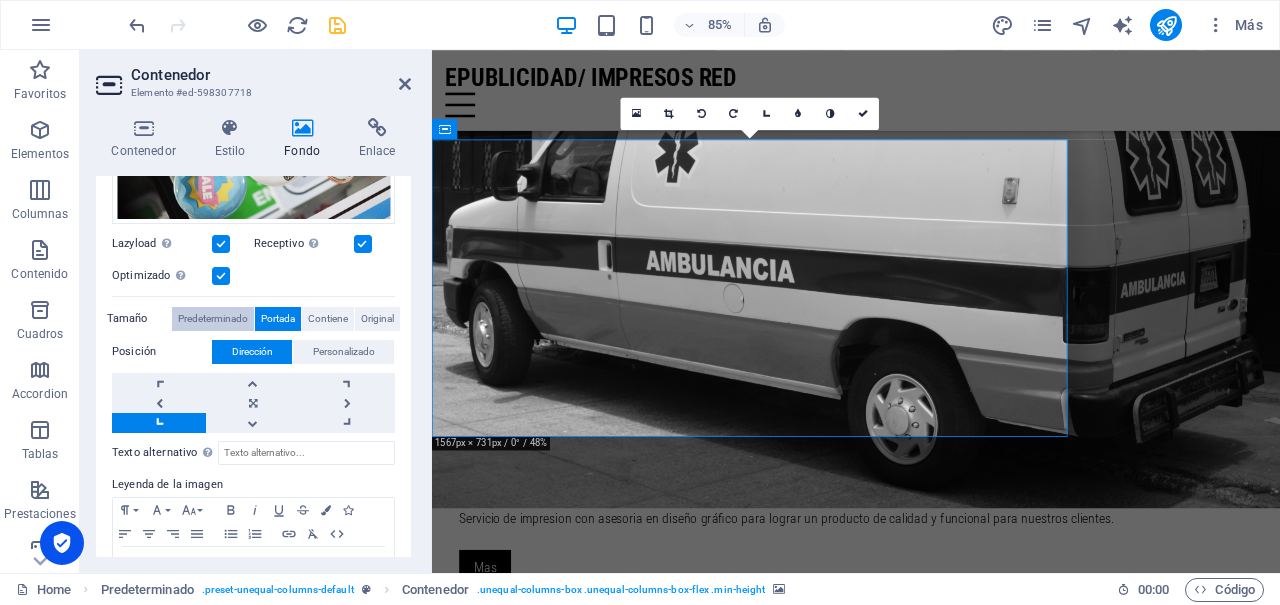 click on "Predeterminado" at bounding box center [213, 319] 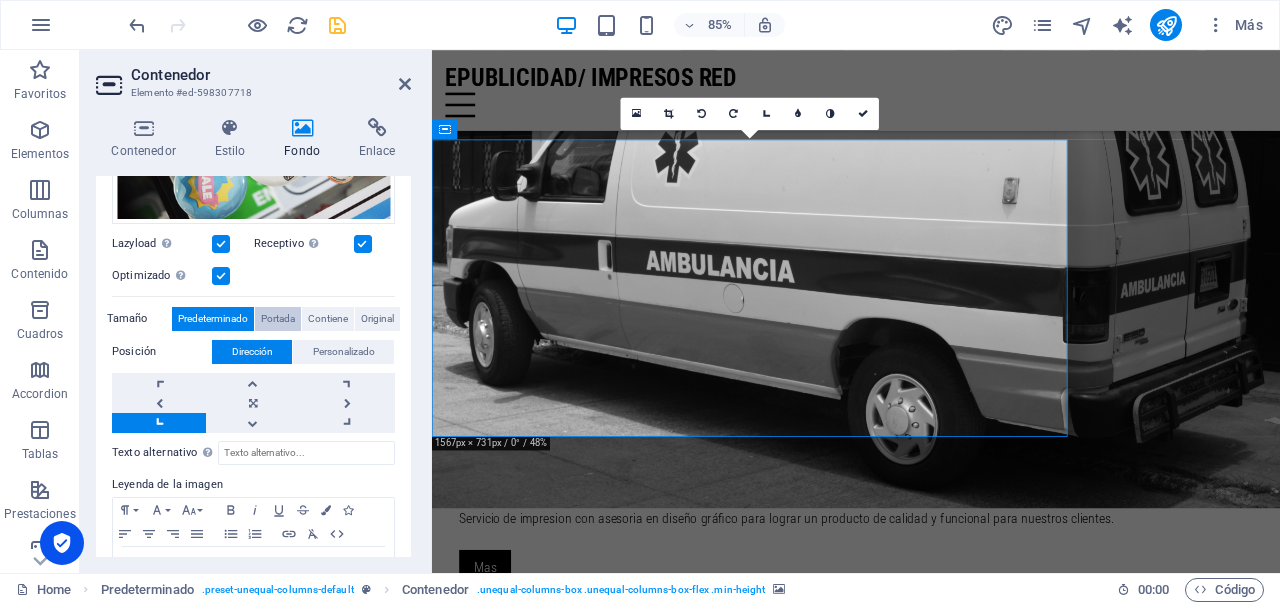 click on "Portada" at bounding box center [278, 319] 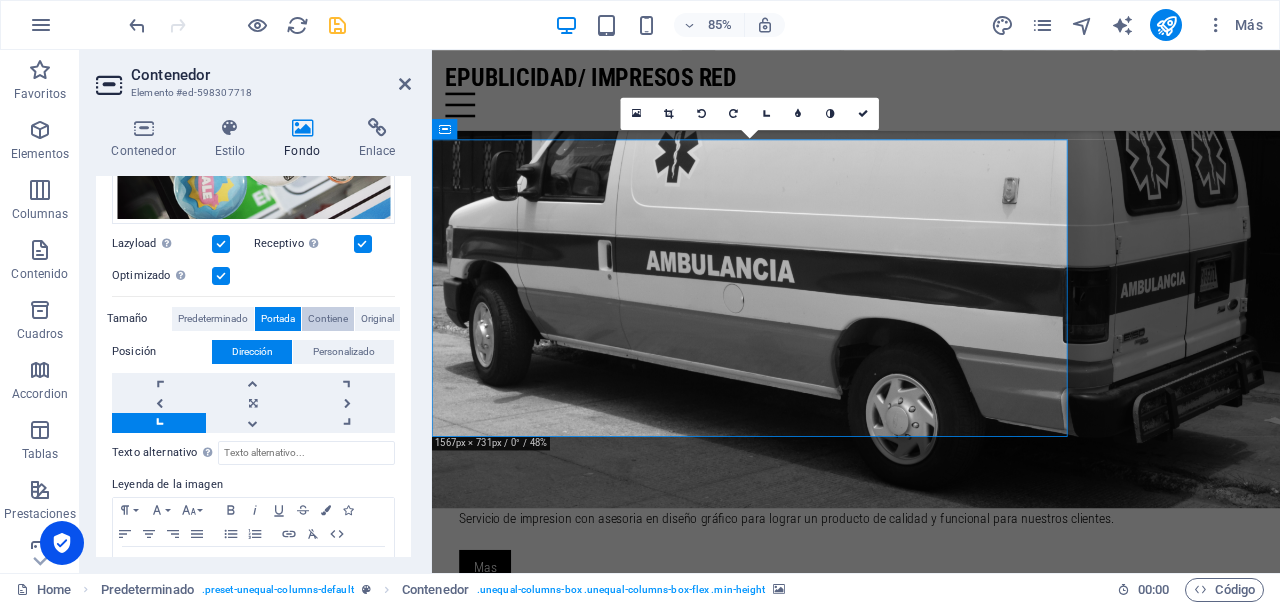 click on "Contiene" at bounding box center [328, 319] 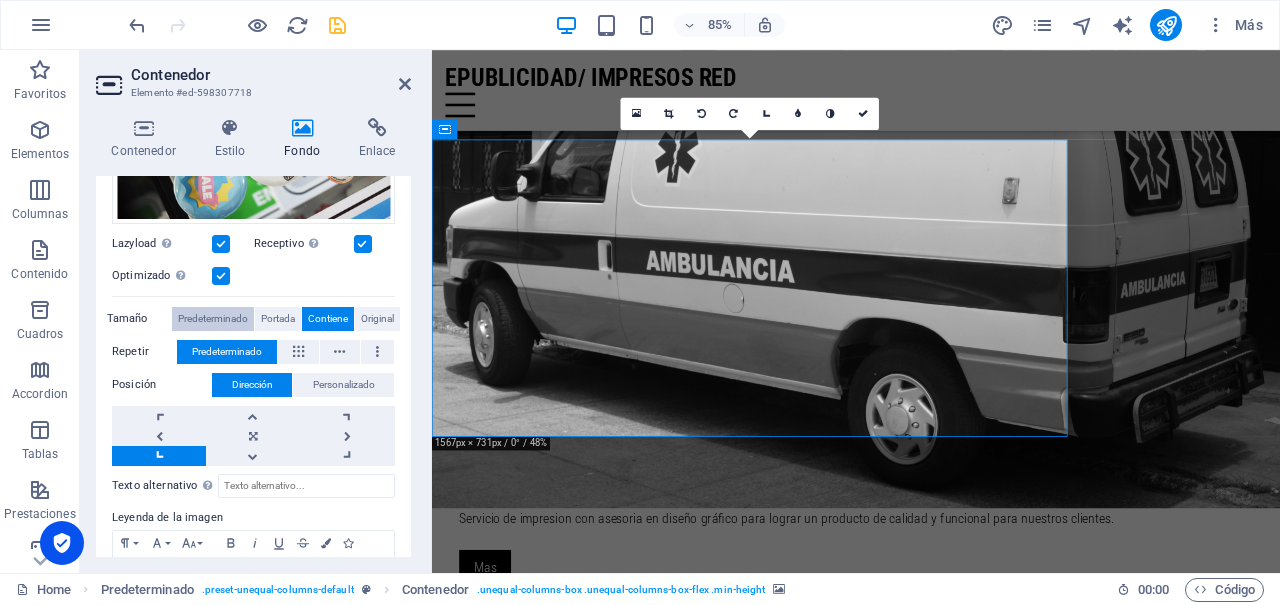 click on "Predeterminado" at bounding box center (213, 319) 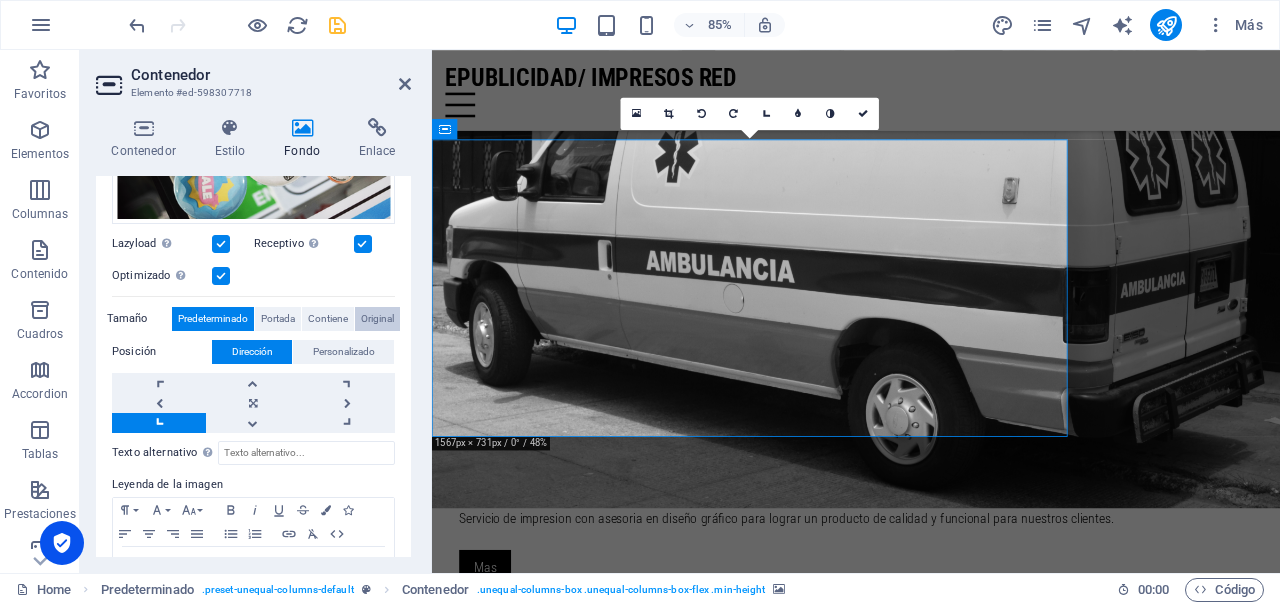 click on "Original" at bounding box center (377, 319) 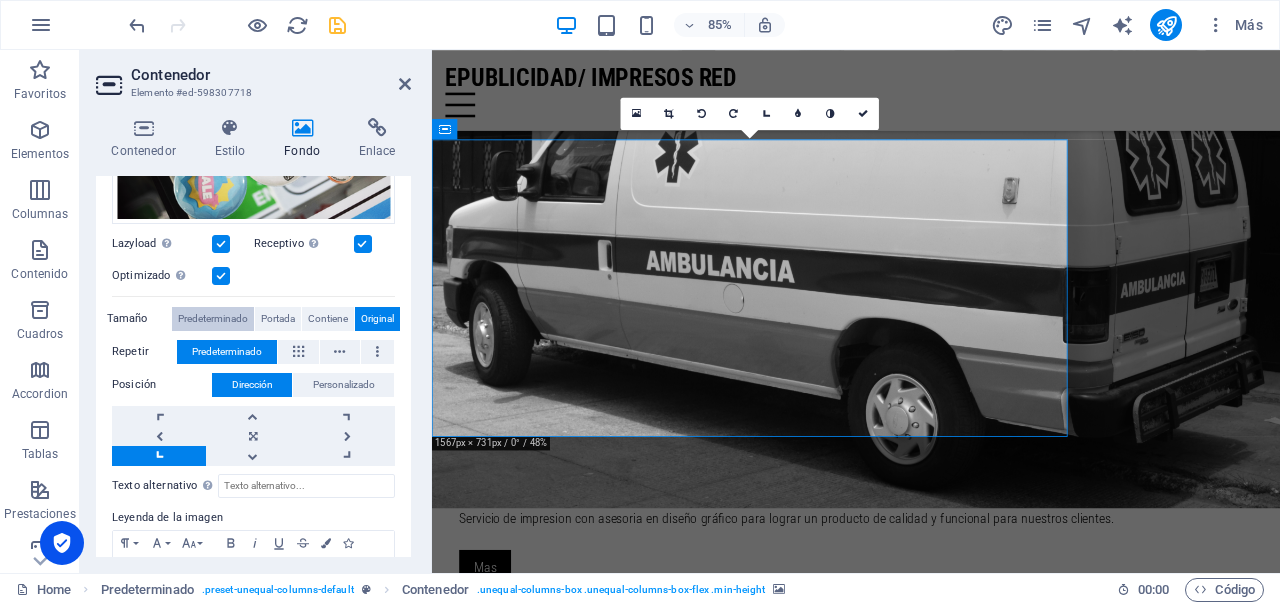 click on "Predeterminado" at bounding box center [213, 319] 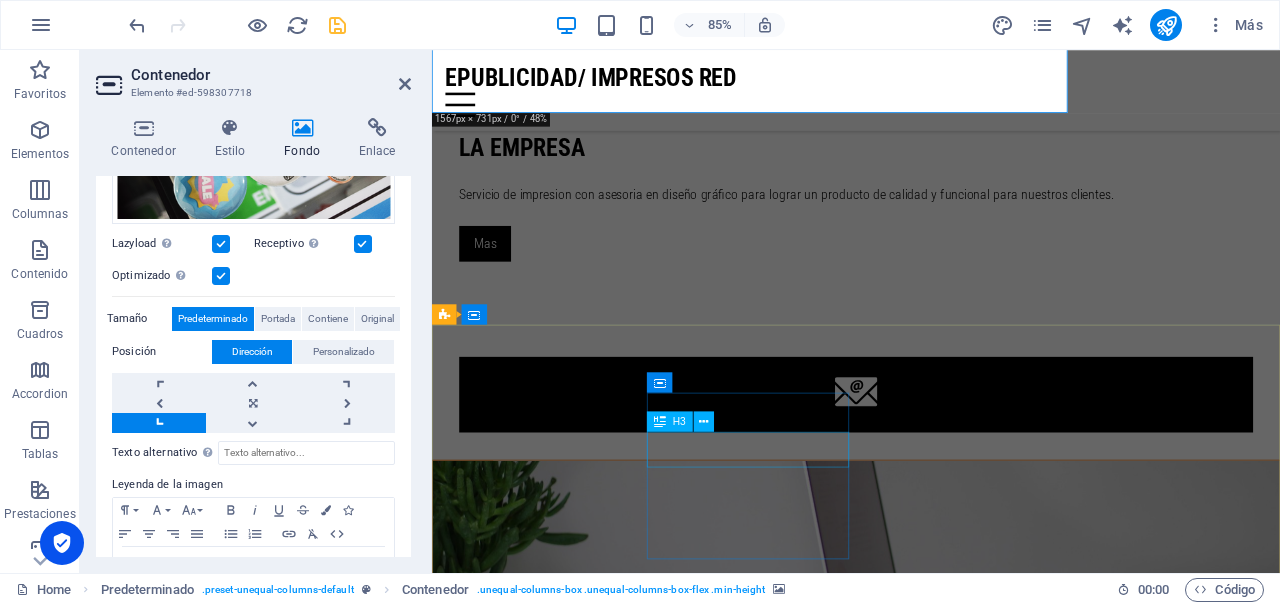 scroll, scrollTop: 1917, scrollLeft: 0, axis: vertical 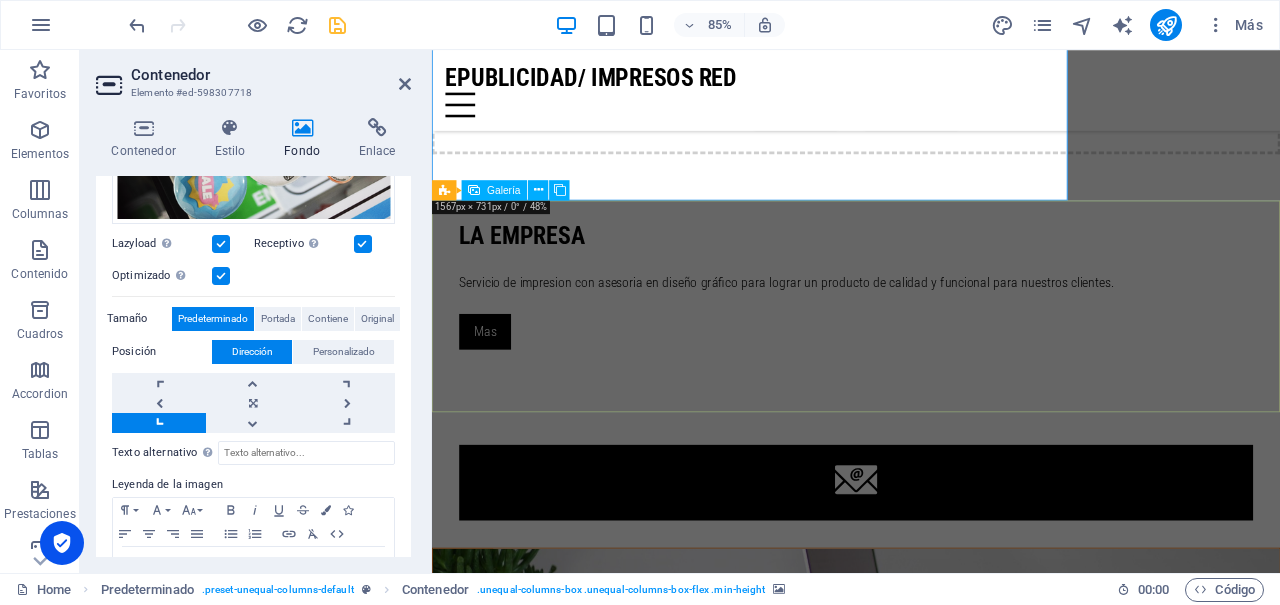 click at bounding box center [1056, 1901] 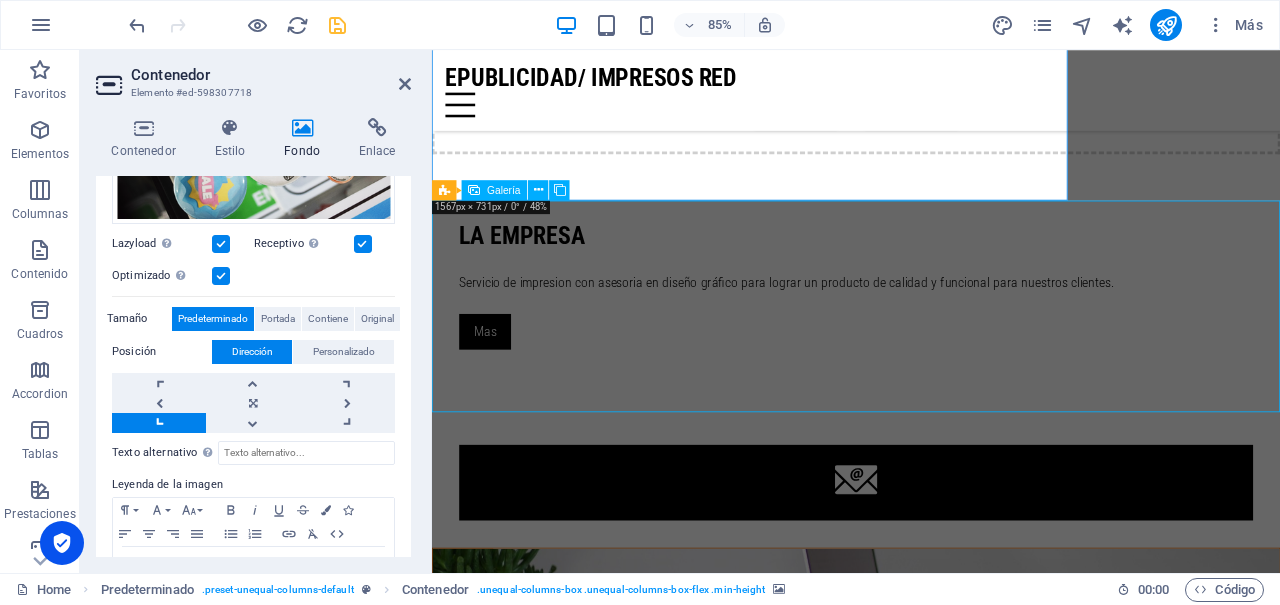 click at bounding box center [1056, 1901] 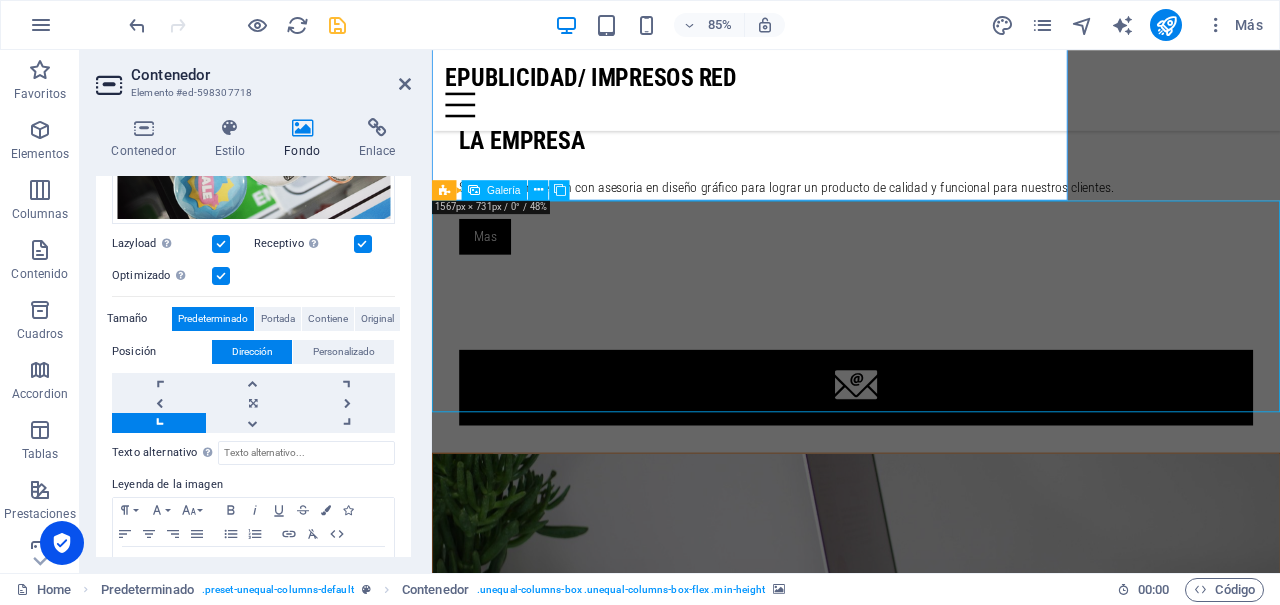 select on "4" 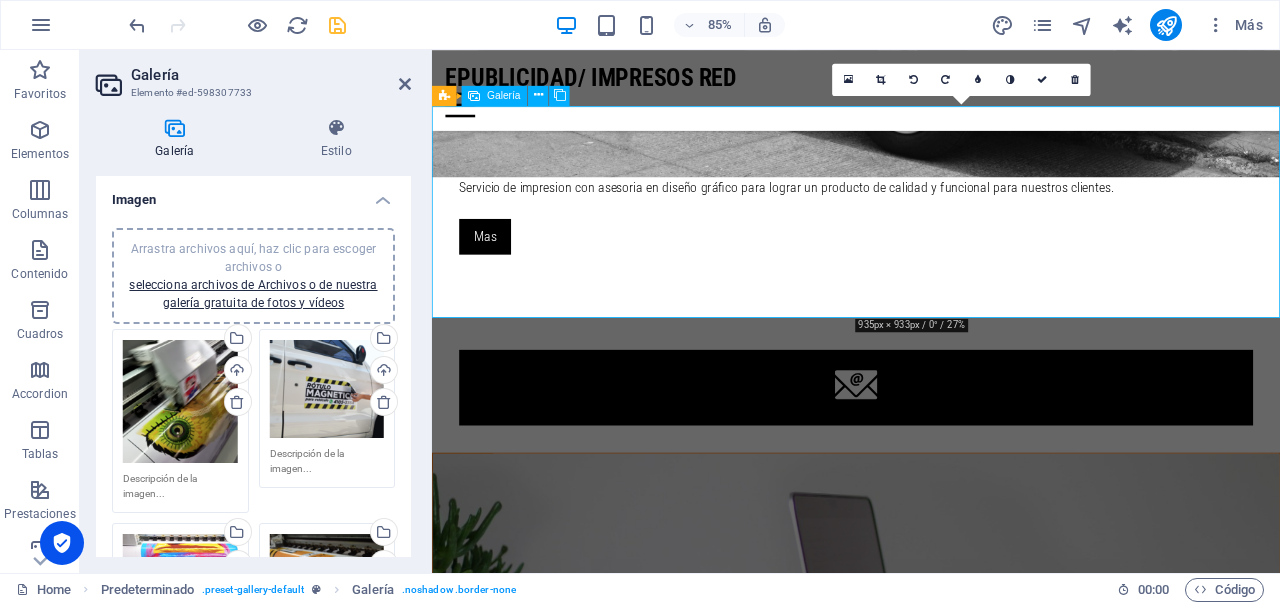 click at bounding box center [1056, 1790] 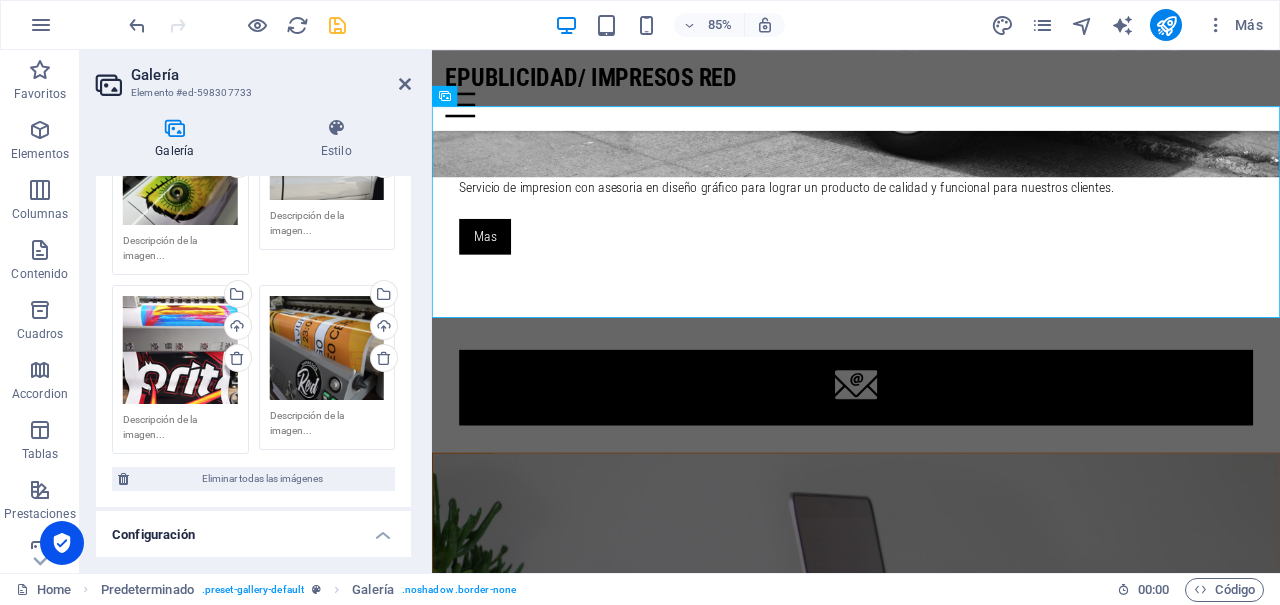 scroll, scrollTop: 240, scrollLeft: 0, axis: vertical 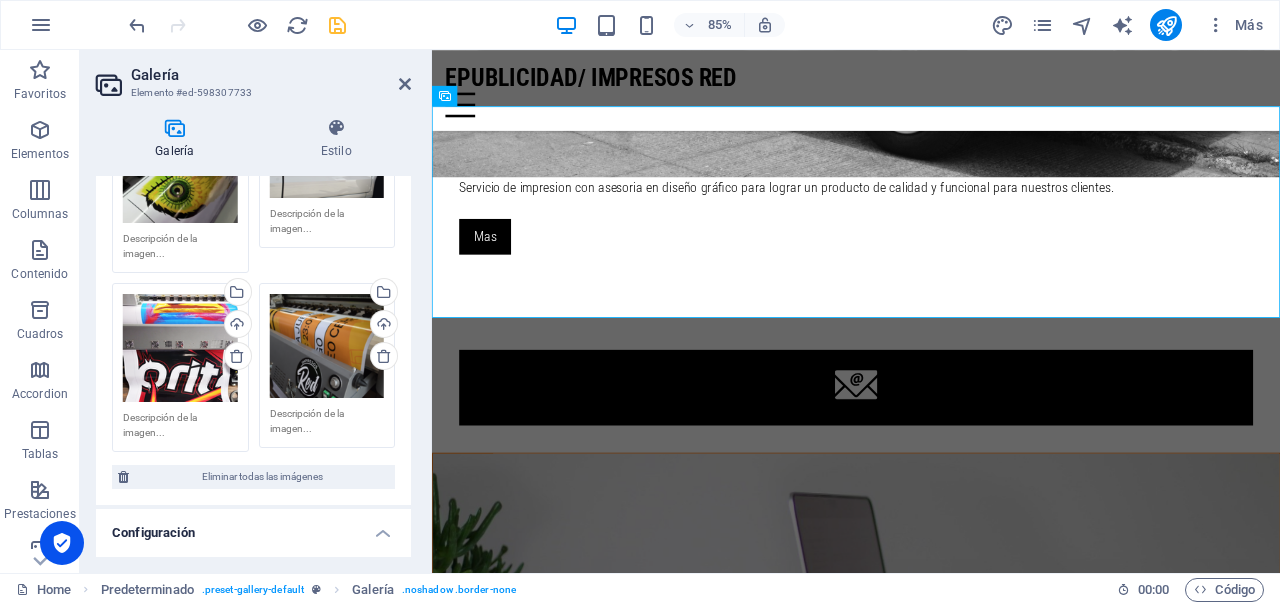 click on "Arrastra archivos aquí, haz clic para escoger archivos o  selecciona archivos de Archivos o de nuestra galería gratuita de fotos y vídeos" at bounding box center [180, 347] 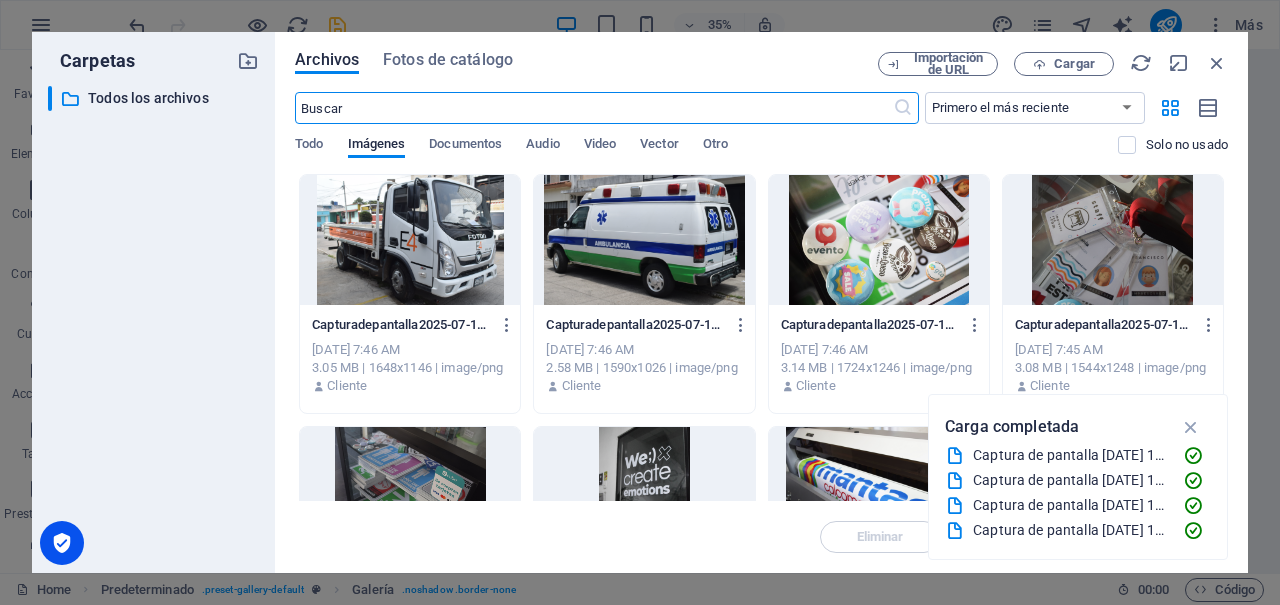 click at bounding box center [1113, 240] 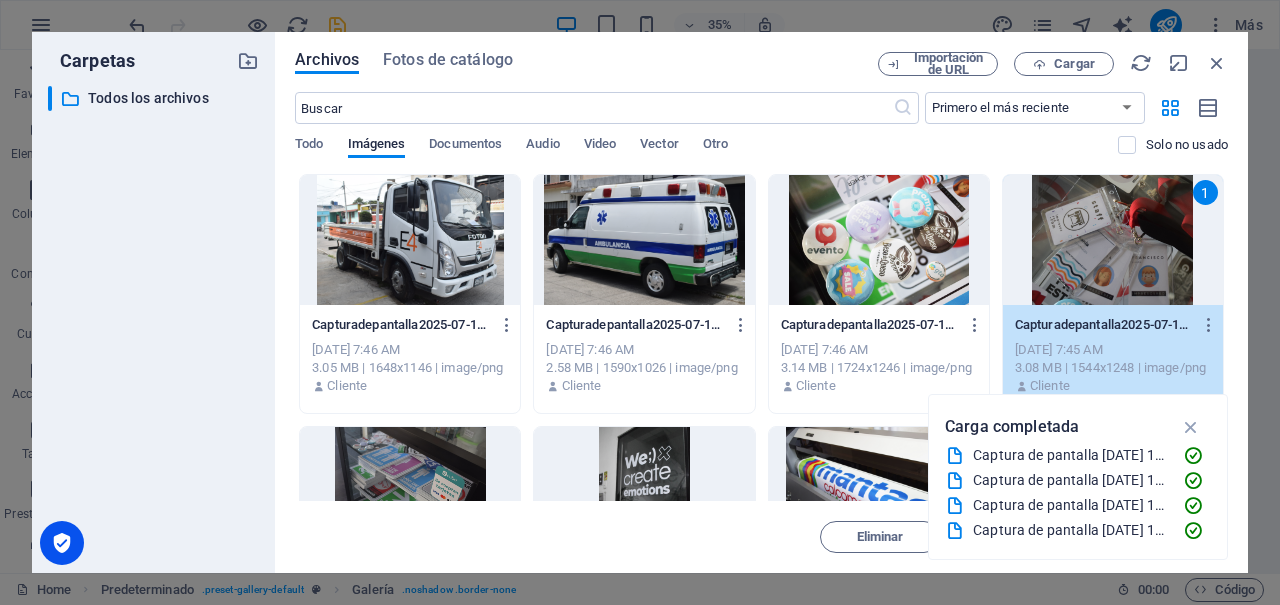 click on "1" at bounding box center [1113, 240] 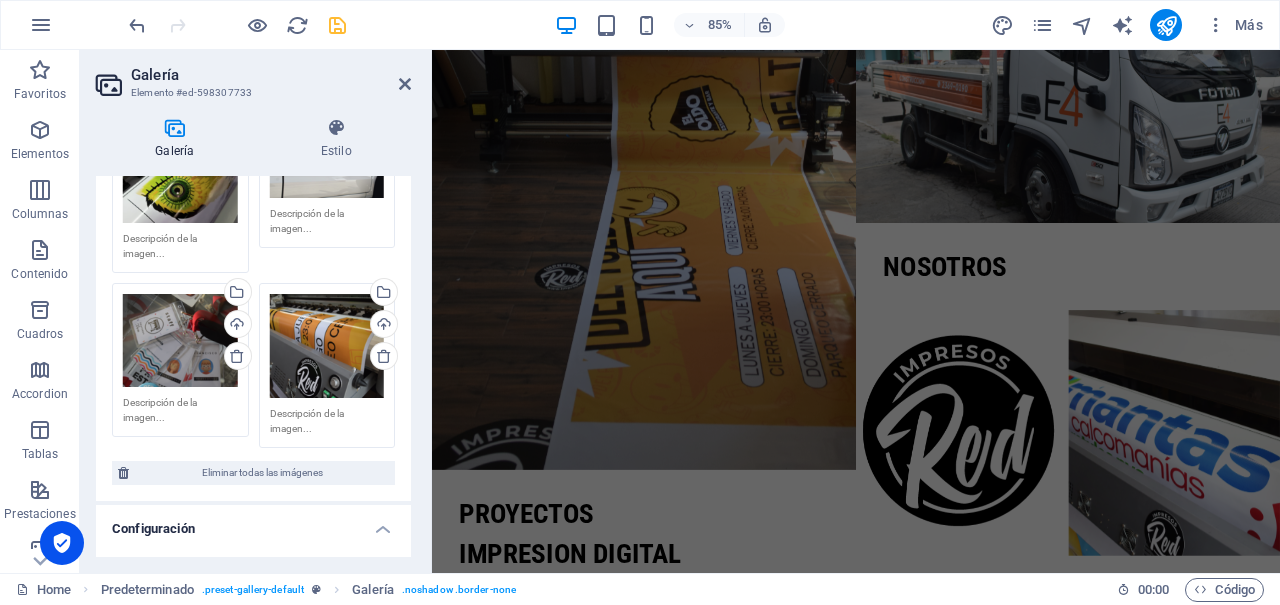 scroll, scrollTop: 181, scrollLeft: 0, axis: vertical 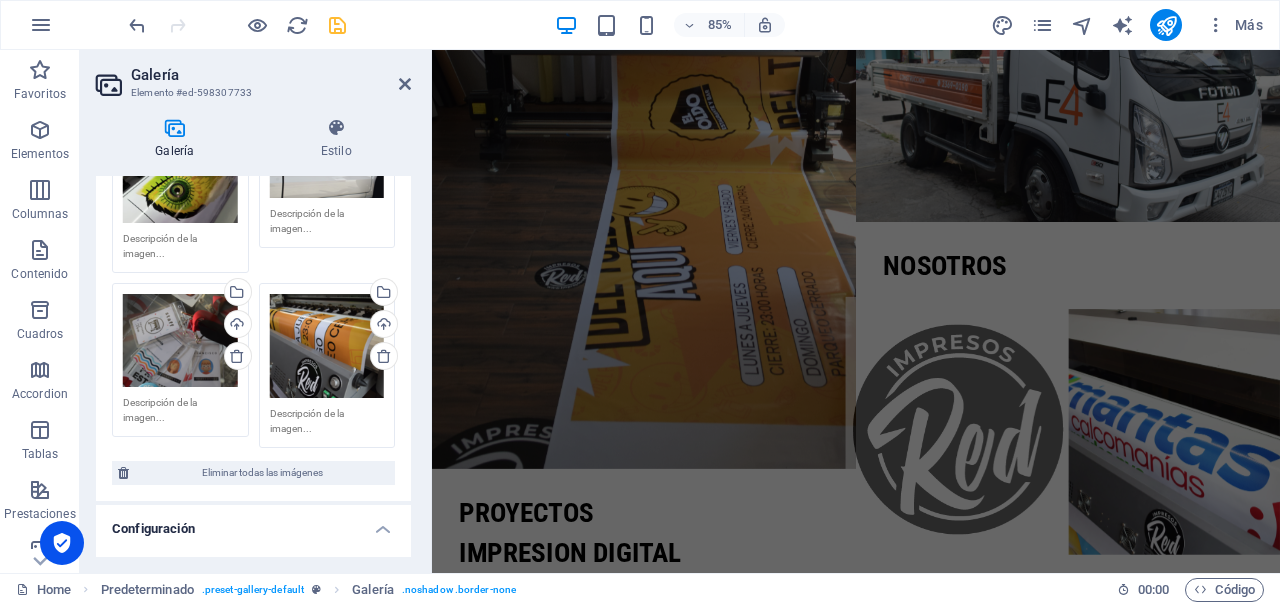 click at bounding box center (1056, 500) 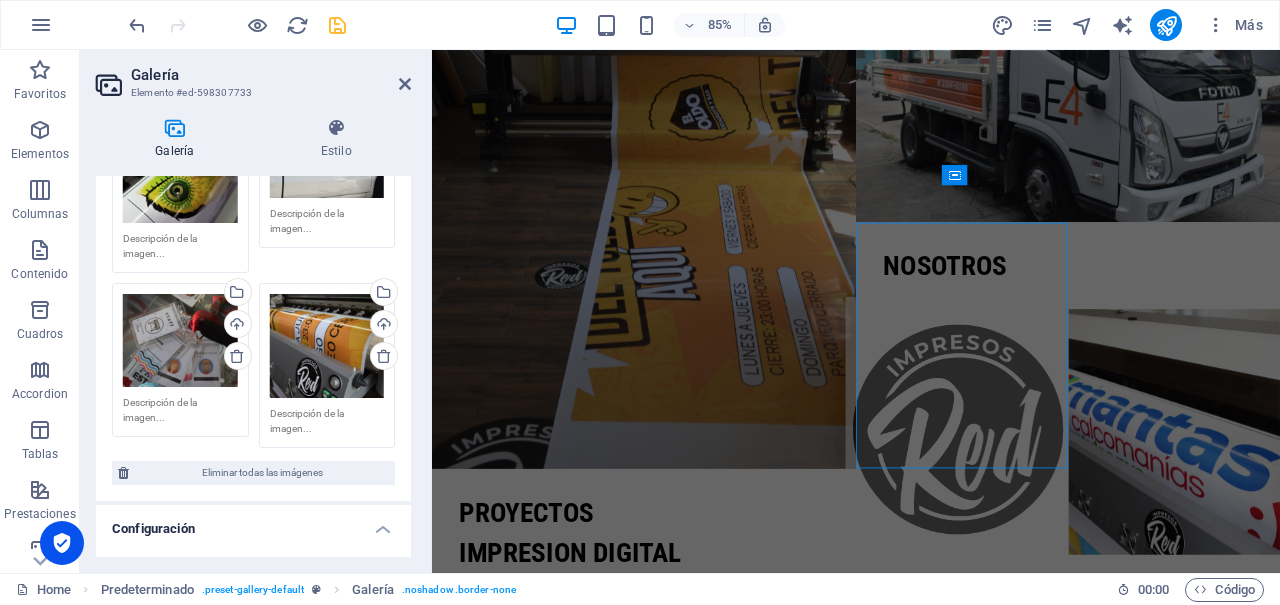 click at bounding box center (1056, 500) 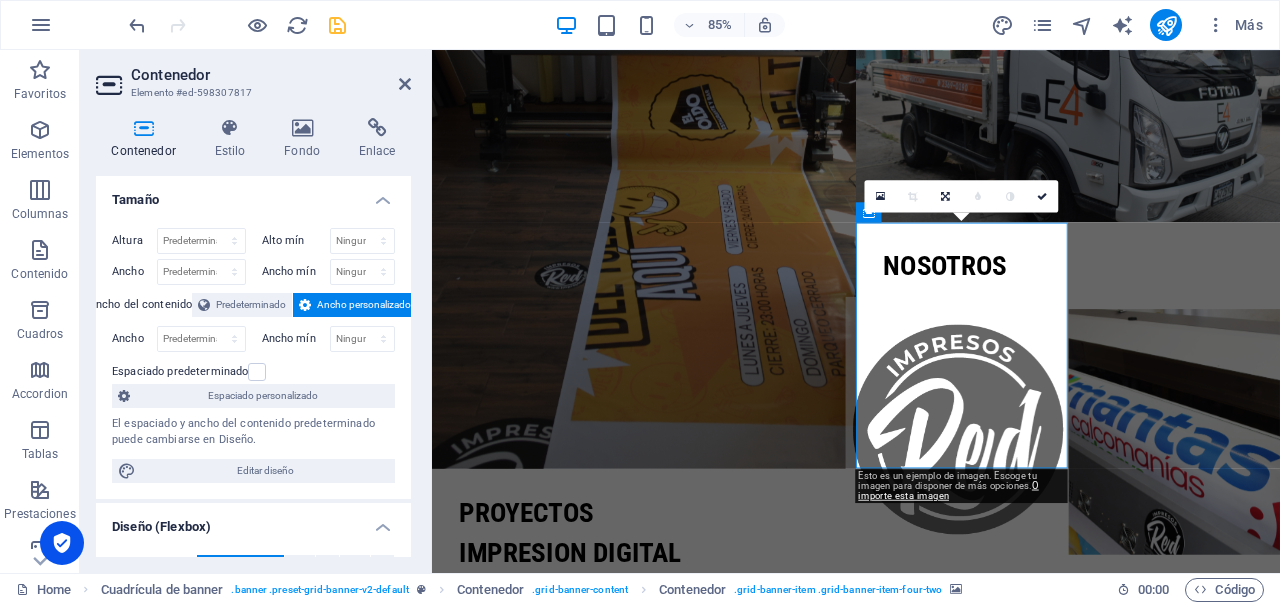 click at bounding box center (1056, 500) 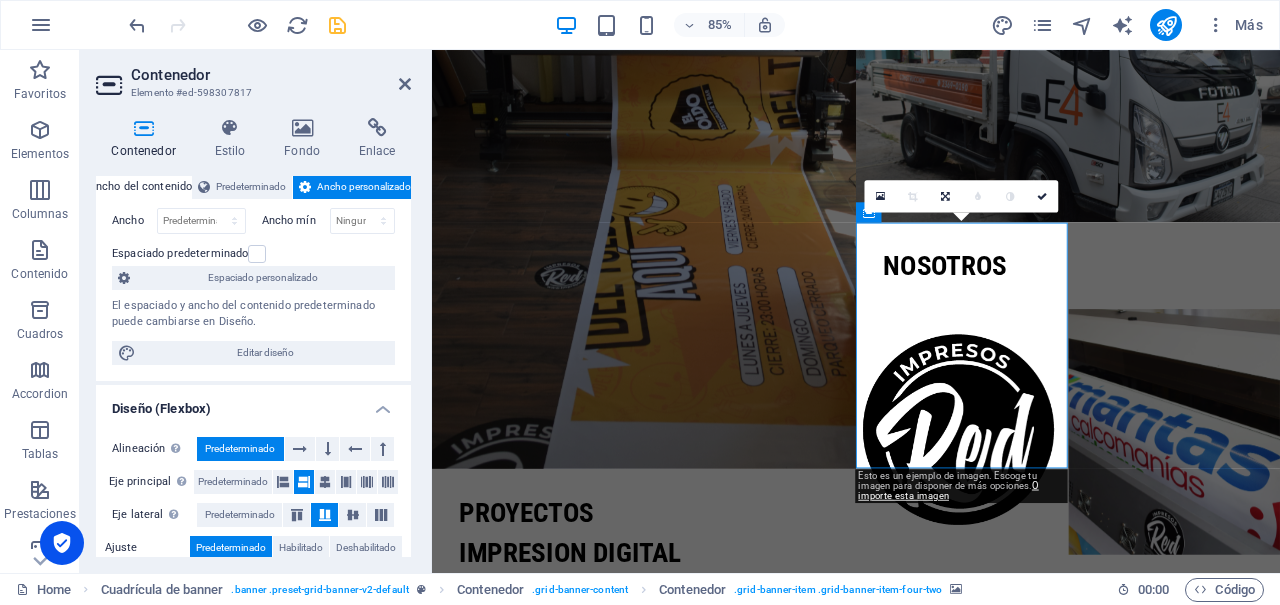 scroll, scrollTop: 0, scrollLeft: 0, axis: both 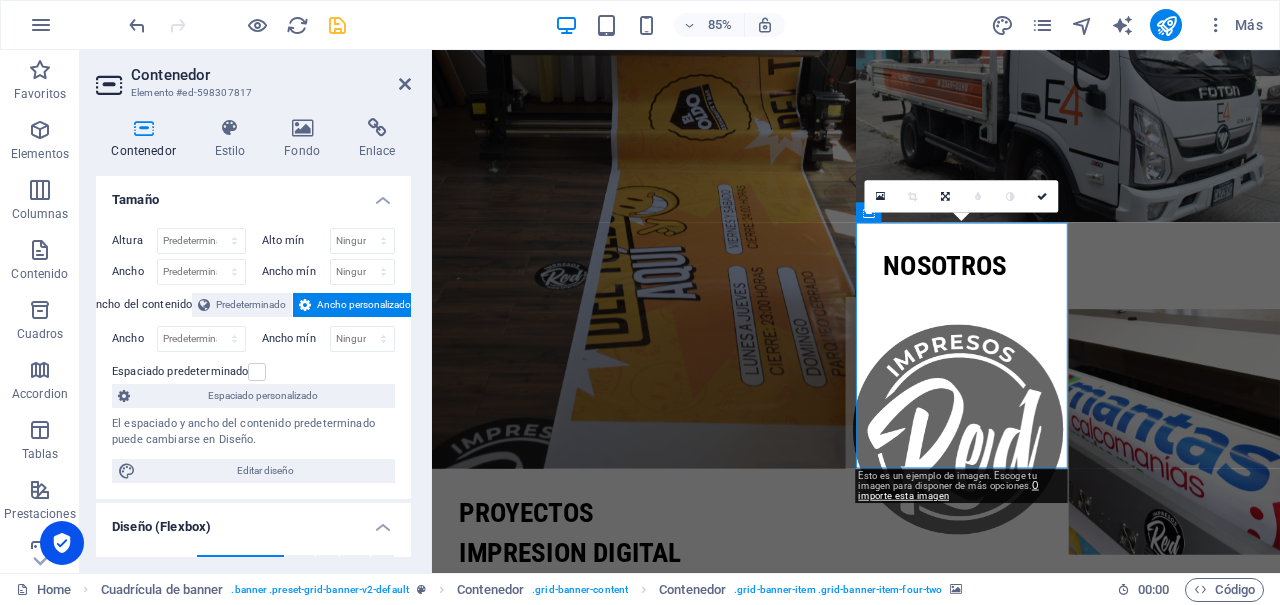 click at bounding box center [1056, 500] 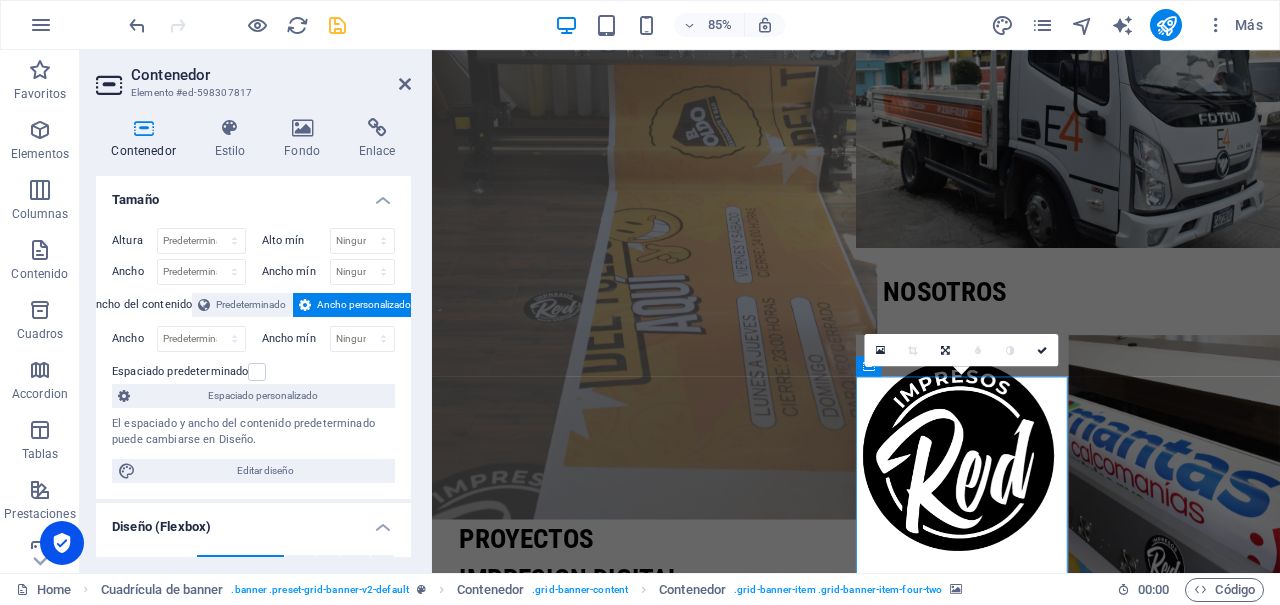 scroll, scrollTop: 0, scrollLeft: 0, axis: both 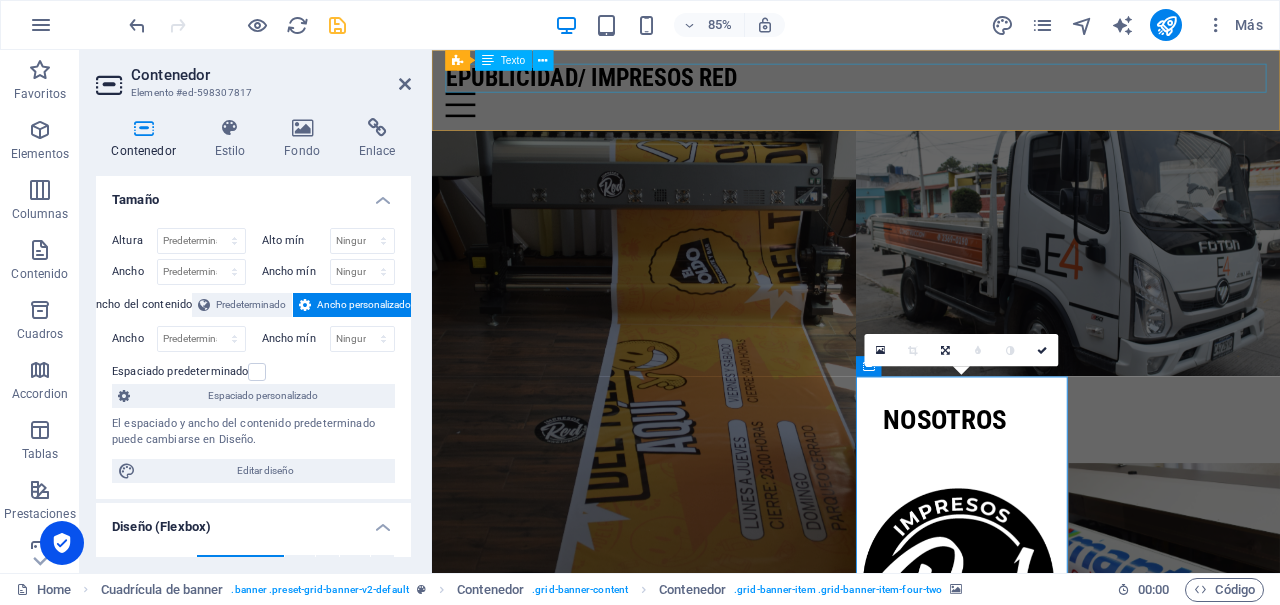 click on "epublicidad/ impresos red" at bounding box center (931, 83) 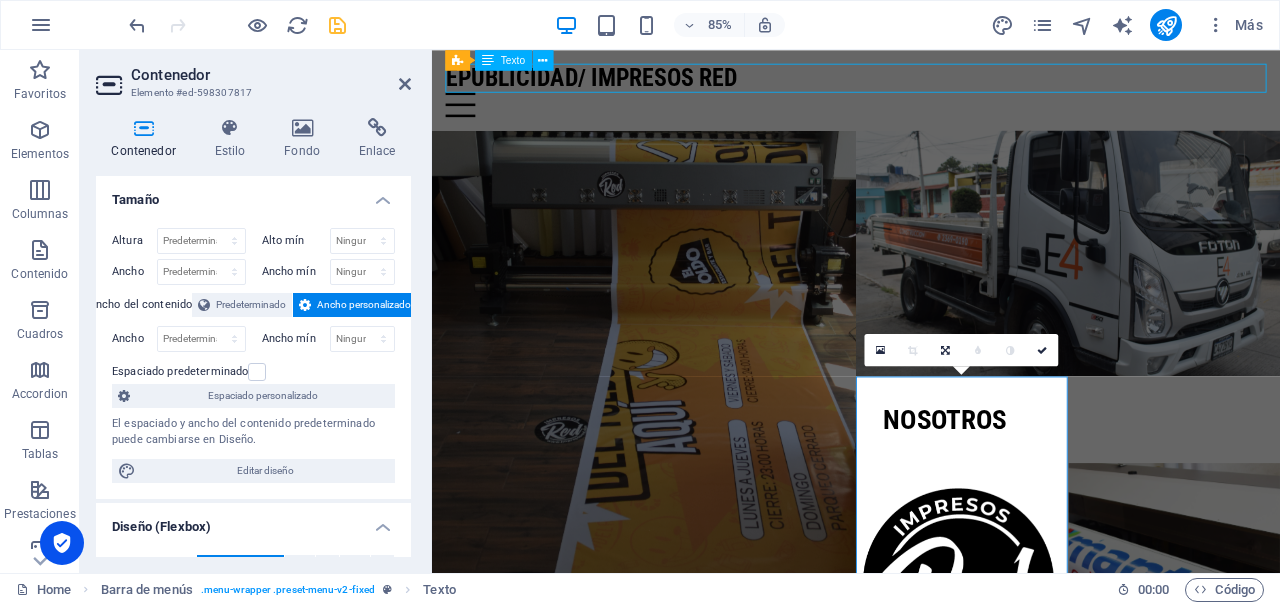 click on "epublicidad/ impresos red" at bounding box center (931, 83) 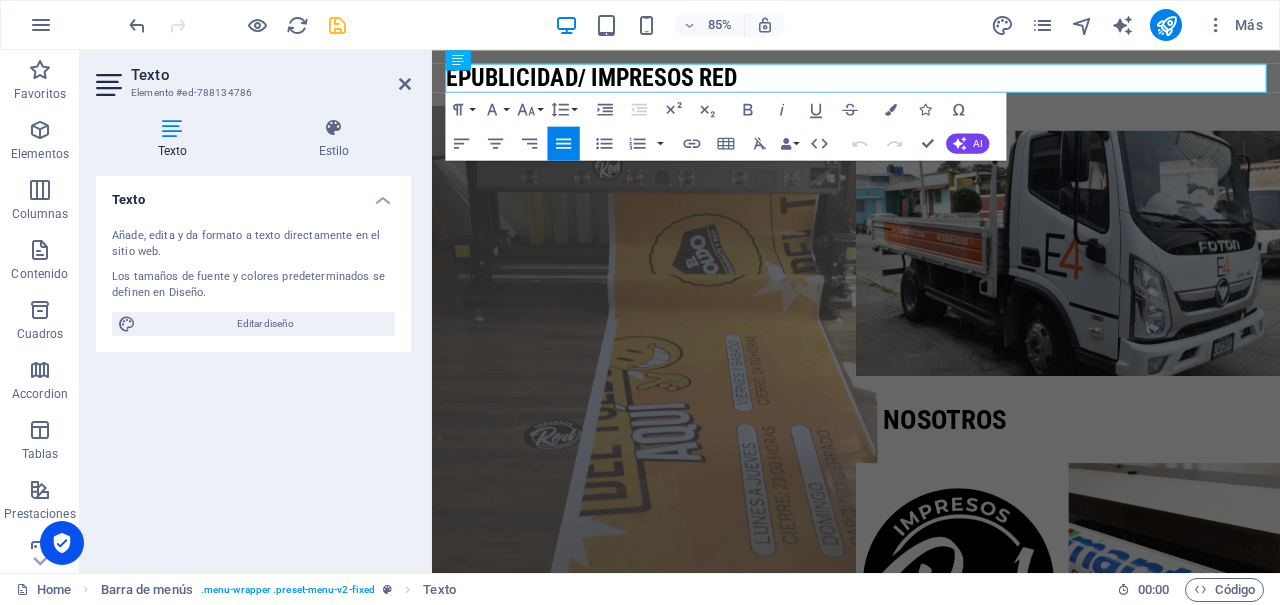 click at bounding box center (681, 434) 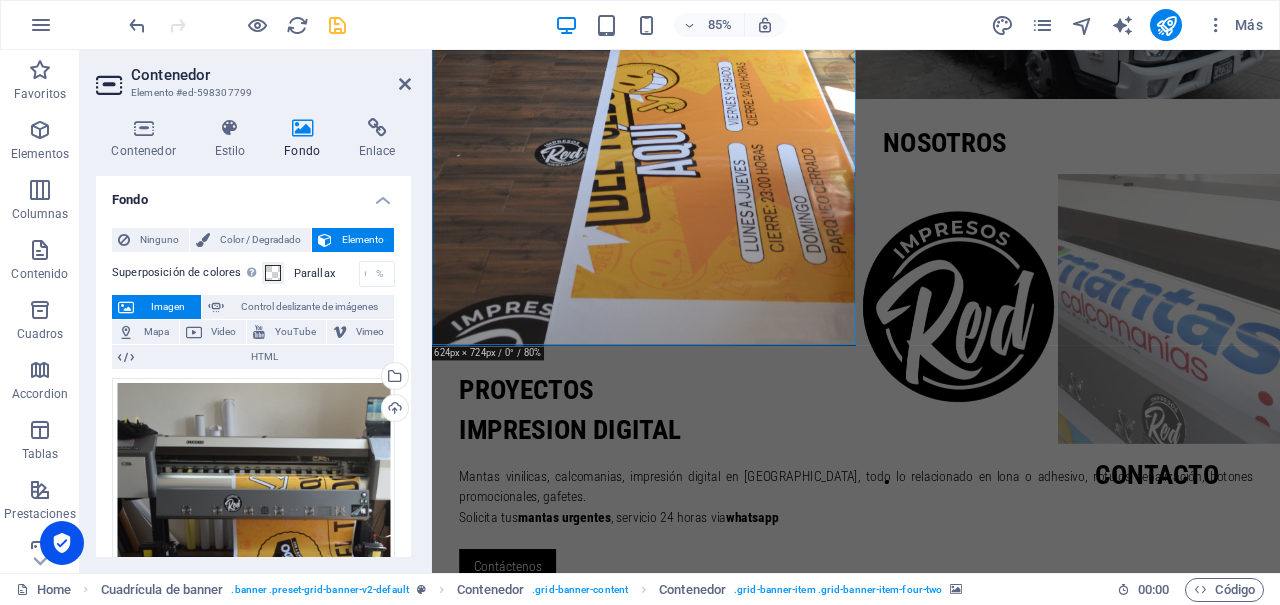 scroll, scrollTop: 324, scrollLeft: 0, axis: vertical 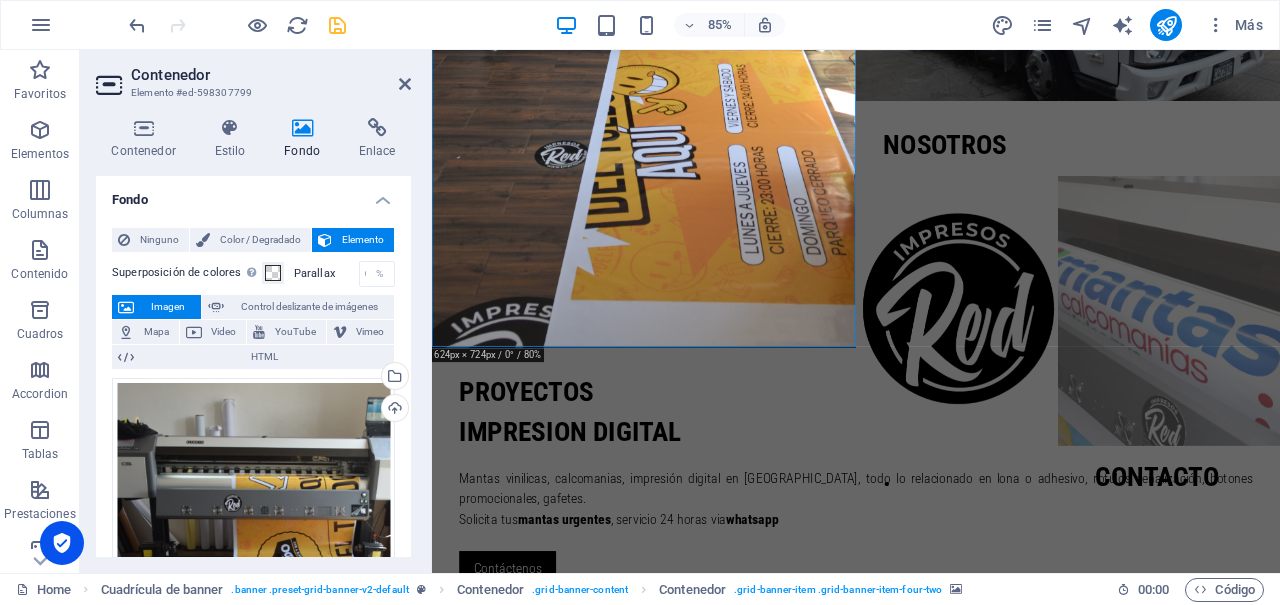 click at bounding box center (1305, 357) 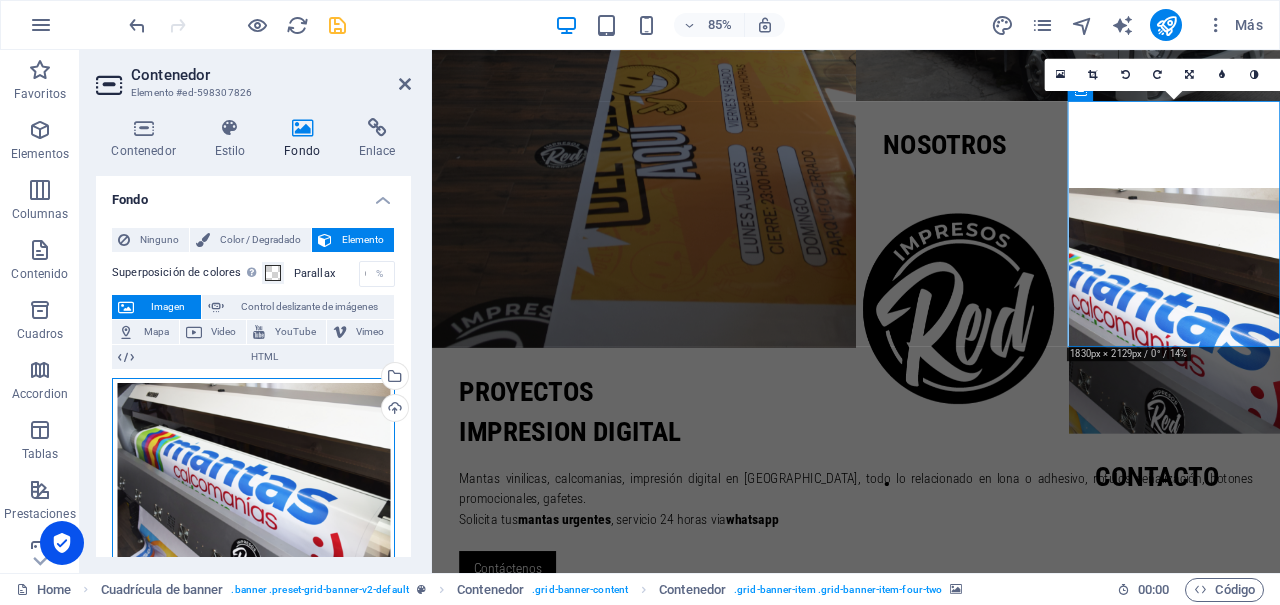 click on "Arrastra archivos aquí, haz clic para escoger archivos o  selecciona archivos de Archivos o de nuestra galería gratuita de fotos y vídeos" at bounding box center (253, 478) 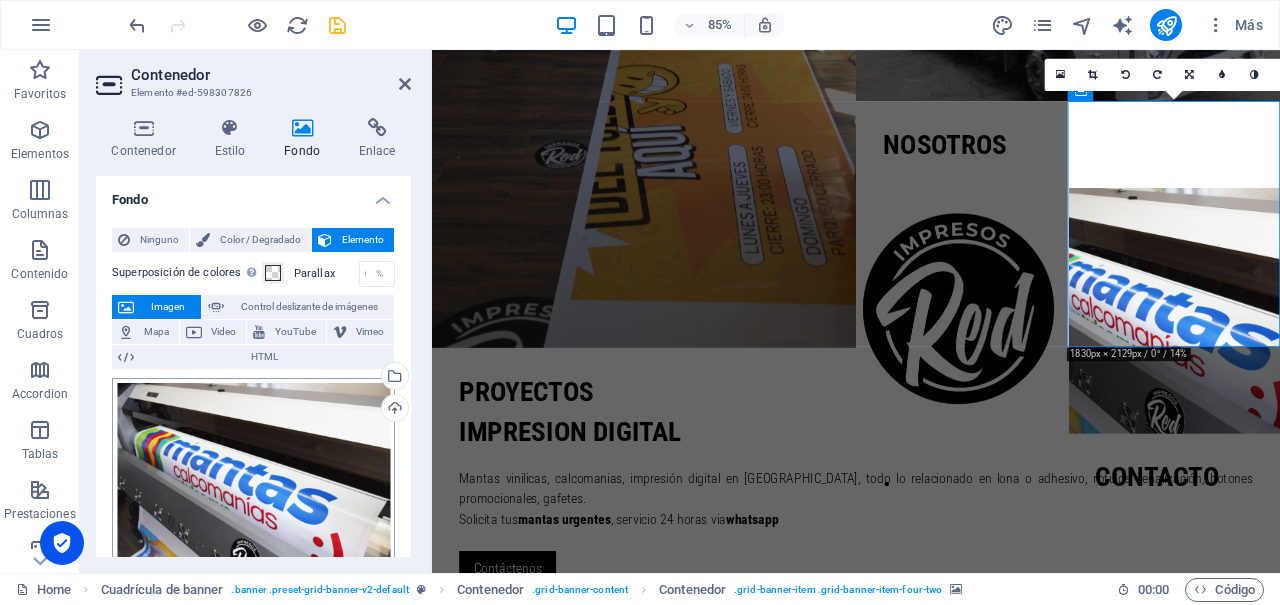 click on "[DOMAIN_NAME] Home Favoritos Elementos Columnas Contenido Cuadros Accordion Tablas Prestaciones Imágenes Control deslizante Encabezado Pie de página Formularios Marketing Colecciones Contenedor Elemento #ed-598307826
Contenedor Estilo Fondo Enlace Tamaño Altura Predeterminado px rem % vh vw Alto mín Ninguno px rem % vh vw Ancho Predeterminado px rem % em vh vw Ancho mín Ninguno px rem % vh vw Ancho del contenido Predeterminado Ancho personalizado Ancho Predeterminado px rem % em vh vw Ancho mín Ninguno px rem % vh vw Espaciado predeterminado Espaciado personalizado El espaciado y ancho del contenido predeterminado puede cambiarse en Diseño. Editar diseño Diseño (Flexbox) Alineación Determina flex-direction. Predeterminado Eje principal Determina la forma en la que los elementos deberían comportarse por el eje principal en este contenedor (contenido justificado). Predeterminado Eje lateral Ajuste Role" at bounding box center [640, 302] 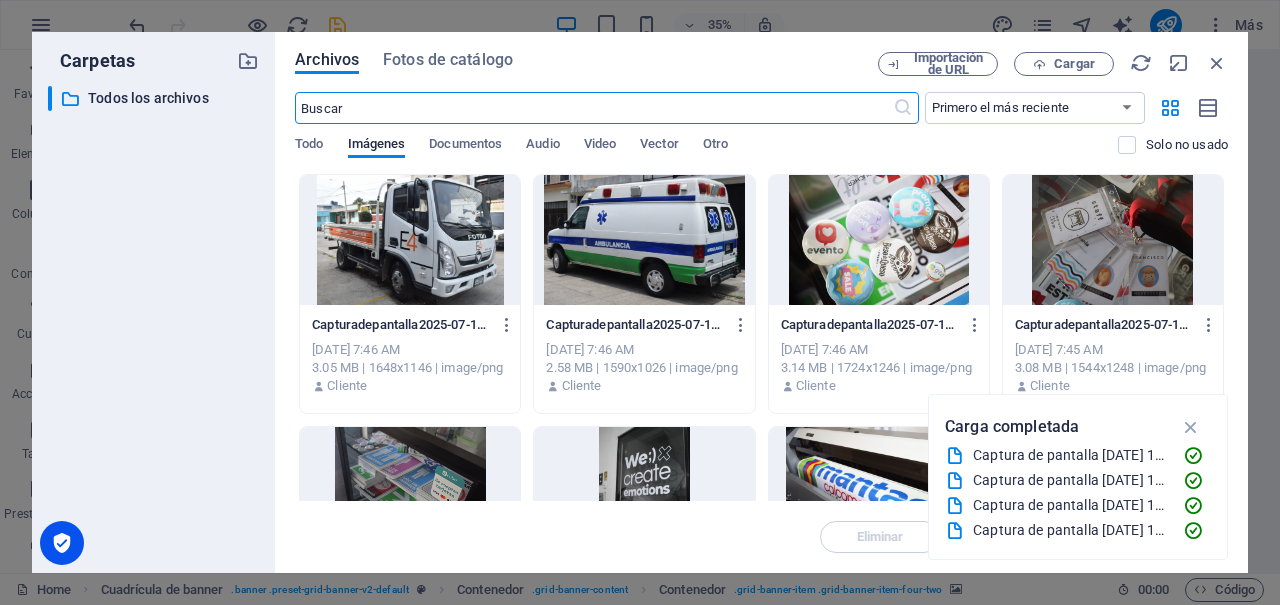 click at bounding box center (644, 240) 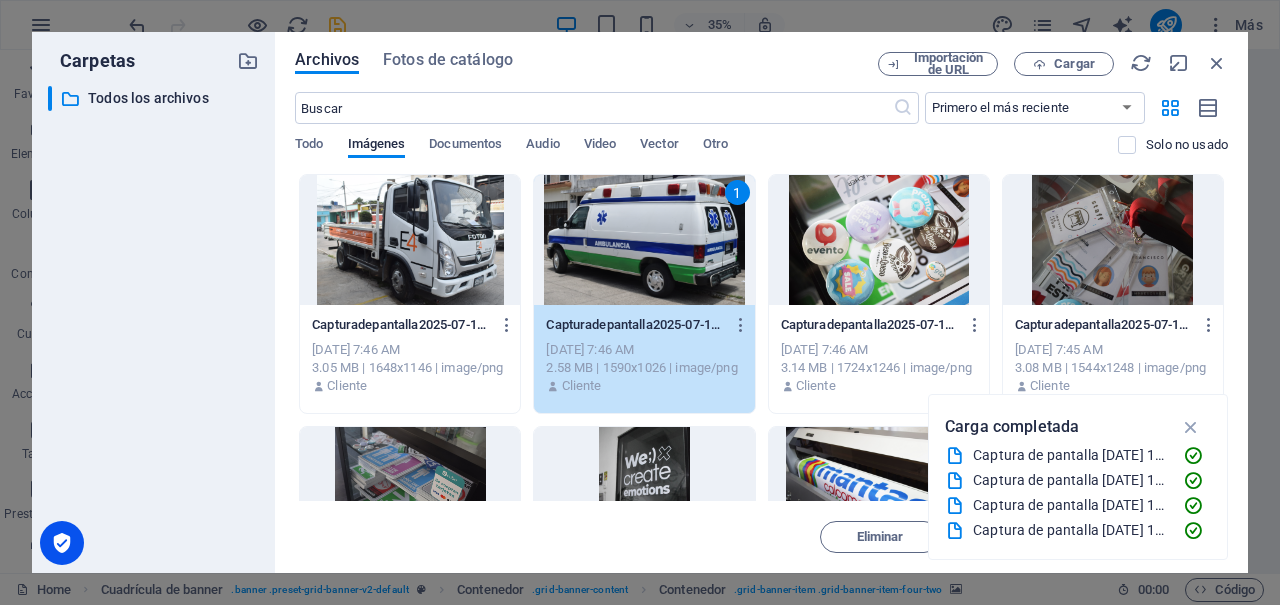 click on "1" at bounding box center (644, 240) 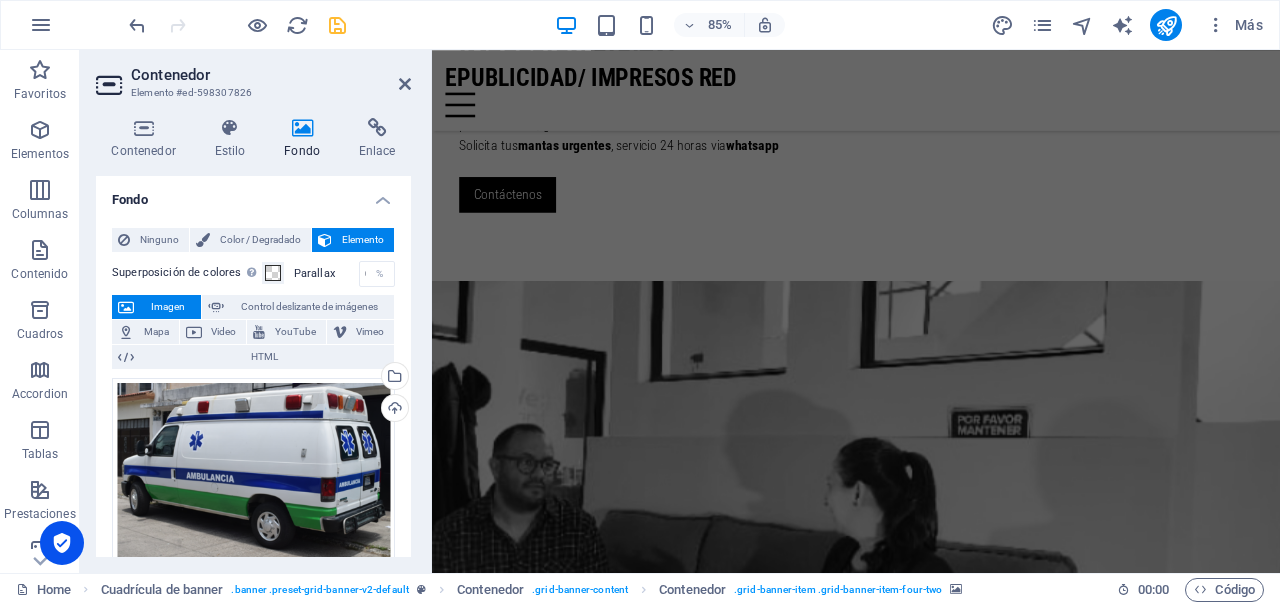 scroll, scrollTop: 897, scrollLeft: 0, axis: vertical 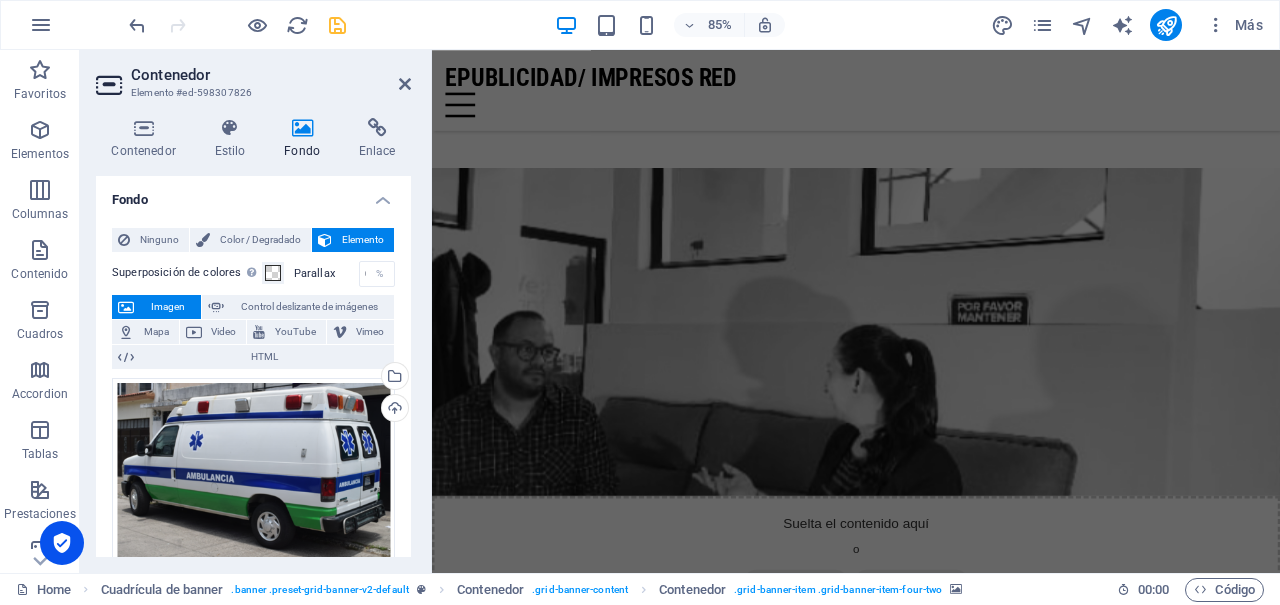 click at bounding box center (931, 883) 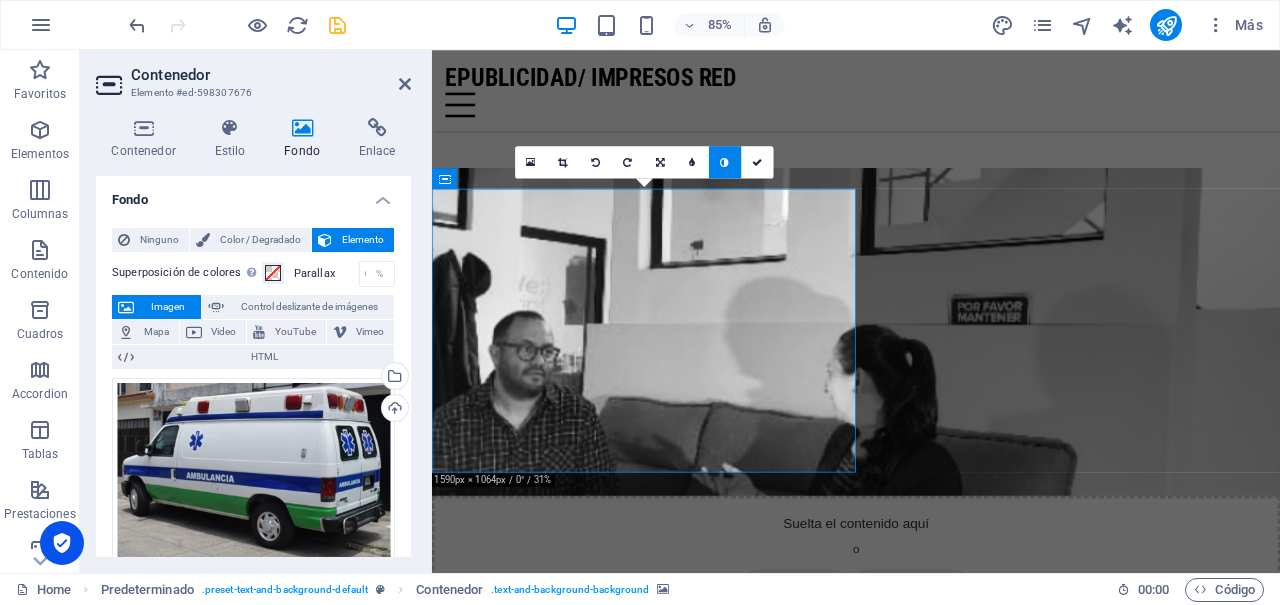 click at bounding box center [931, 883] 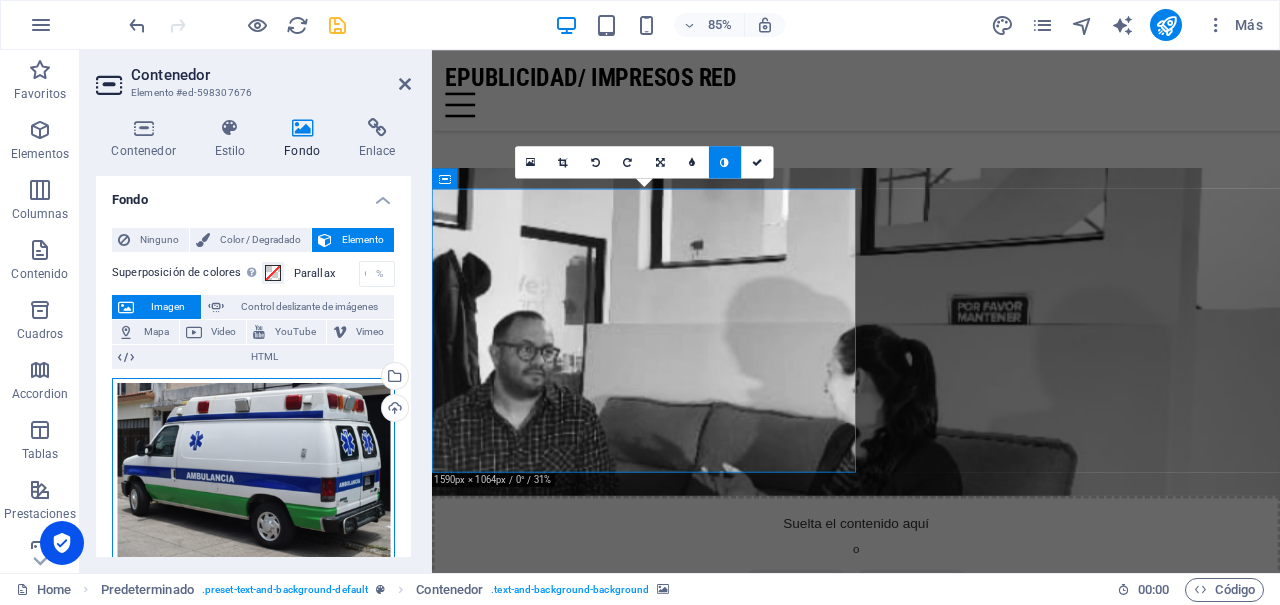 click on "Arrastra archivos aquí, haz clic para escoger archivos o  selecciona archivos de Archivos o de nuestra galería gratuita de fotos y vídeos" at bounding box center (253, 471) 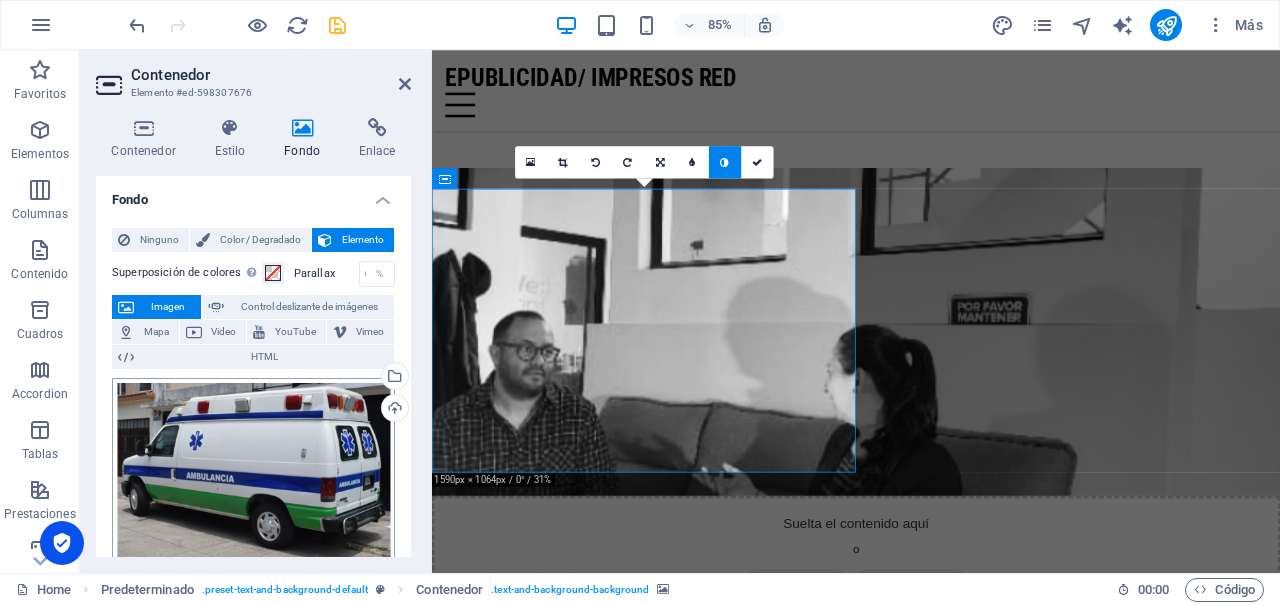 click on "[DOMAIN_NAME] Home Favoritos Elementos Columnas Contenido Cuadros Accordion Tablas Prestaciones Imágenes Control deslizante Encabezado Pie de página Formularios Marketing Colecciones Contenedor Elemento #ed-598307676
Contenedor Estilo Fondo Enlace Tamaño Altura Predeterminado px rem % vh vw Alto mín Ninguno px rem % vh vw Ancho Predeterminado px rem % em vh vw Ancho mín Ninguno px rem % vh vw Ancho del contenido Predeterminado Ancho personalizado Ancho Predeterminado px rem % em vh vw Ancho mín Ninguno px rem % vh vw Espaciado predeterminado Espaciado personalizado El espaciado y ancho del contenido predeterminado puede cambiarse en Diseño. Editar diseño Diseño (Flexbox) Alineación Determina flex-direction. Predeterminado Eje principal Determina la forma en la que los elementos deberían comportarse por el eje principal en este contenedor (contenido justificado). Predeterminado Eje lateral Ajuste Role" at bounding box center [640, 302] 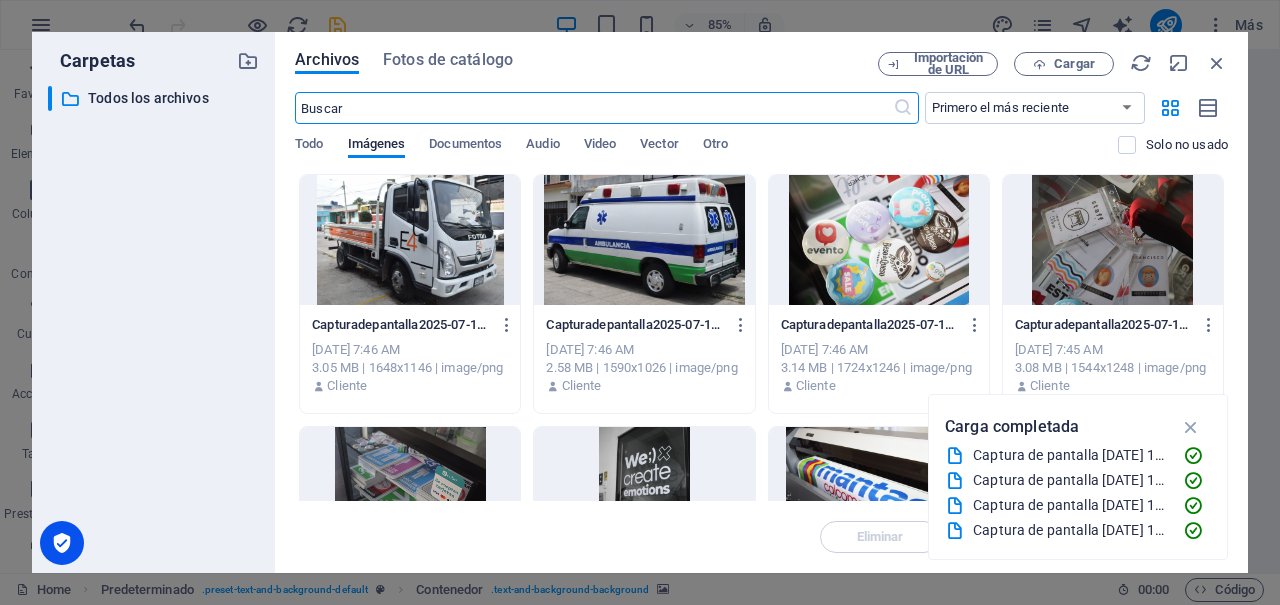 scroll, scrollTop: 1723, scrollLeft: 0, axis: vertical 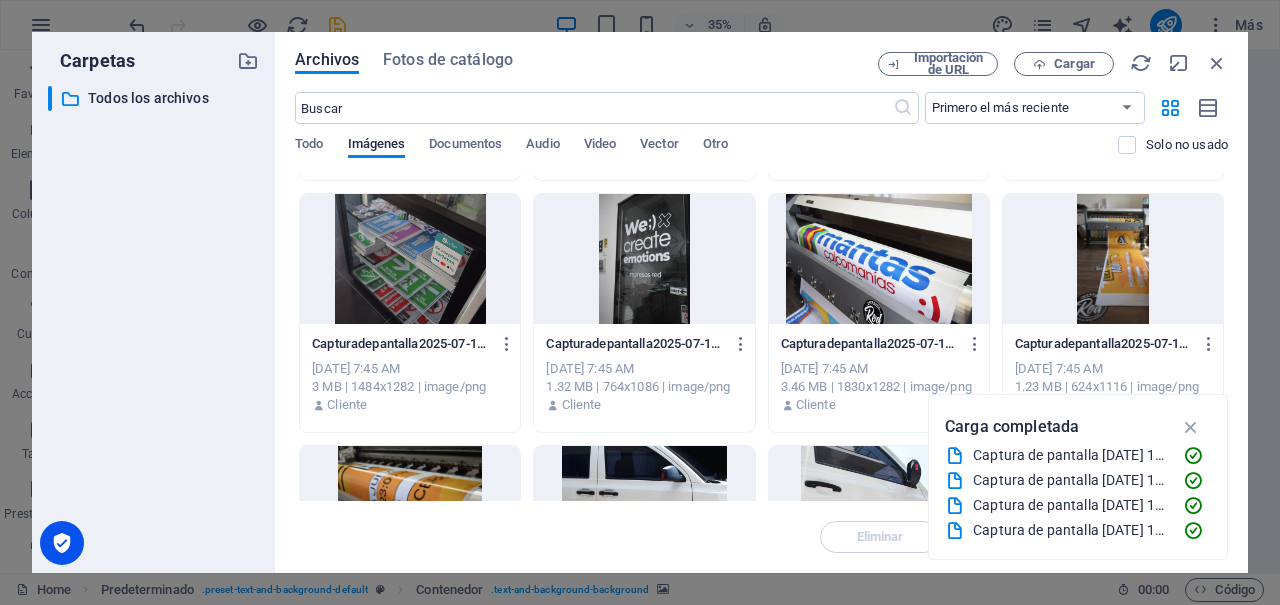 click at bounding box center (410, 259) 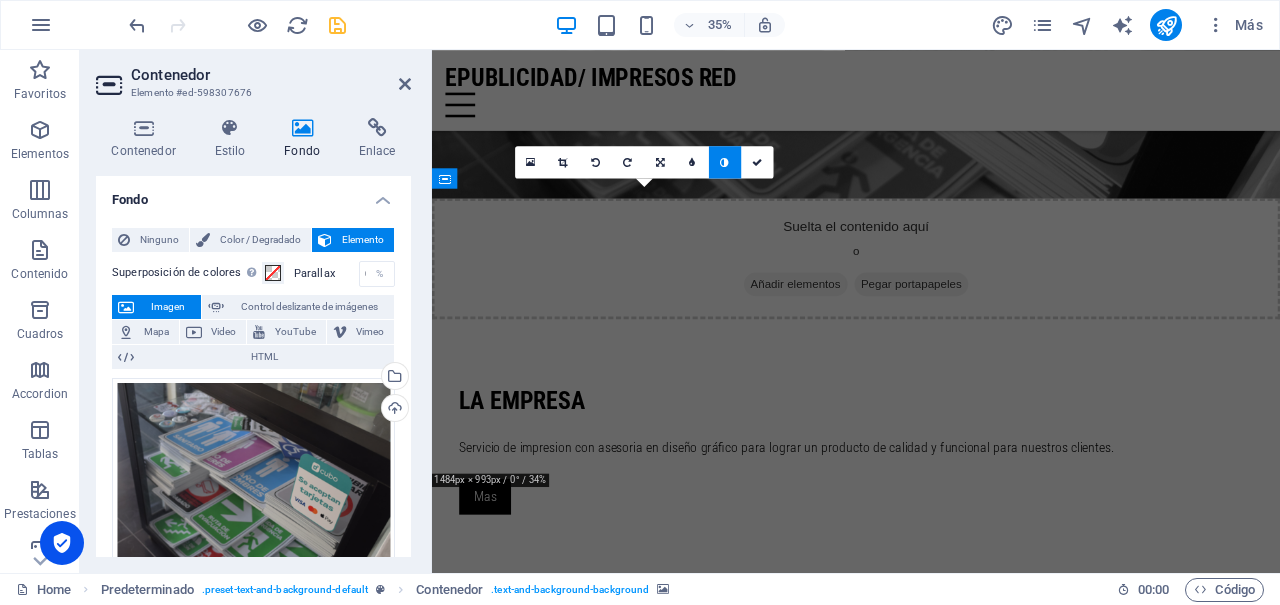 scroll, scrollTop: 897, scrollLeft: 0, axis: vertical 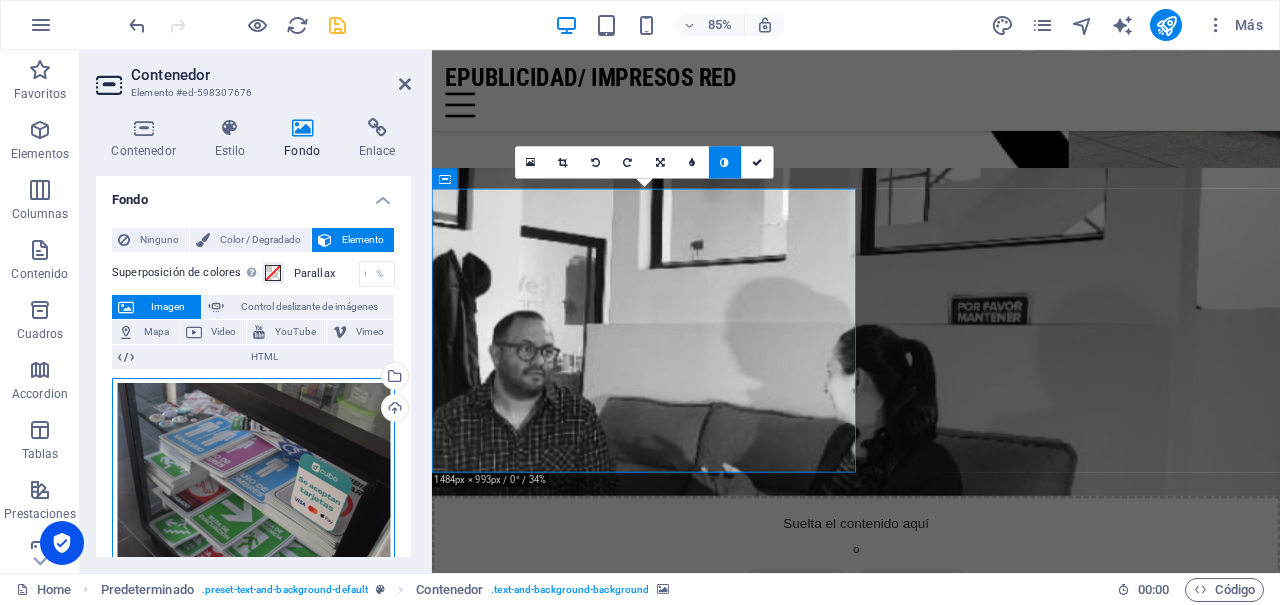click on "Arrastra archivos aquí, haz clic para escoger archivos o  selecciona archivos de Archivos o de nuestra galería gratuita de fotos y vídeos" at bounding box center [253, 501] 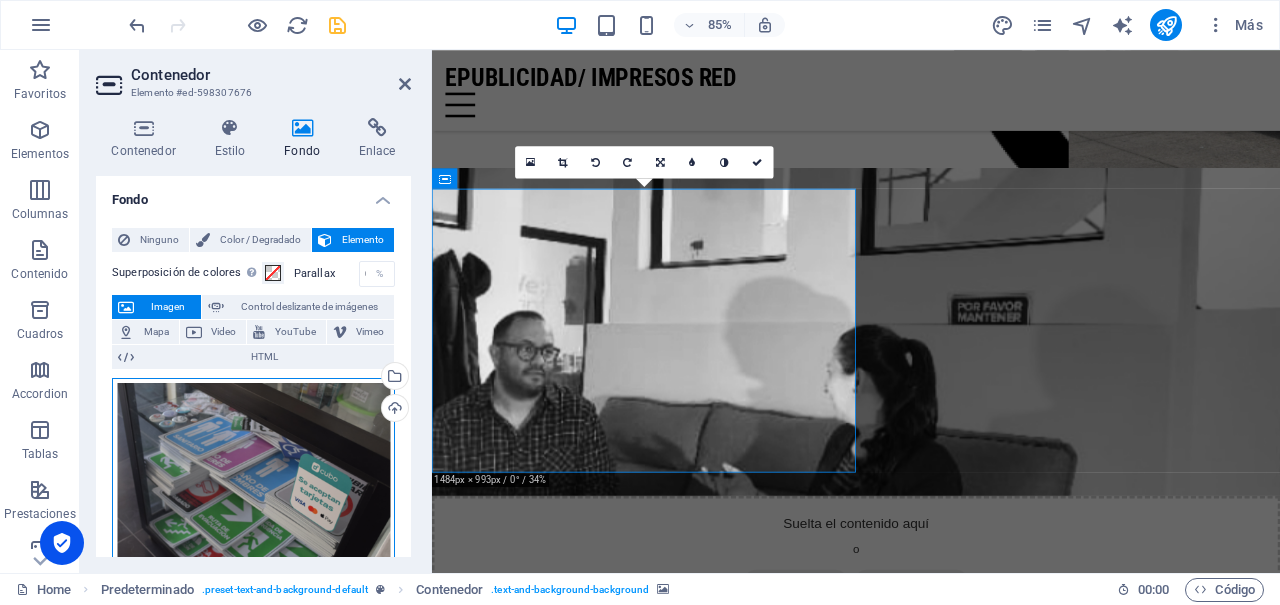 click on "Arrastra archivos aquí, haz clic para escoger archivos o  selecciona archivos de Archivos o de nuestra galería gratuita de fotos y vídeos" at bounding box center [253, 501] 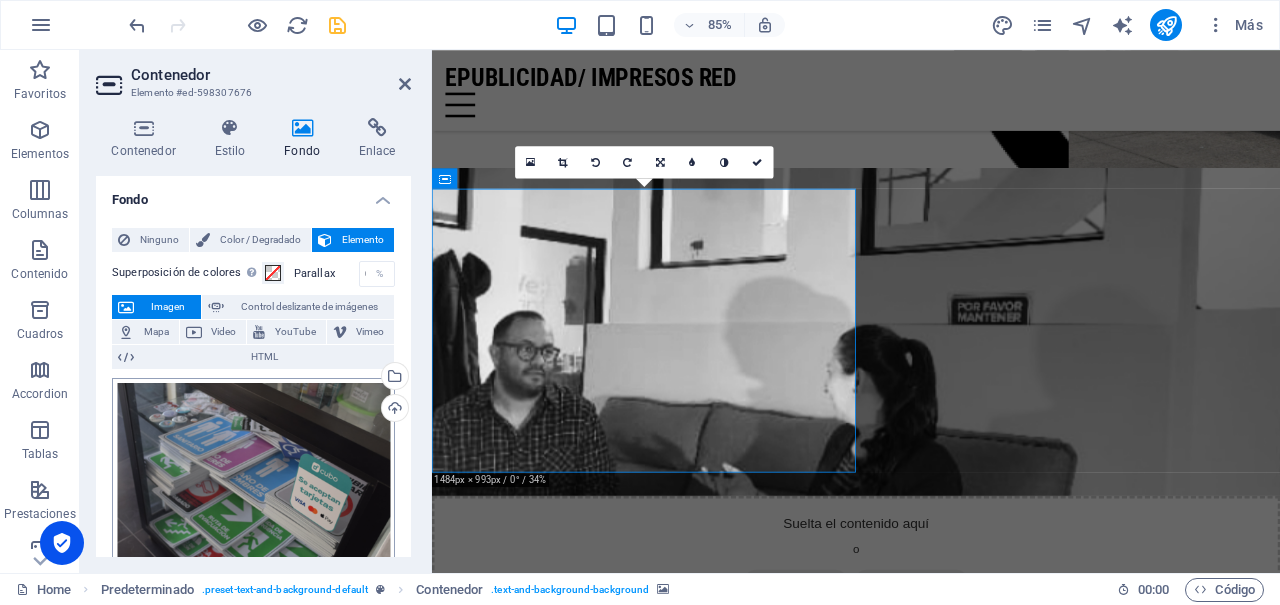 click on "[DOMAIN_NAME] Home Favoritos Elementos Columnas Contenido Cuadros Accordion Tablas Prestaciones Imágenes Control deslizante Encabezado Pie de página Formularios Marketing Colecciones Contenedor Elemento #ed-598307676
Contenedor Estilo Fondo Enlace Tamaño Altura Predeterminado px rem % vh vw Alto mín Ninguno px rem % vh vw Ancho Predeterminado px rem % em vh vw Ancho mín Ninguno px rem % vh vw Ancho del contenido Predeterminado Ancho personalizado Ancho Predeterminado px rem % em vh vw Ancho mín Ninguno px rem % vh vw Espaciado predeterminado Espaciado personalizado El espaciado y ancho del contenido predeterminado puede cambiarse en Diseño. Editar diseño Diseño (Flexbox) Alineación Determina flex-direction. Predeterminado Eje principal Determina la forma en la que los elementos deberían comportarse por el eje principal en este contenedor (contenido justificado). Predeterminado Eje lateral Ajuste Role" at bounding box center (640, 302) 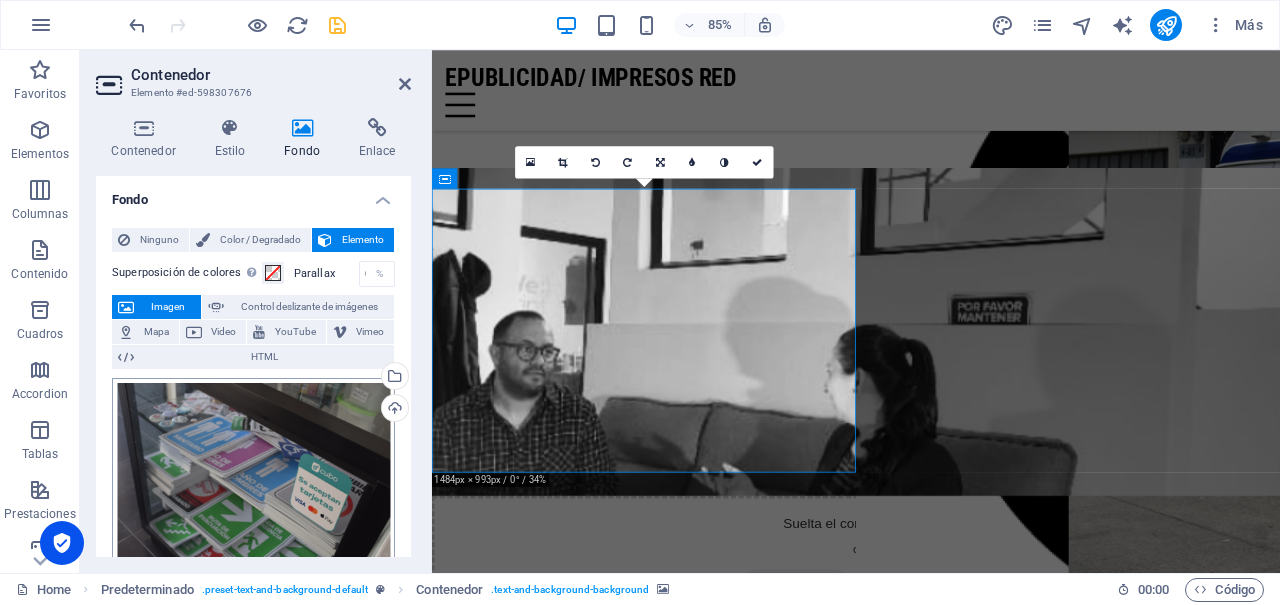scroll, scrollTop: 1723, scrollLeft: 0, axis: vertical 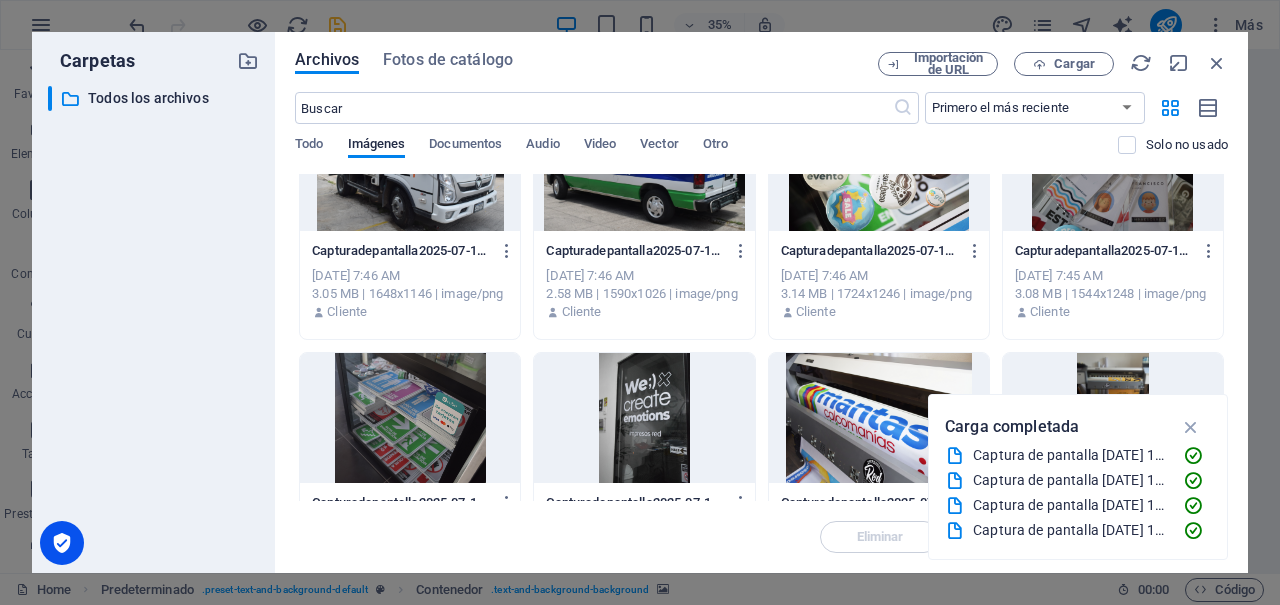 click at bounding box center [879, 418] 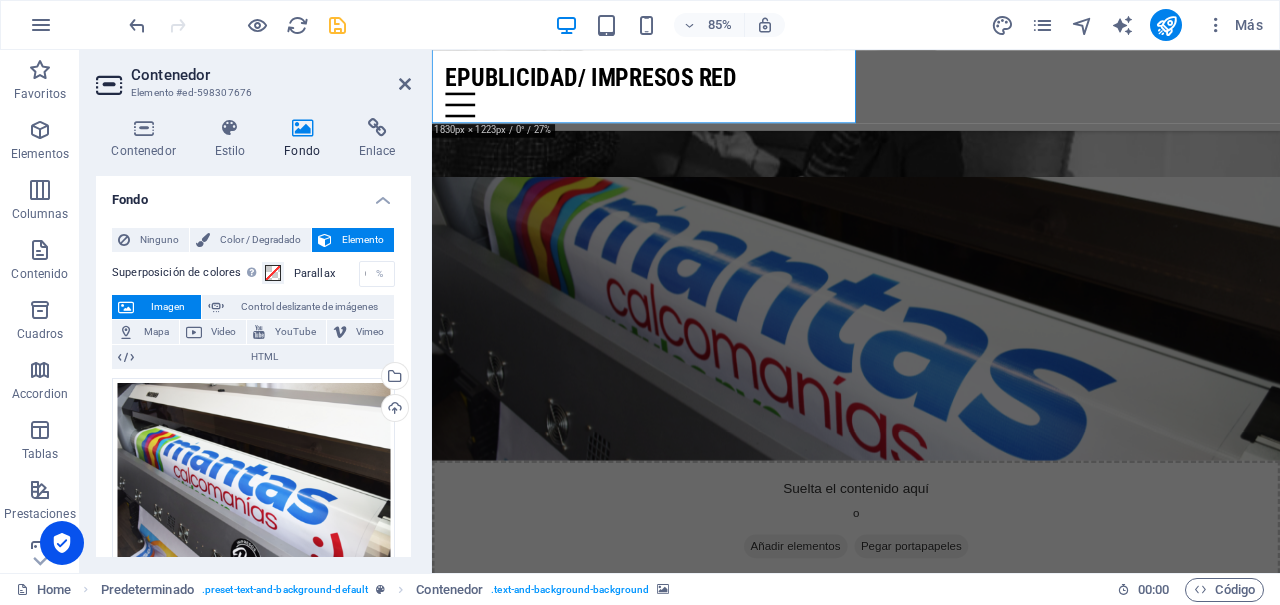 scroll, scrollTop: 1308, scrollLeft: 0, axis: vertical 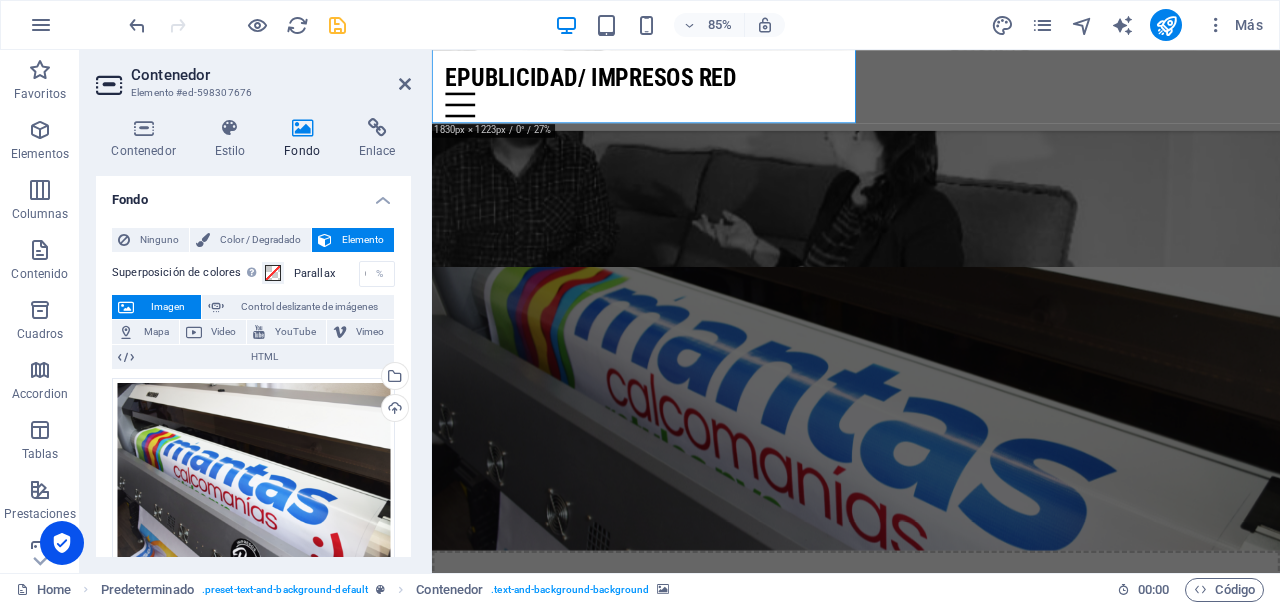 click at bounding box center [931, 1420] 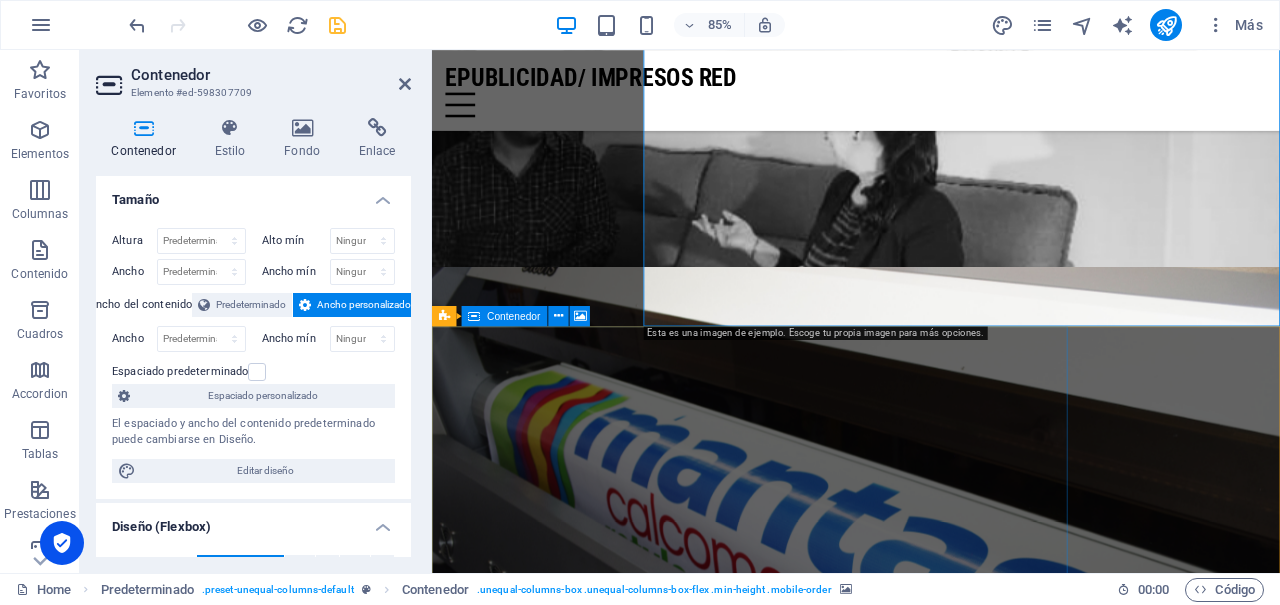 scroll, scrollTop: 1419, scrollLeft: 0, axis: vertical 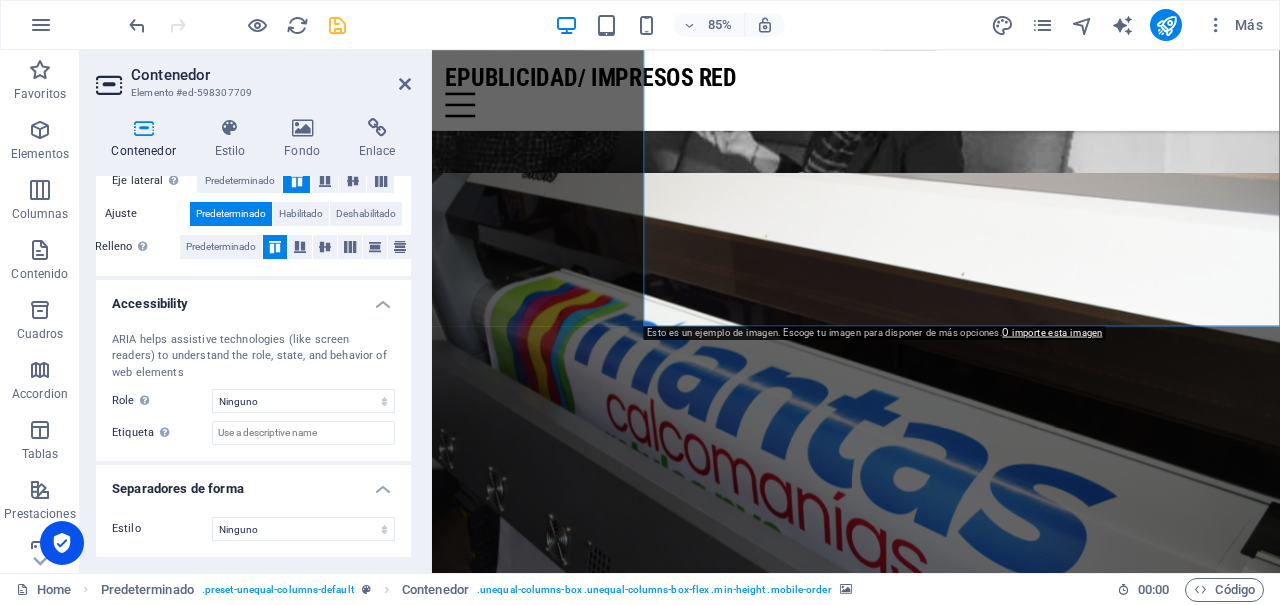 click at bounding box center (931, 1309) 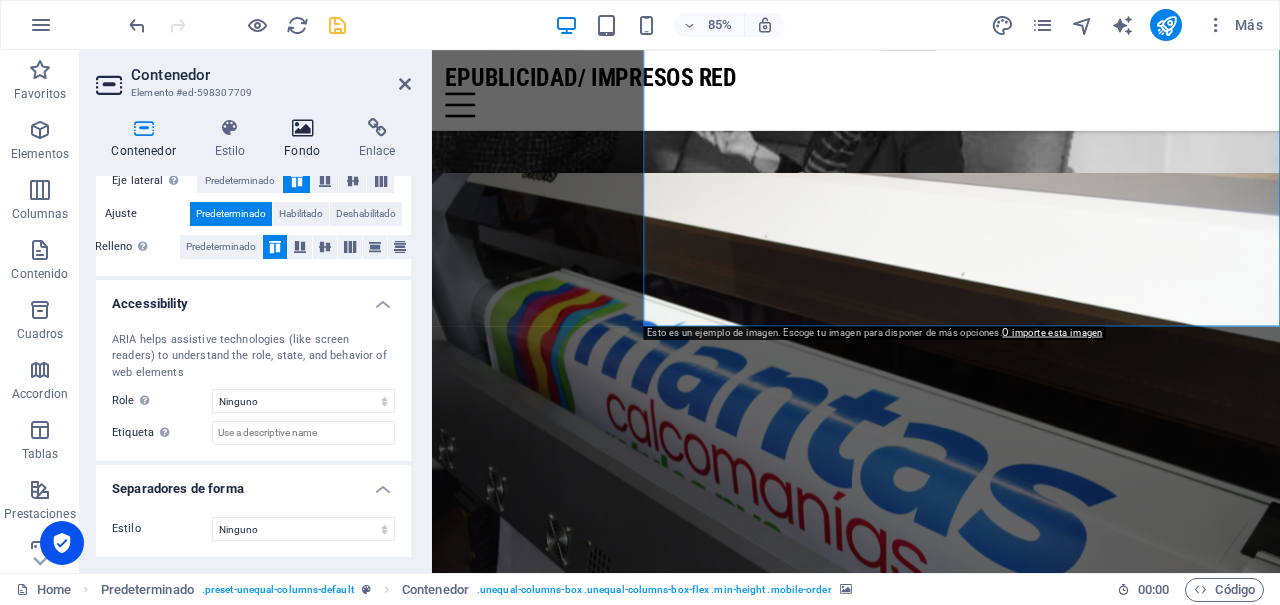 click at bounding box center [302, 128] 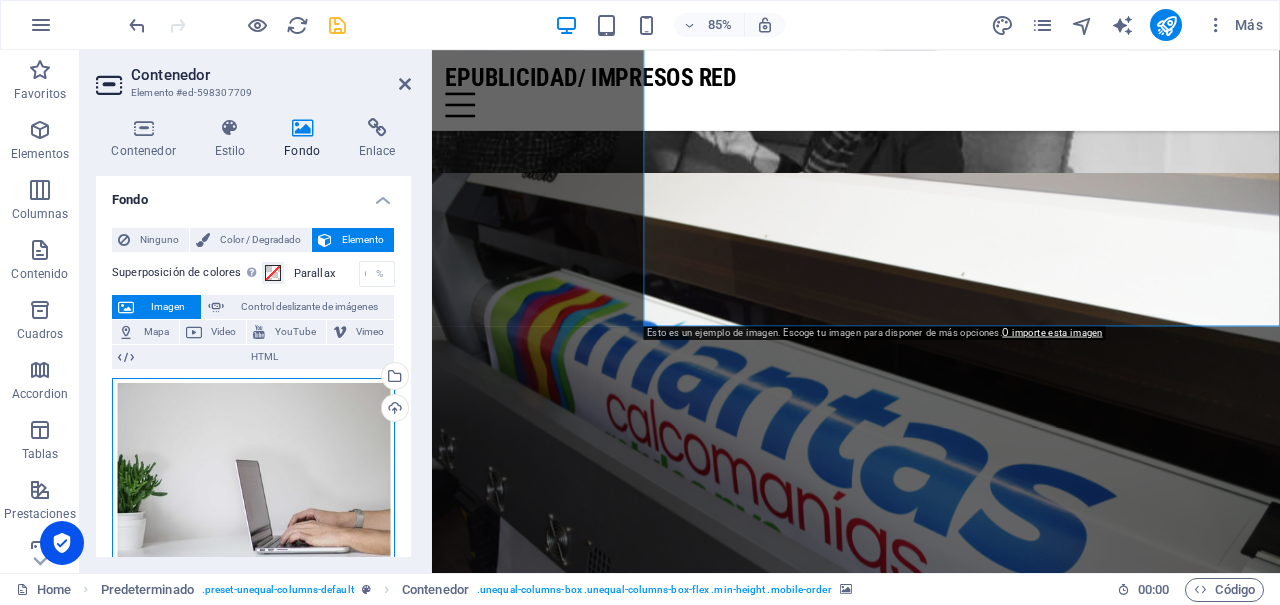 click on "Arrastra archivos aquí, haz clic para escoger archivos o  selecciona archivos de Archivos o de nuestra galería gratuita de fotos y vídeos" at bounding box center [253, 474] 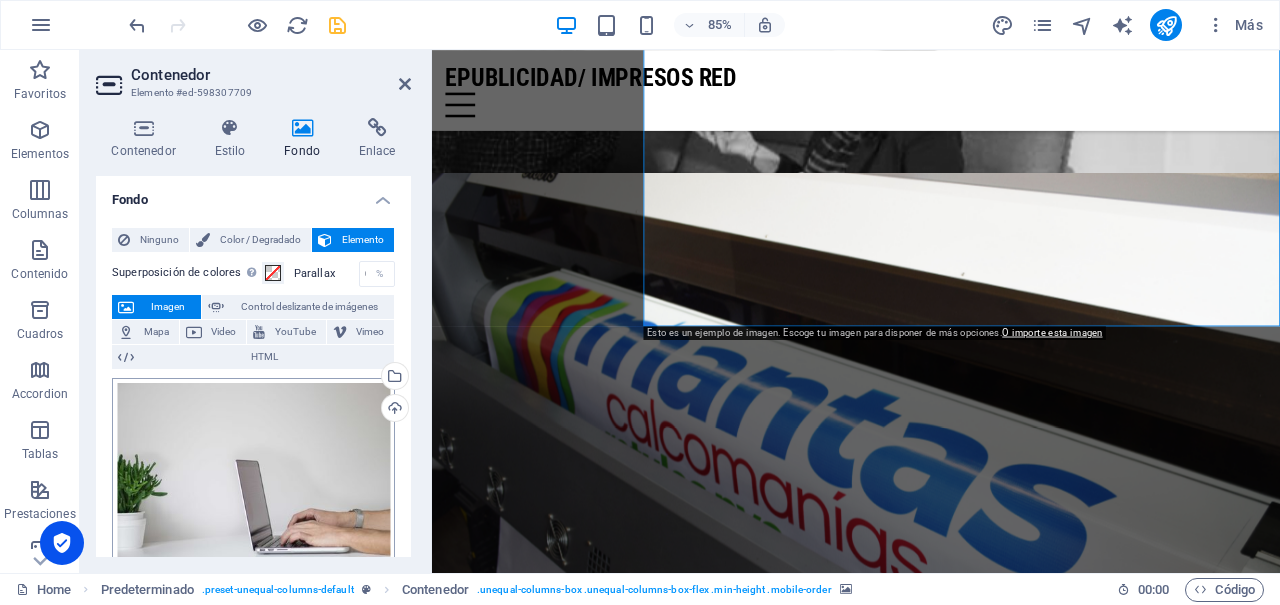 click on "[DOMAIN_NAME] Home Favoritos Elementos Columnas Contenido Cuadros Accordion Tablas Prestaciones Imágenes Control deslizante Encabezado Pie de página Formularios Marketing Colecciones Contenedor Elemento #ed-598307709
Contenedor Estilo Fondo Enlace Tamaño Altura Predeterminado px rem % vh vw Alto mín Ninguno px rem % vh vw Ancho Predeterminado px rem % em vh vw Ancho mín Ninguno px rem % vh vw Ancho del contenido Predeterminado Ancho personalizado Ancho Predeterminado px rem % em vh vw Ancho mín Ninguno px rem % vh vw Espaciado predeterminado Espaciado personalizado El espaciado y ancho del contenido predeterminado puede cambiarse en Diseño. Editar diseño Diseño (Flexbox) Alineación Determina flex-direction. Predeterminado Eje principal Determina la forma en la que los elementos deberían comportarse por el eje principal en este contenedor (contenido justificado). Predeterminado Eje lateral Ajuste Role" at bounding box center [640, 302] 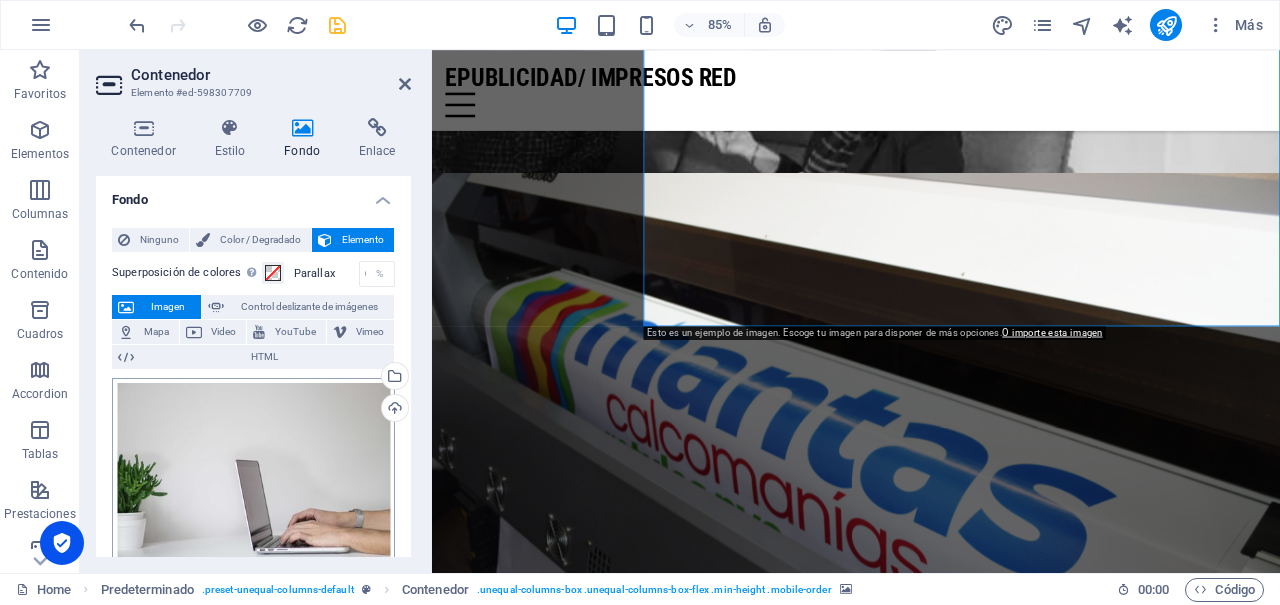 scroll, scrollTop: 2245, scrollLeft: 0, axis: vertical 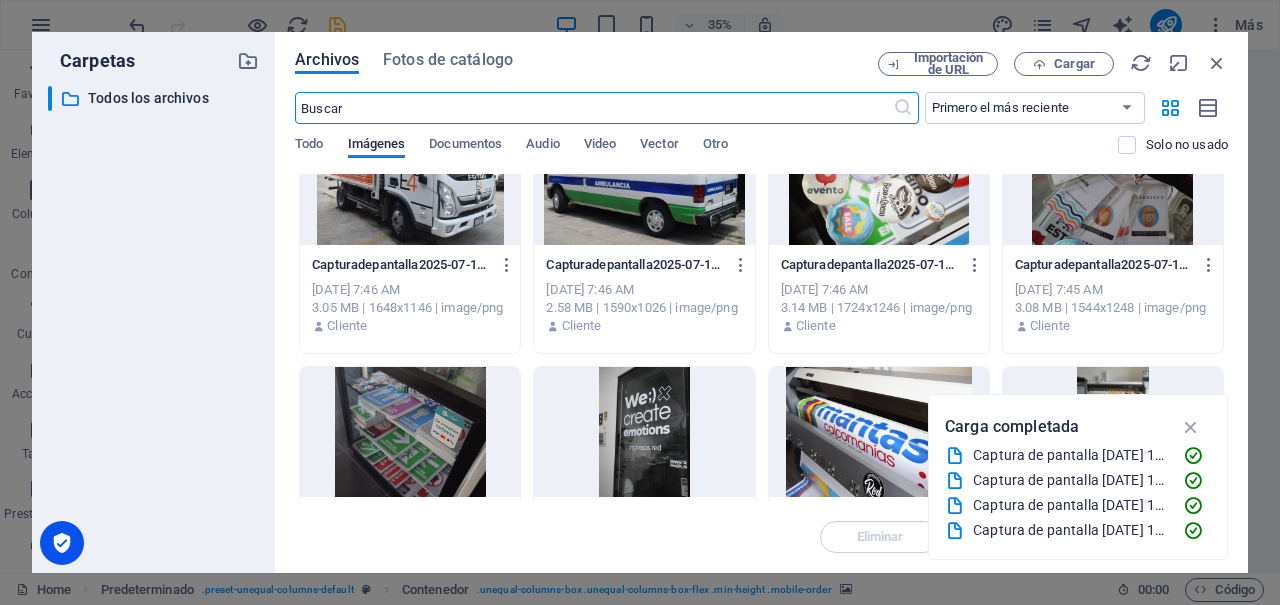 click at bounding box center [410, 432] 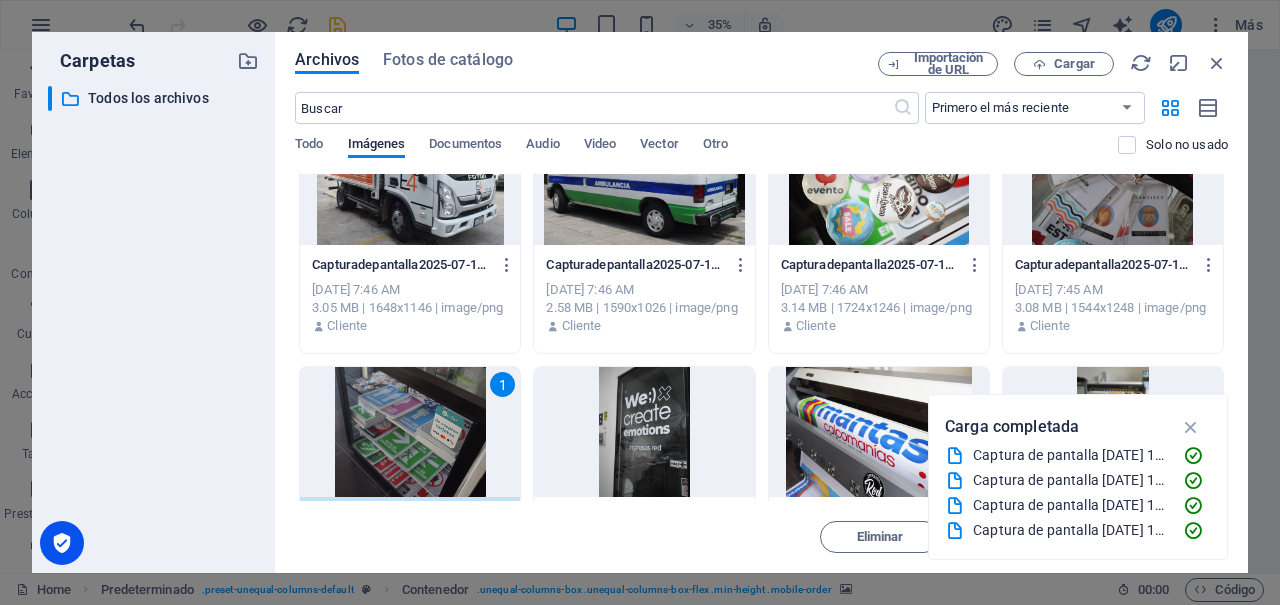 click on "1" at bounding box center (410, 432) 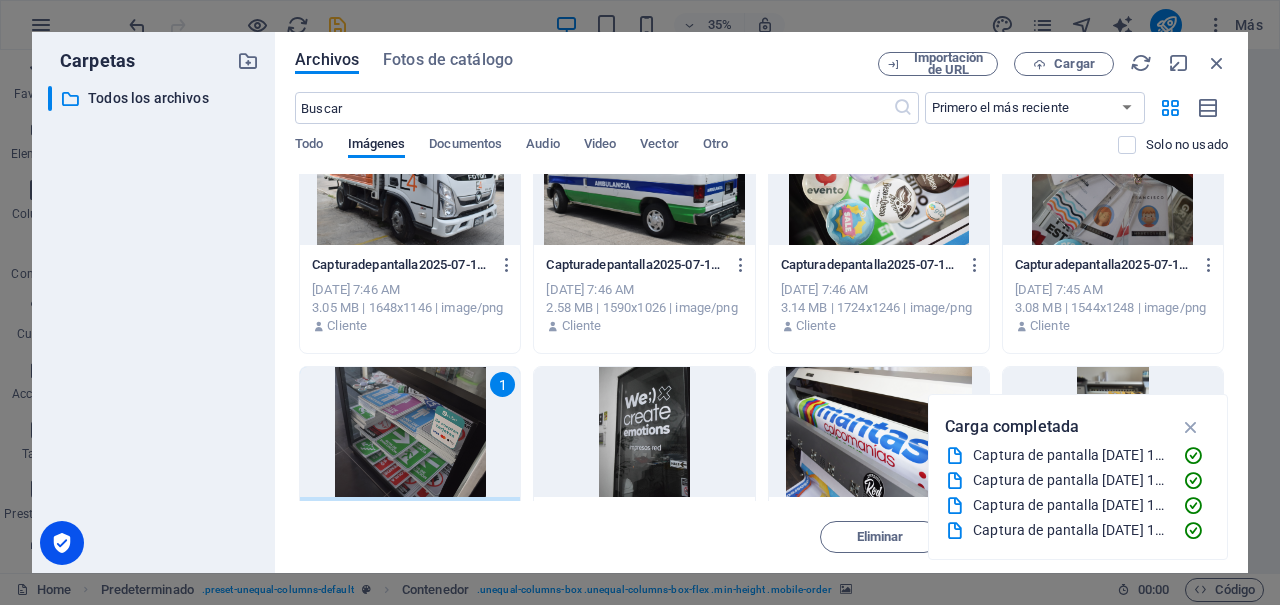 click on "Arrastra archivos aquí, haz clic para escoger archivos o  selecciona archivos de Archivos o de nuestra galería gratuita de fotos y vídeos" at bounding box center [253, 474] 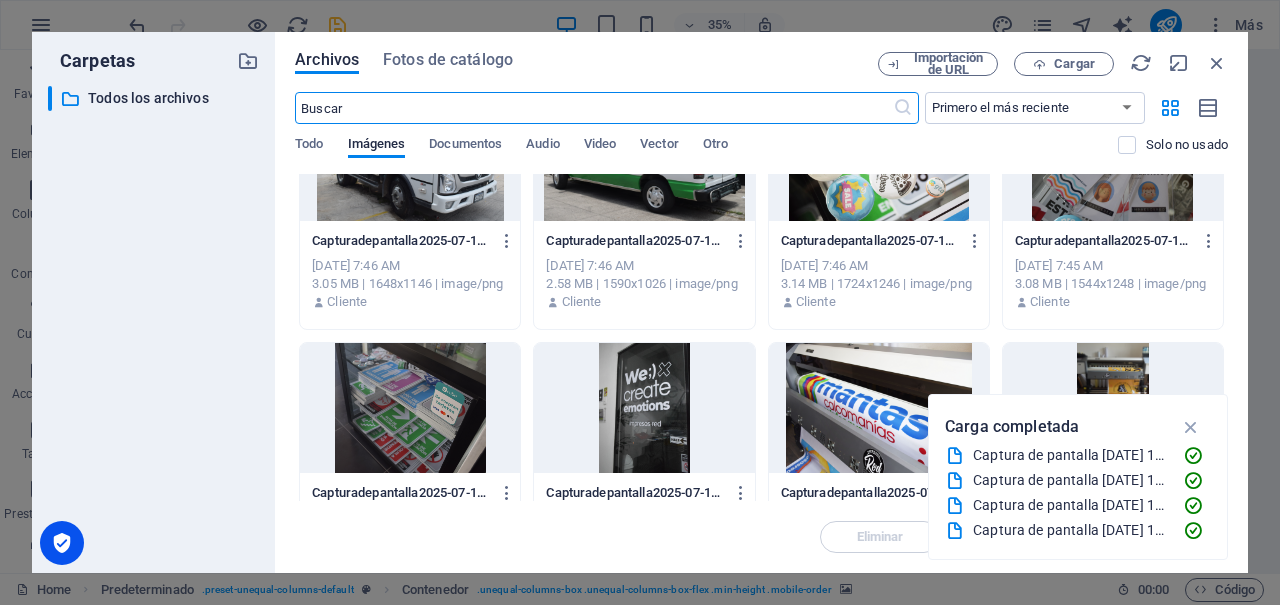 scroll, scrollTop: 76, scrollLeft: 0, axis: vertical 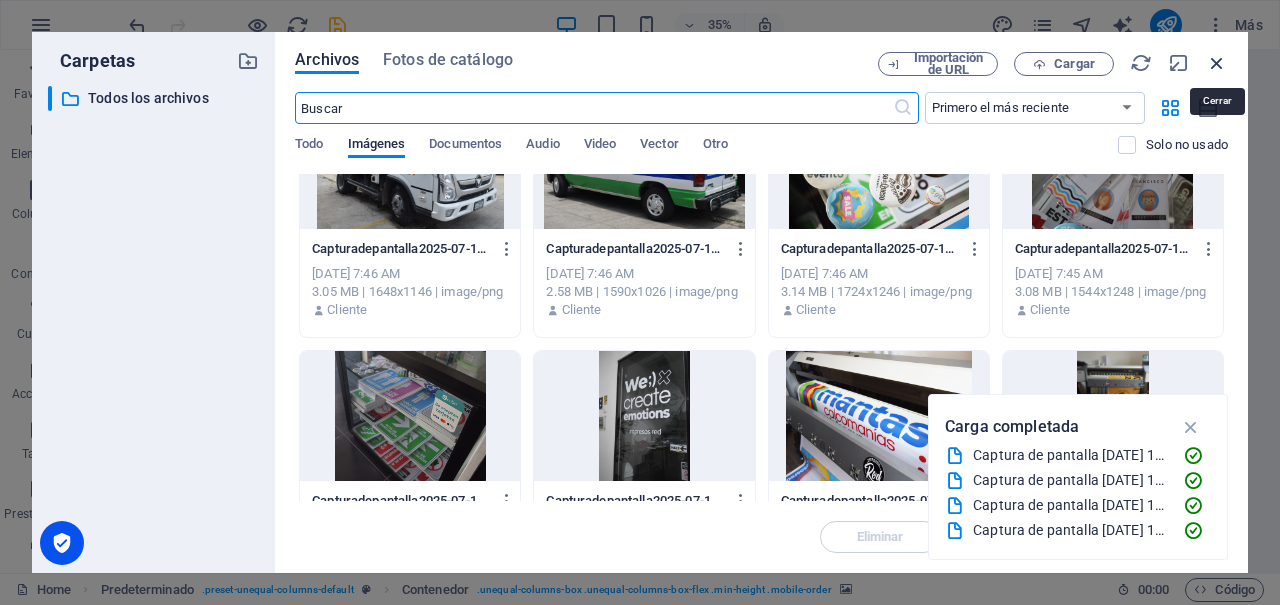 click at bounding box center [1217, 63] 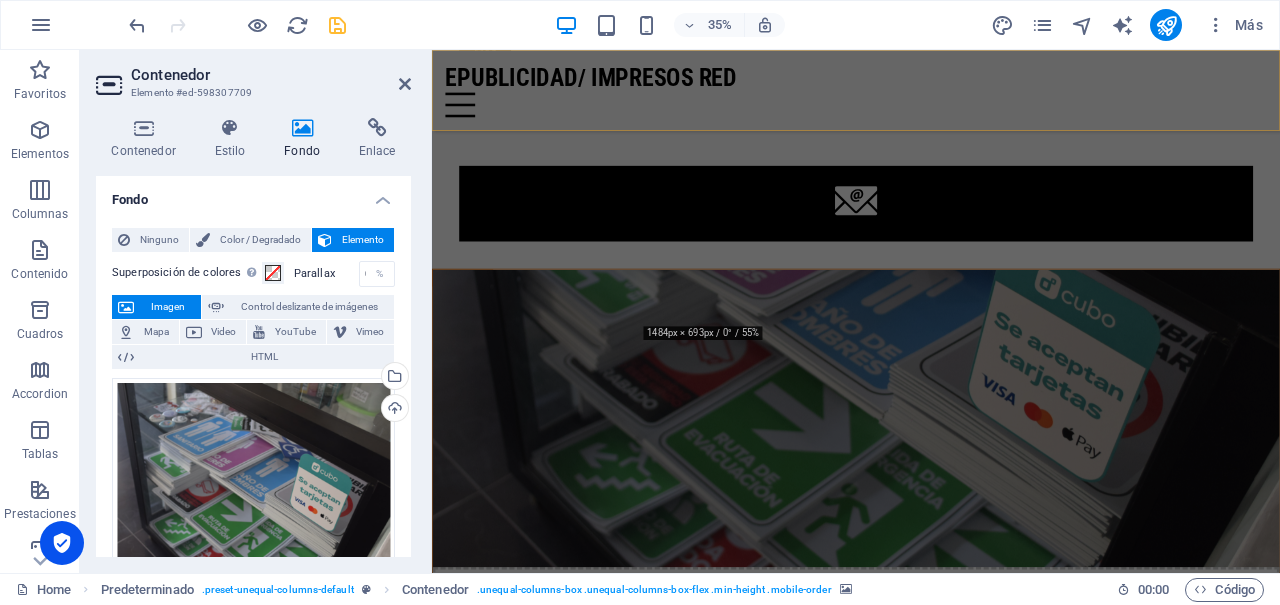 scroll, scrollTop: 1419, scrollLeft: 0, axis: vertical 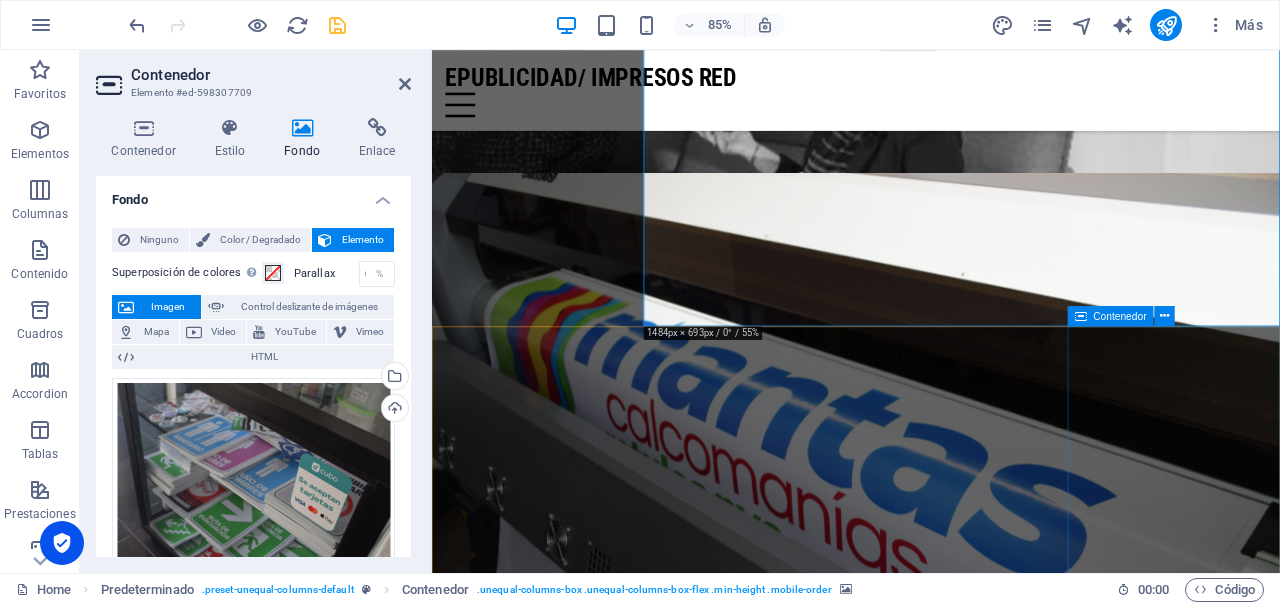 click at bounding box center [931, 2197] 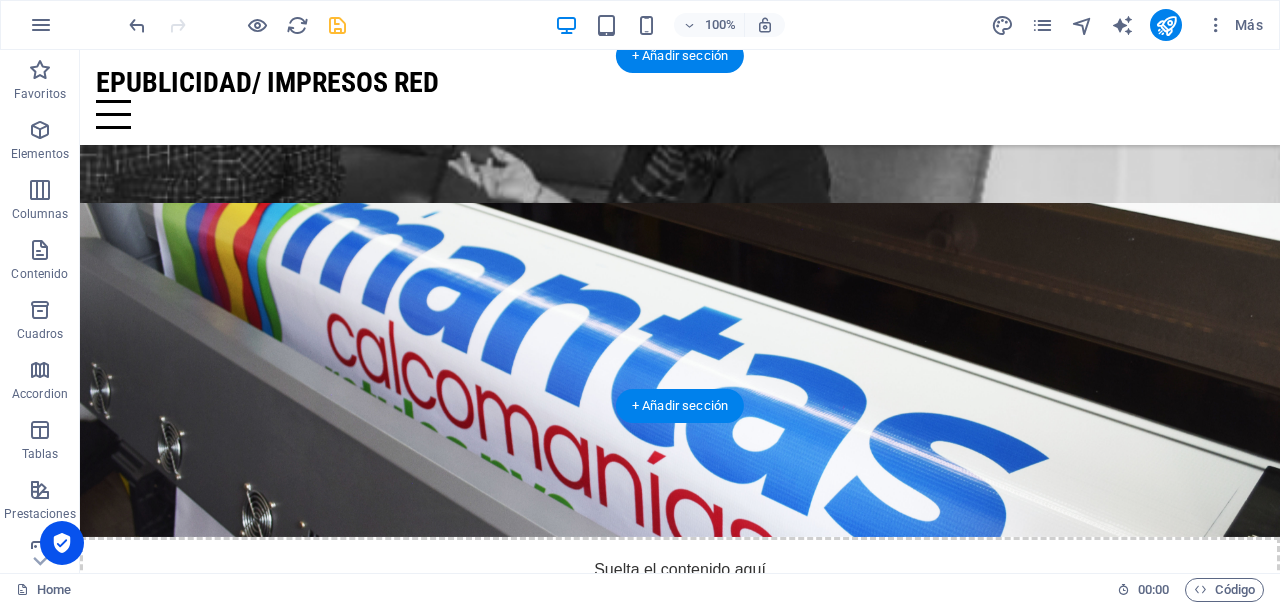 scroll, scrollTop: 1277, scrollLeft: 0, axis: vertical 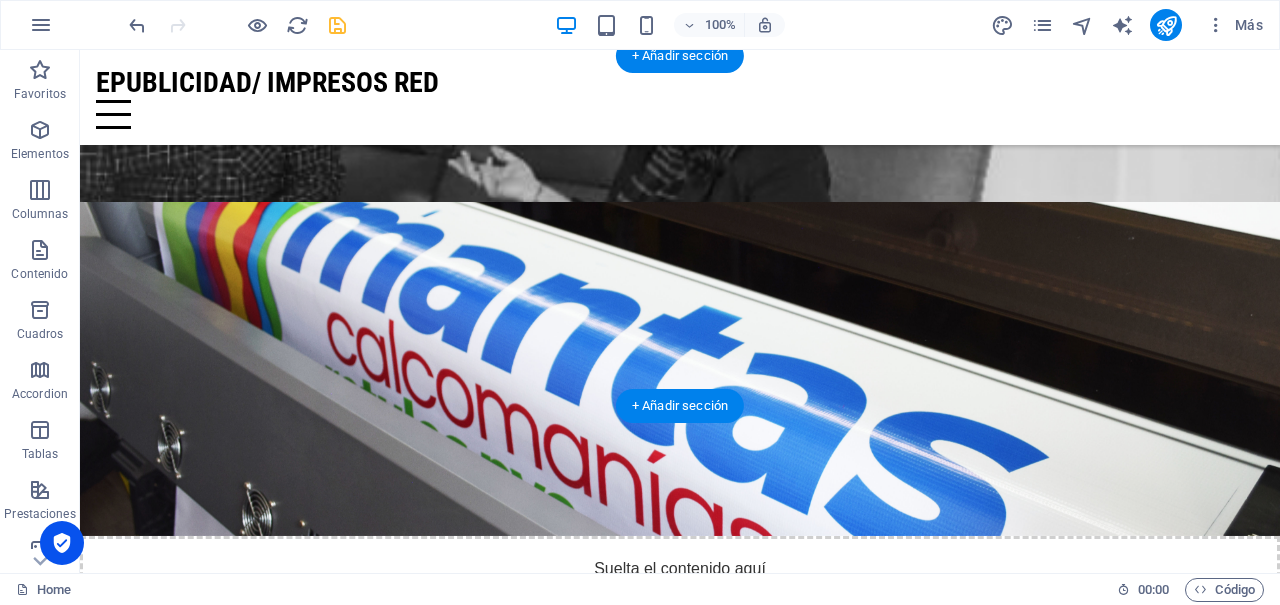 click at bounding box center (680, 1317) 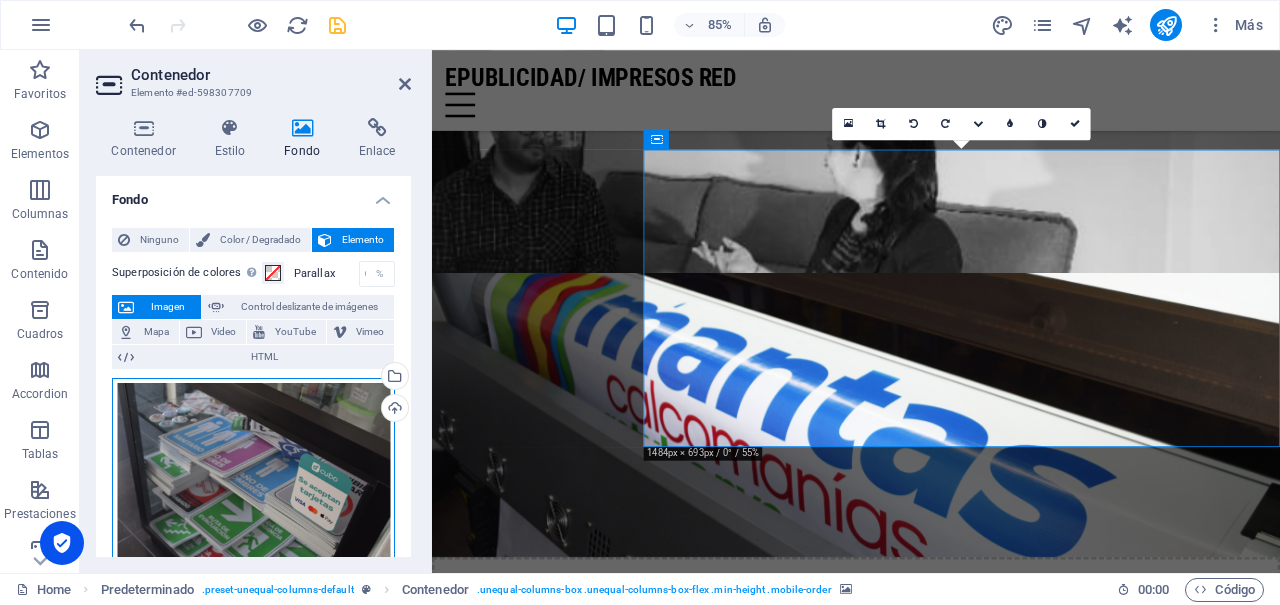 click on "Arrastra archivos aquí, haz clic para escoger archivos o  selecciona archivos de Archivos o de nuestra galería gratuita de fotos y vídeos" at bounding box center [253, 501] 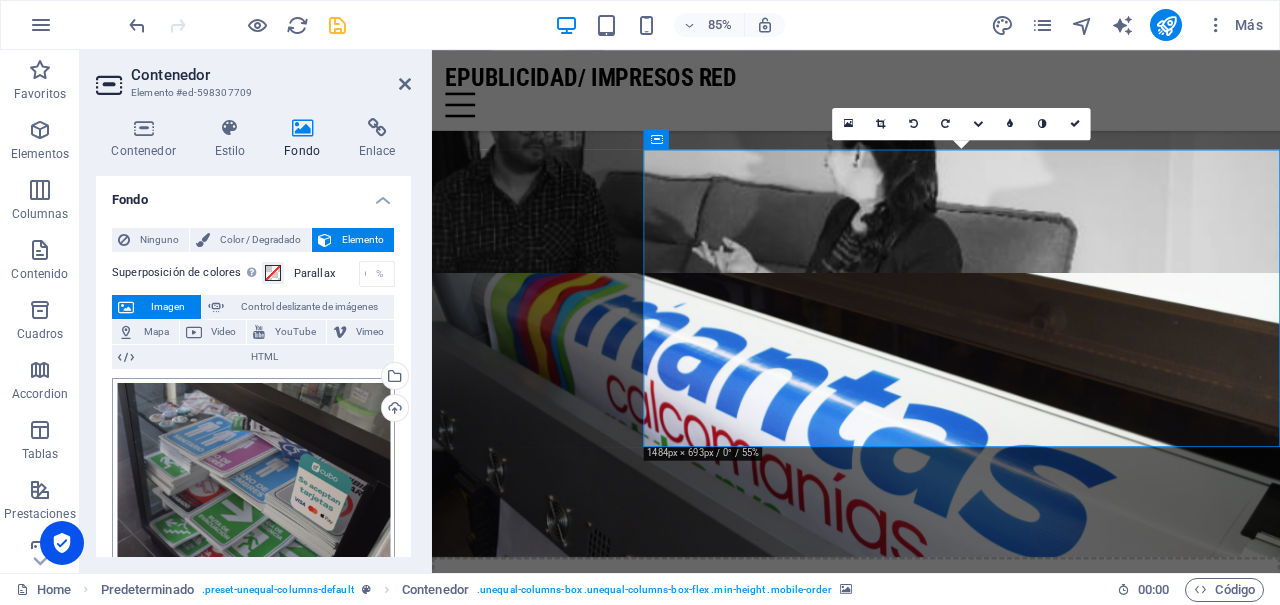 scroll, scrollTop: 2103, scrollLeft: 0, axis: vertical 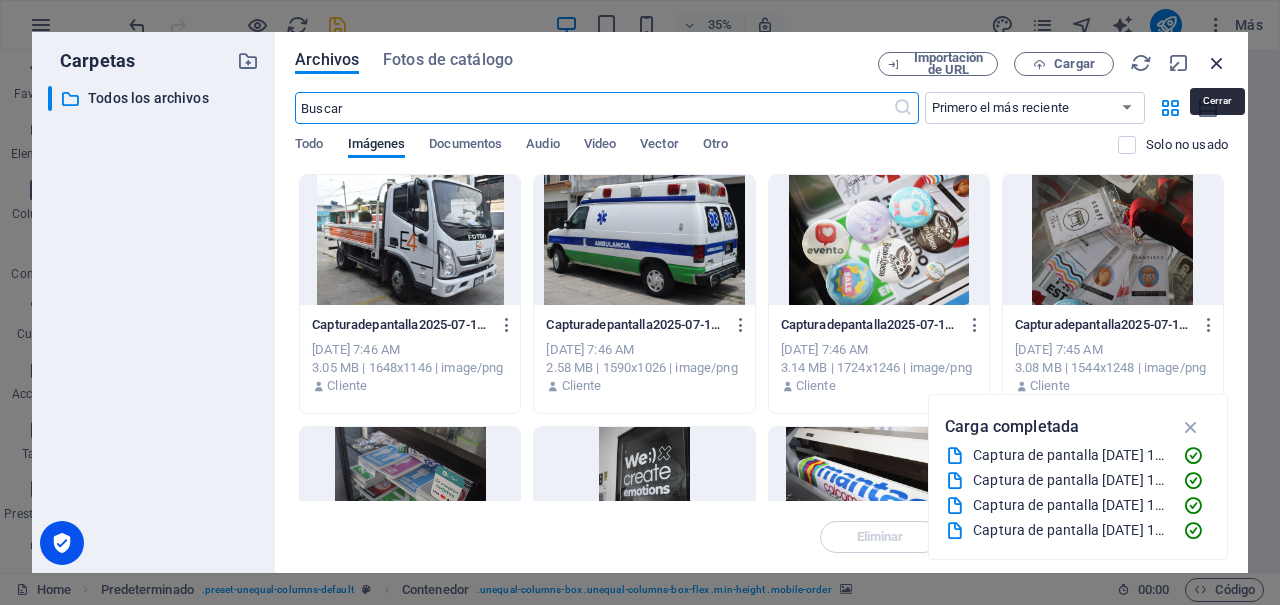 click at bounding box center (1217, 63) 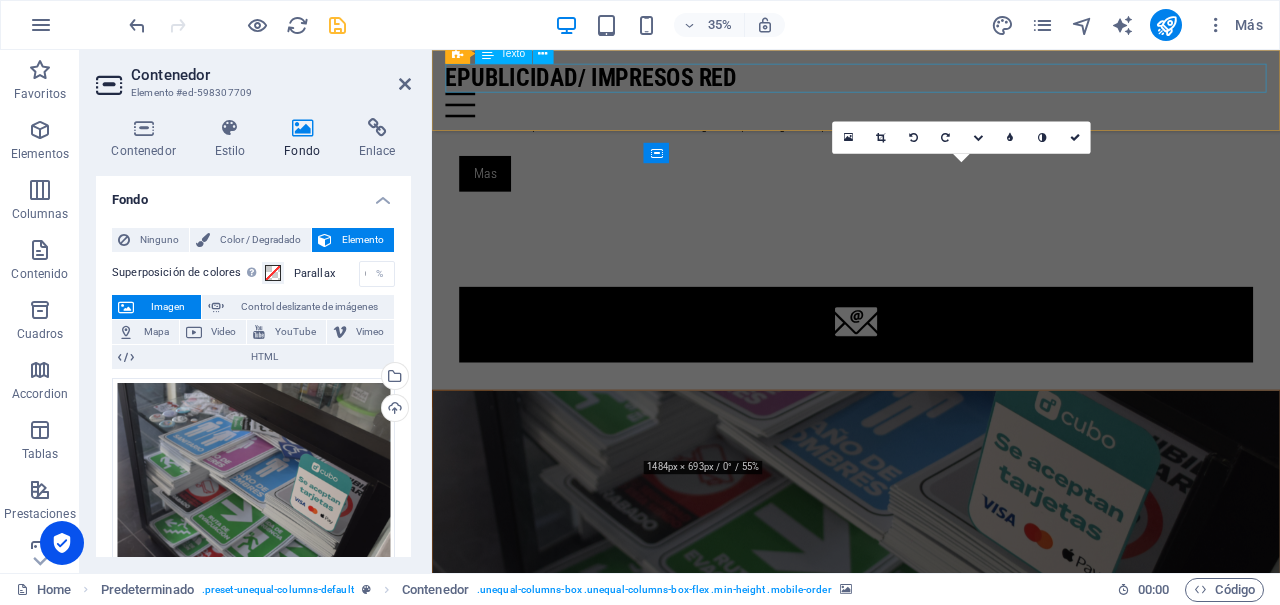 scroll, scrollTop: 1261, scrollLeft: 0, axis: vertical 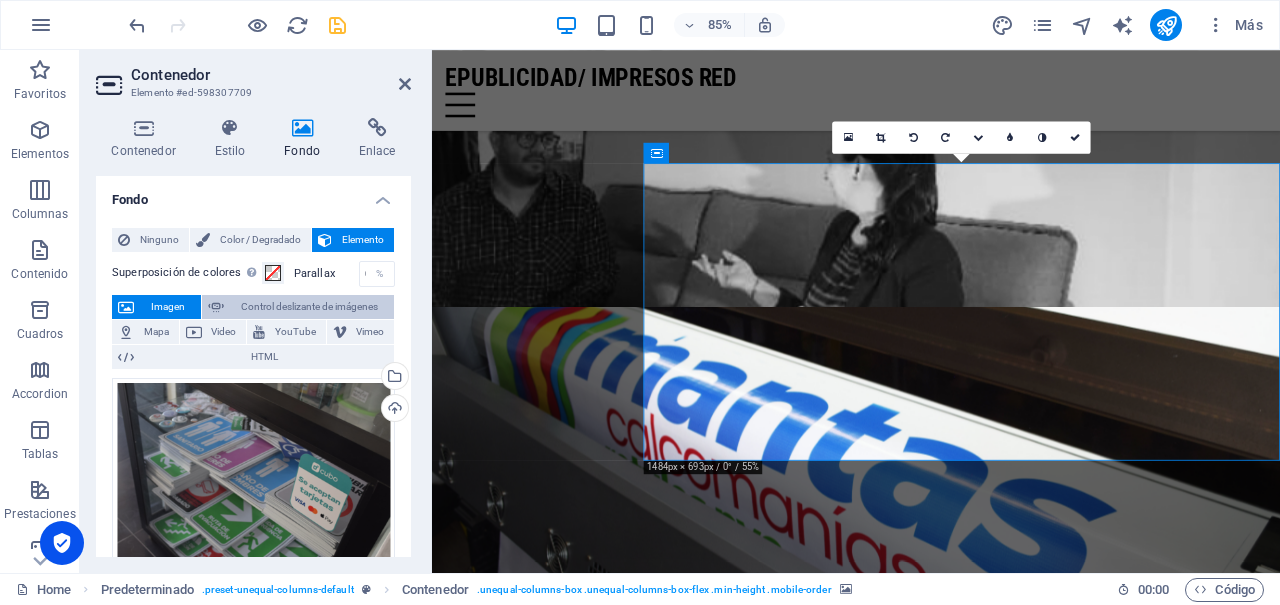 click on "Control deslizante de imágenes" at bounding box center (309, 307) 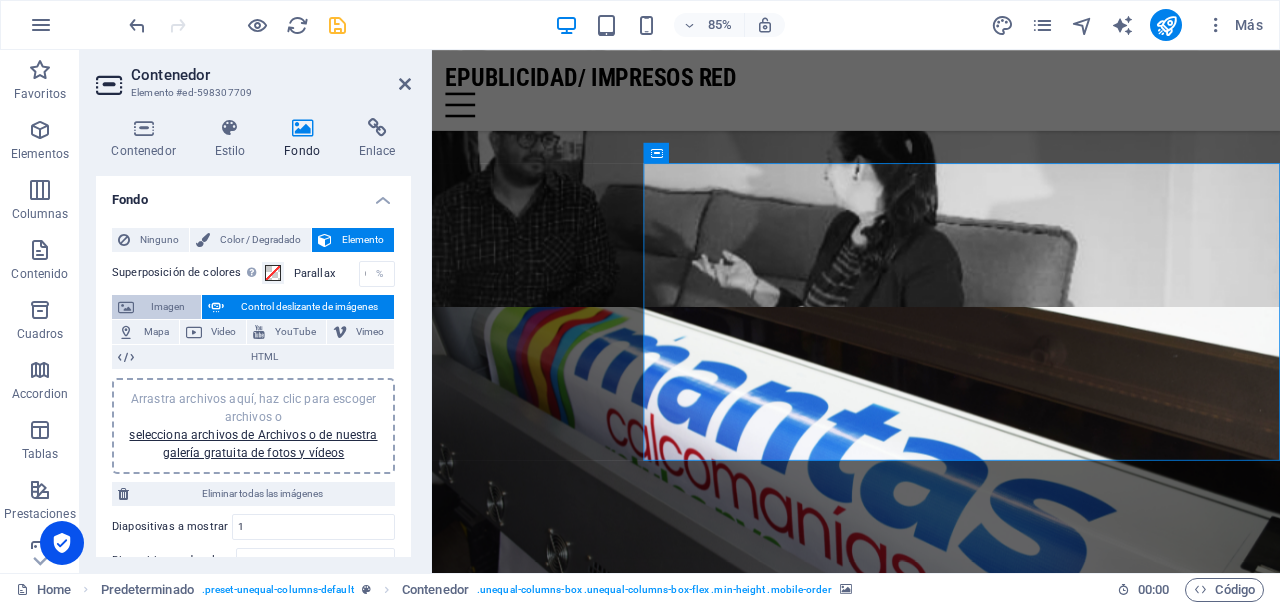 click on "Imagen" at bounding box center [167, 307] 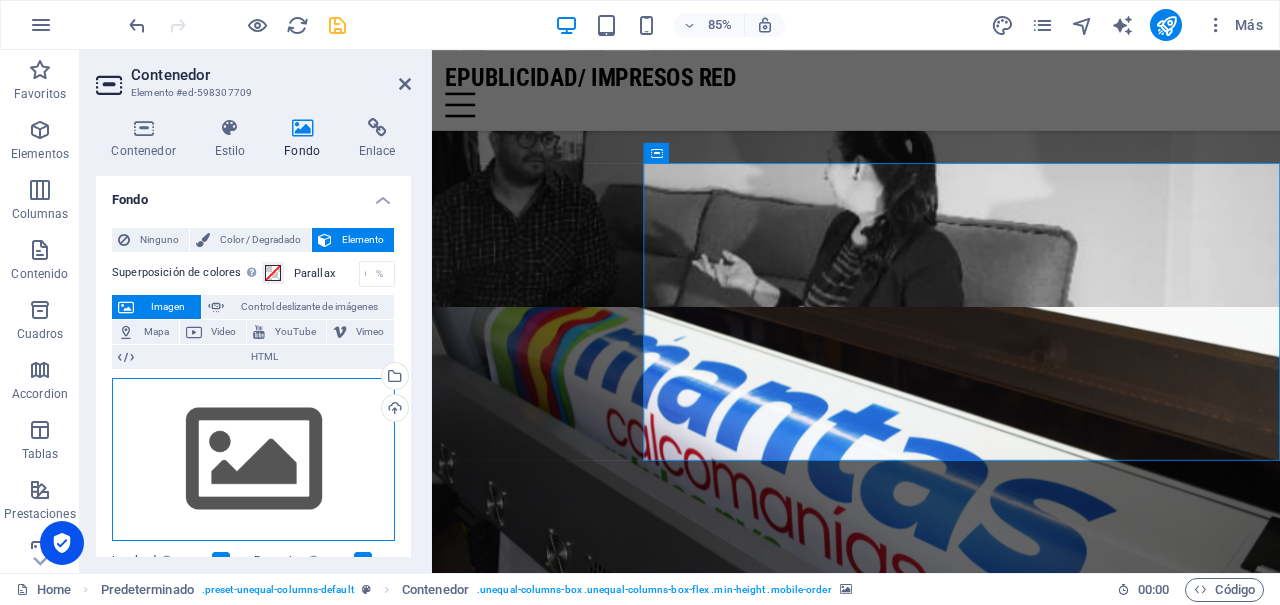 click on "Arrastra archivos aquí, haz clic para escoger archivos o  selecciona archivos de Archivos o de nuestra galería gratuita de fotos y vídeos" at bounding box center (253, 460) 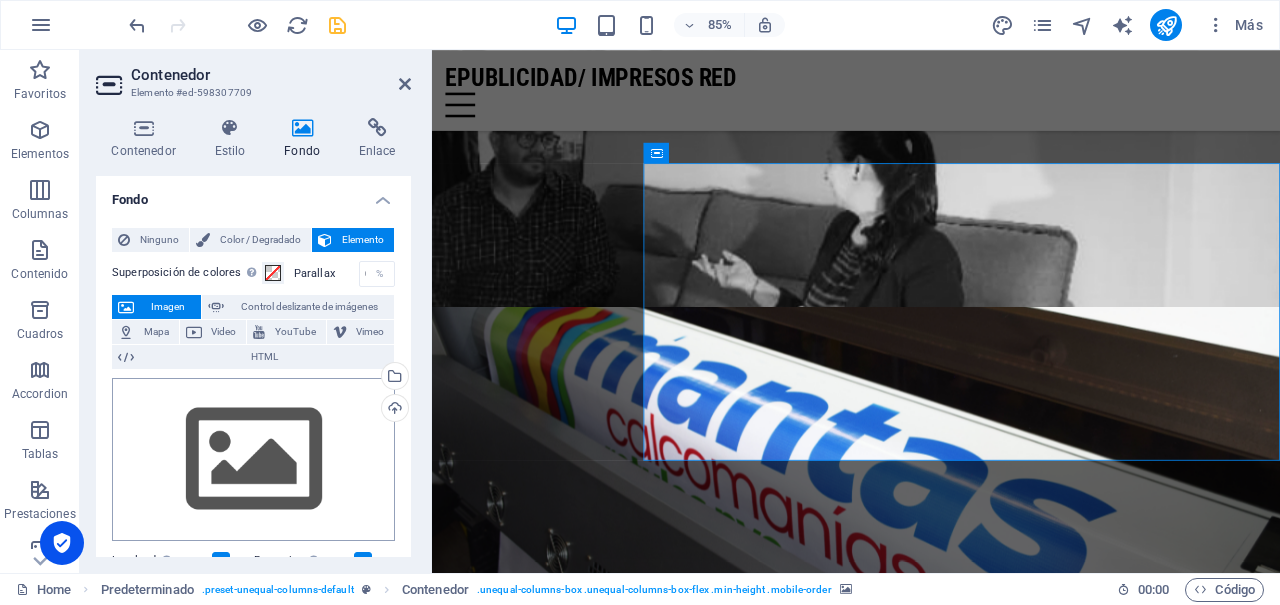 click on "[DOMAIN_NAME] Home Favoritos Elementos Columnas Contenido Cuadros Accordion Tablas Prestaciones Imágenes Control deslizante Encabezado Pie de página Formularios Marketing Colecciones Contenedor Elemento #ed-598307709
Contenedor Estilo Fondo Enlace Tamaño Altura Predeterminado px rem % vh vw Alto mín Ninguno px rem % vh vw Ancho Predeterminado px rem % em vh vw Ancho mín Ninguno px rem % vh vw Ancho del contenido Predeterminado Ancho personalizado Ancho Predeterminado px rem % em vh vw Ancho mín Ninguno px rem % vh vw Espaciado predeterminado Espaciado personalizado El espaciado y ancho del contenido predeterminado puede cambiarse en Diseño. Editar diseño Diseño (Flexbox) Alineación Determina flex-direction. Predeterminado Eje principal Determina la forma en la que los elementos deberían comportarse por el eje principal en este contenedor (contenido justificado). Predeterminado Eje lateral Ajuste Role" at bounding box center (640, 302) 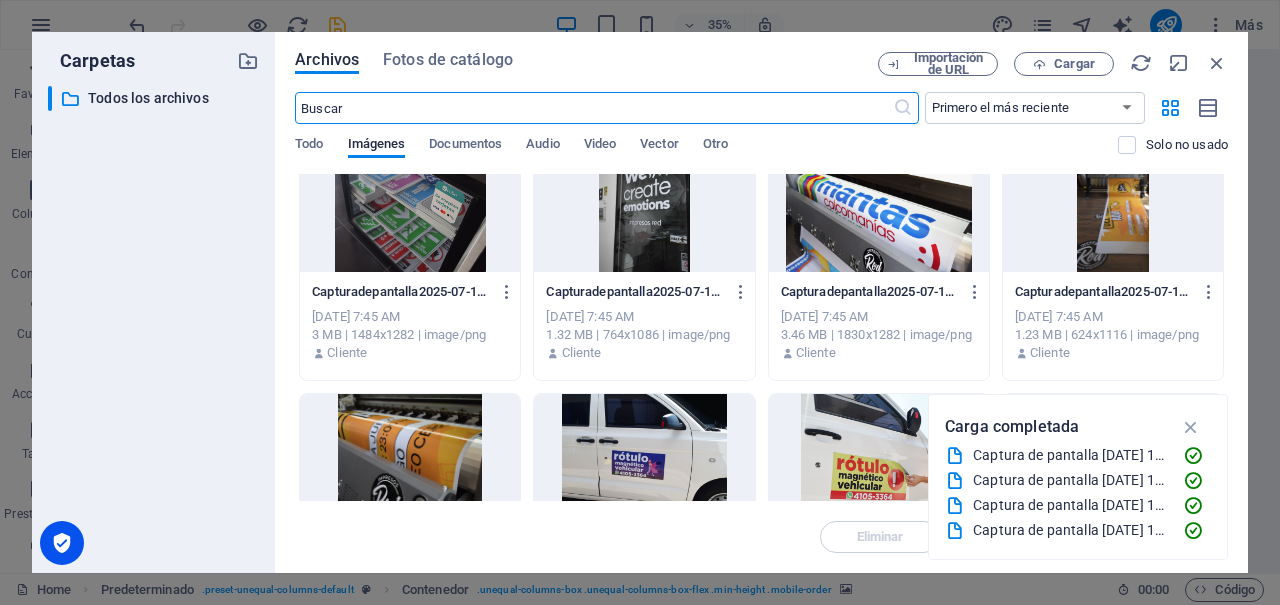 scroll, scrollTop: 237, scrollLeft: 0, axis: vertical 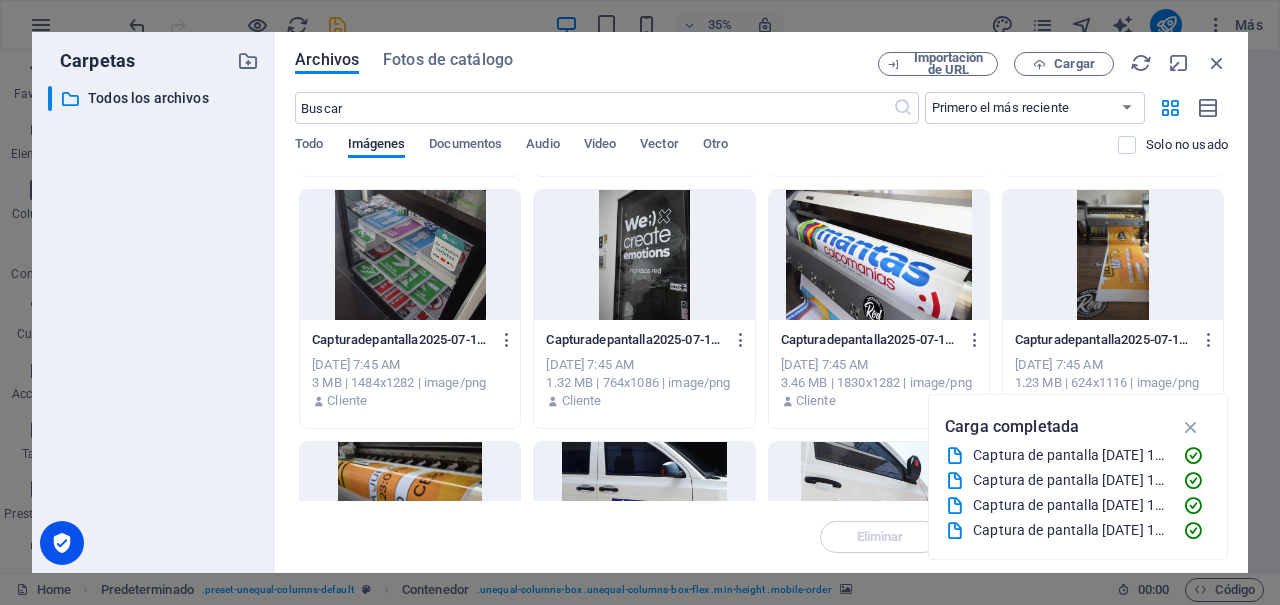 click at bounding box center [410, 255] 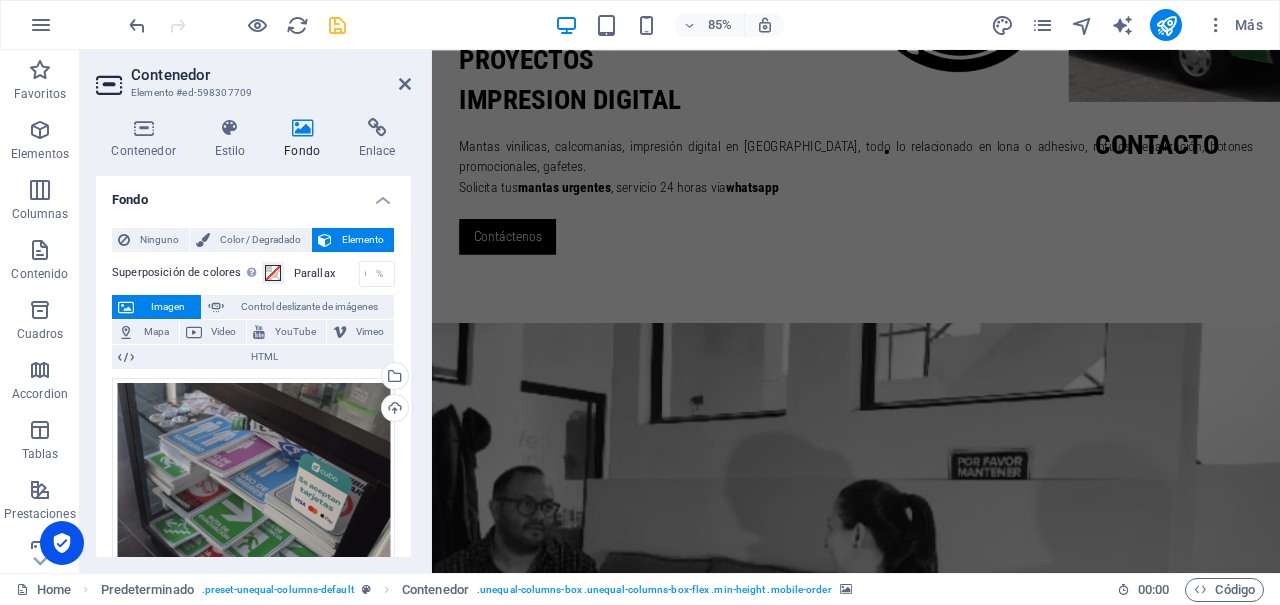 scroll, scrollTop: 0, scrollLeft: 0, axis: both 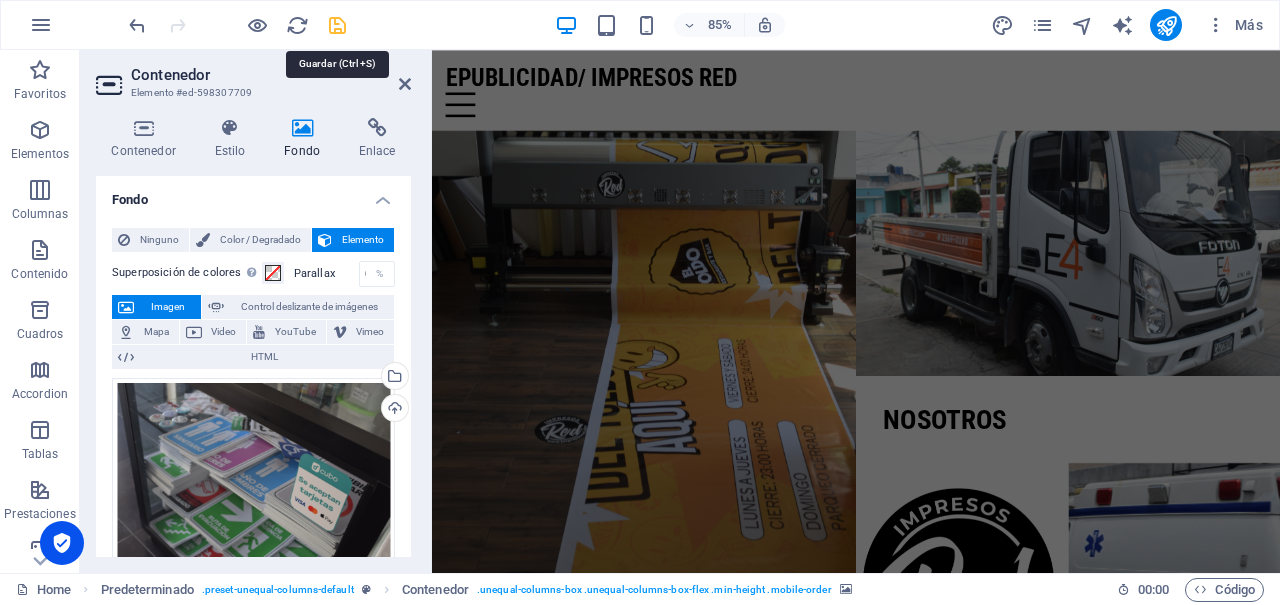 click at bounding box center [337, 25] 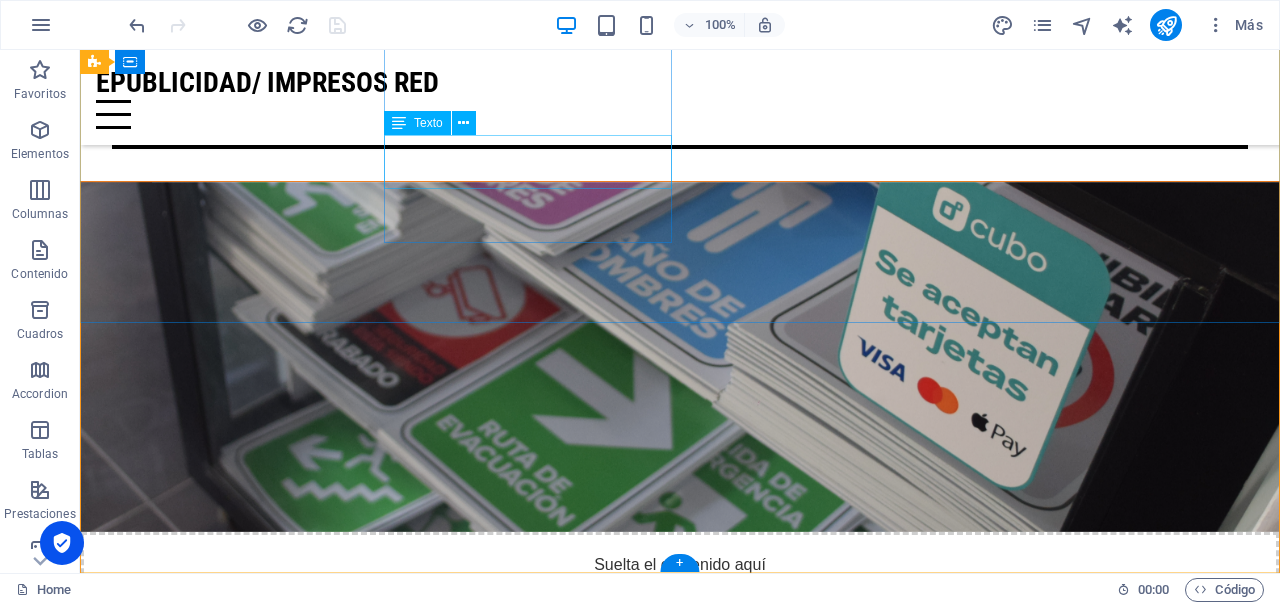 scroll, scrollTop: 2365, scrollLeft: 0, axis: vertical 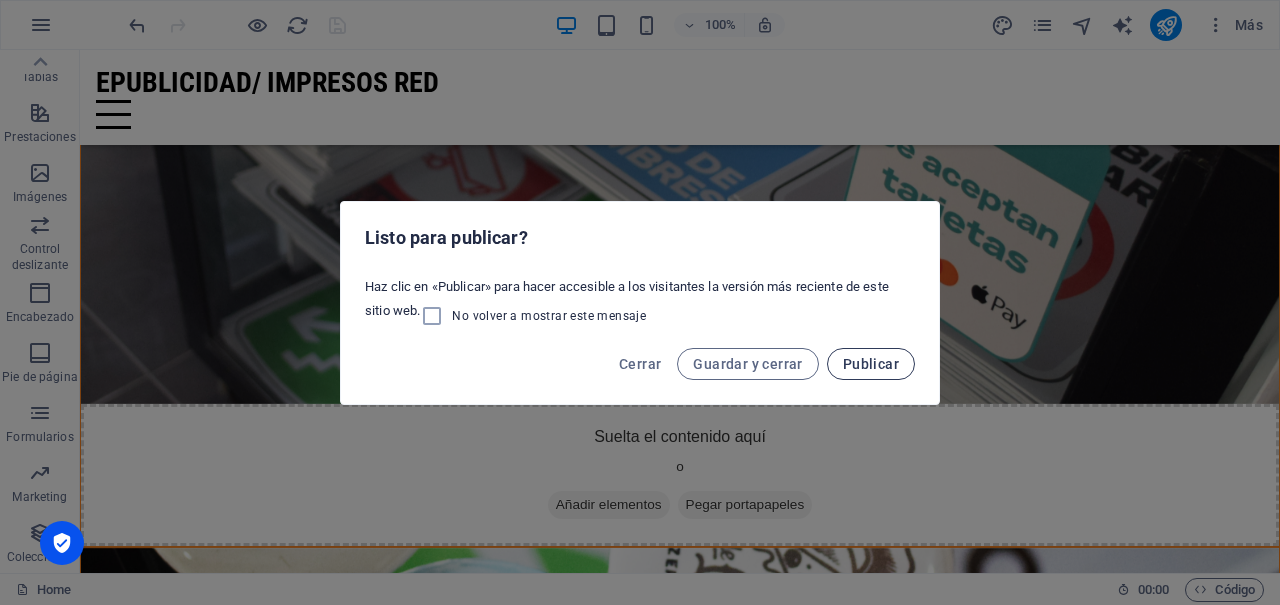click on "Publicar" at bounding box center (871, 364) 